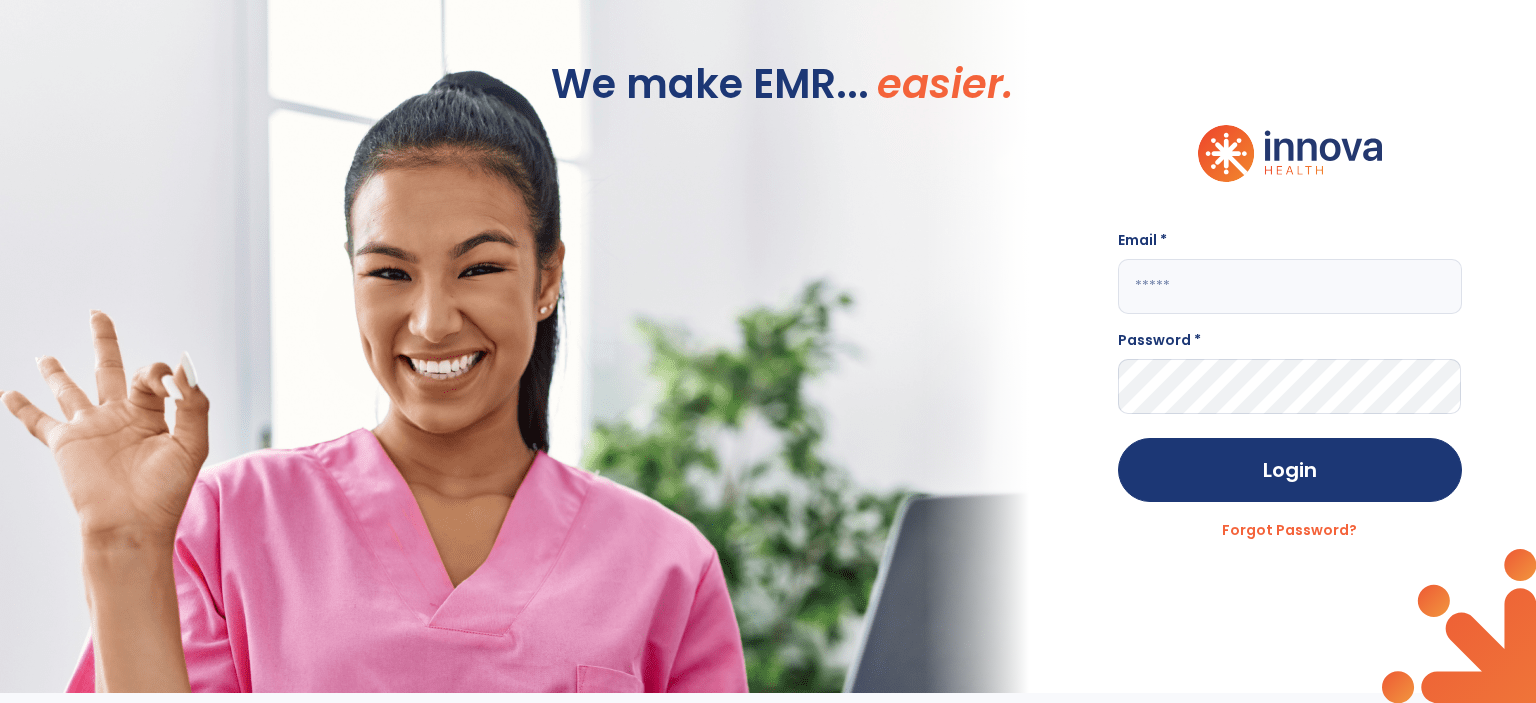 scroll, scrollTop: 0, scrollLeft: 0, axis: both 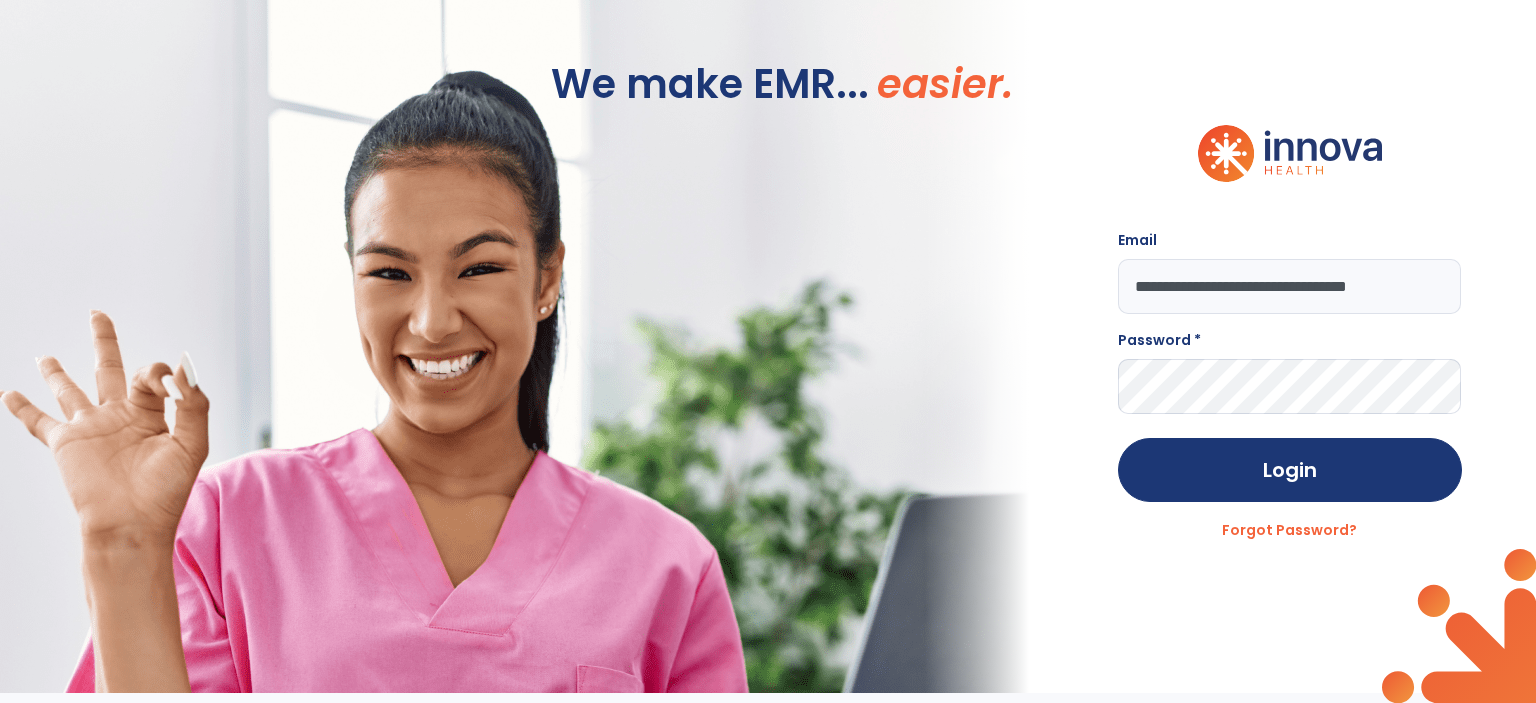 type on "**********" 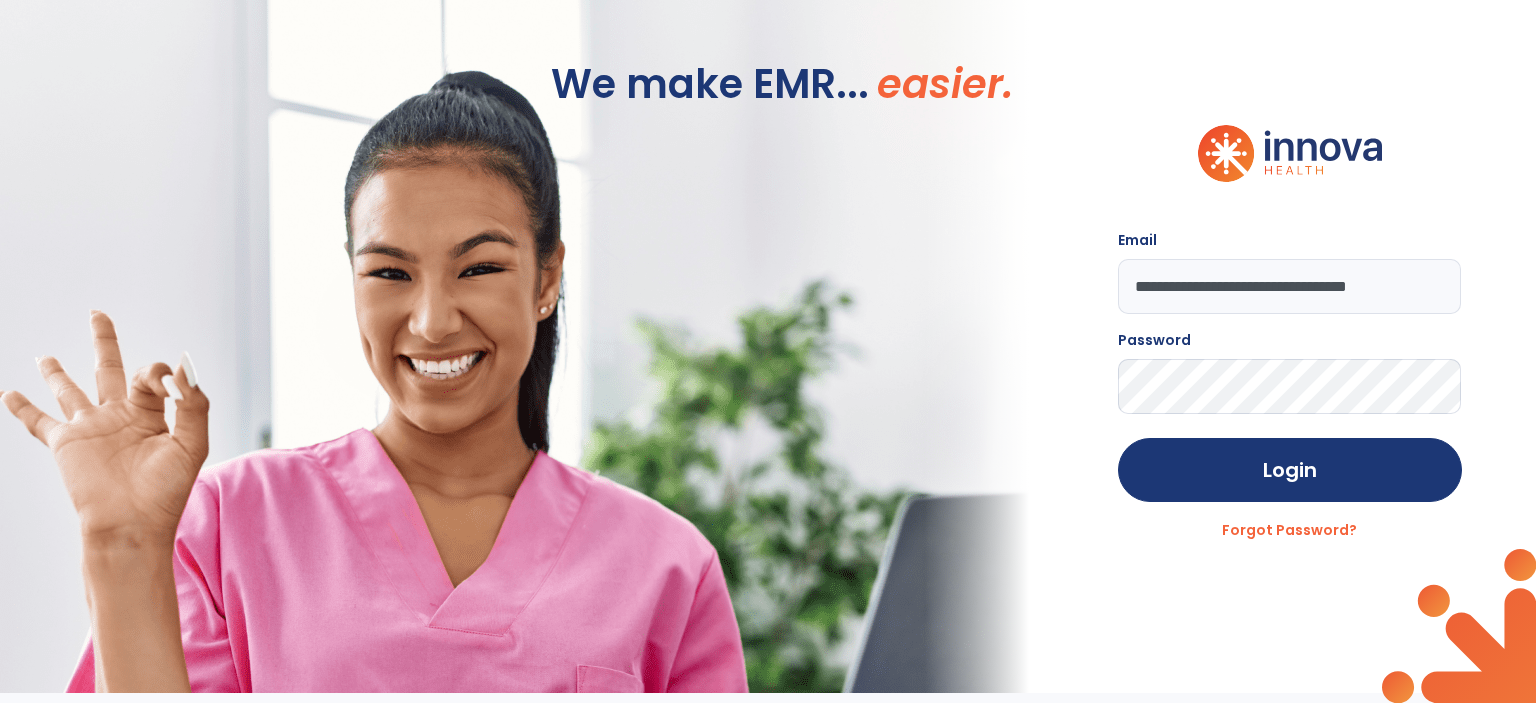 click on "Login" 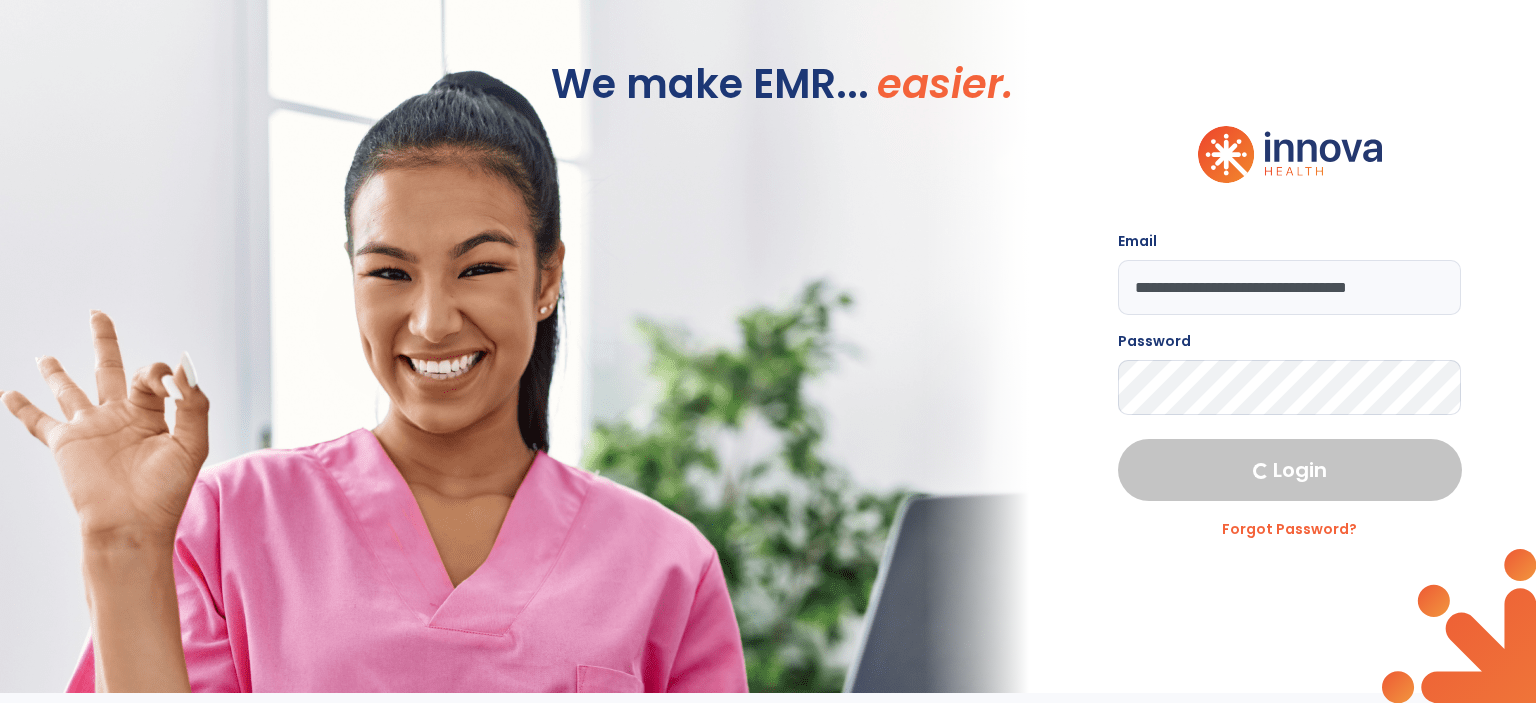 select on "****" 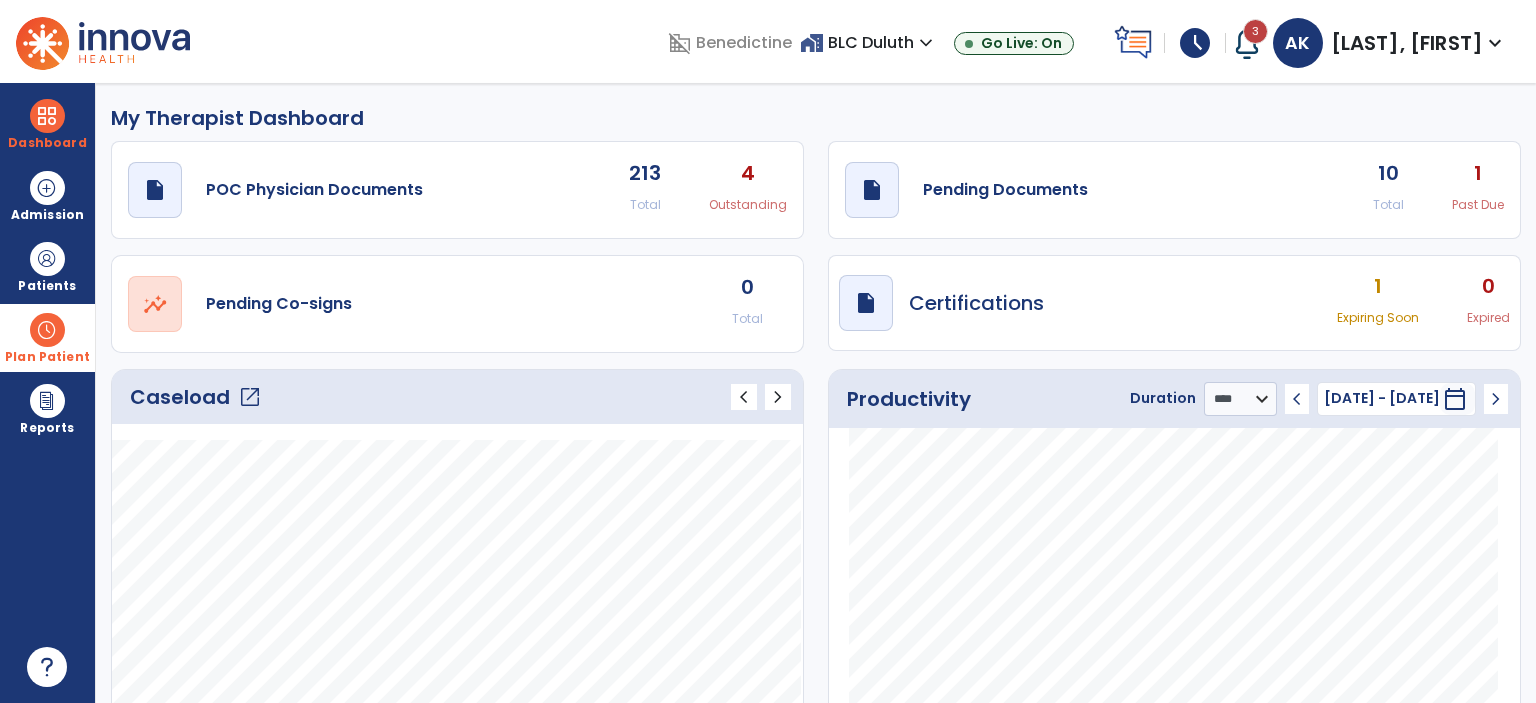 drag, startPoint x: 14, startPoint y: 332, endPoint x: 87, endPoint y: 368, distance: 81.394104 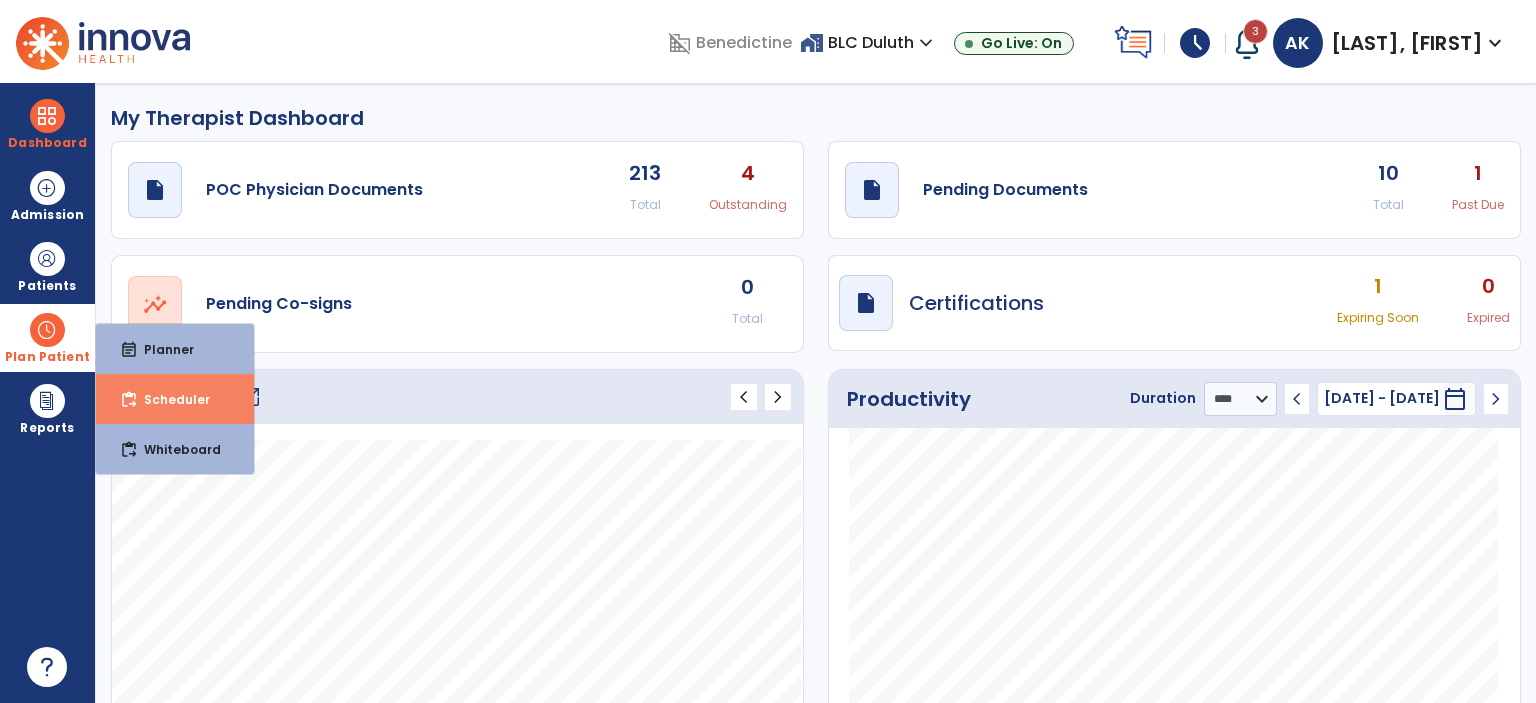 click on "content_paste_go  Scheduler" at bounding box center [175, 399] 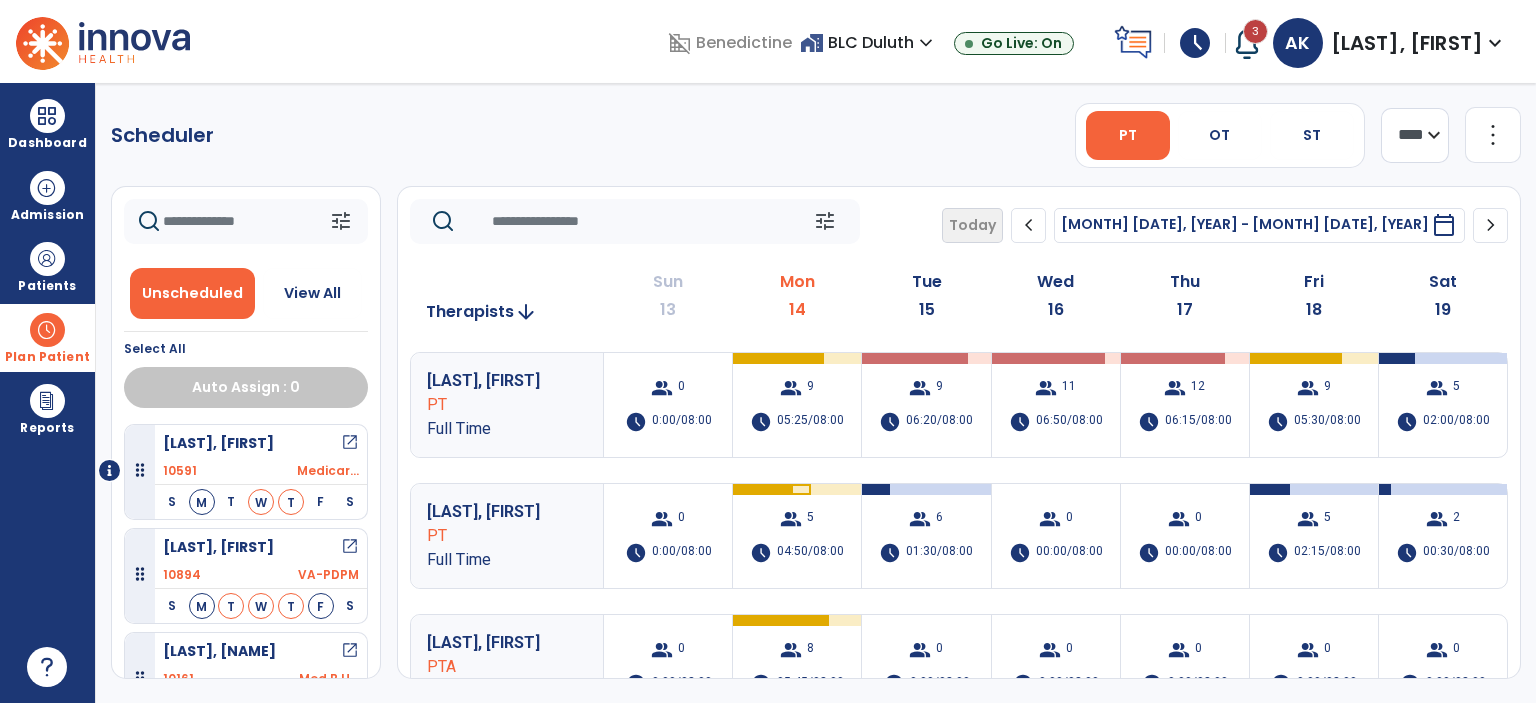 click on "**** ***" 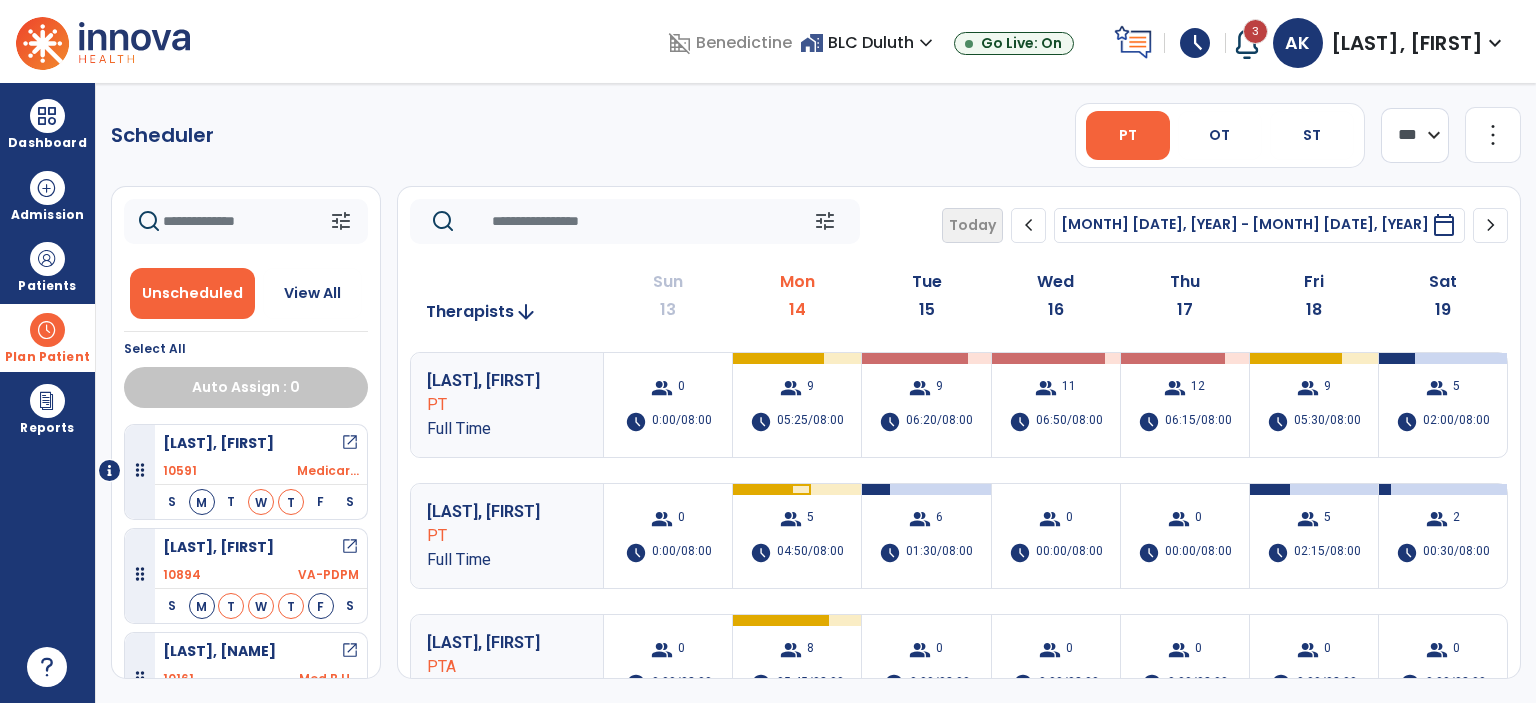 click on "**** ***" 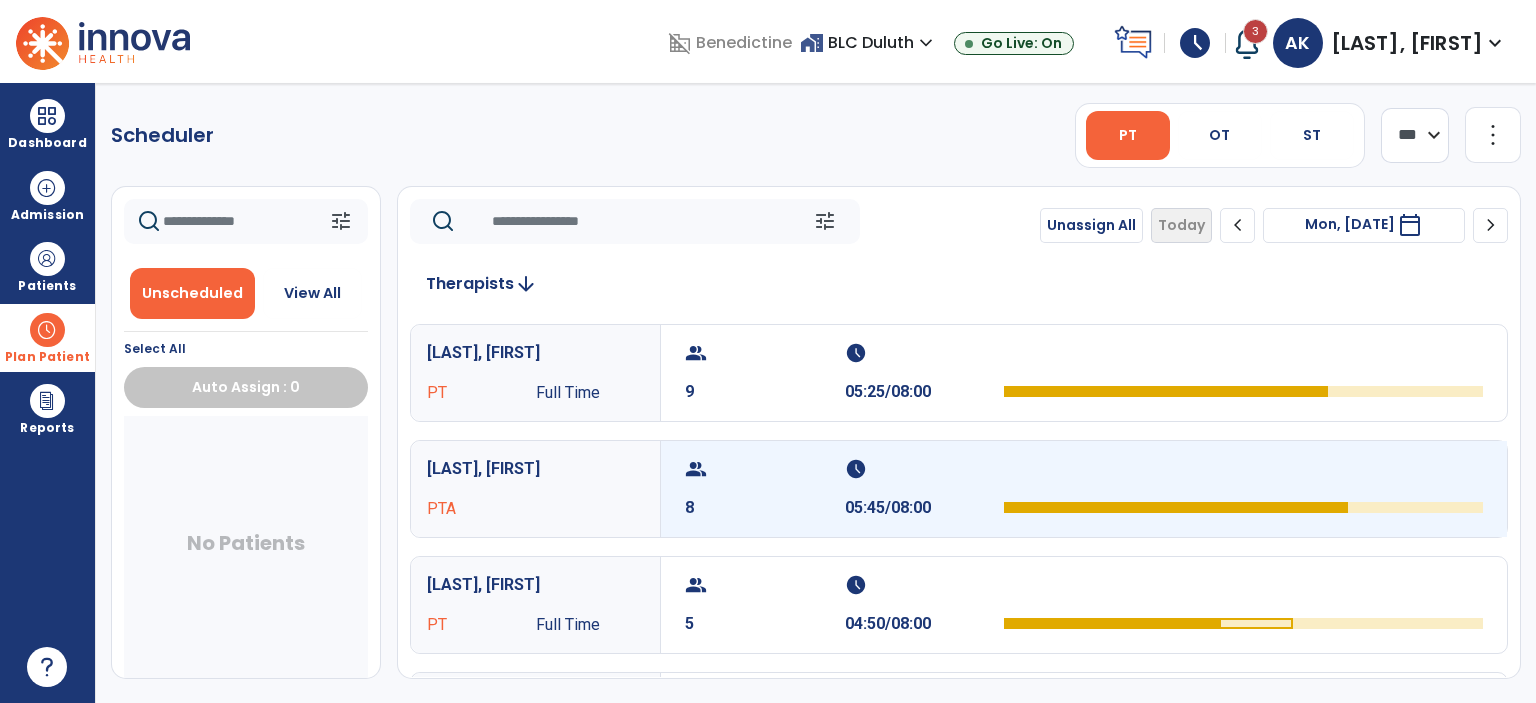 scroll, scrollTop: 100, scrollLeft: 0, axis: vertical 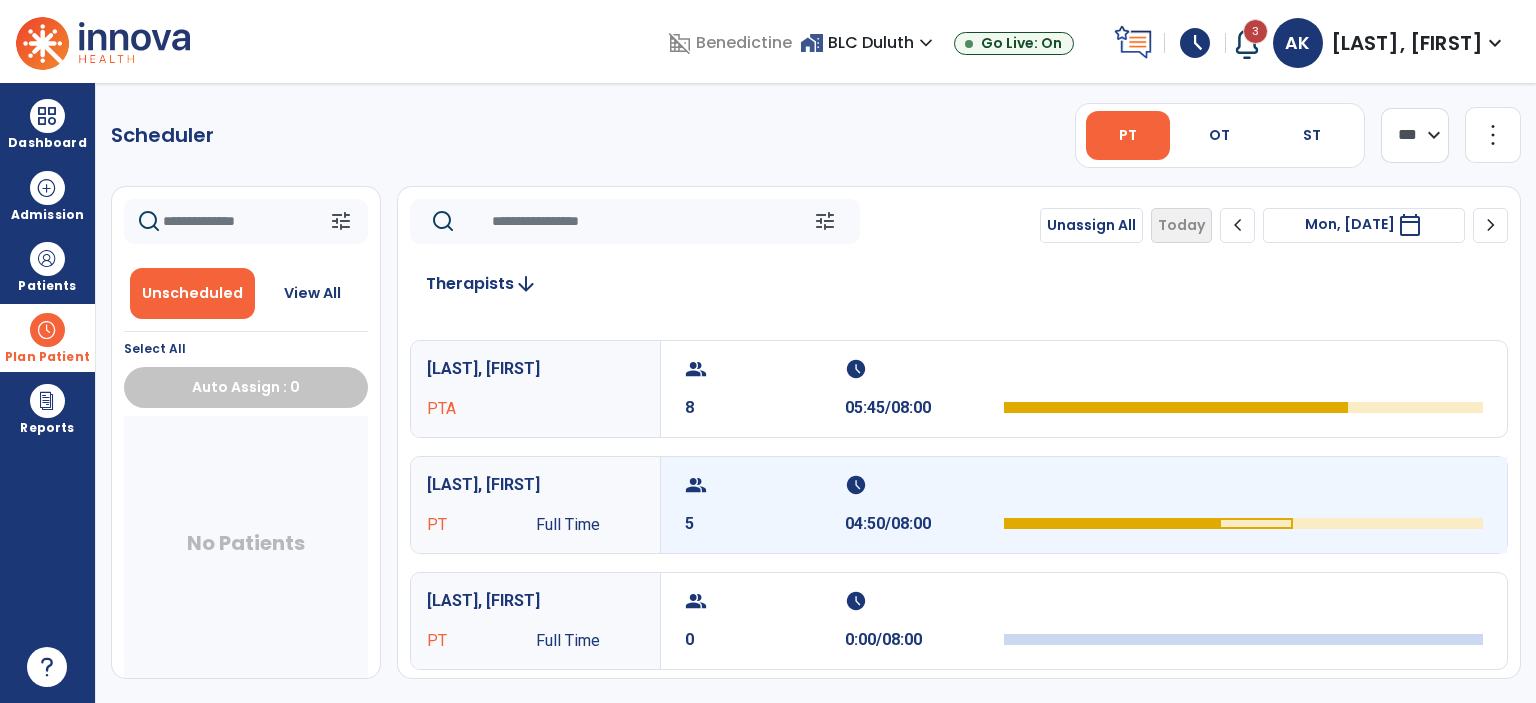 click at bounding box center [1243, 491] 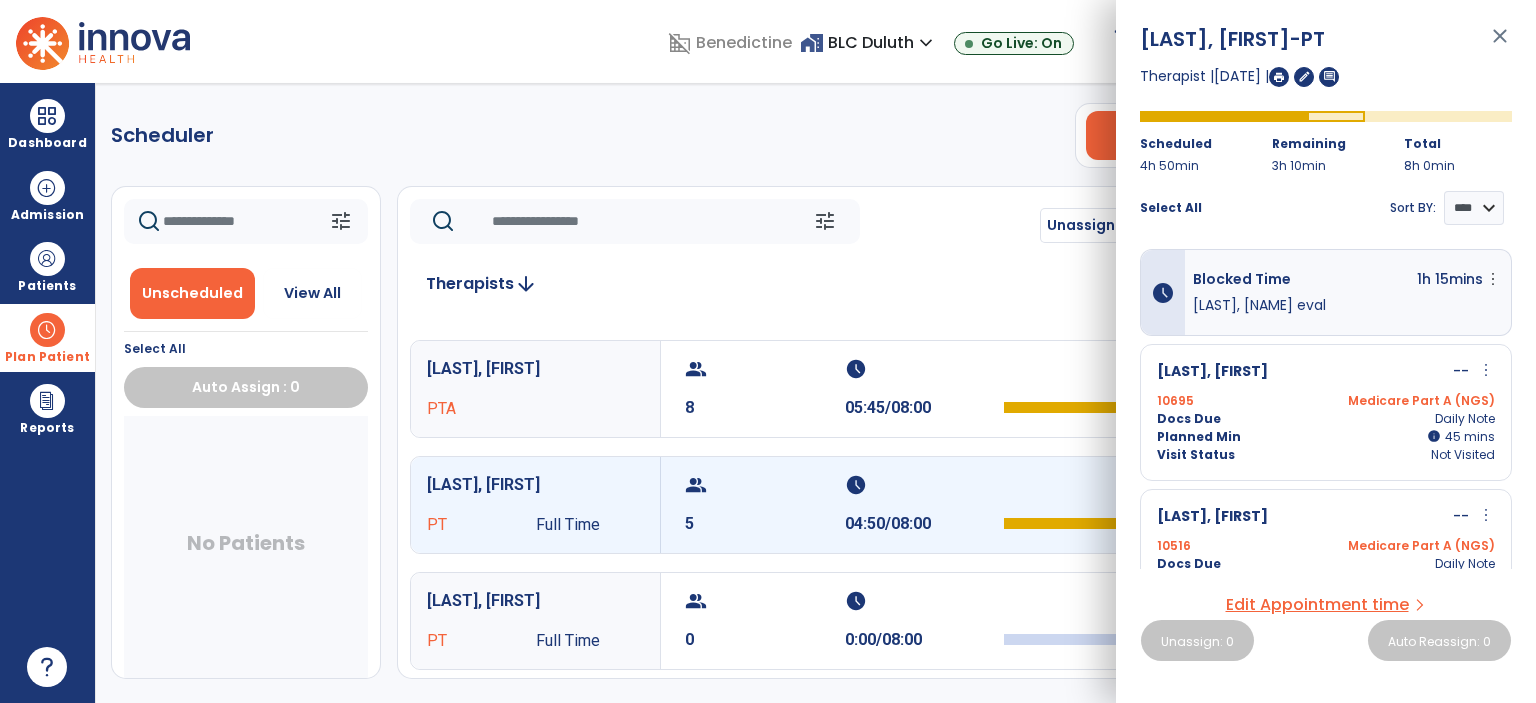 click on "tune   Unassign All   Today  chevron_left Mon, [DATE]  *********  calendar_today  chevron_right Therapists  arrow_downward   [LAST], [FIRST] PT Full Time  group  9  schedule  05:25/08:00   [LAST], [FIRST] PTA  group  8  schedule  05:45/08:00   [LAST], [FIRST] PT Full Time  group  5  schedule  04:50/08:00   [LAST], [FIRST] PT Full Time  group  0  schedule  0:00/08:00   [LAST], [FIRST] PT  group  0  schedule  0:00/08:00   [LAST], [FIRST] PTA PRN  group  0  schedule  00:00/08:00   [LAST], [FIRST] PTA Full Time  group  0  schedule  0:00/08:00   [LAST], [FIRST] PT Full Time  group  0  schedule  0:00/08:00   [LAST], [FIRST] PTA  group  0  schedule  0:00/08:00   [LAST], [FIRST] PTA PRN  group  0  schedule  0:00/08:00   [LAST], [FIRST] PTA PRN  group  0  schedule  0:00/08:00   [LAST], [FIRST] PT PRN  group  0  schedule  00:00/08:00" 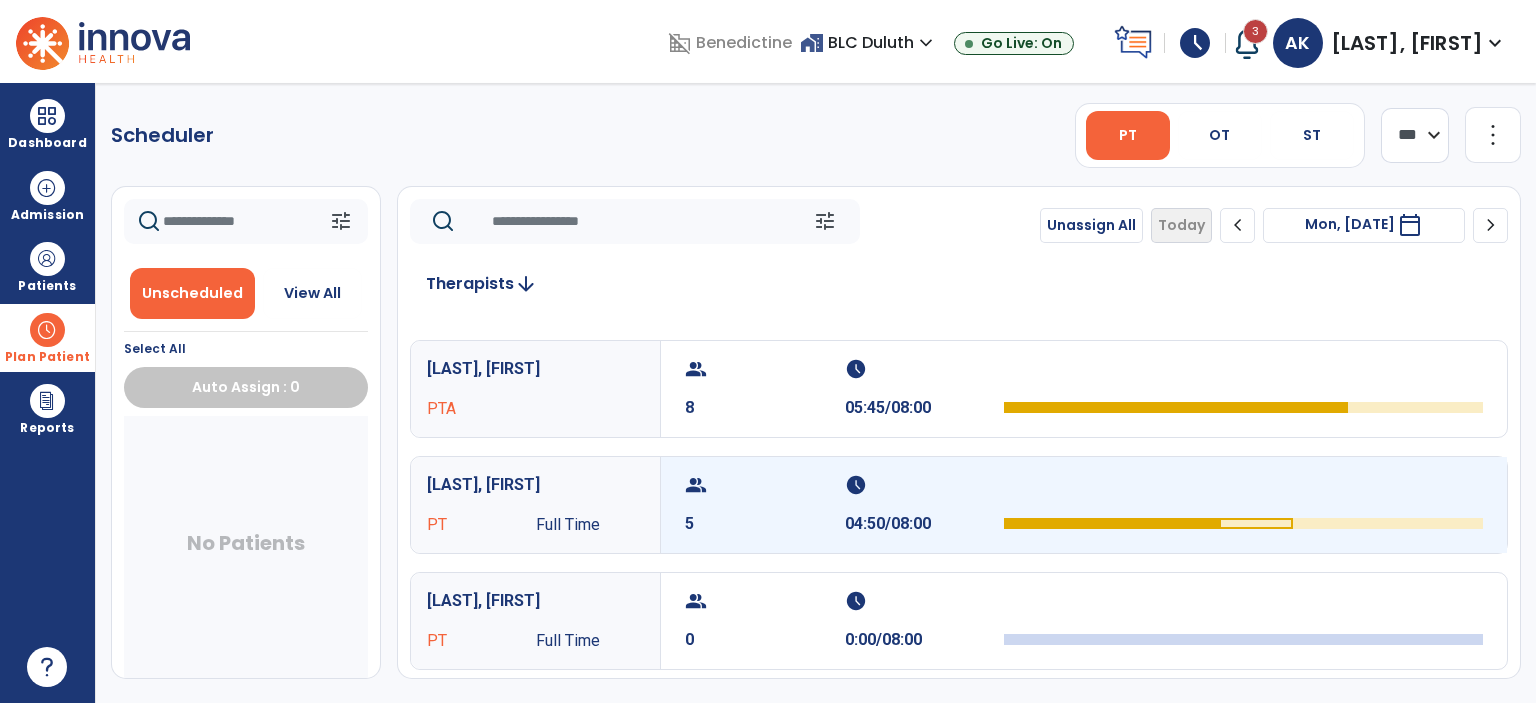 scroll, scrollTop: 0, scrollLeft: 0, axis: both 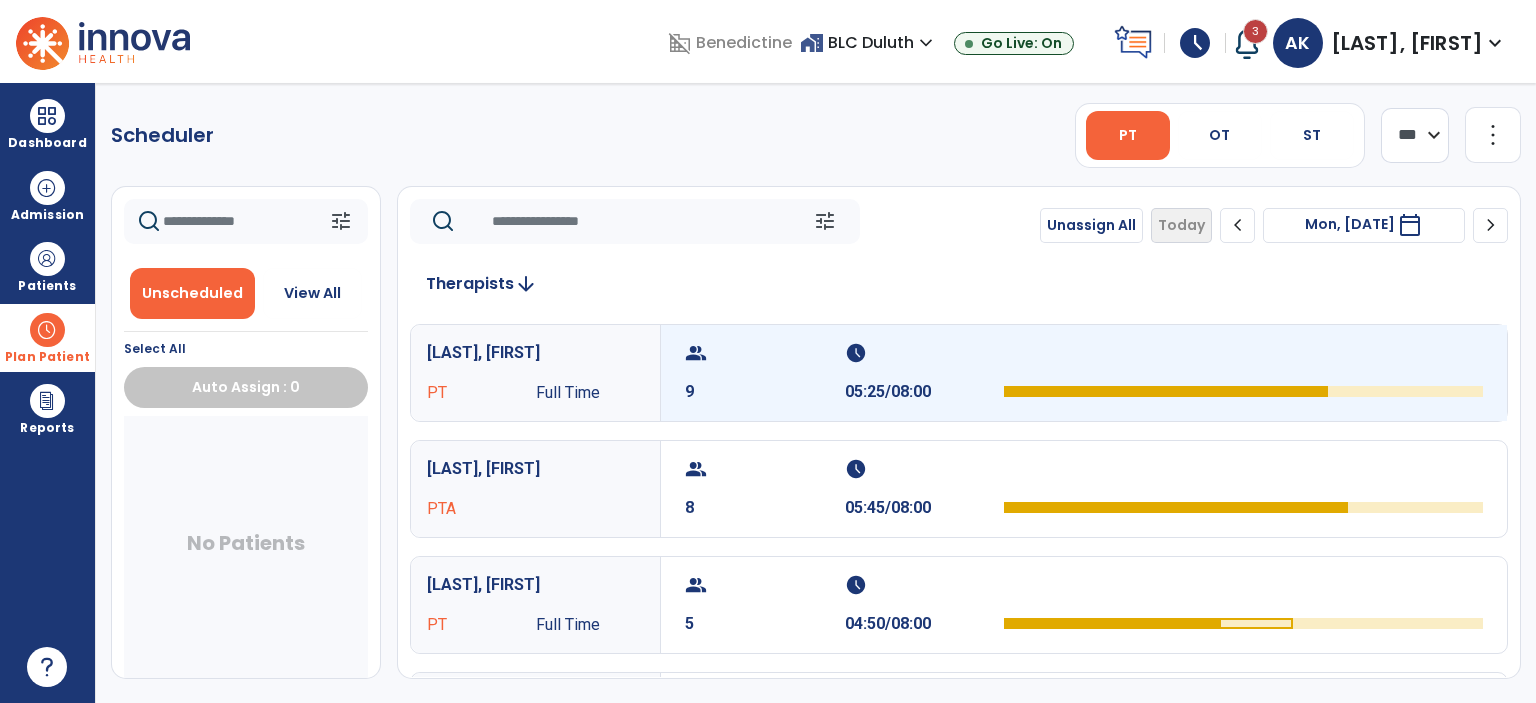 click on "group  9  schedule  05:25/08:00" at bounding box center (1084, 373) 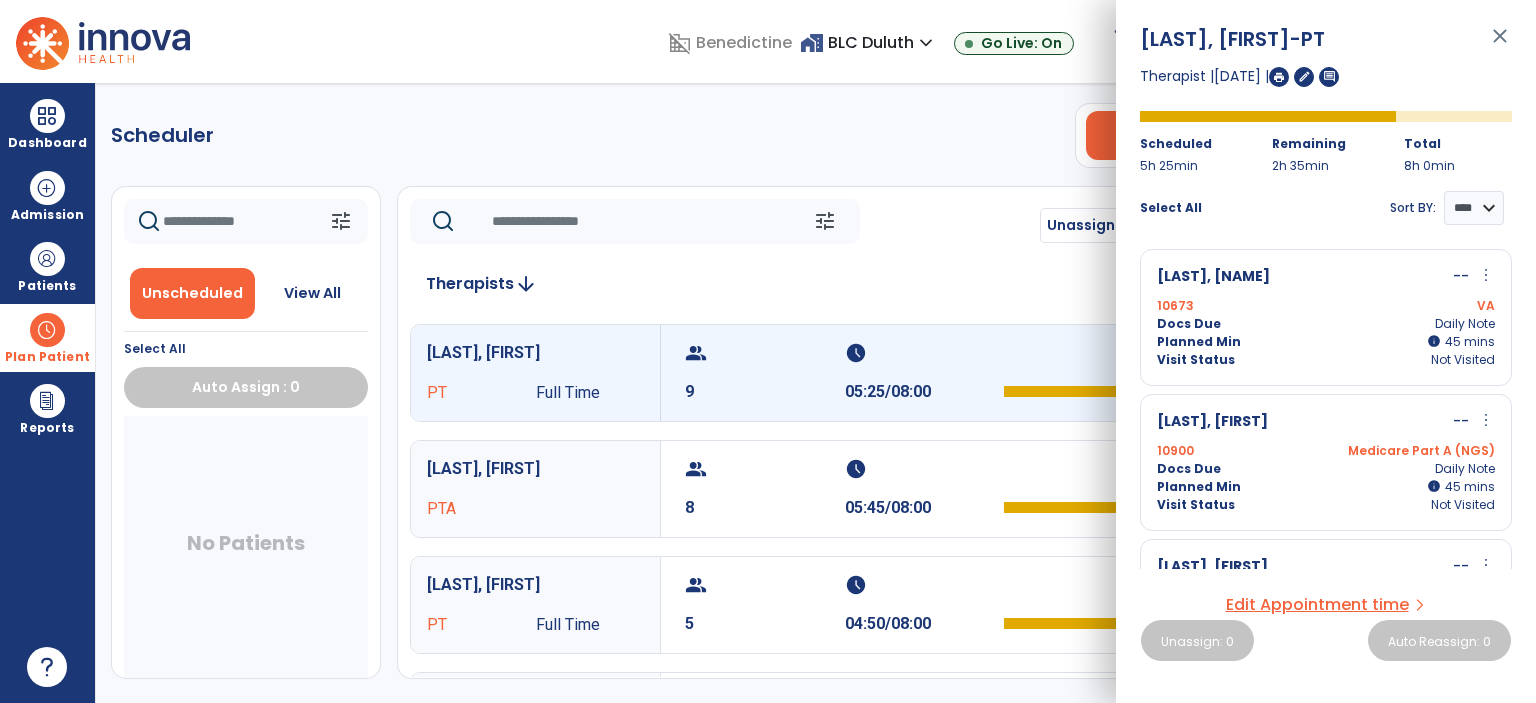 click at bounding box center (1279, 77) 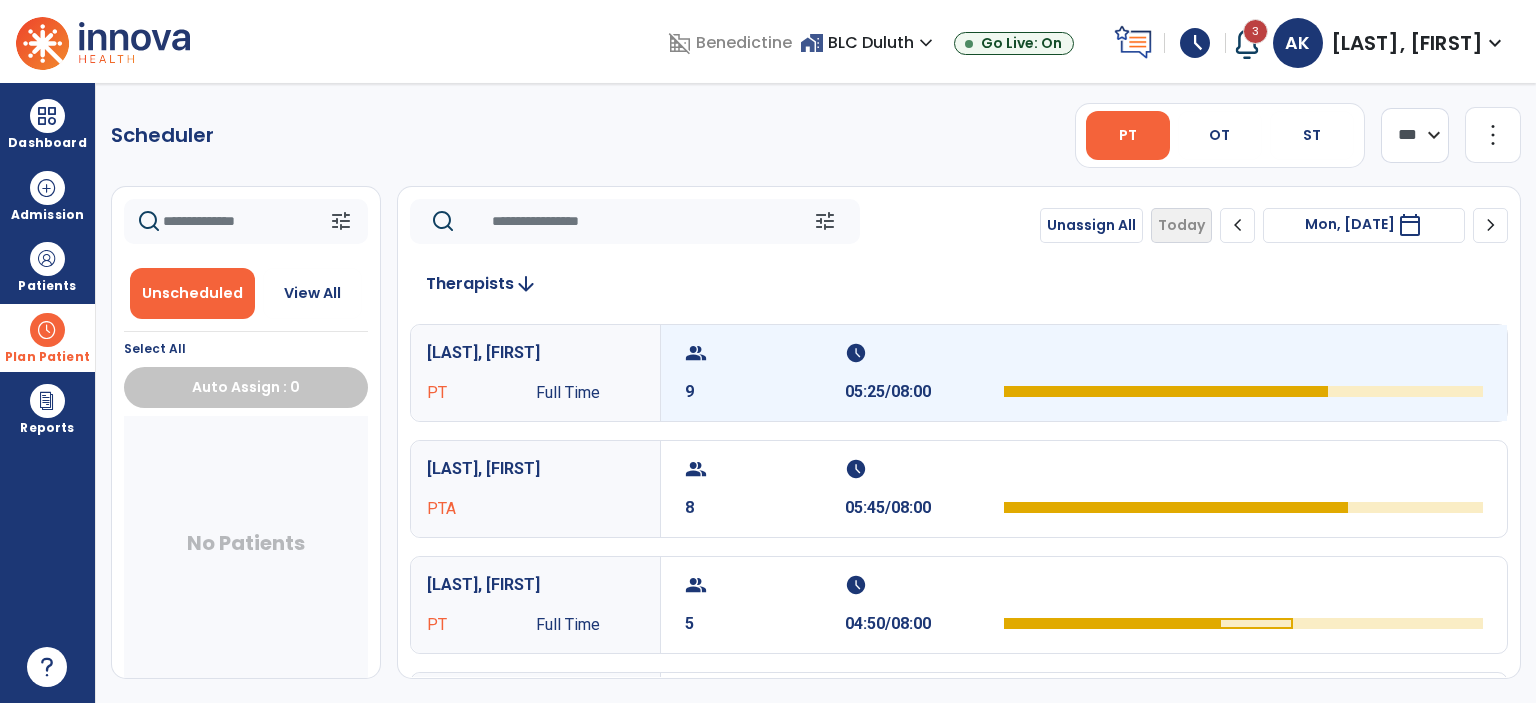 click on "schedule  05:25/08:00" at bounding box center (925, 373) 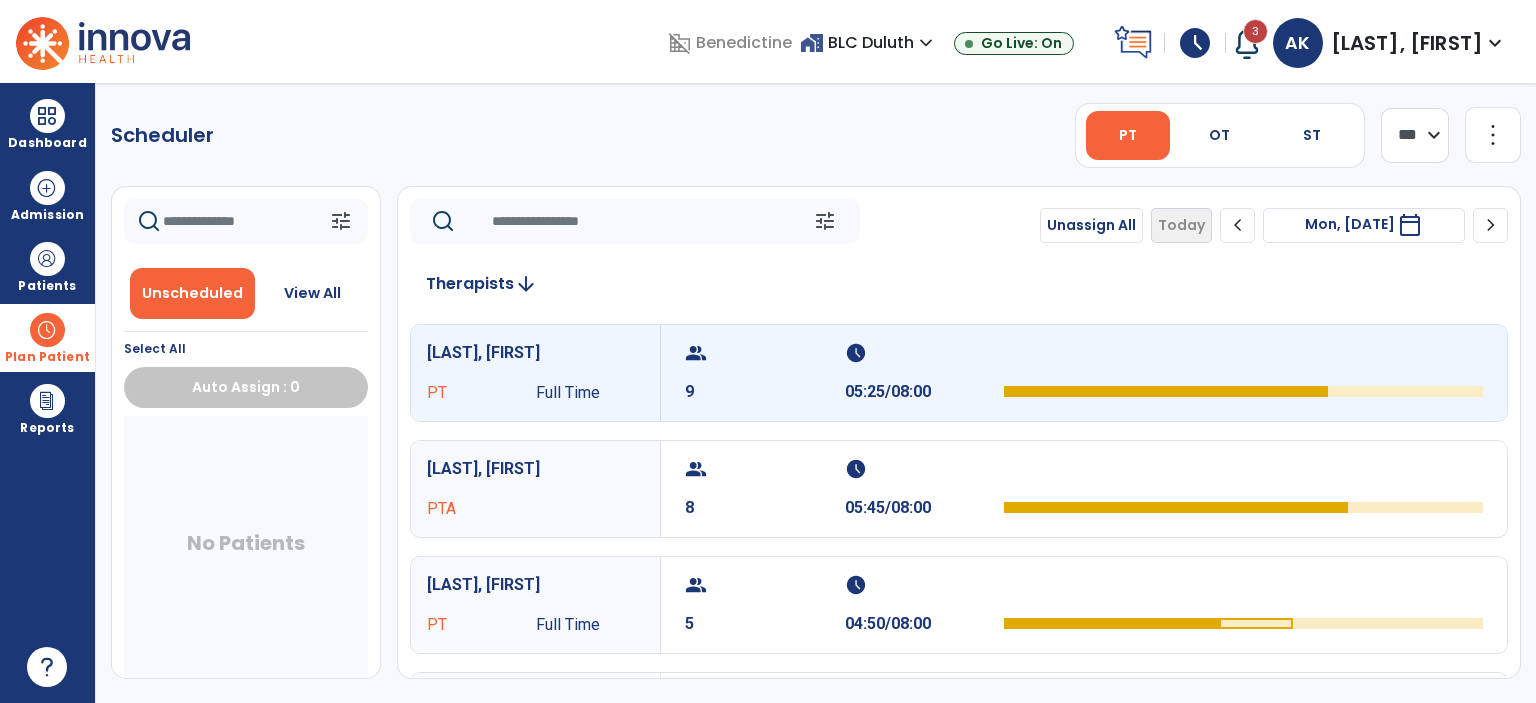click 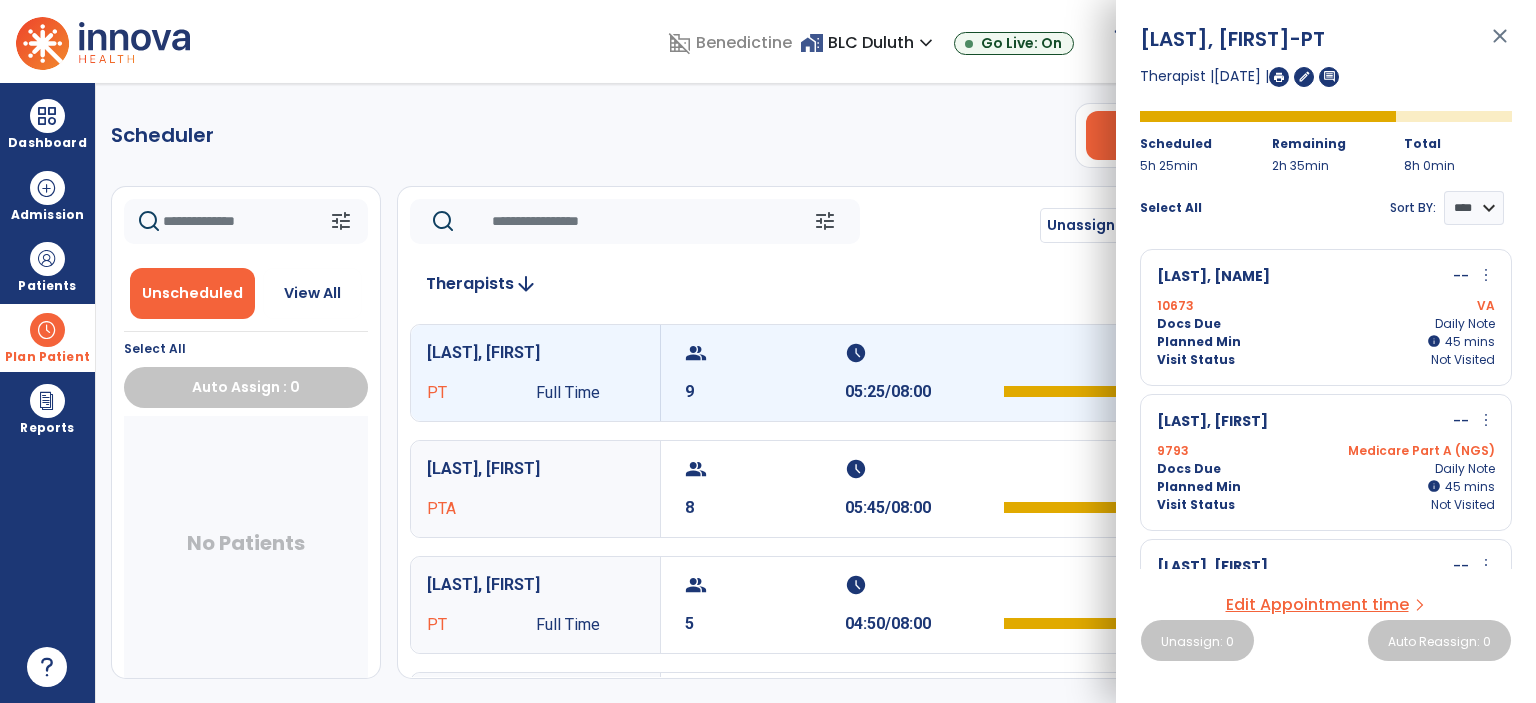 click at bounding box center (1279, 77) 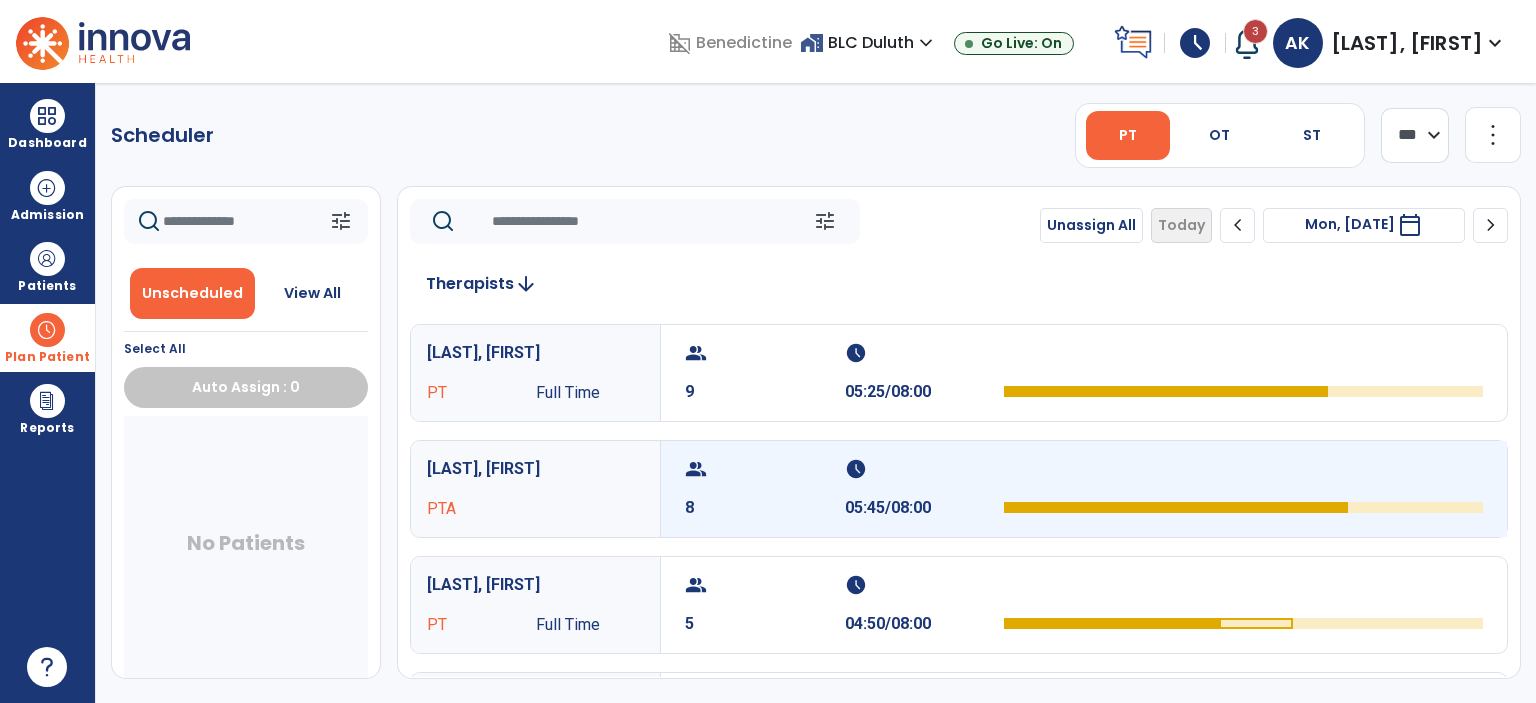 click on "schedule" at bounding box center (922, 469) 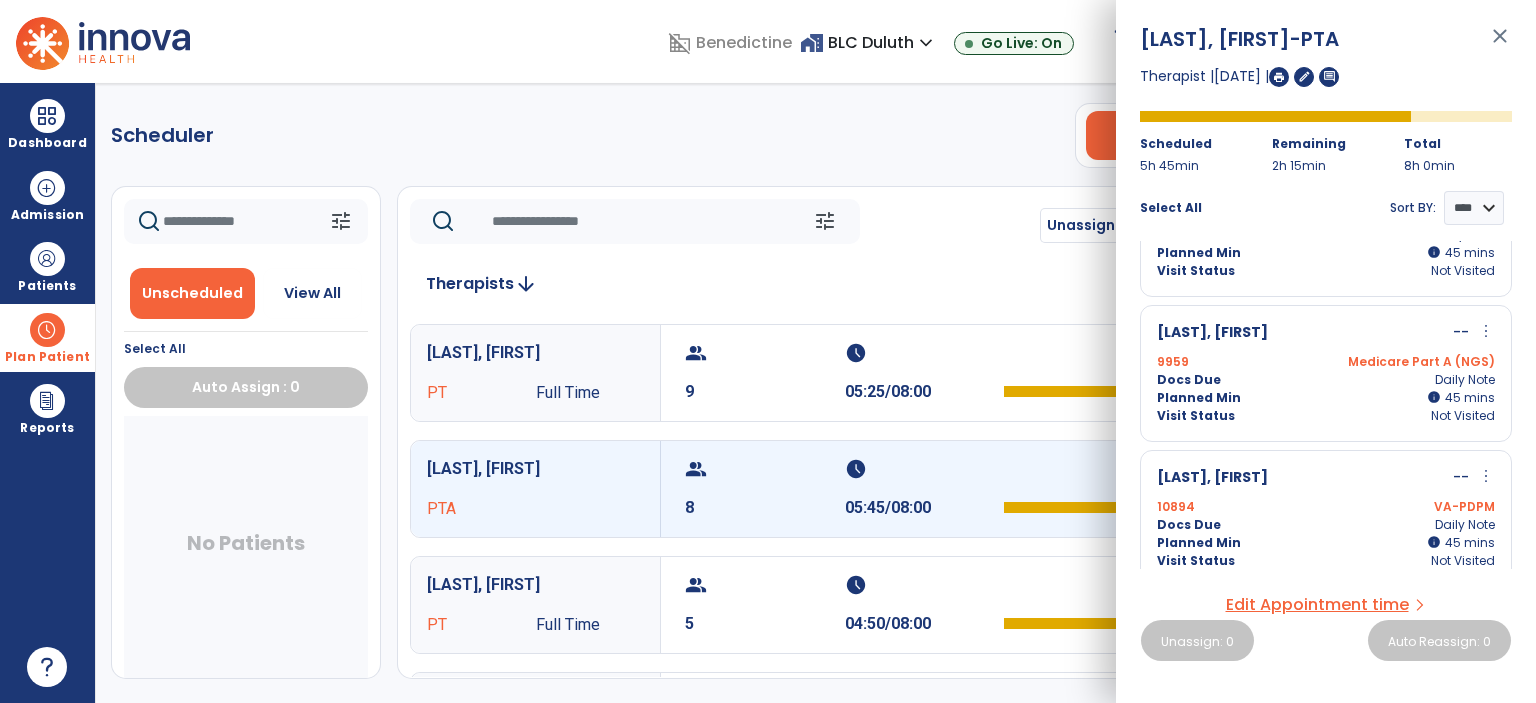 scroll, scrollTop: 0, scrollLeft: 0, axis: both 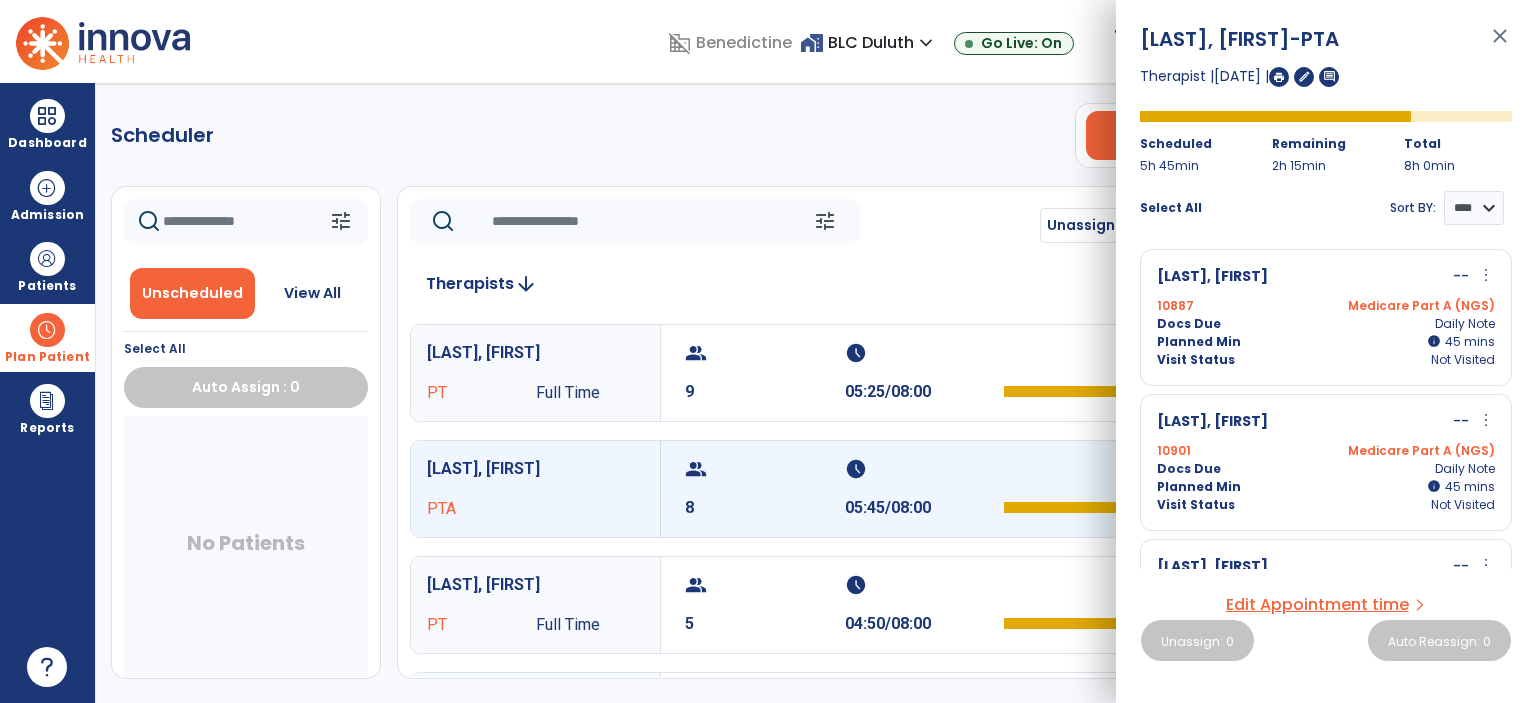 click 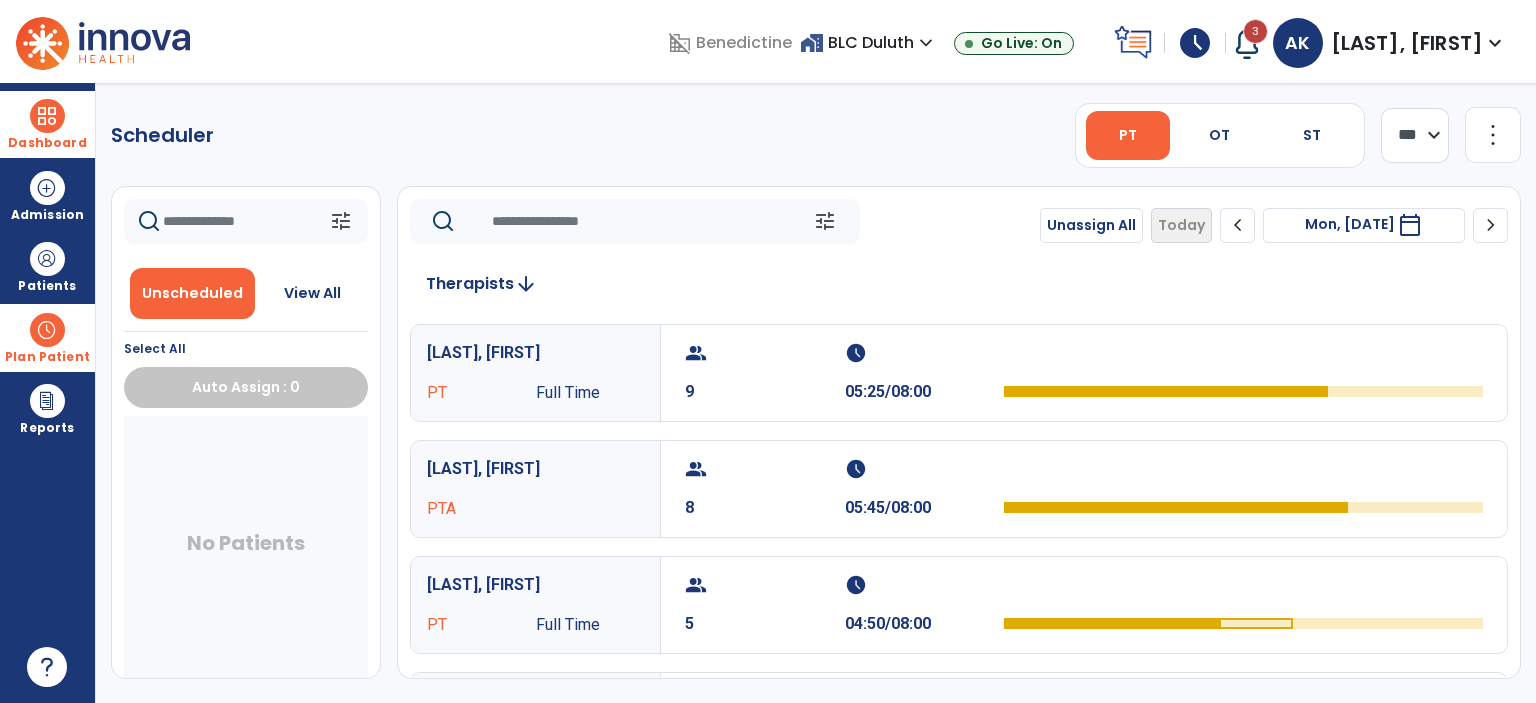 drag, startPoint x: 56, startPoint y: 119, endPoint x: 161, endPoint y: 143, distance: 107.70794 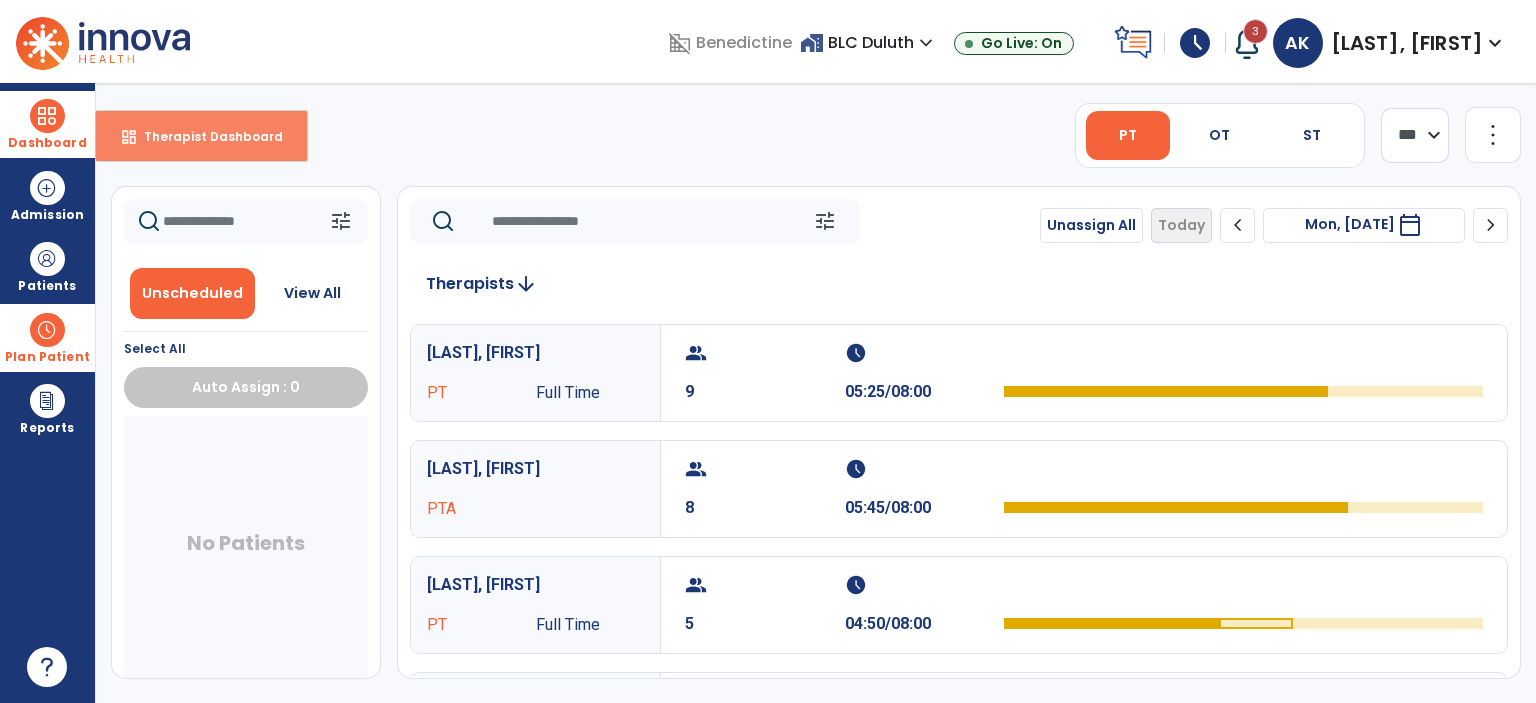 click on "Therapist Dashboard" at bounding box center [205, 136] 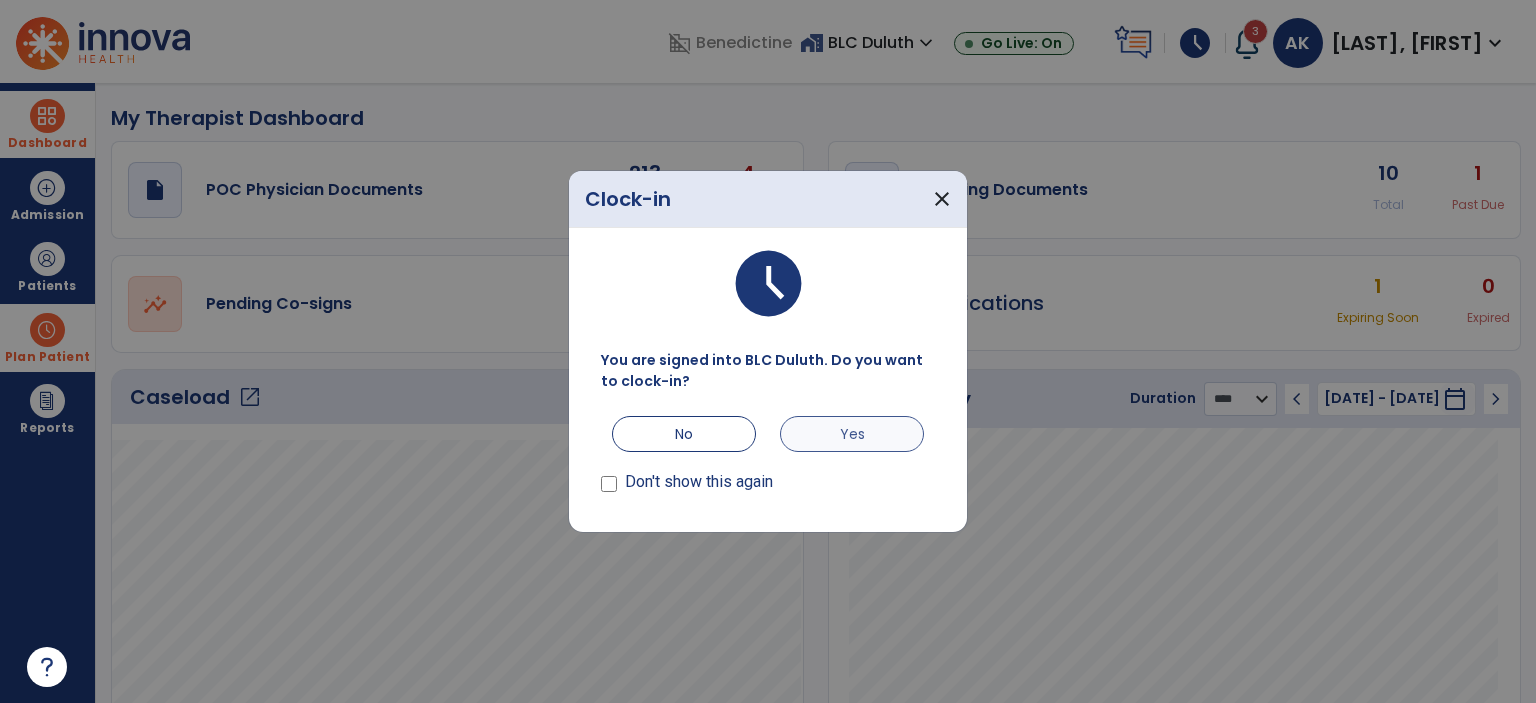 drag, startPoint x: 852, startPoint y: 404, endPoint x: 856, endPoint y: 438, distance: 34.234486 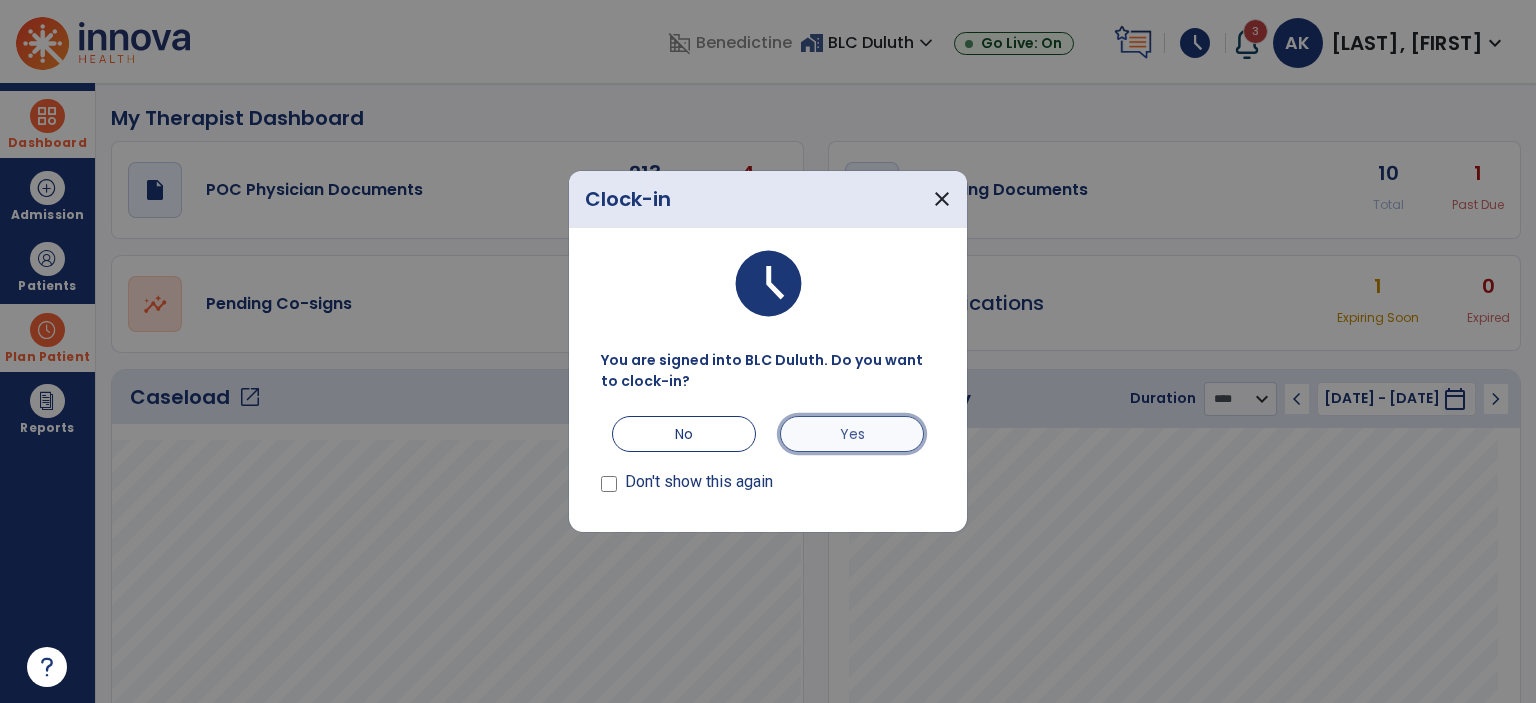 click on "Yes" at bounding box center (852, 434) 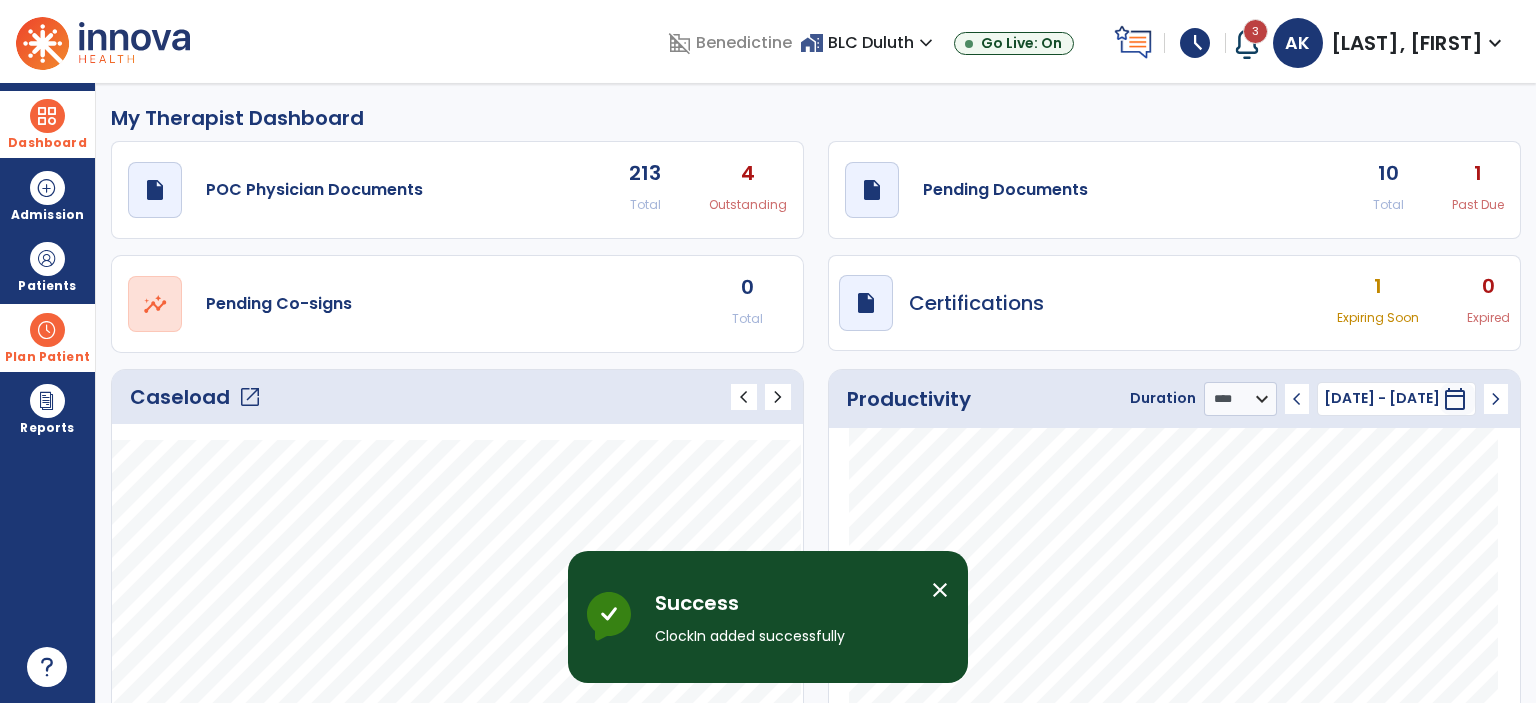 click on "draft   open_in_new  Pending Documents 10 Total 1 Past Due" 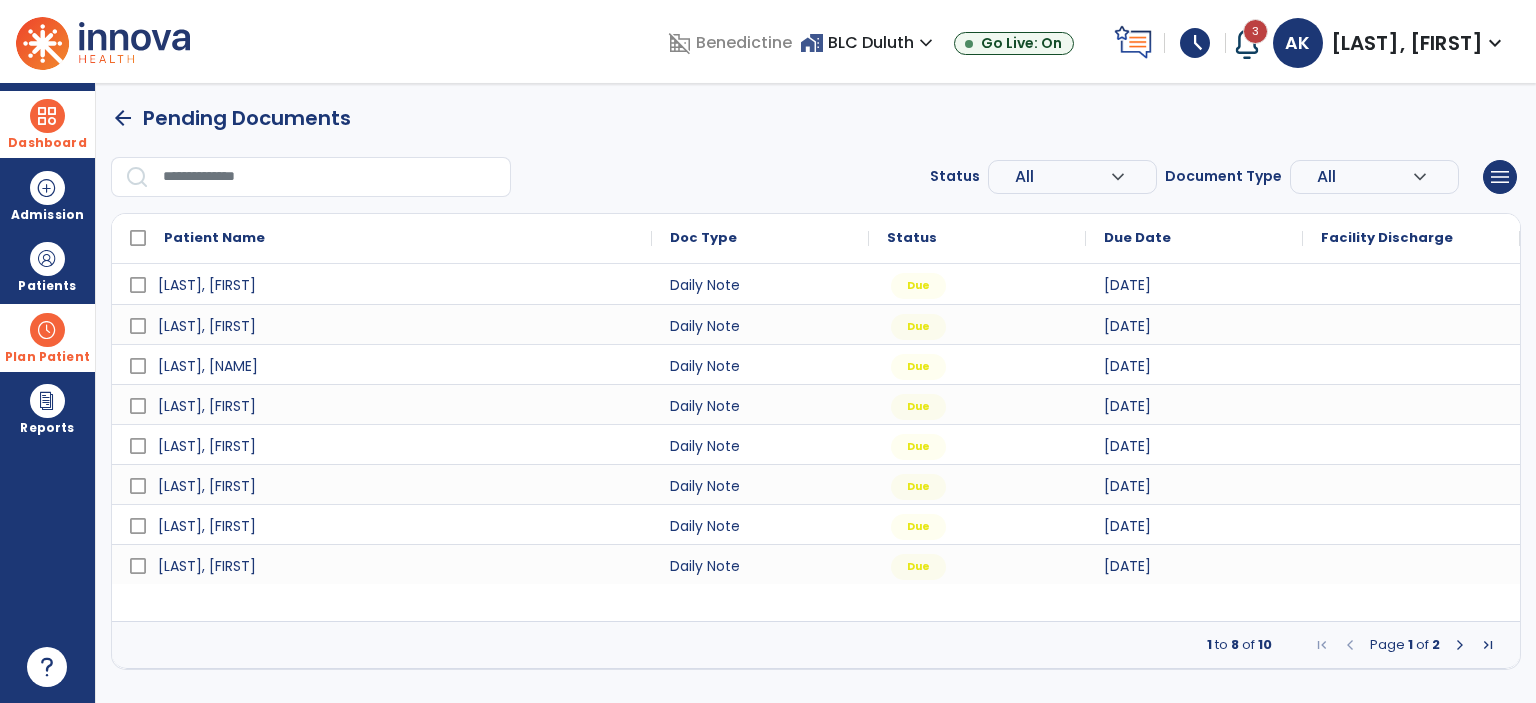 click at bounding box center (1460, 645) 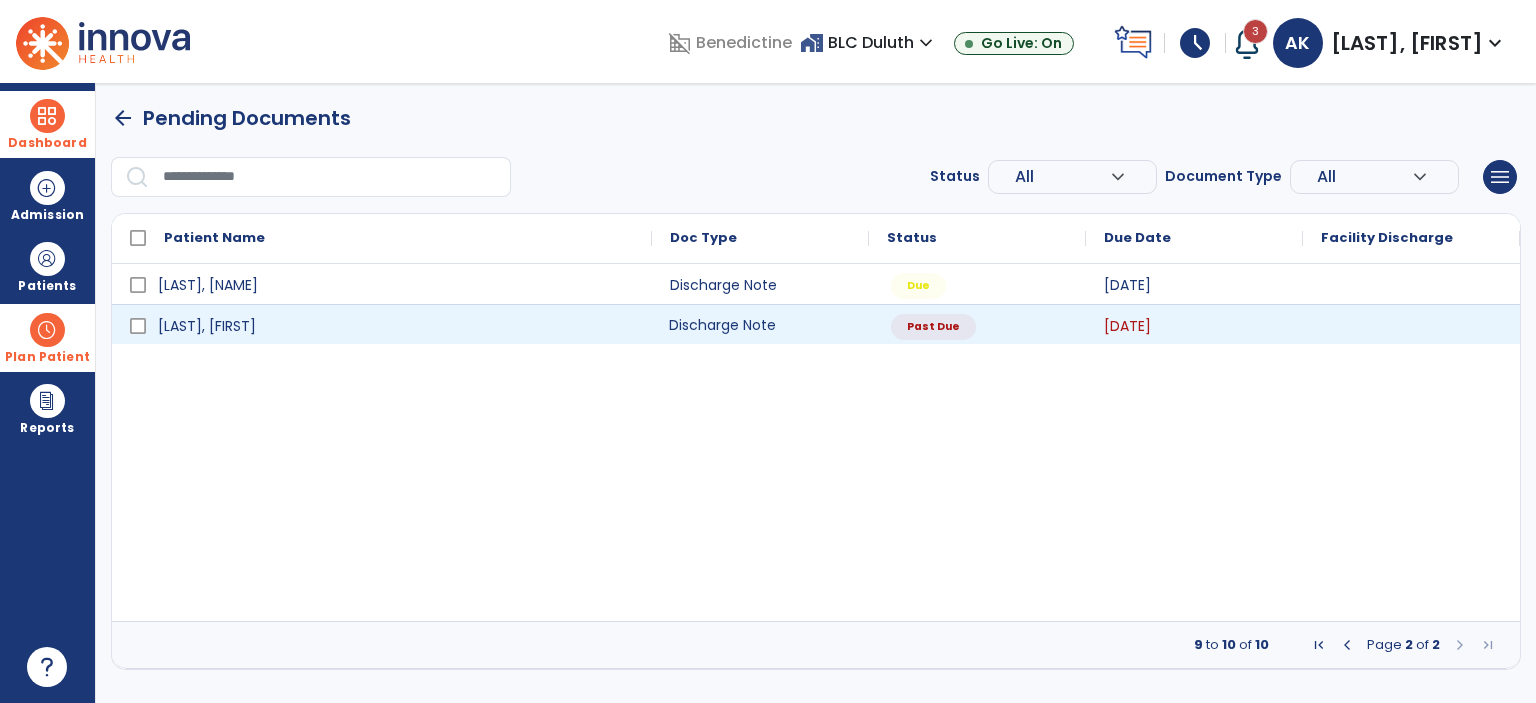 click on "Discharge Note" at bounding box center [760, 324] 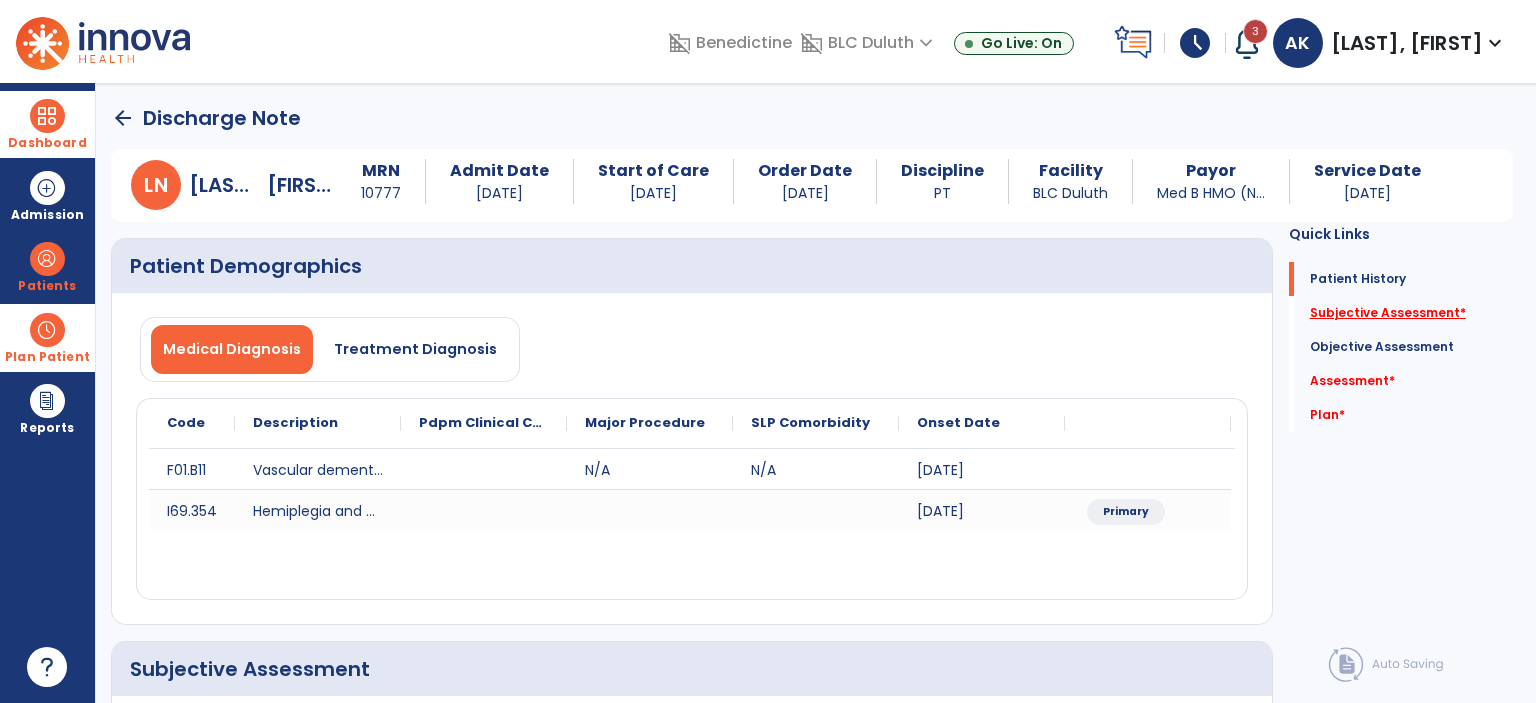 click on "Subjective Assessment   *" 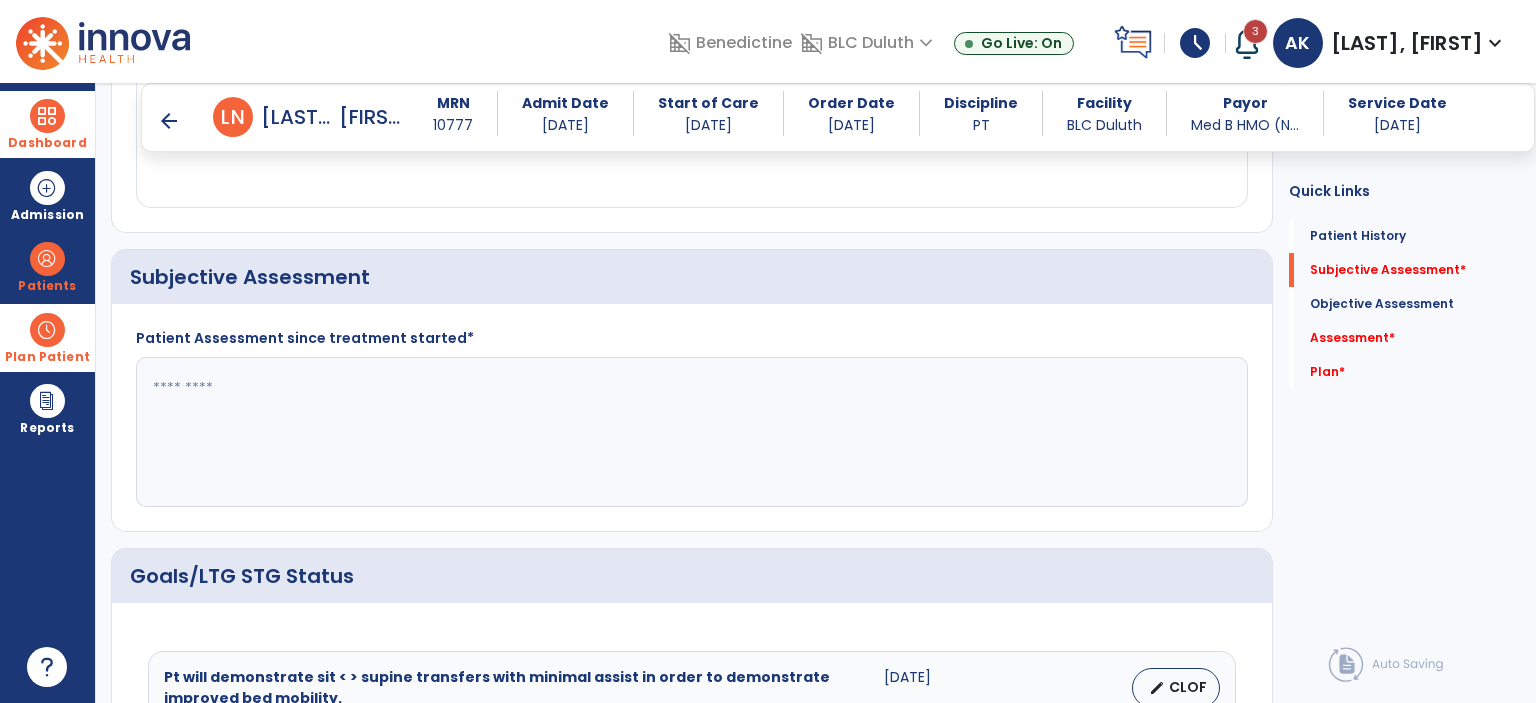 scroll, scrollTop: 388, scrollLeft: 0, axis: vertical 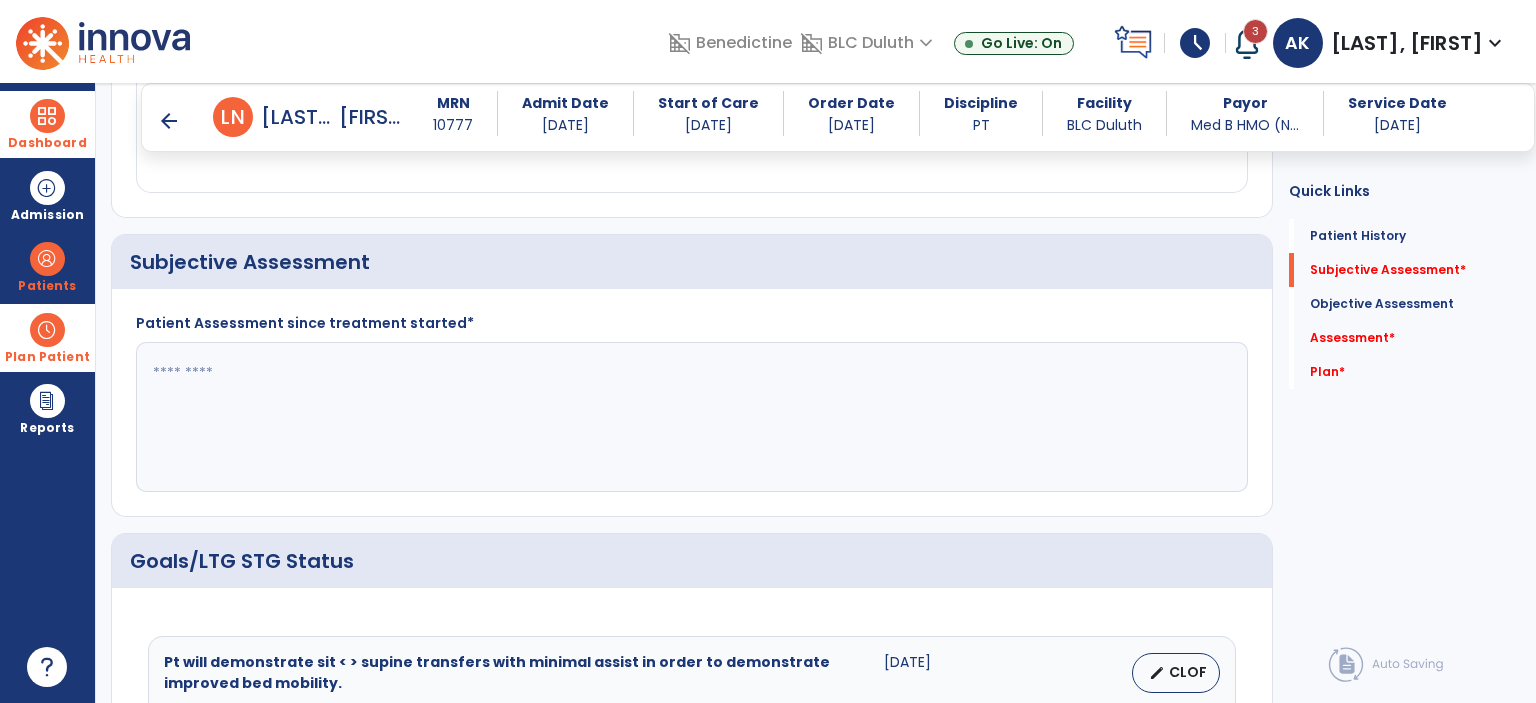 click 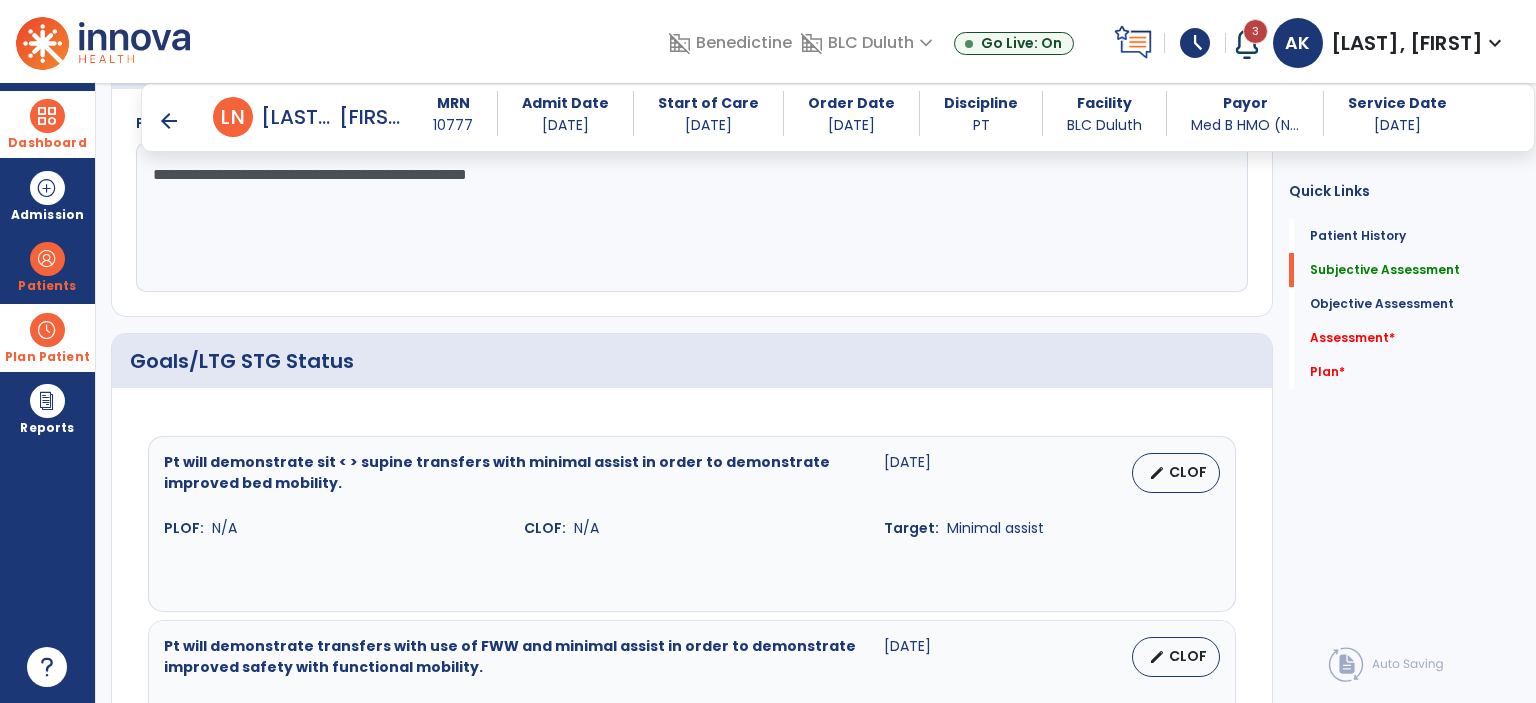 scroll, scrollTop: 688, scrollLeft: 0, axis: vertical 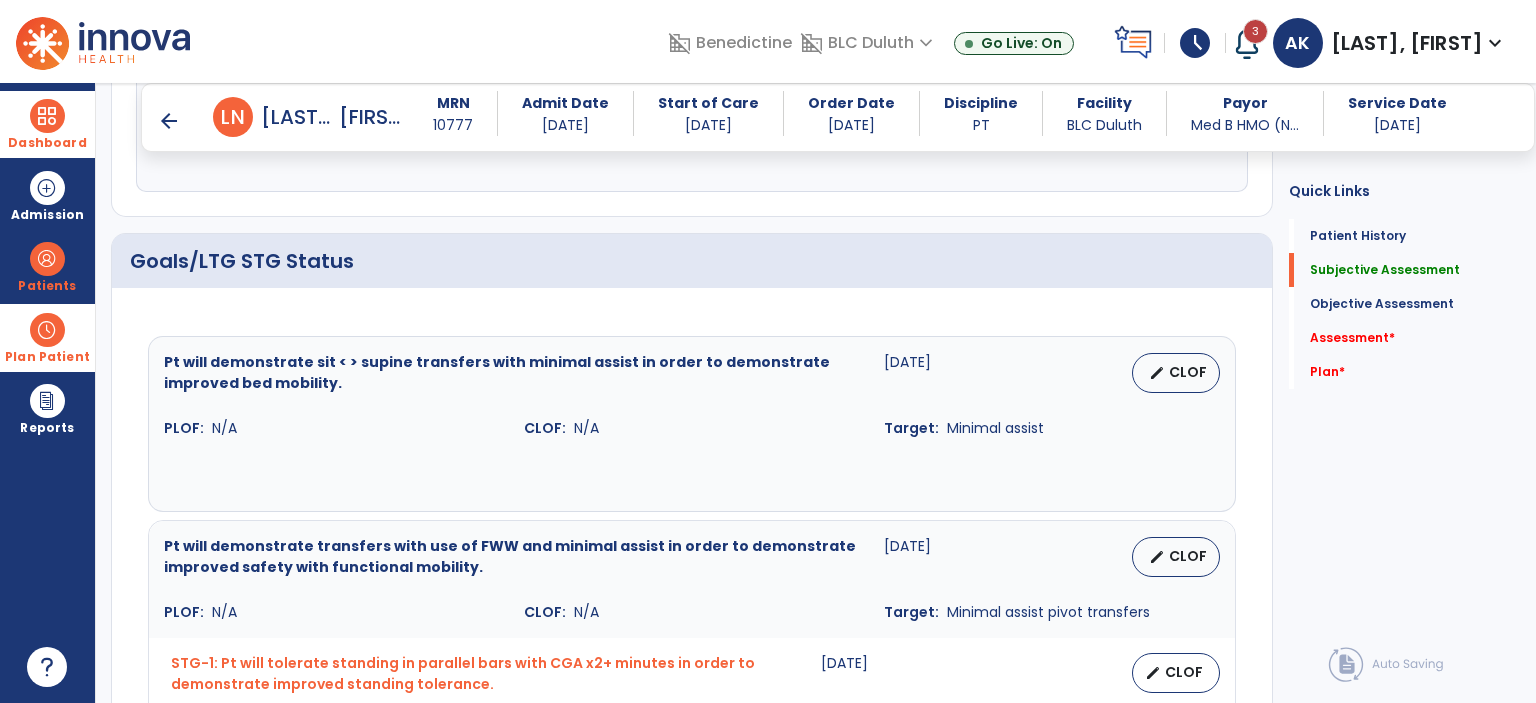 type on "**********" 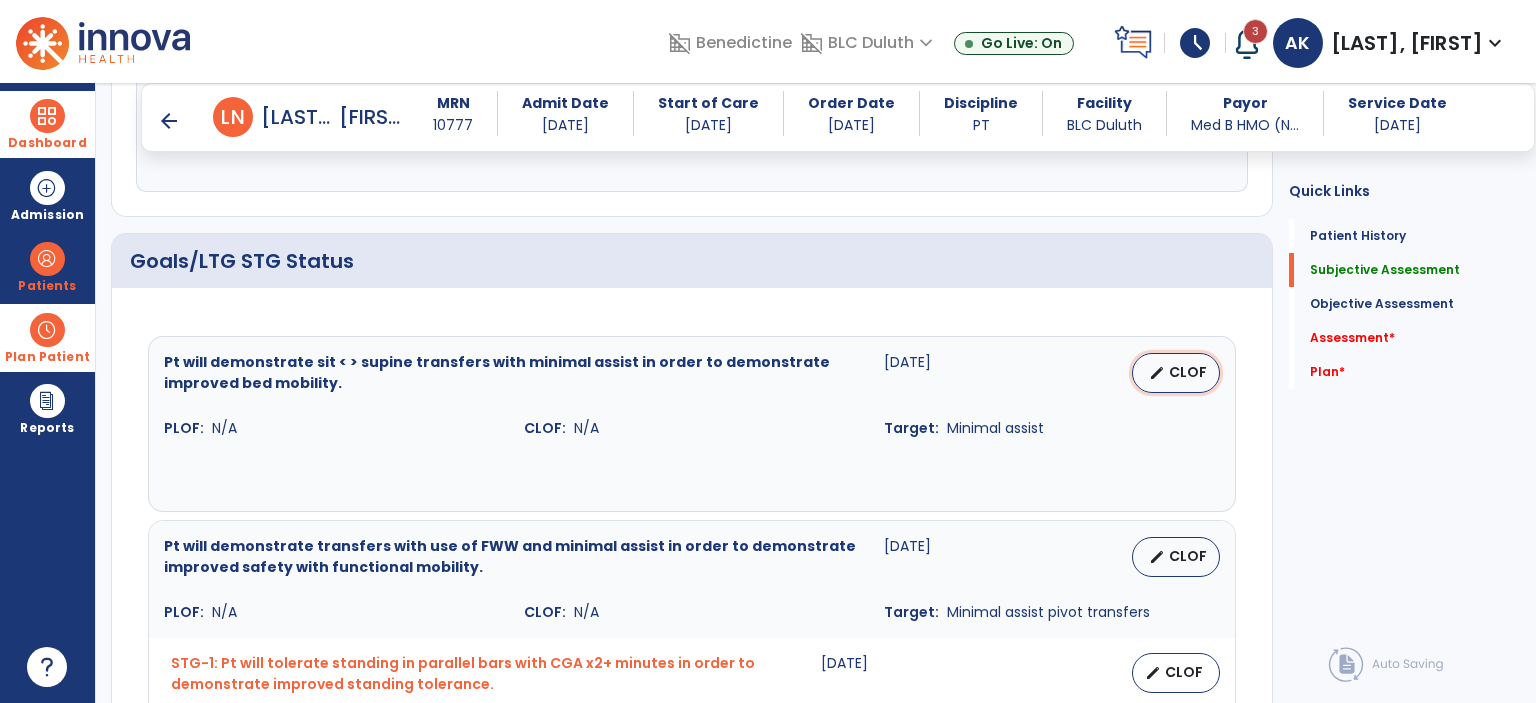 click on "edit" at bounding box center (1157, 373) 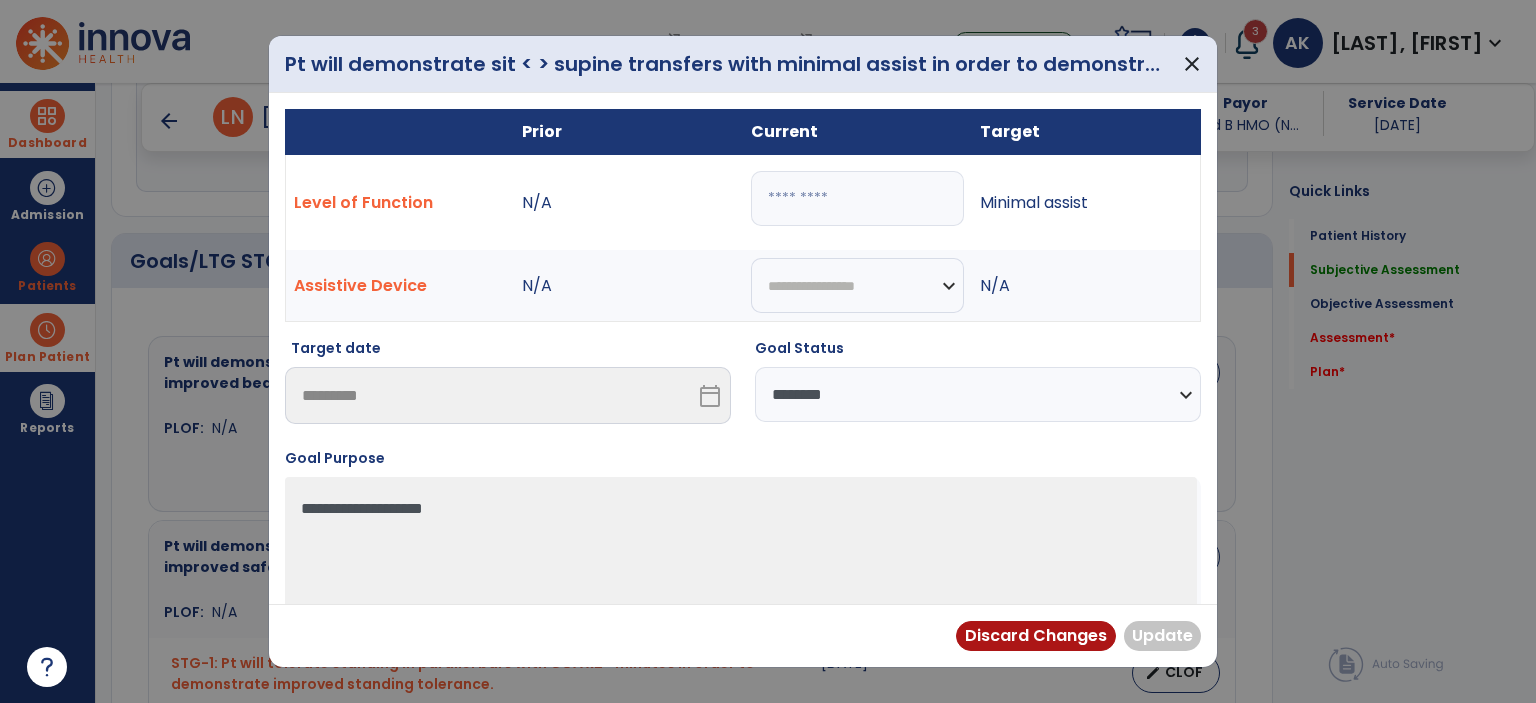 click at bounding box center [857, 198] 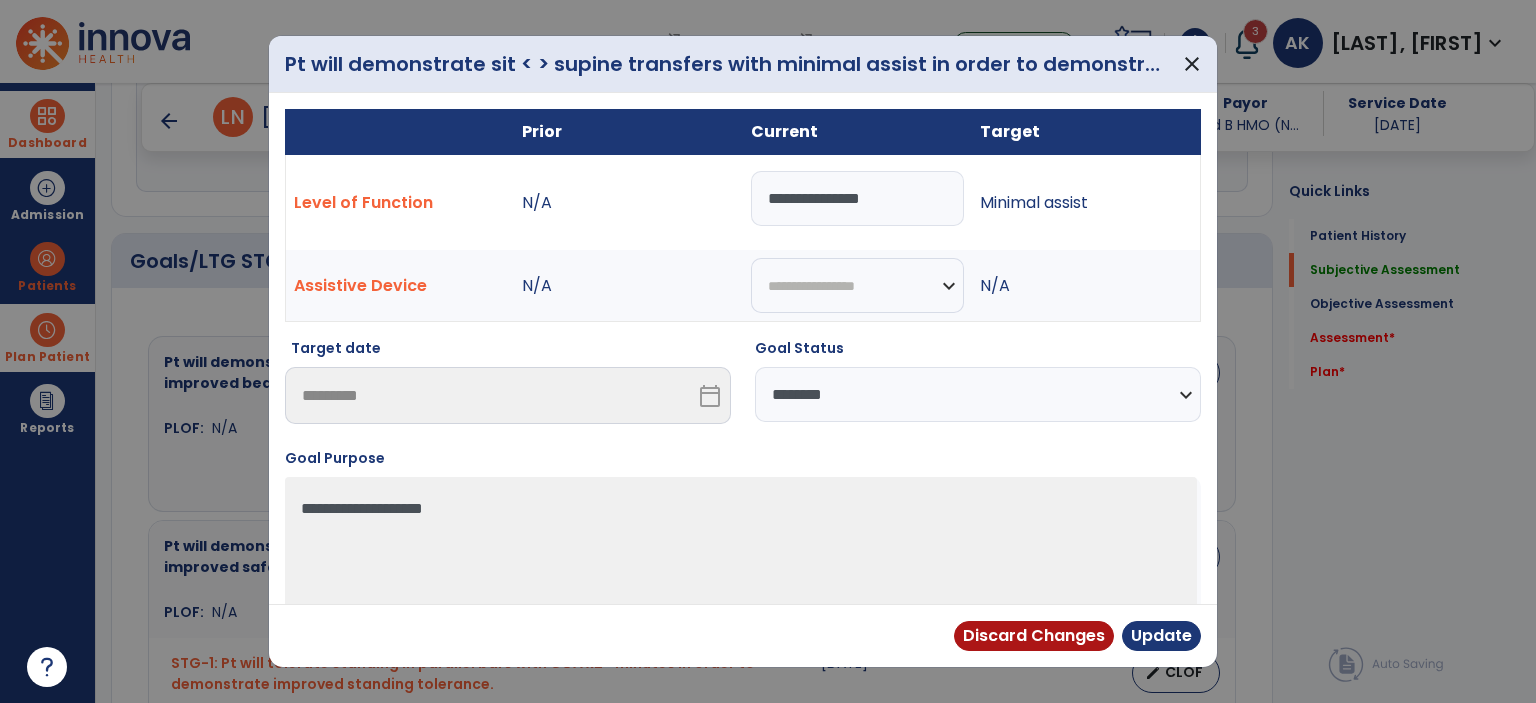 type on "**********" 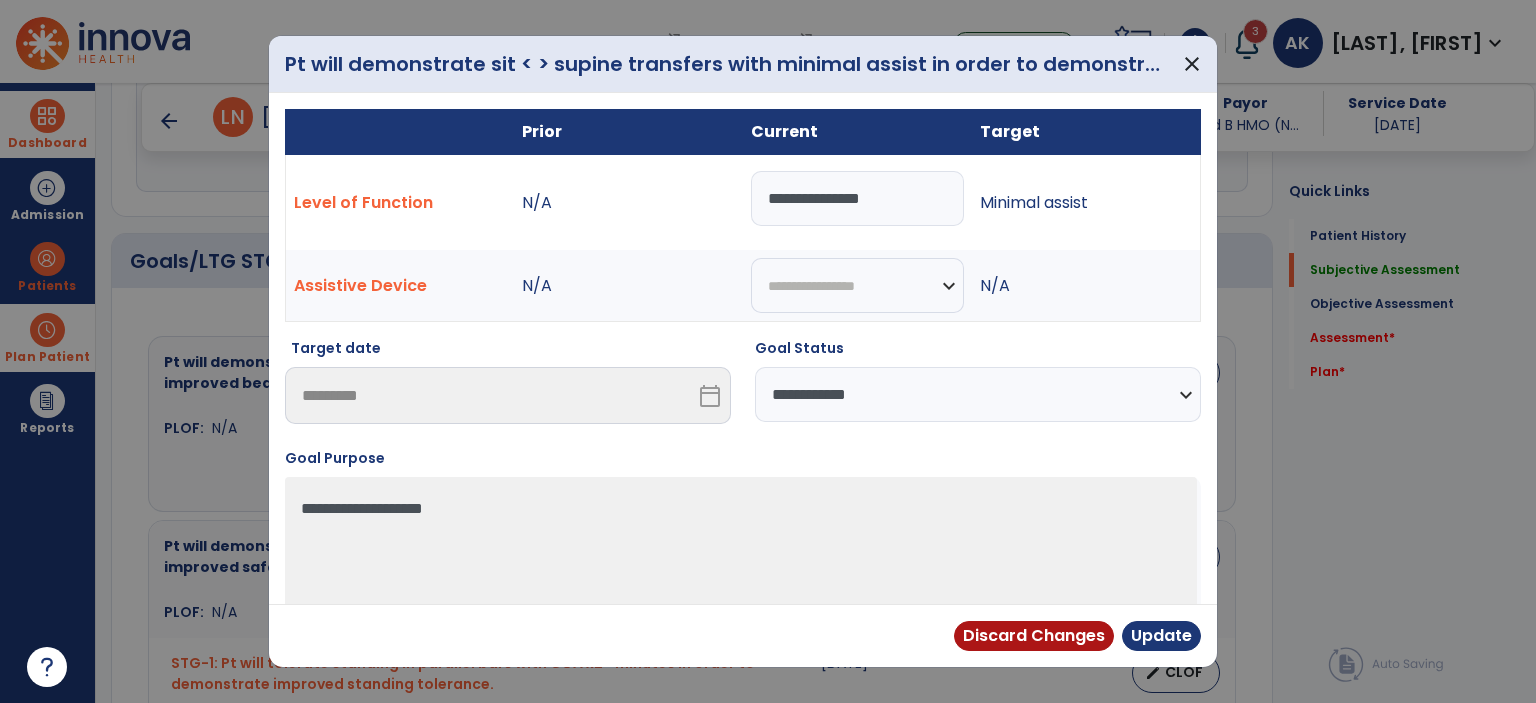 click on "**********" at bounding box center [978, 394] 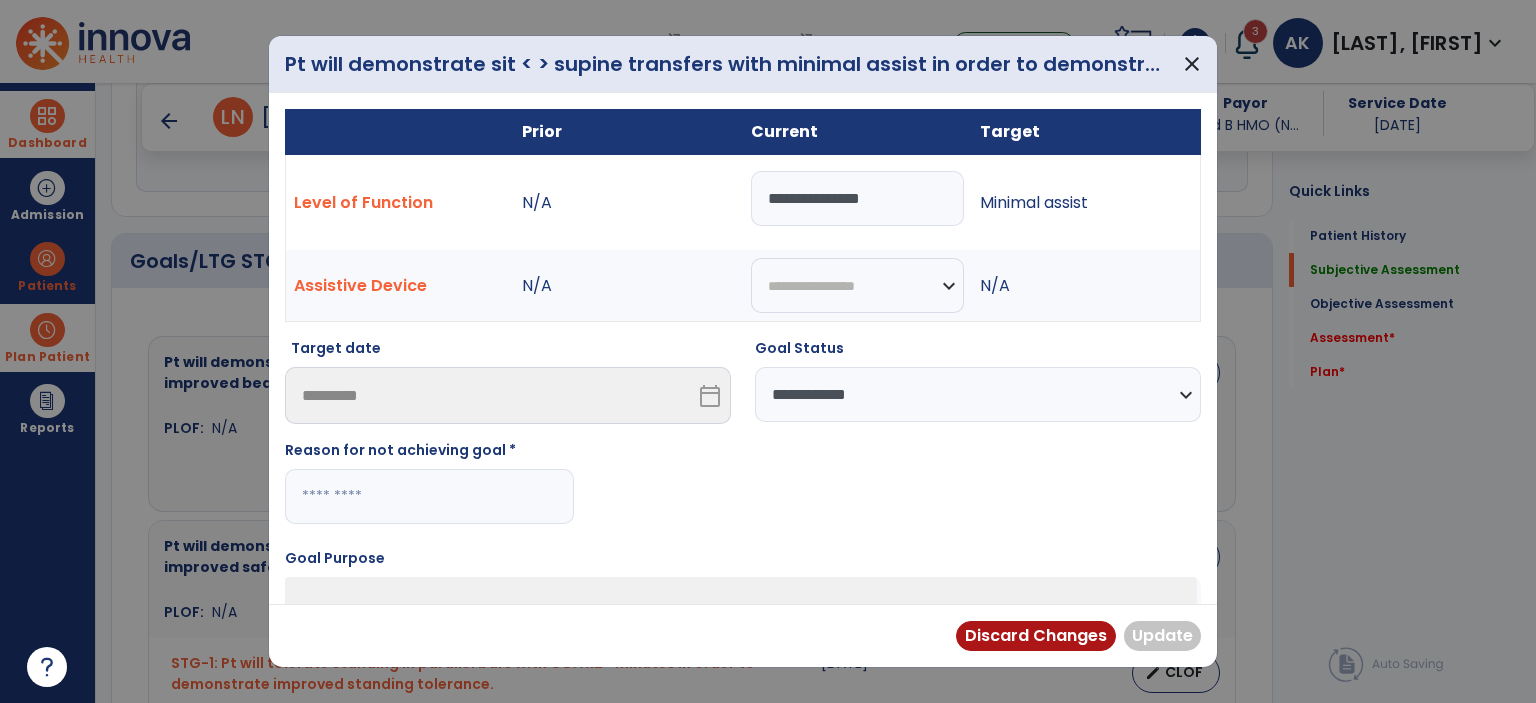 click at bounding box center (429, 496) 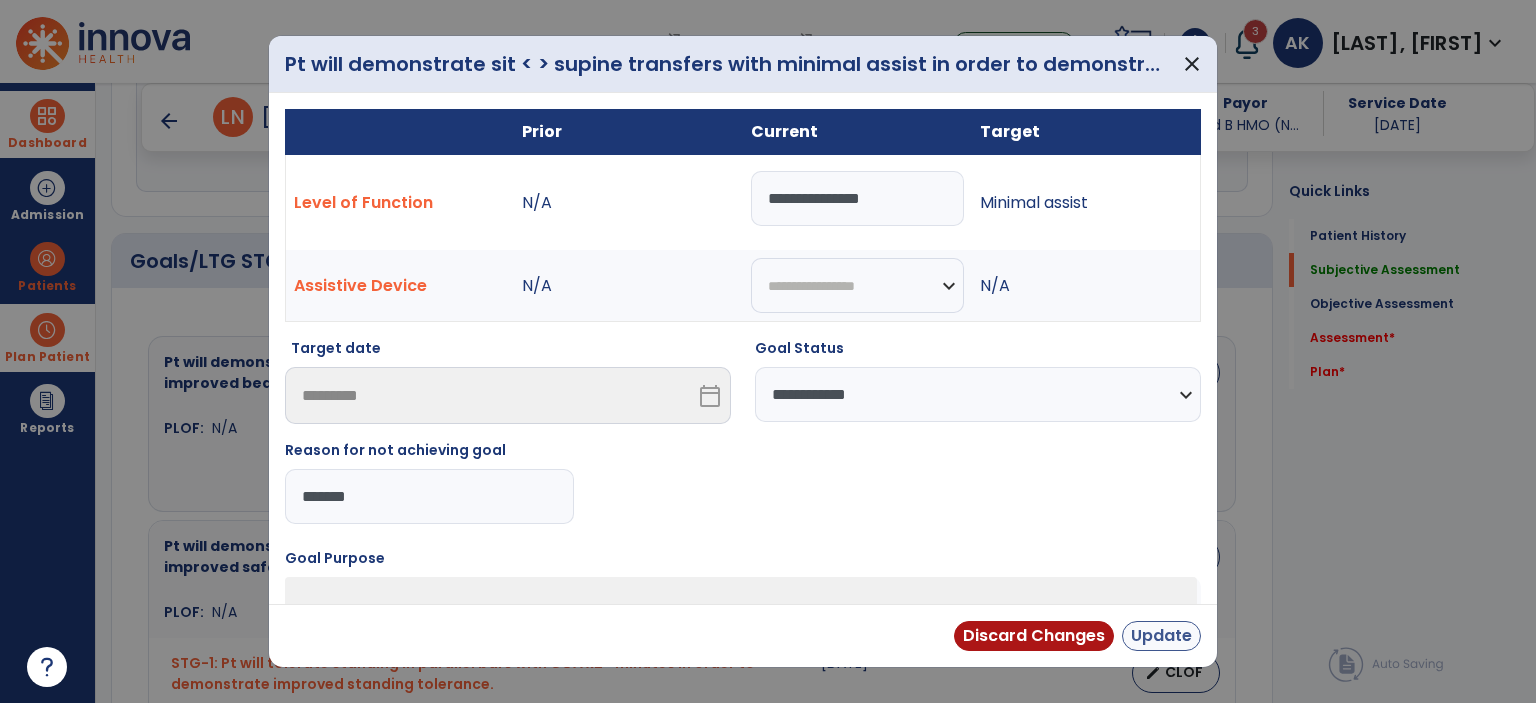 type on "*******" 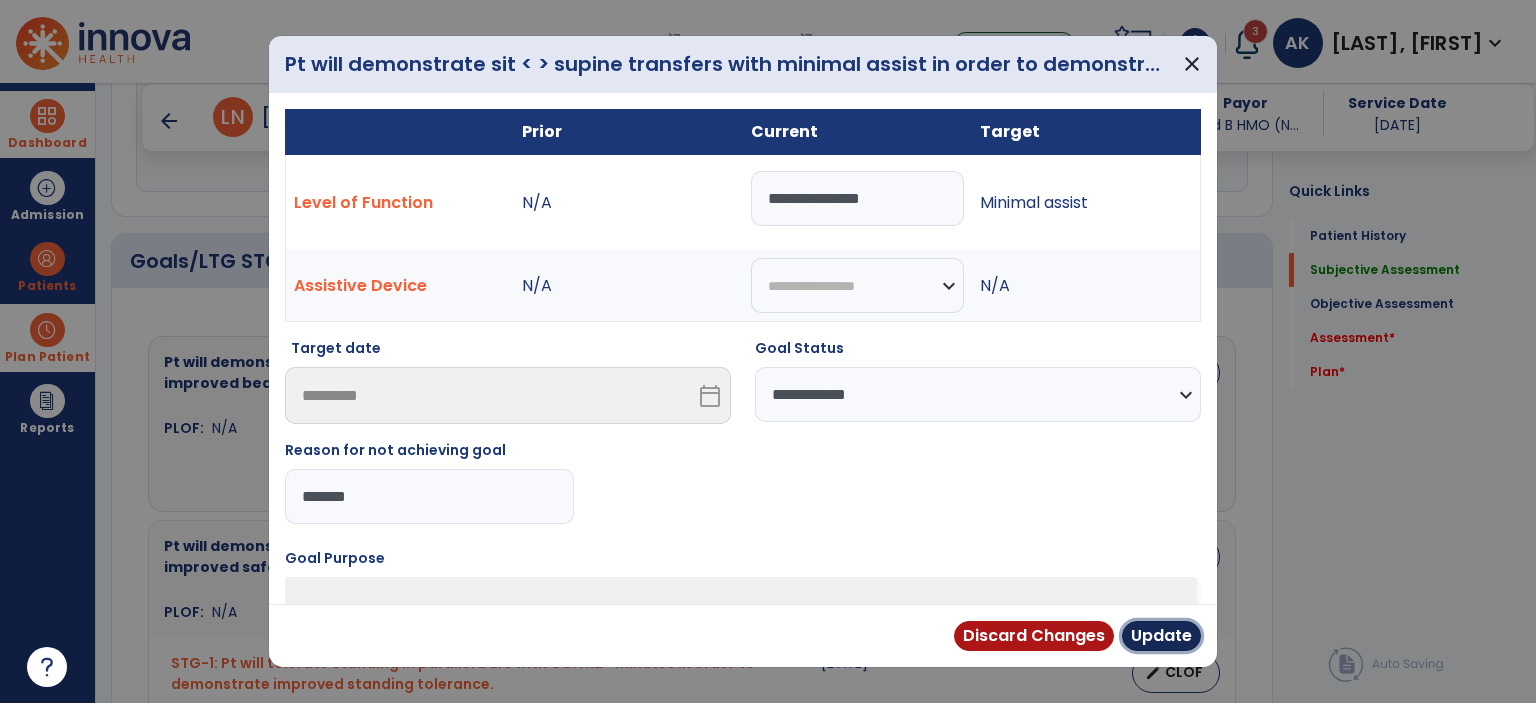 click on "Update" at bounding box center (1161, 636) 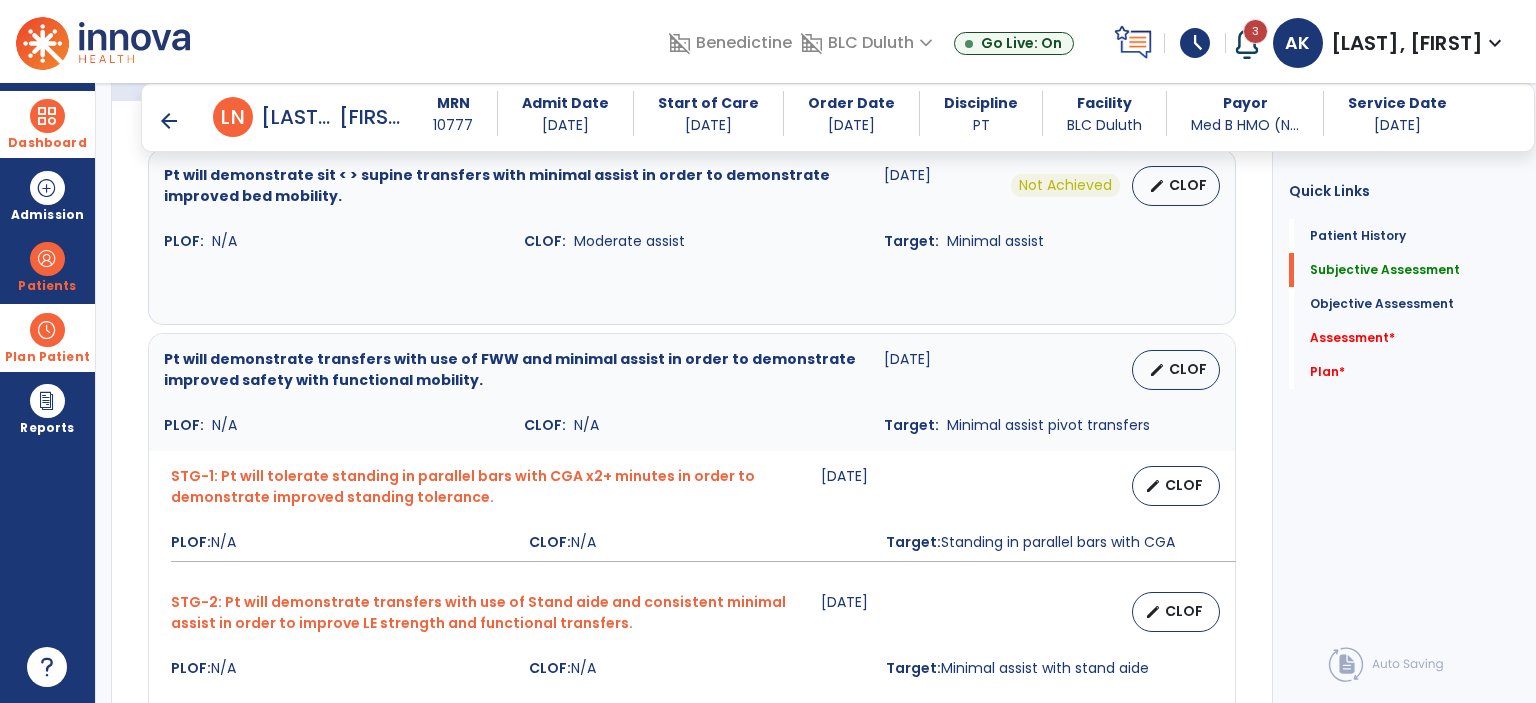 scroll, scrollTop: 888, scrollLeft: 0, axis: vertical 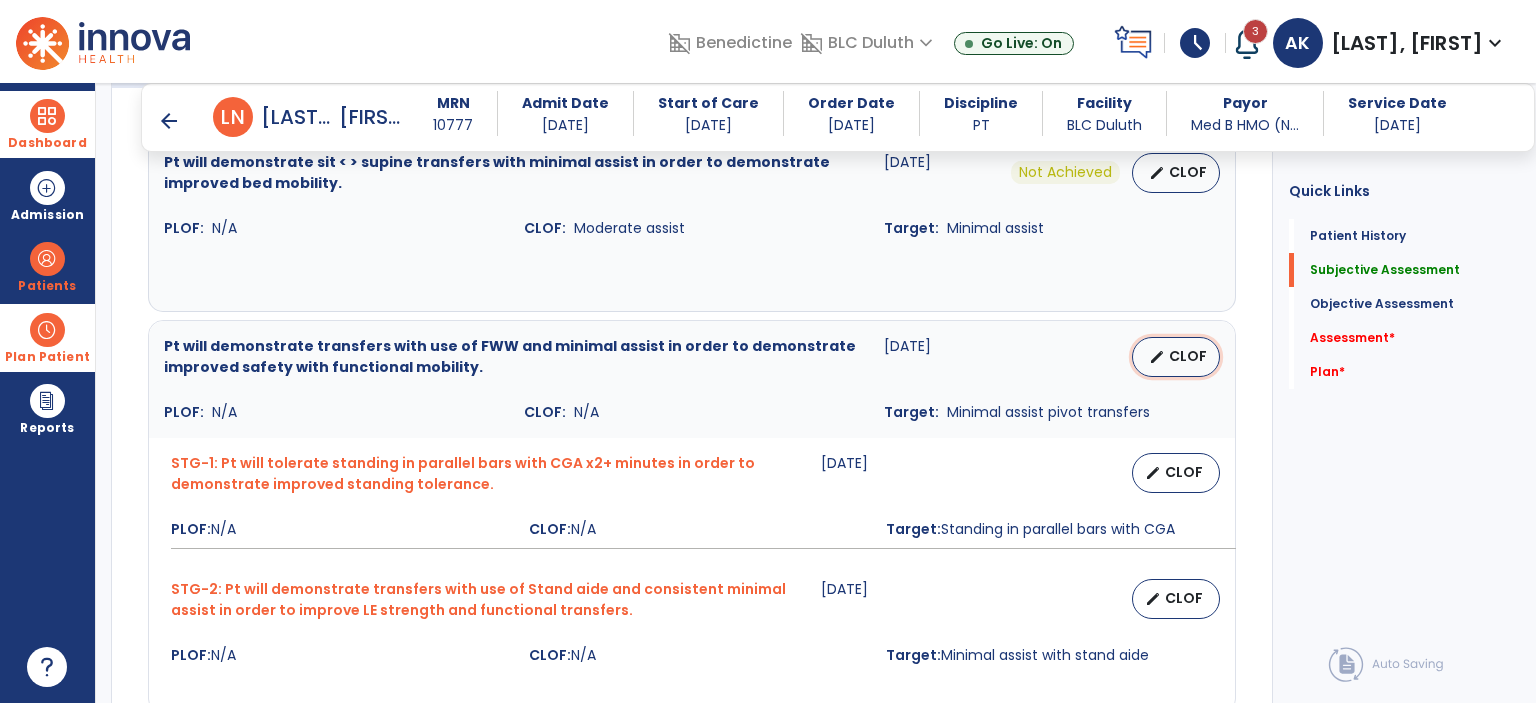 click on "edit   CLOF" at bounding box center (1176, 357) 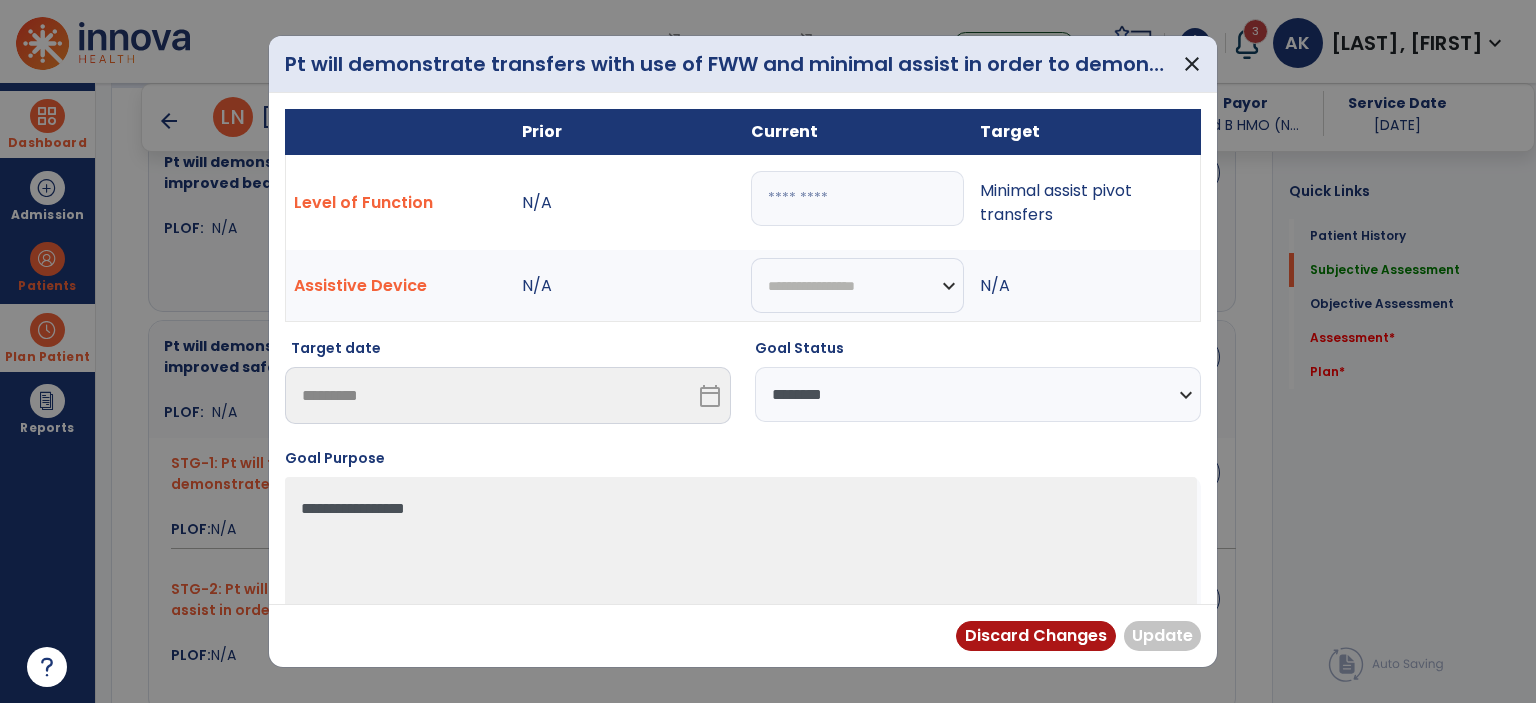 click at bounding box center [857, 198] 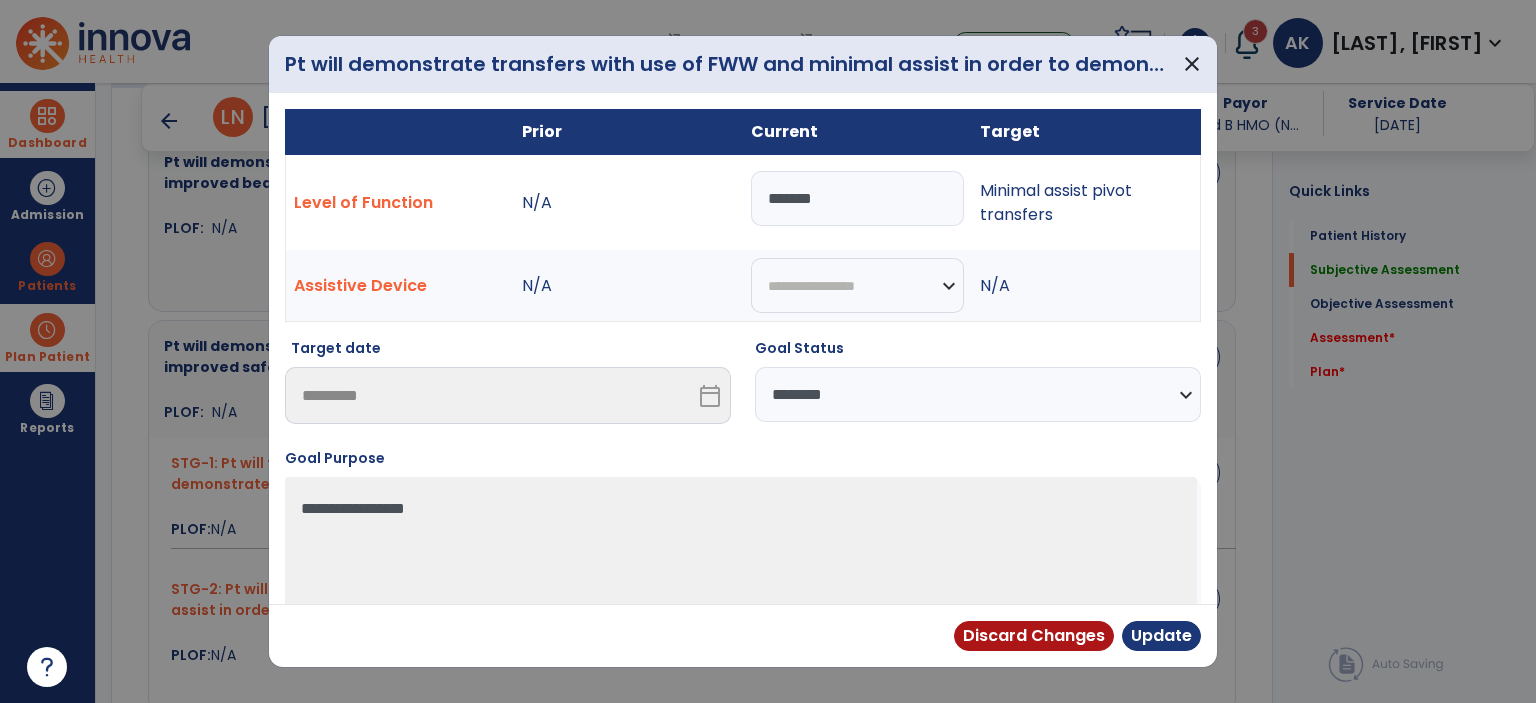 type on "******" 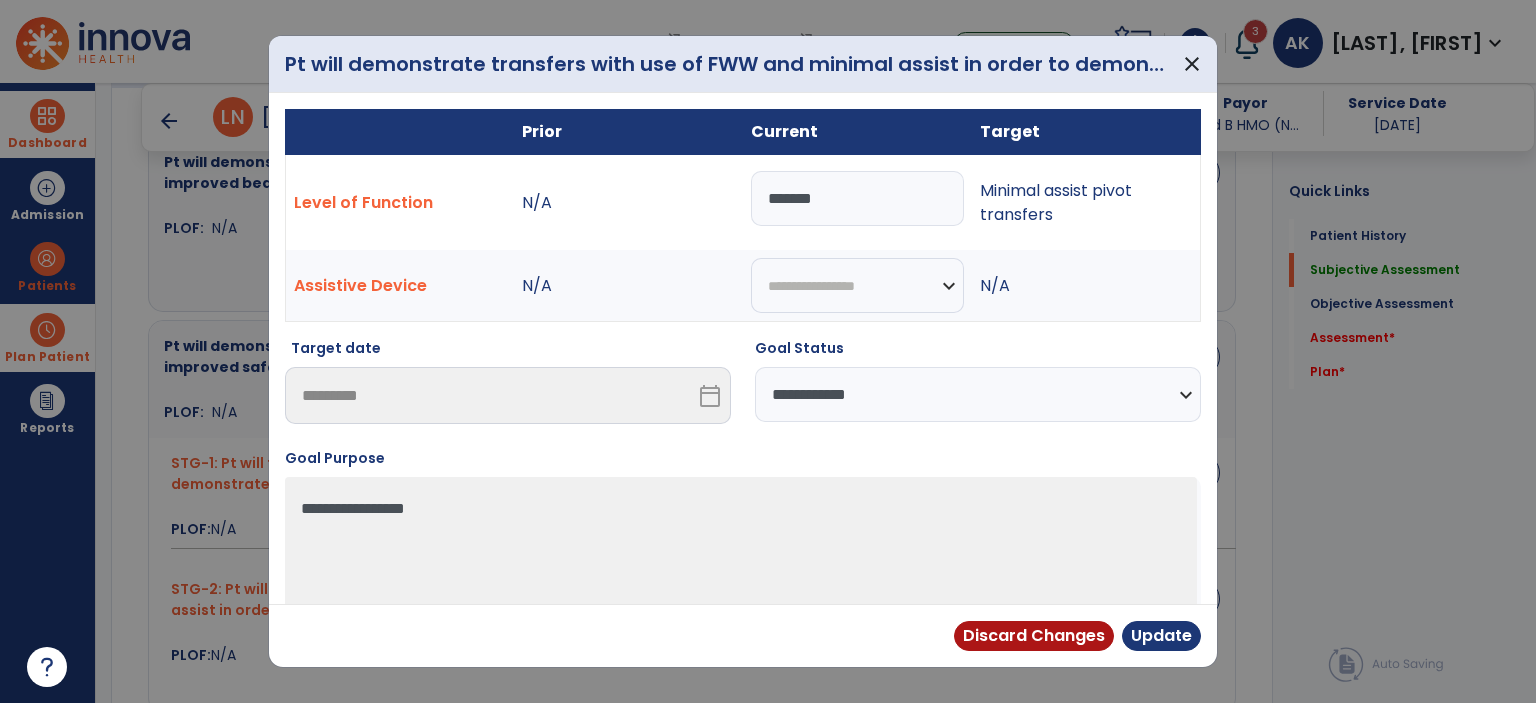 click on "**********" at bounding box center (978, 394) 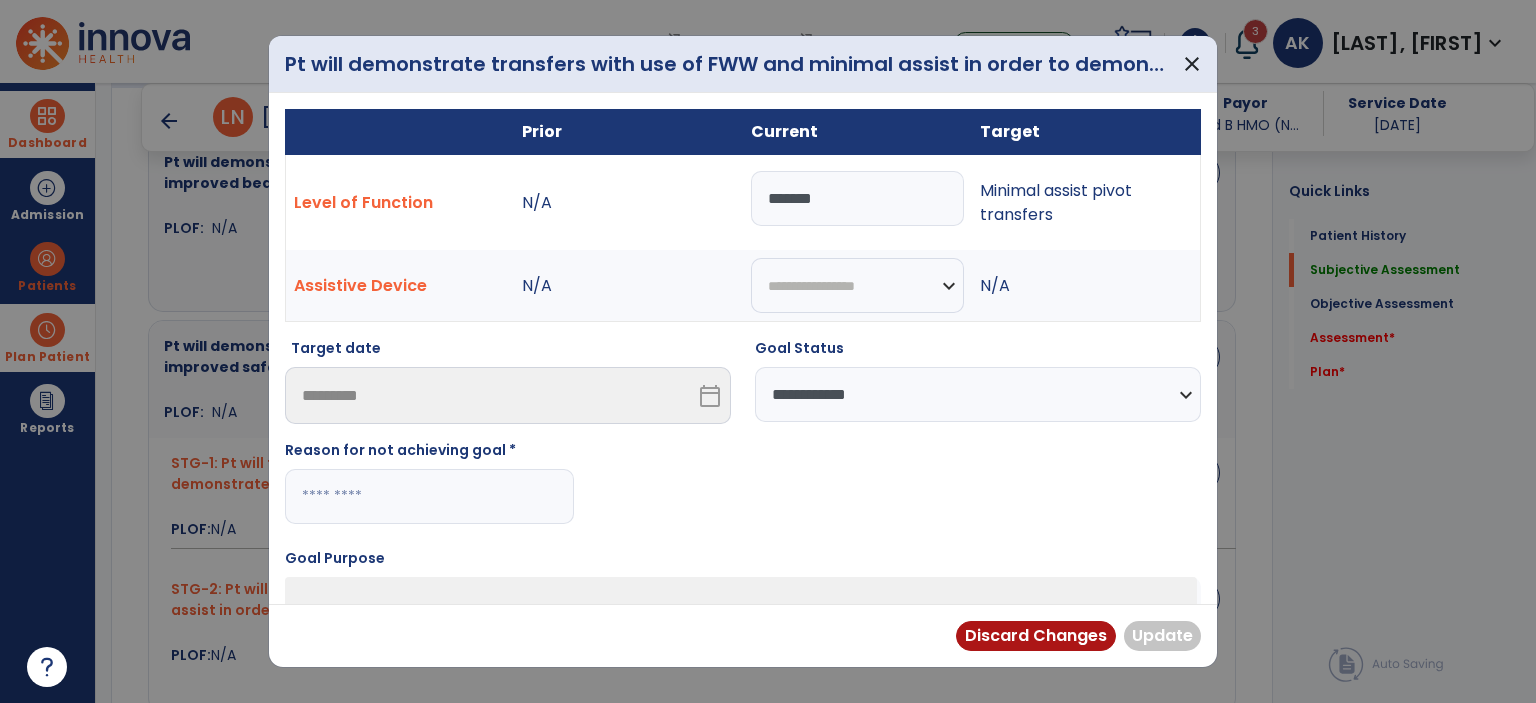 click at bounding box center [429, 496] 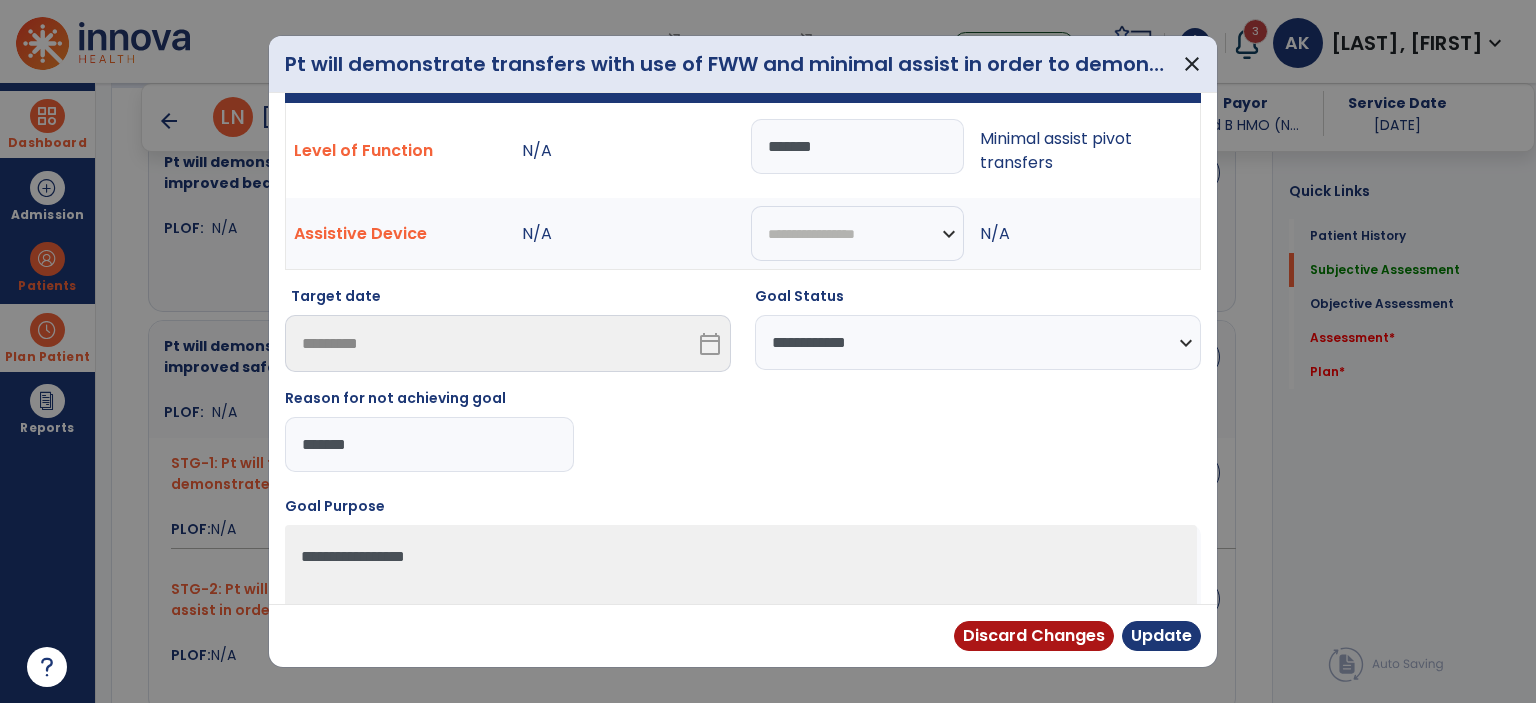 scroll, scrollTop: 100, scrollLeft: 0, axis: vertical 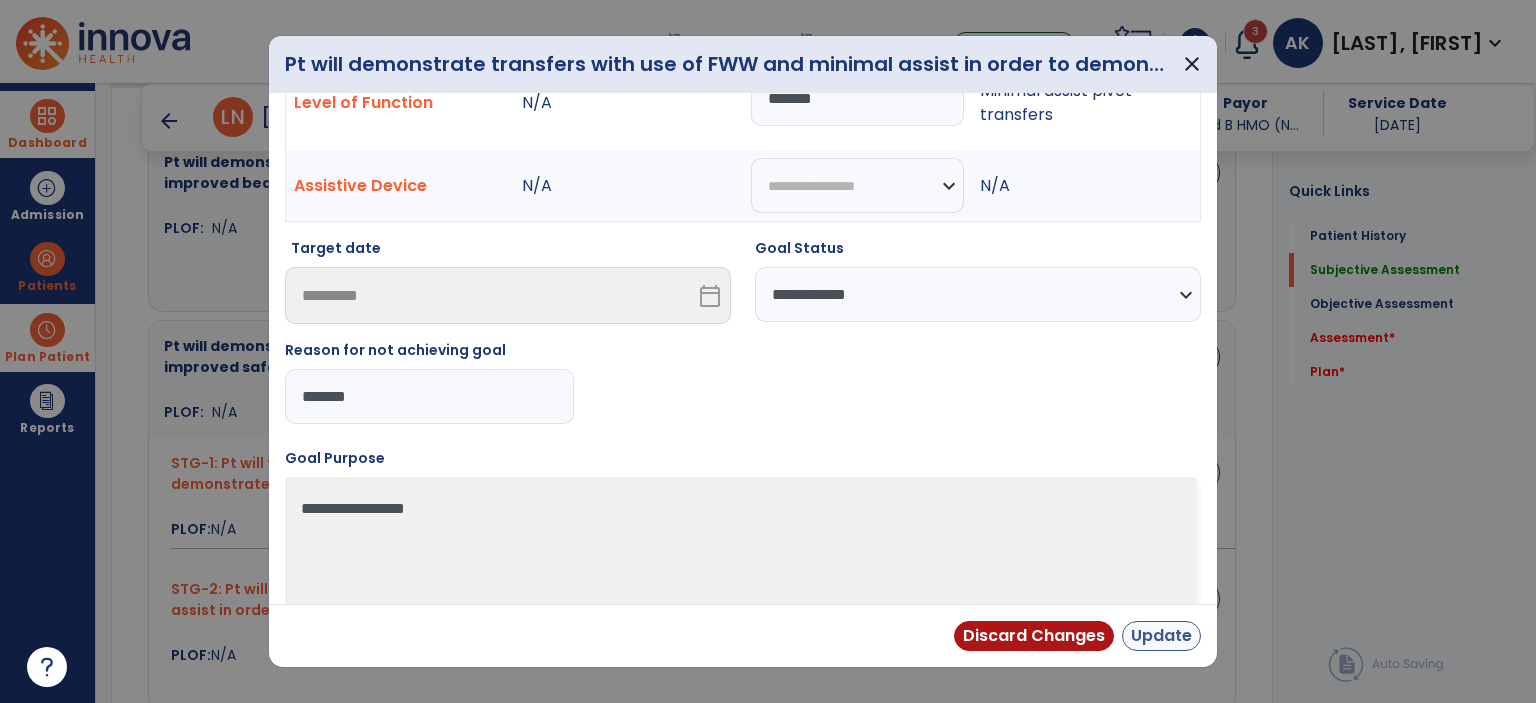 type on "*******" 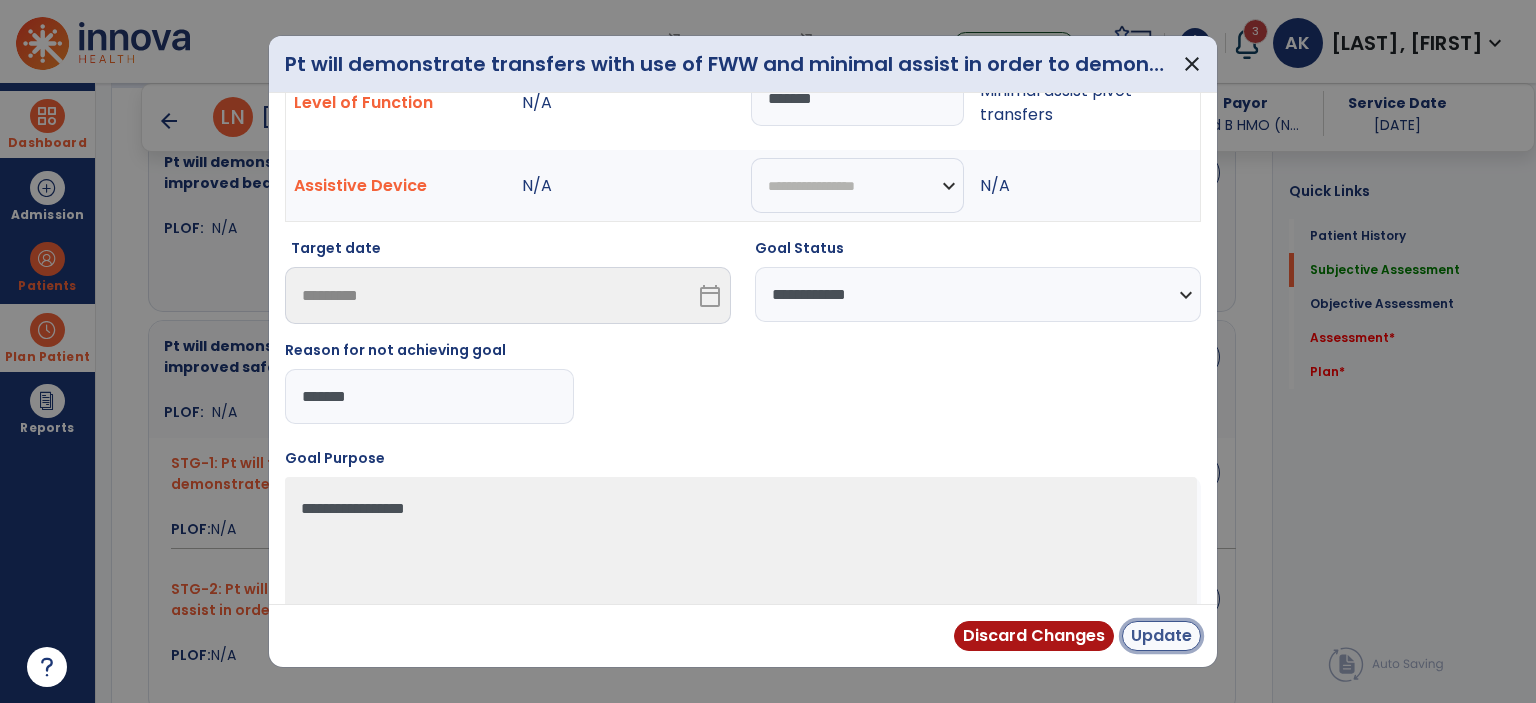 click on "Update" at bounding box center (1161, 636) 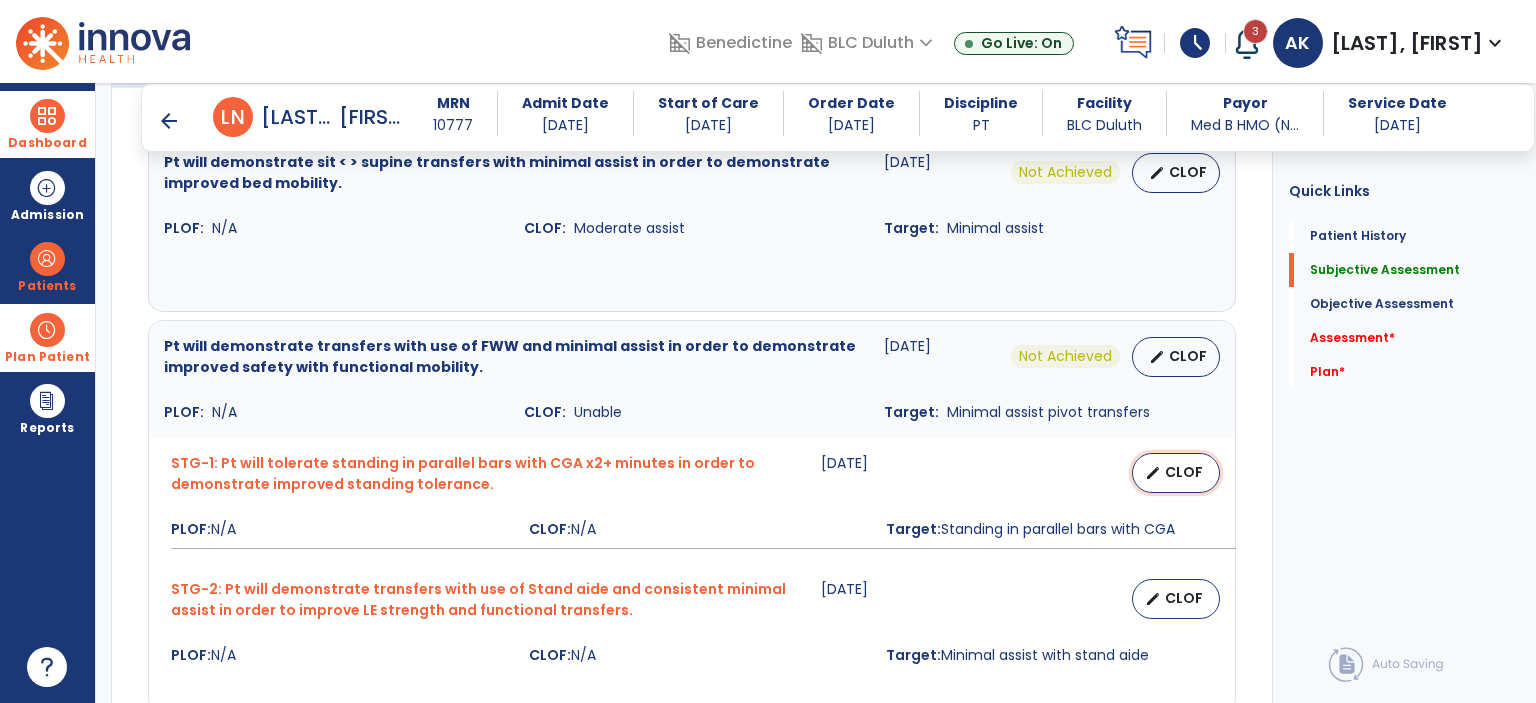click on "edit   CLOF" at bounding box center [1176, 473] 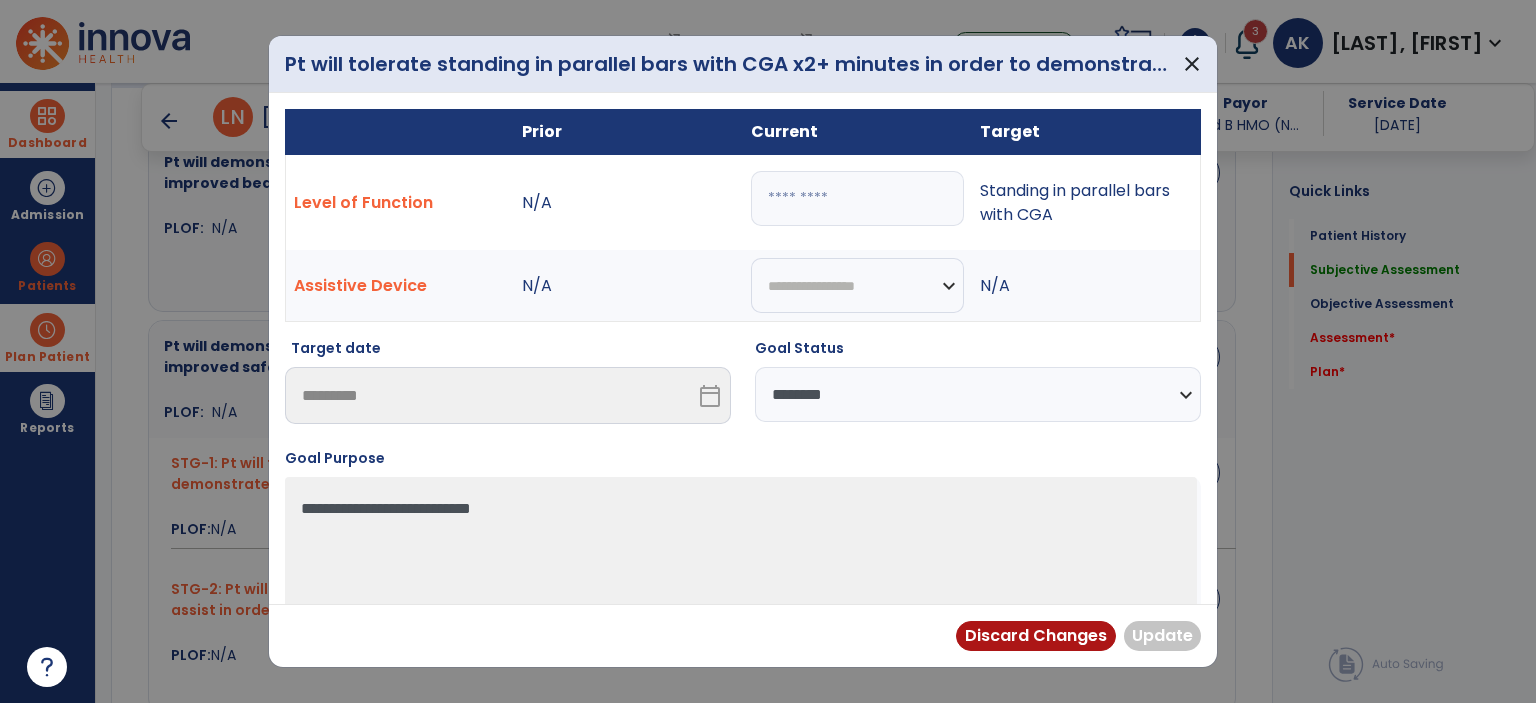 click at bounding box center (857, 198) 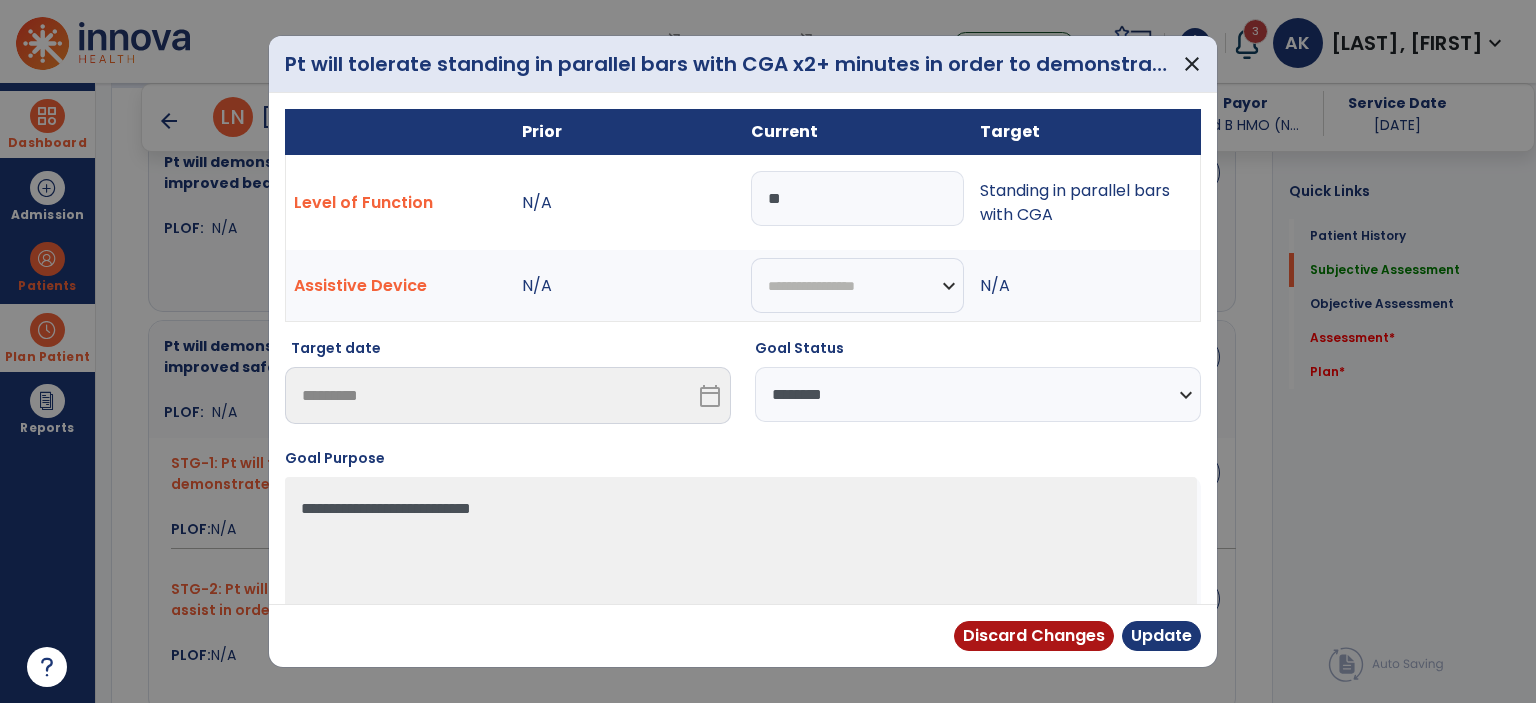 type on "*" 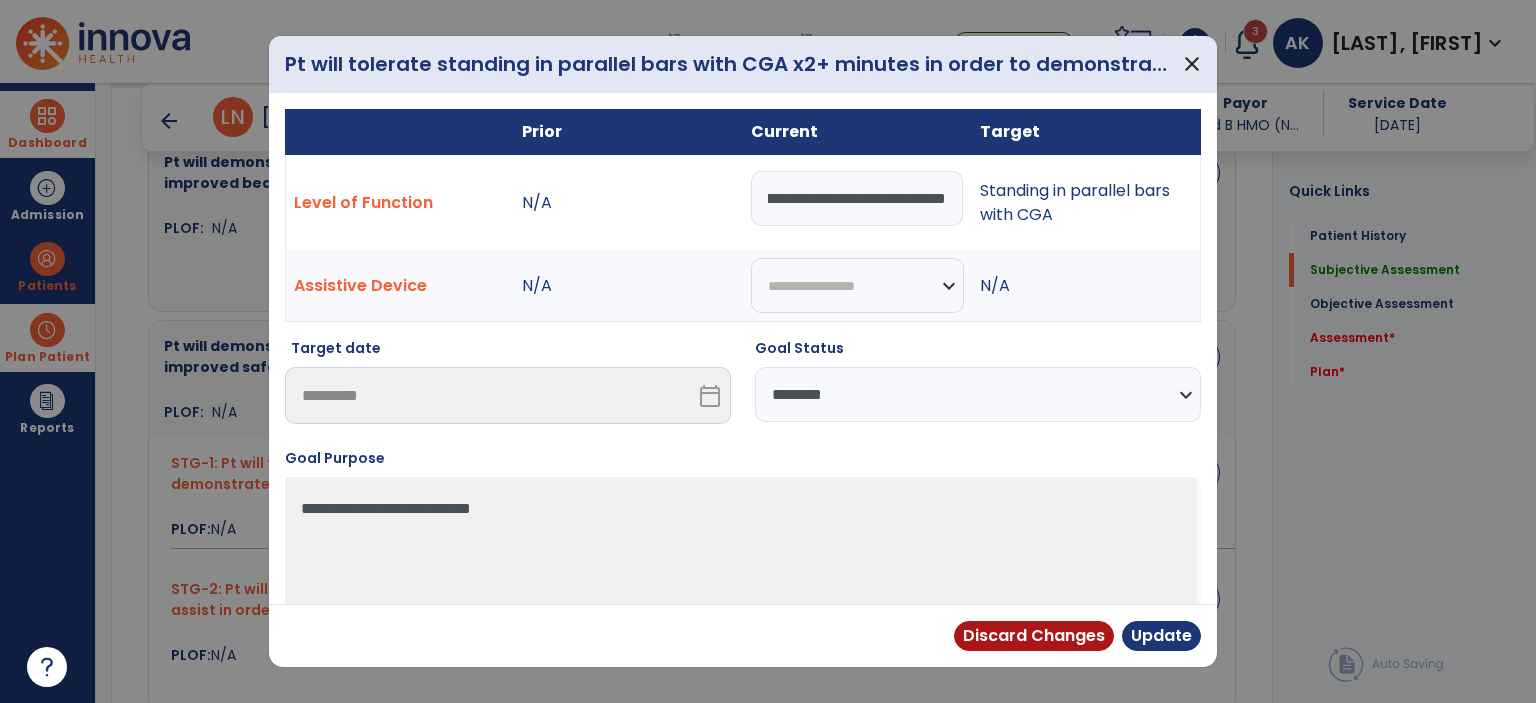 scroll, scrollTop: 0, scrollLeft: 146, axis: horizontal 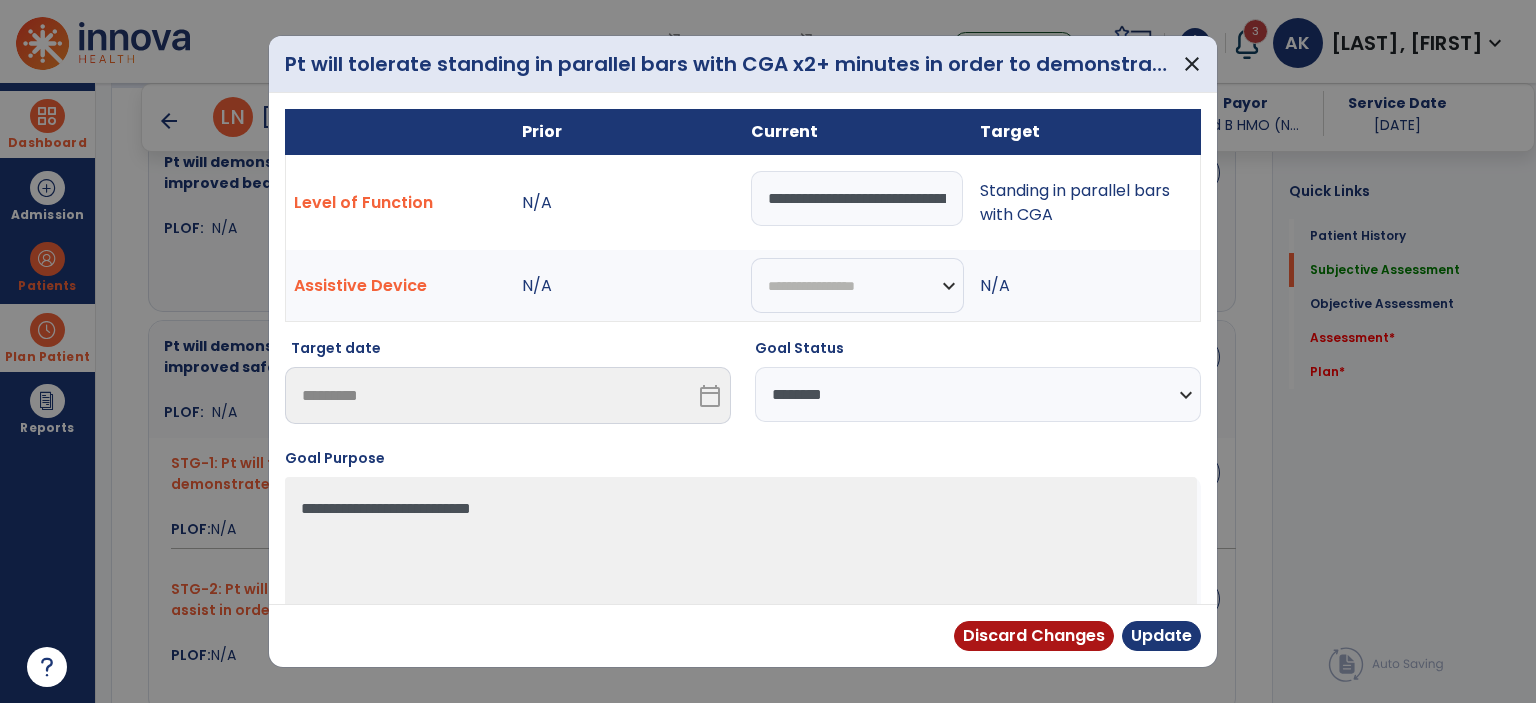 drag, startPoint x: 923, startPoint y: 374, endPoint x: 925, endPoint y: 413, distance: 39.051247 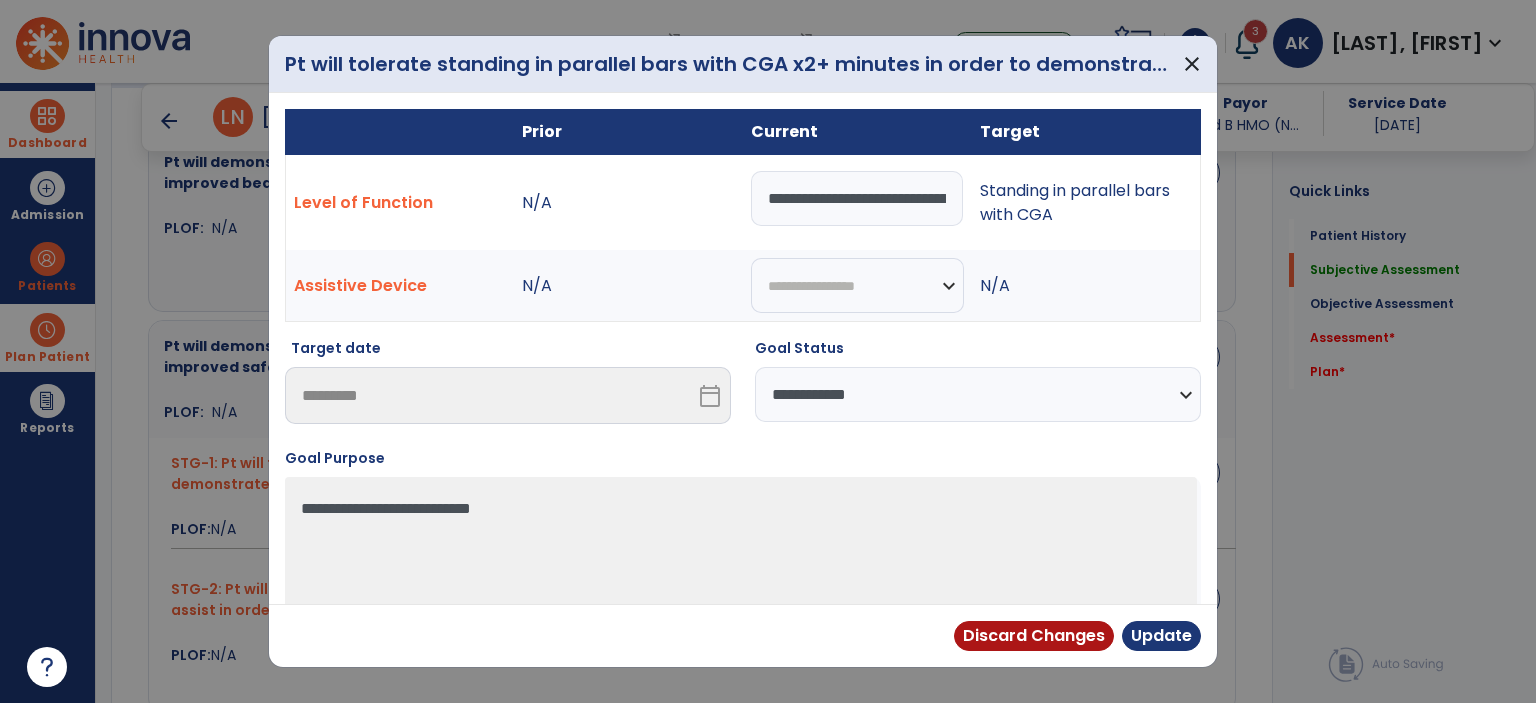 click on "**********" at bounding box center [978, 394] 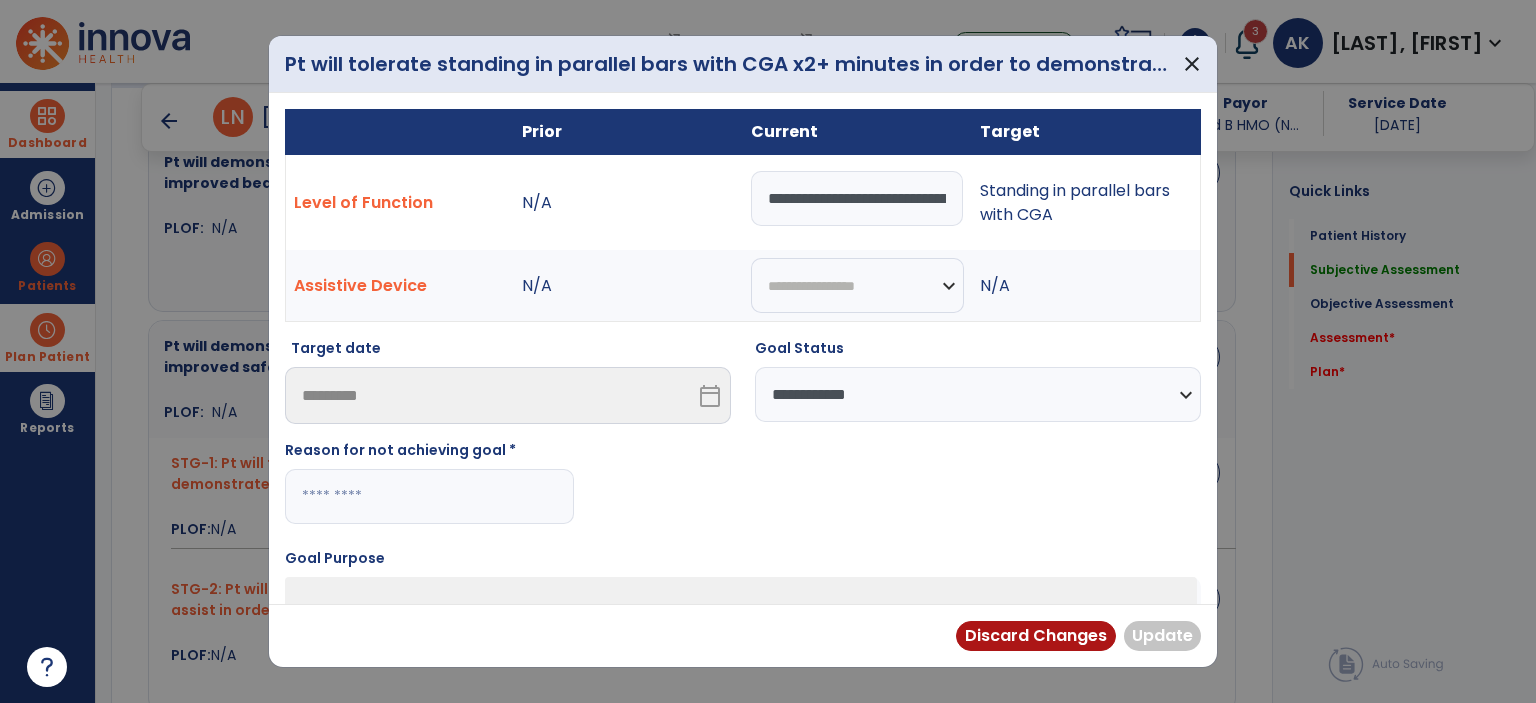 click on "Reason for not achieving goal *" at bounding box center [429, 454] 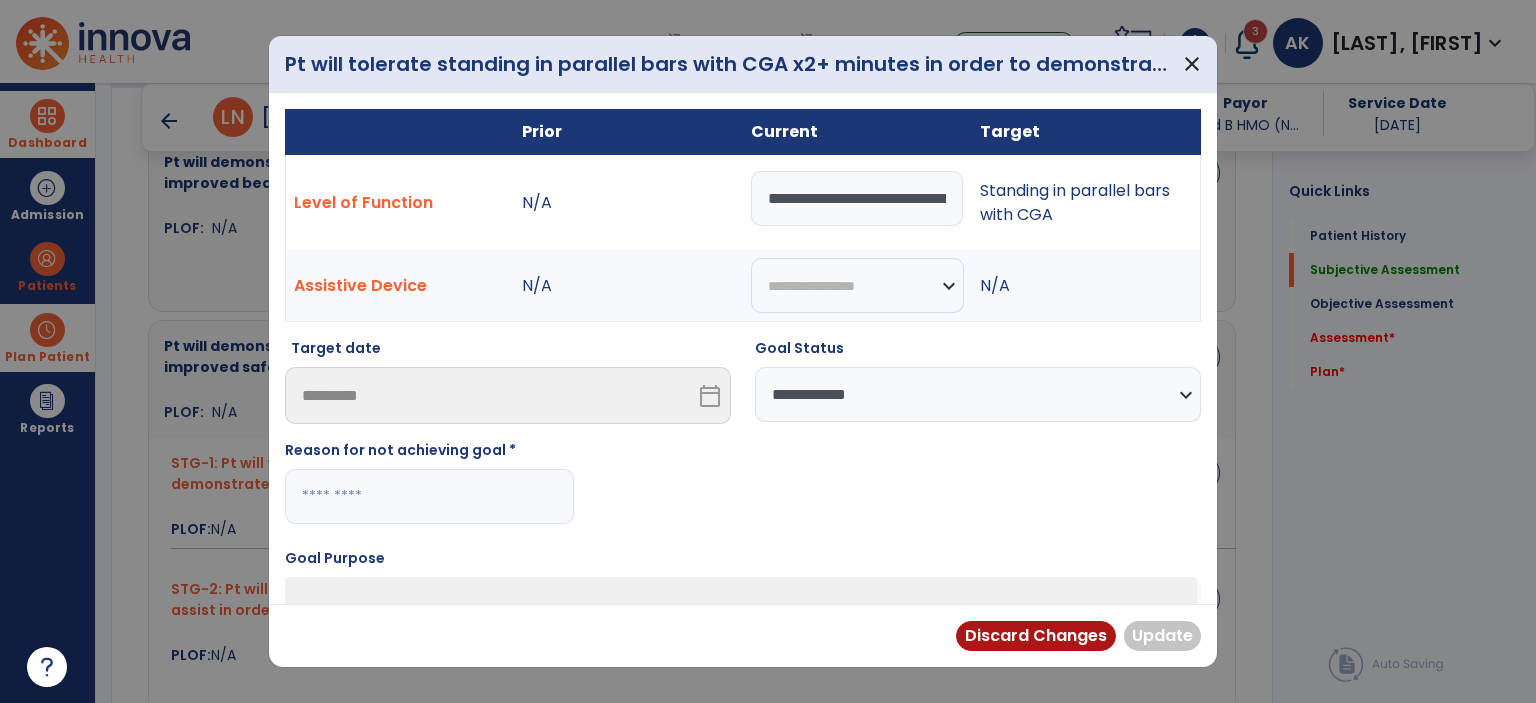 click at bounding box center [429, 496] 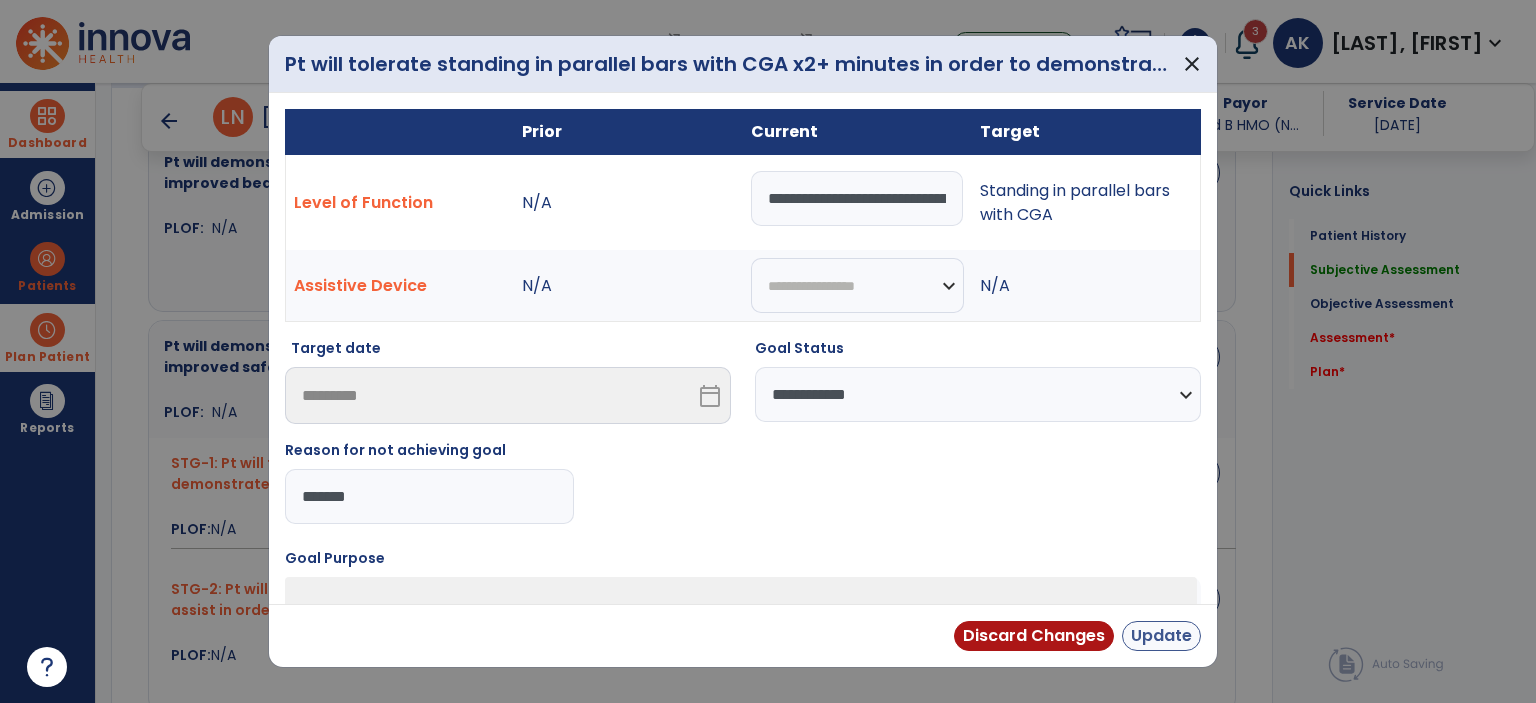type on "*******" 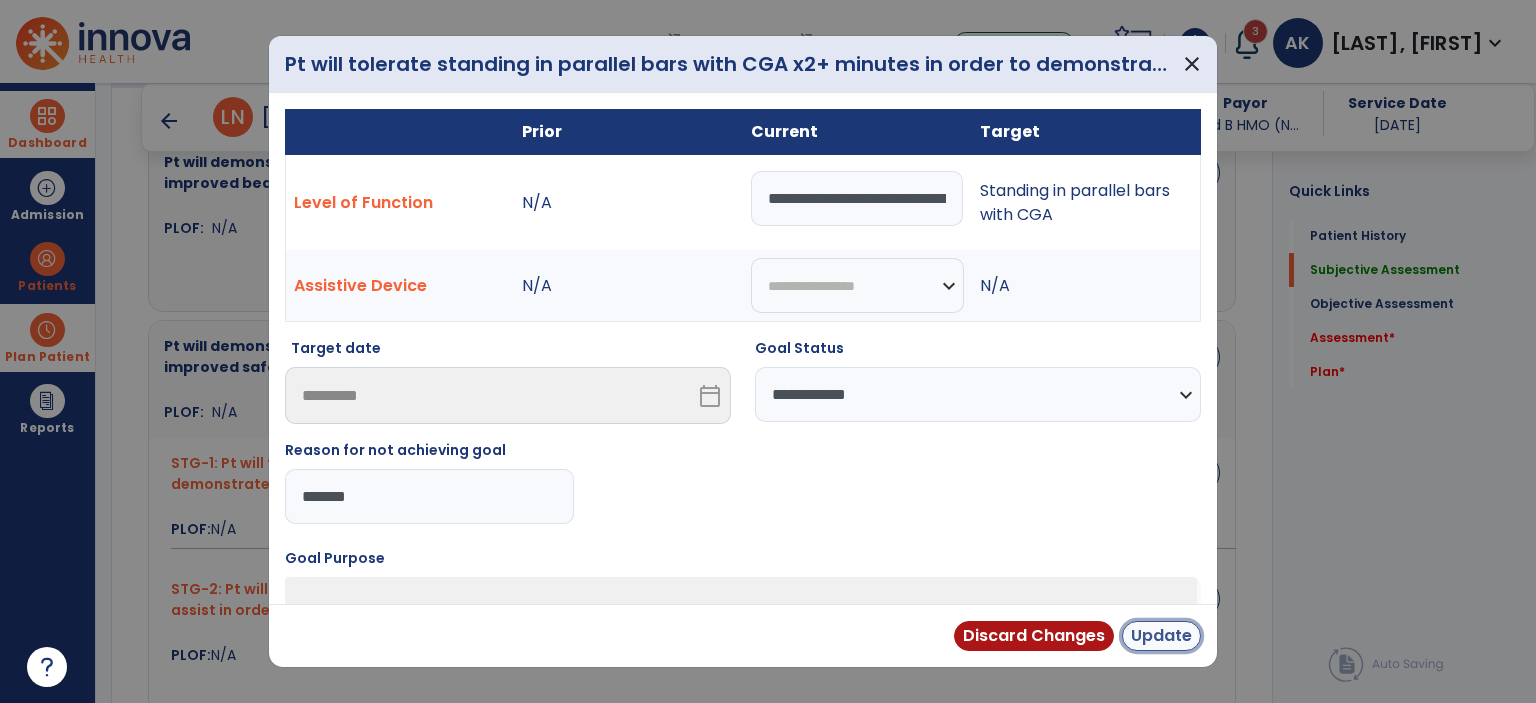 click on "Update" at bounding box center [1161, 636] 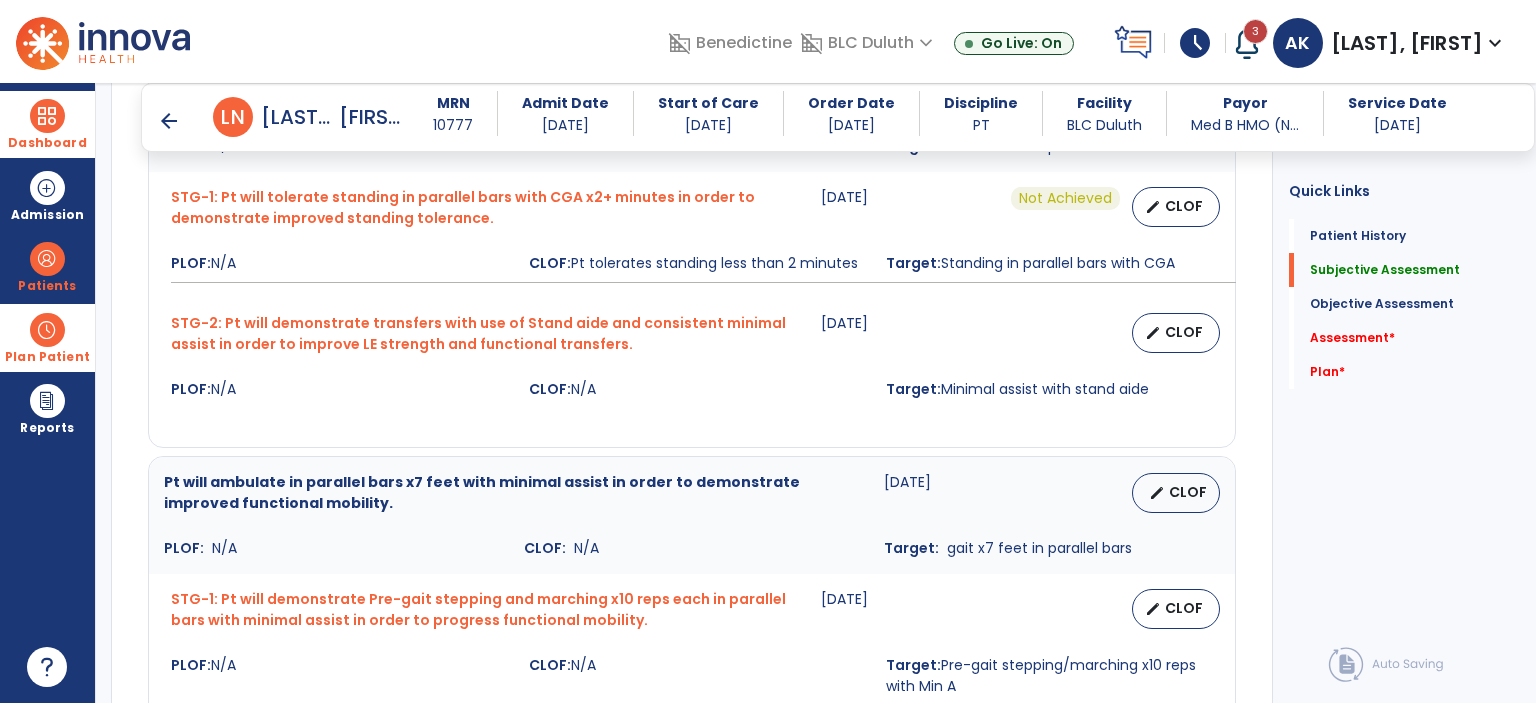 scroll, scrollTop: 1188, scrollLeft: 0, axis: vertical 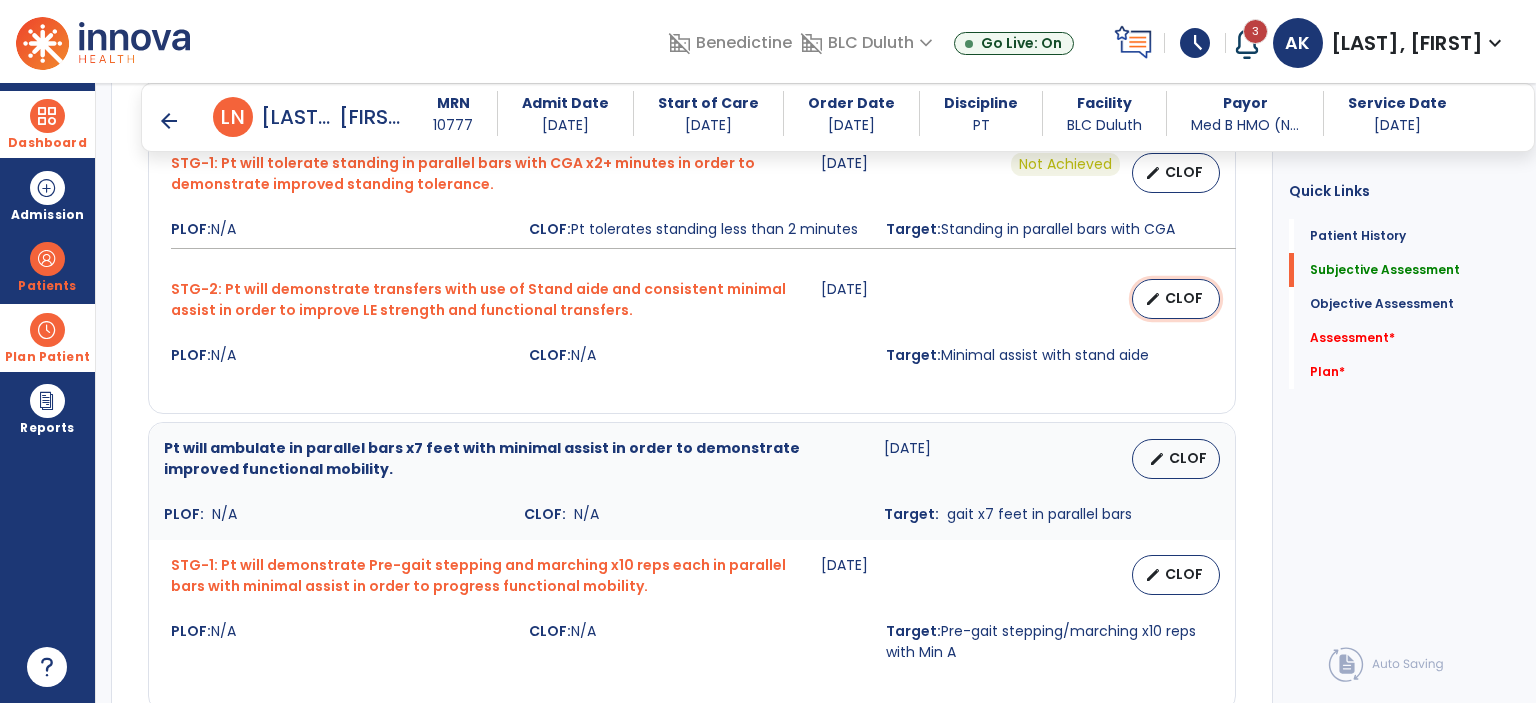 click on "CLOF" at bounding box center (1184, 298) 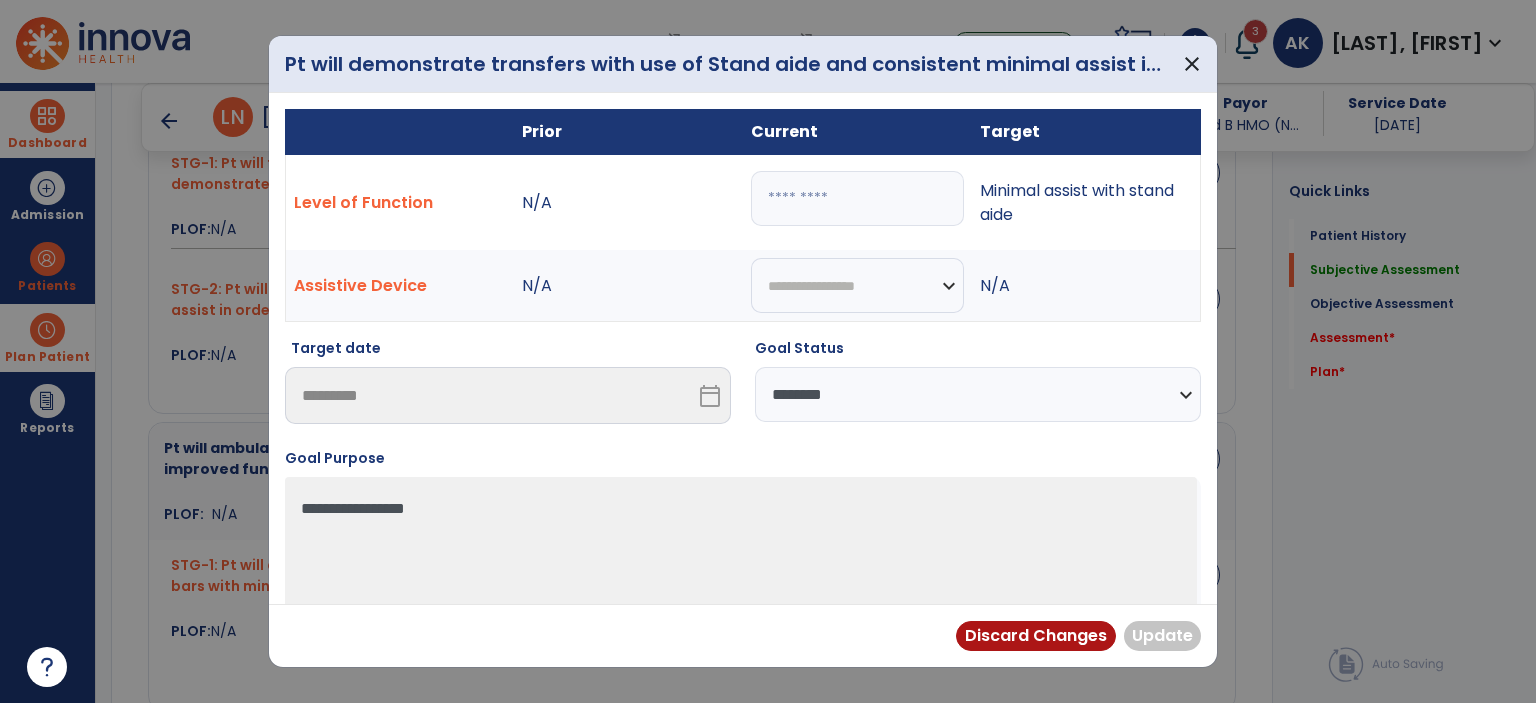 click at bounding box center (857, 198) 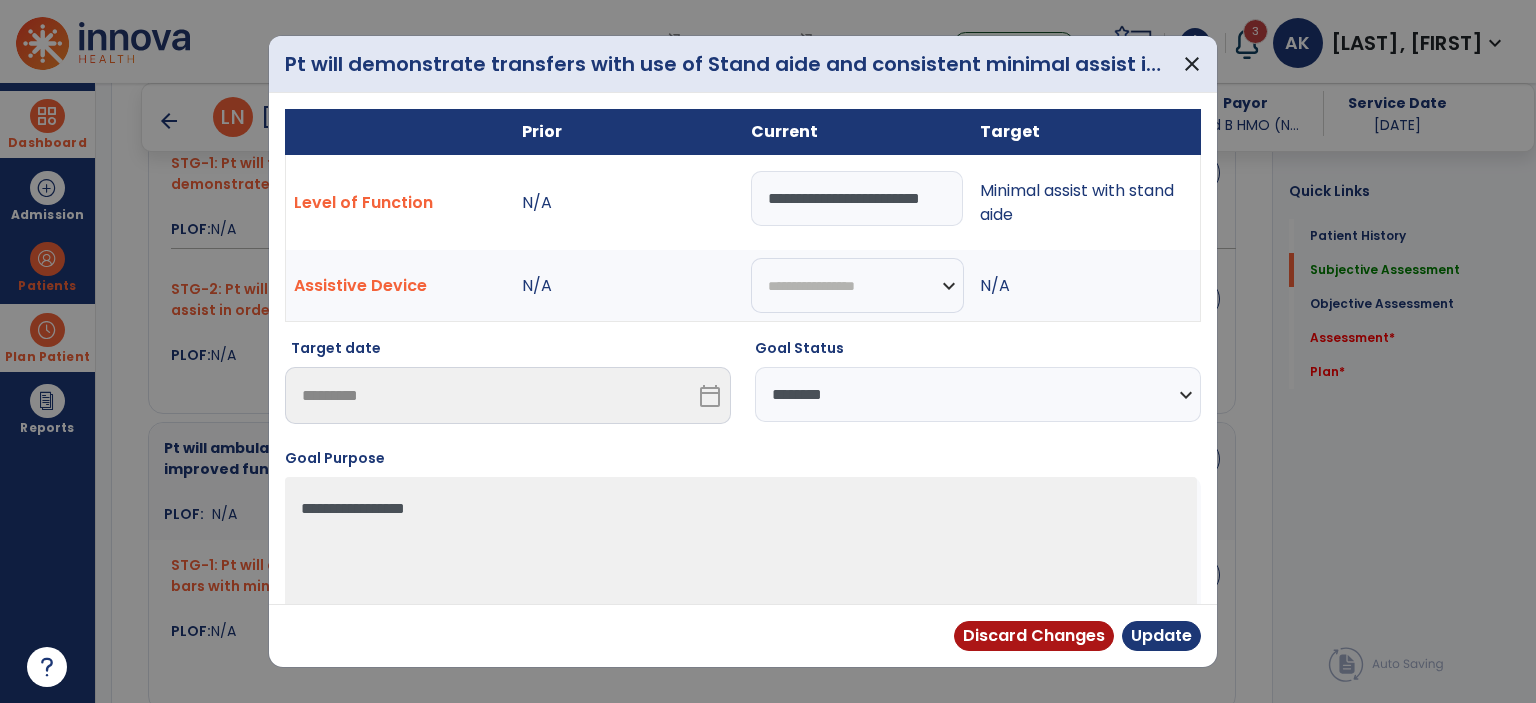 scroll, scrollTop: 0, scrollLeft: 39, axis: horizontal 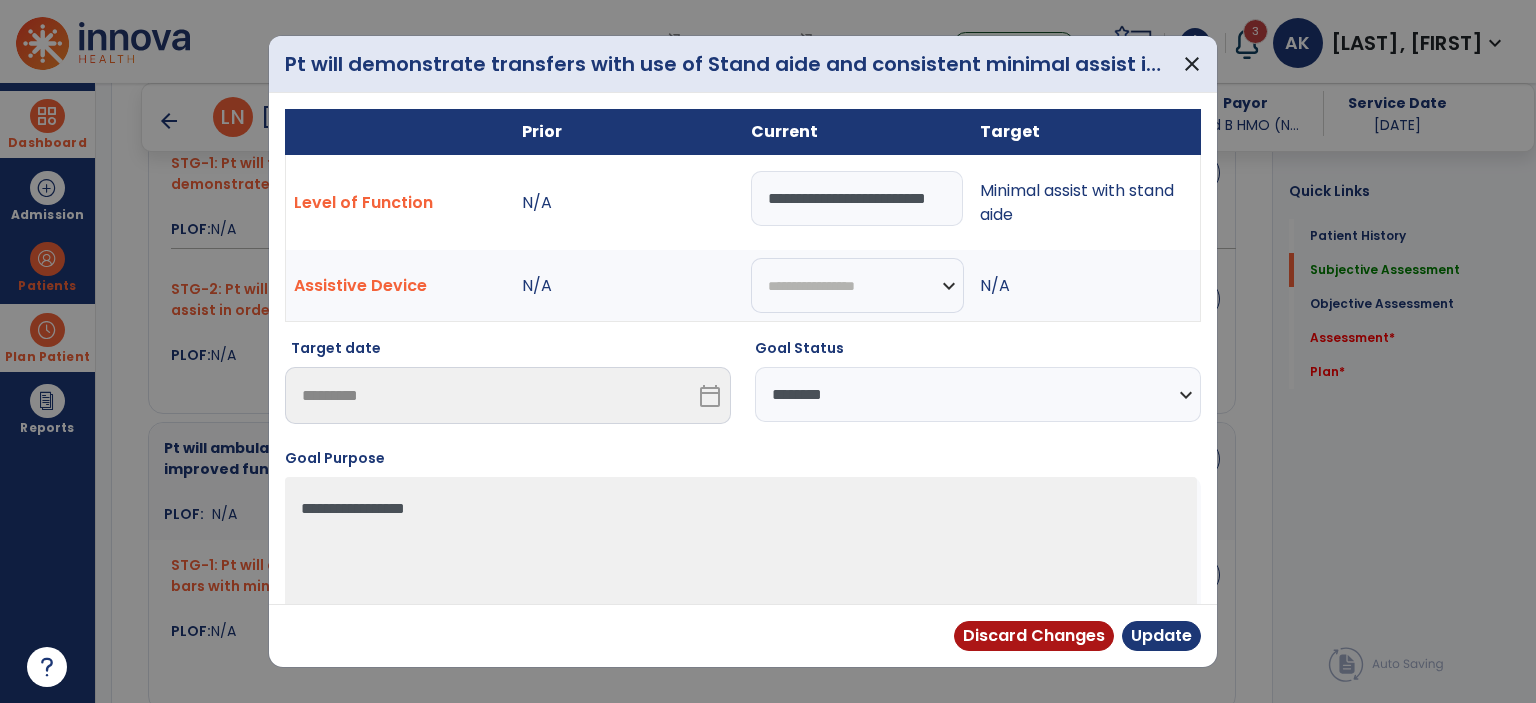 type on "**********" 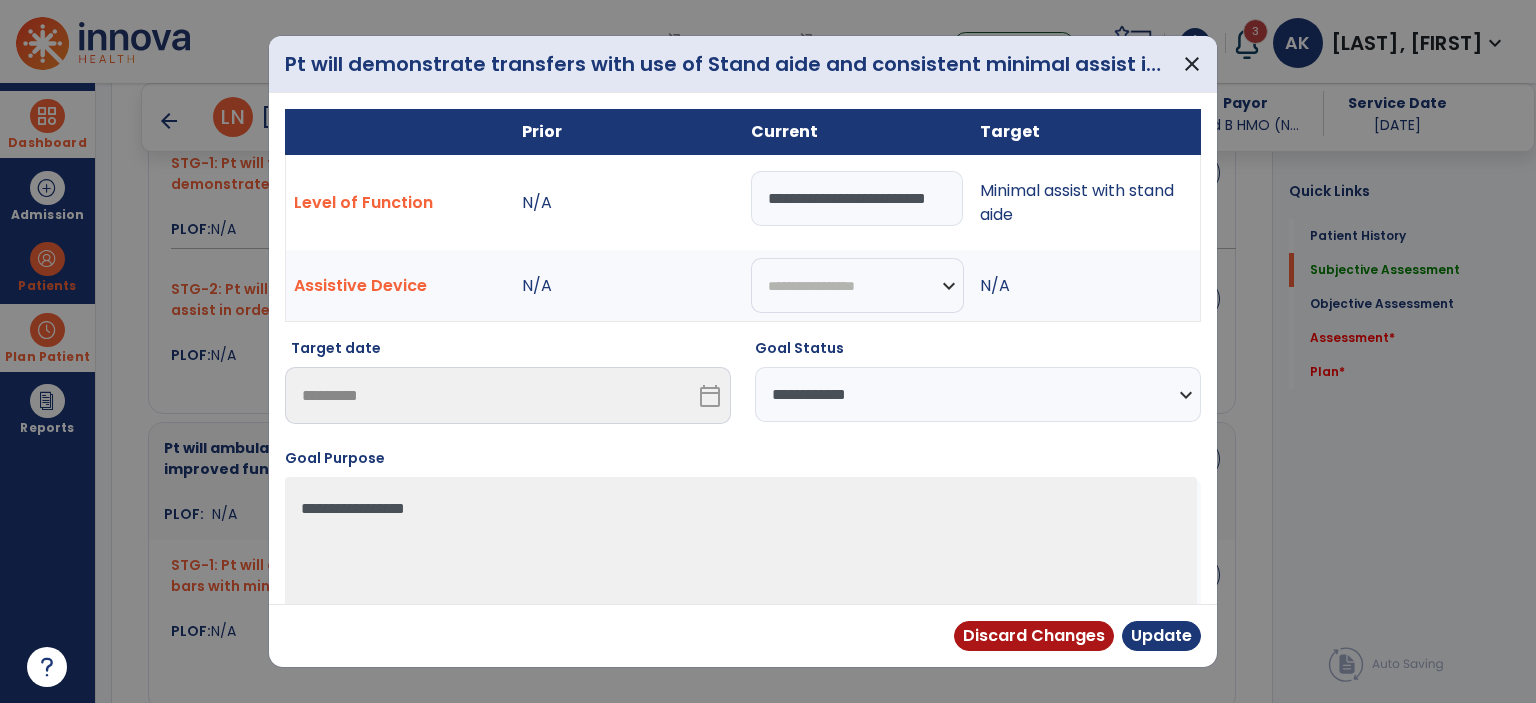 click on "**********" at bounding box center (978, 394) 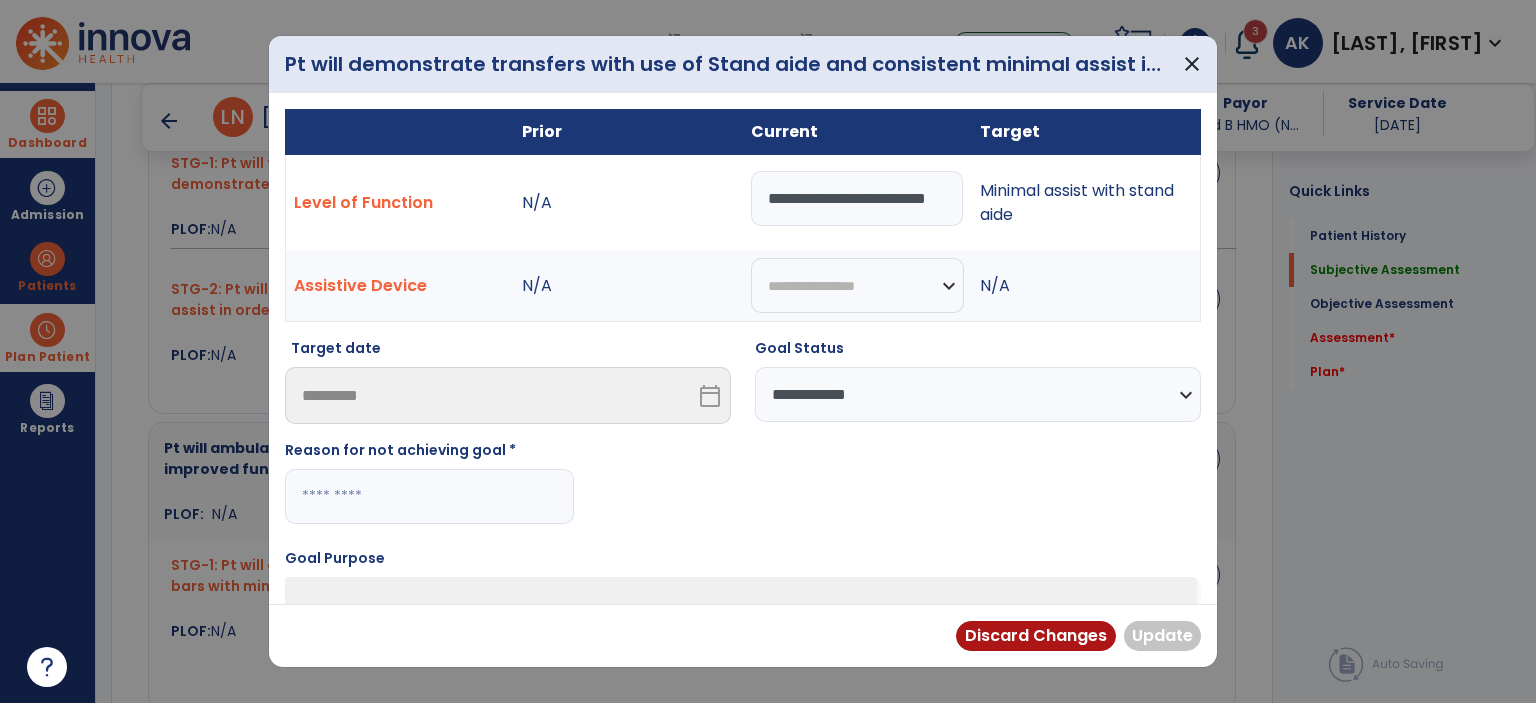click at bounding box center (429, 496) 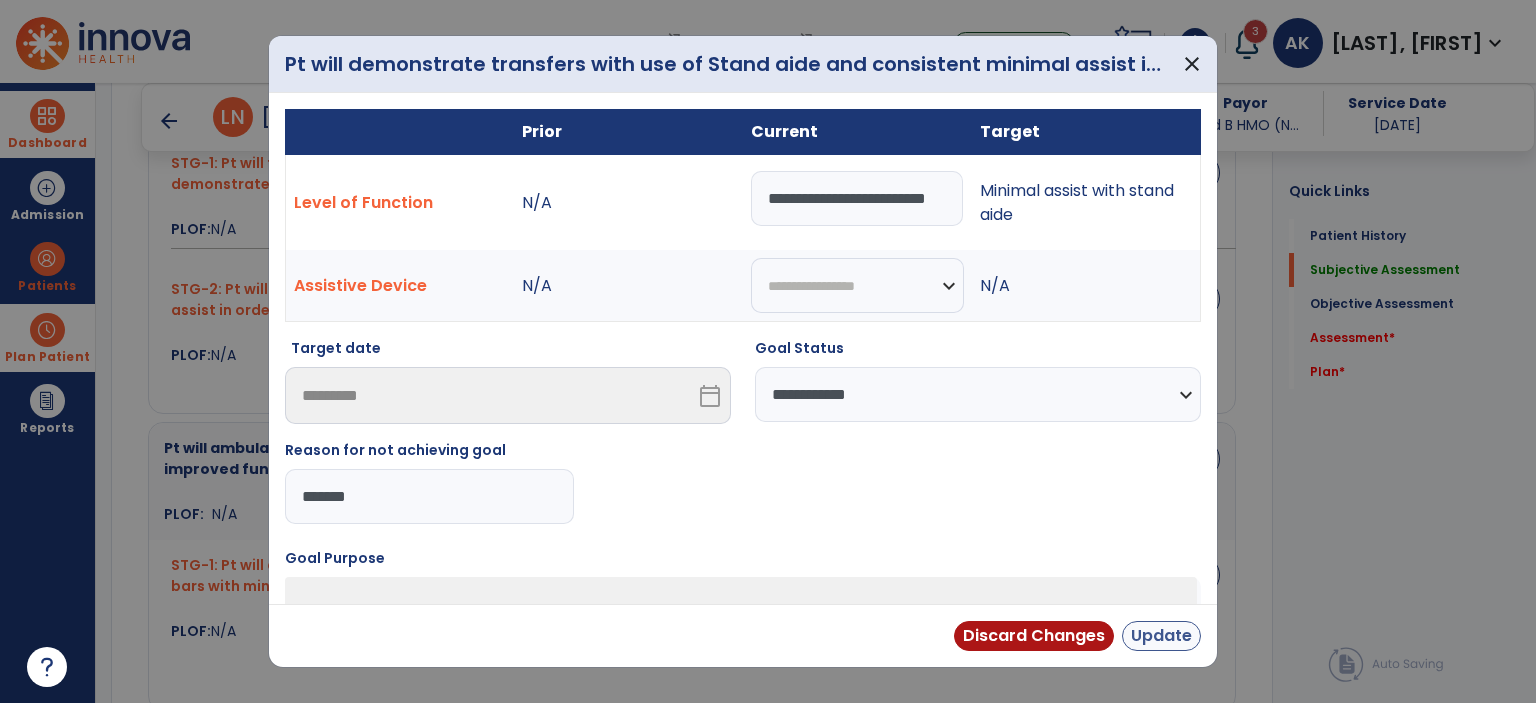 type on "*******" 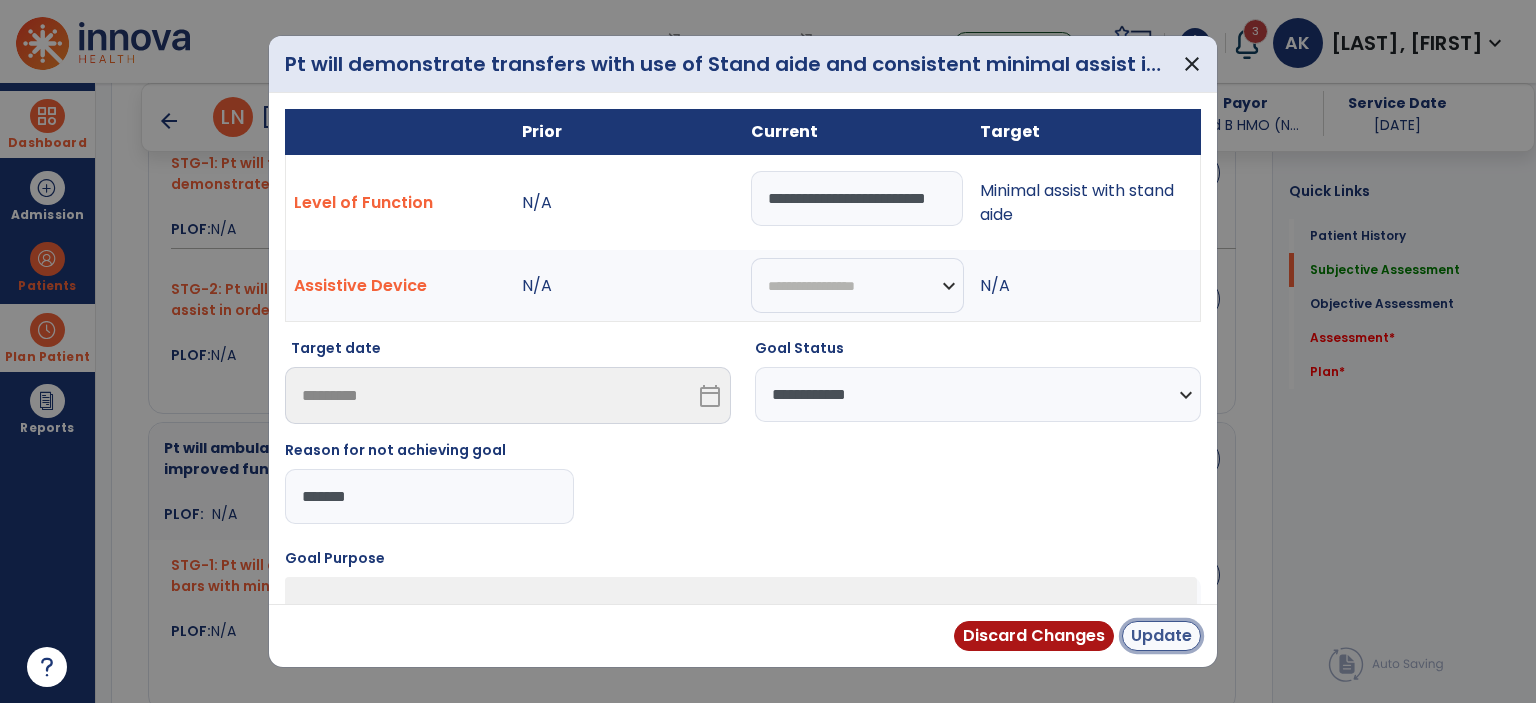 click on "Update" at bounding box center [1161, 636] 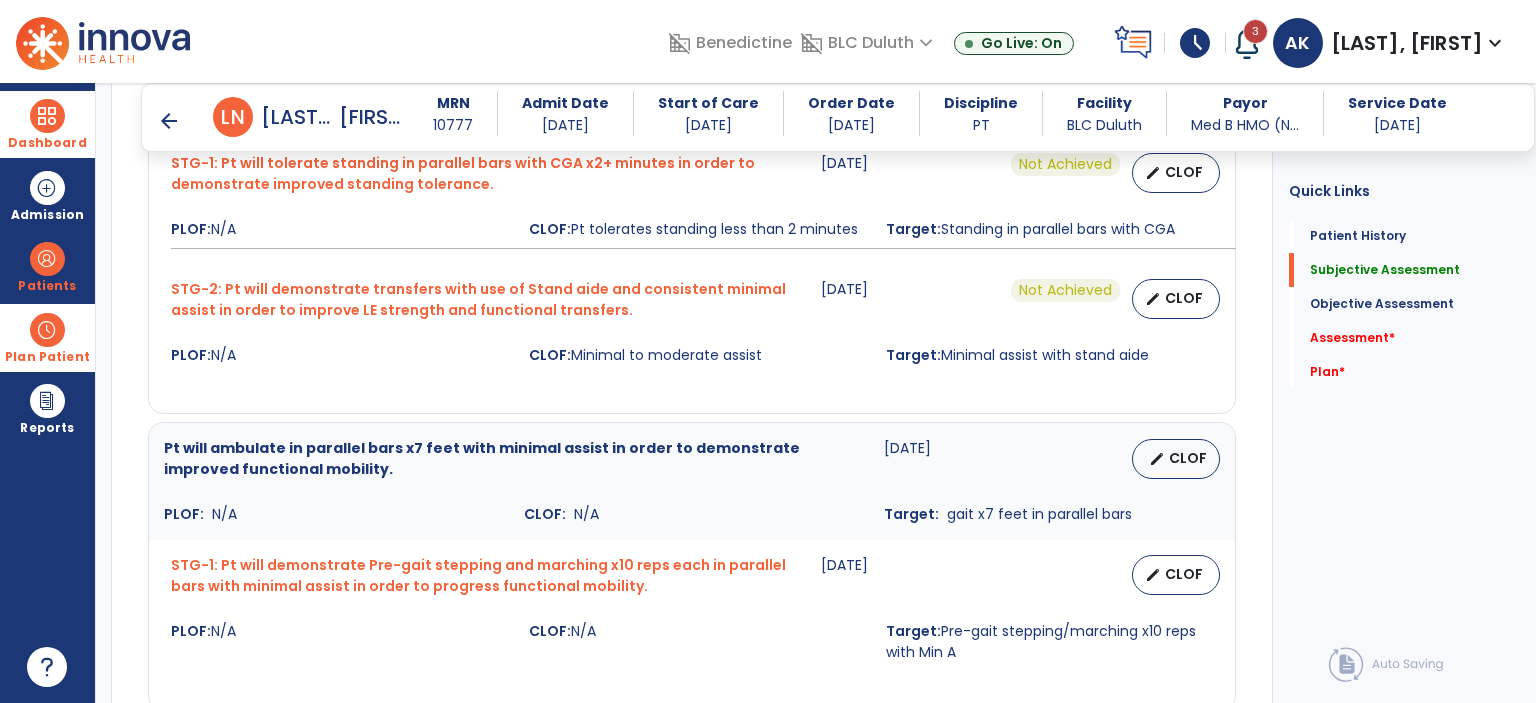 click on "edit   CLOF" at bounding box center [1142, 459] 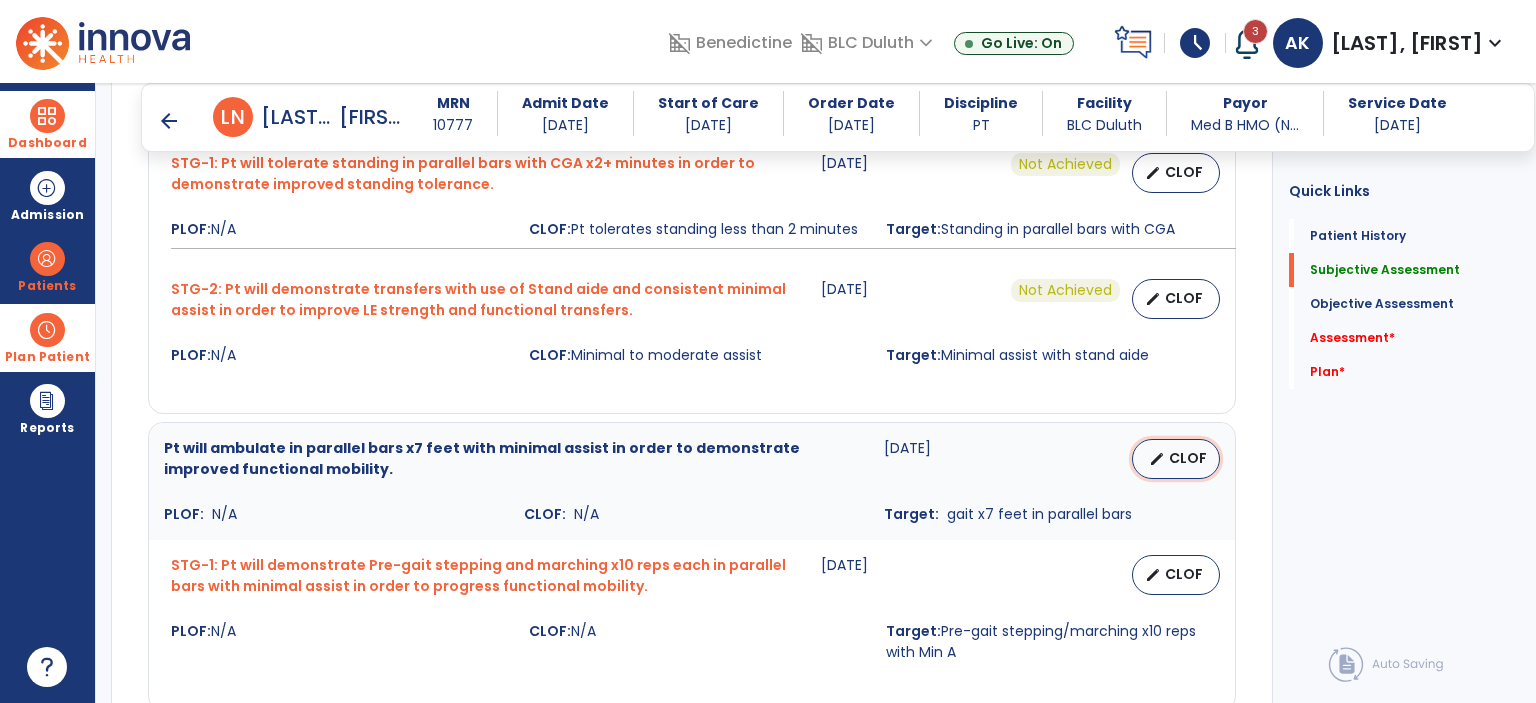 click on "CLOF" at bounding box center (1188, 458) 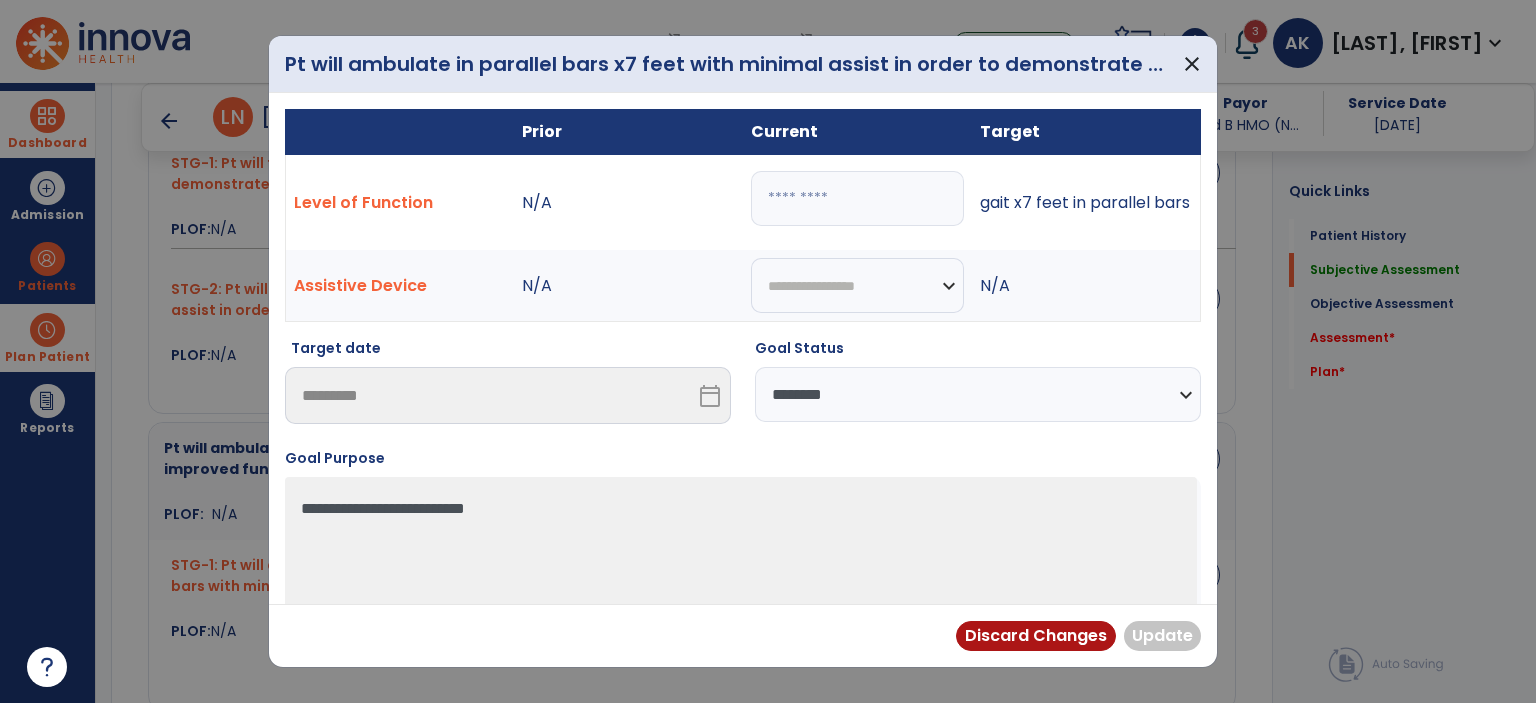 click at bounding box center (857, 198) 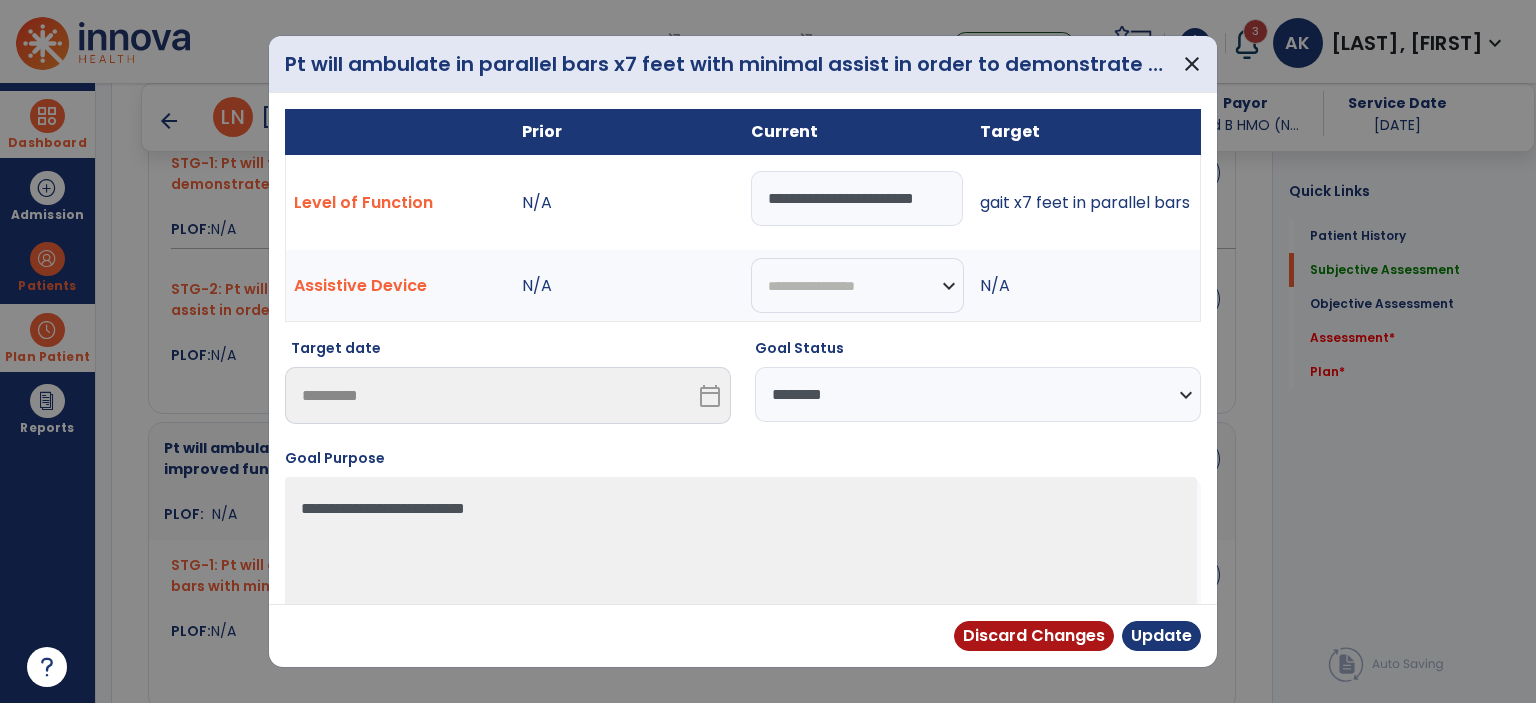 scroll, scrollTop: 0, scrollLeft: 32, axis: horizontal 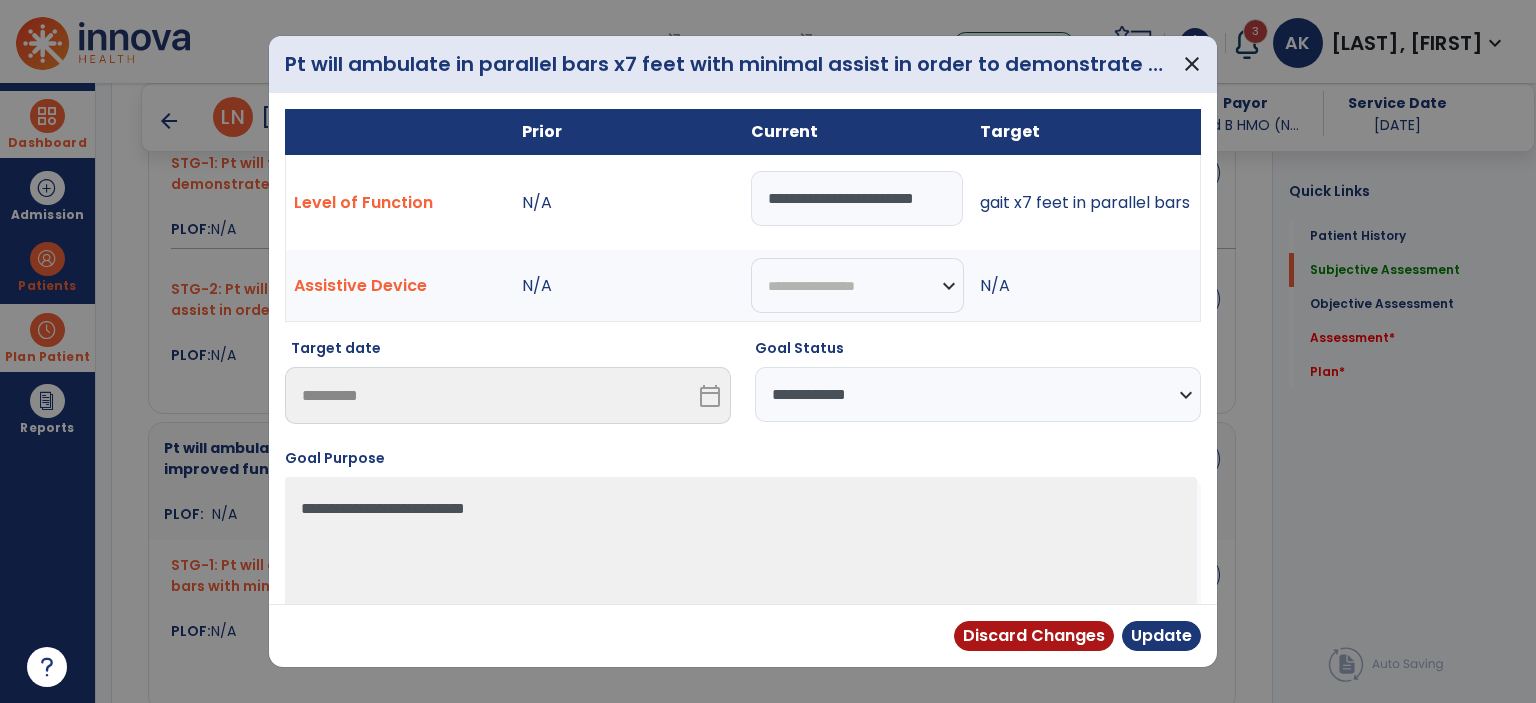 click on "**********" at bounding box center (978, 394) 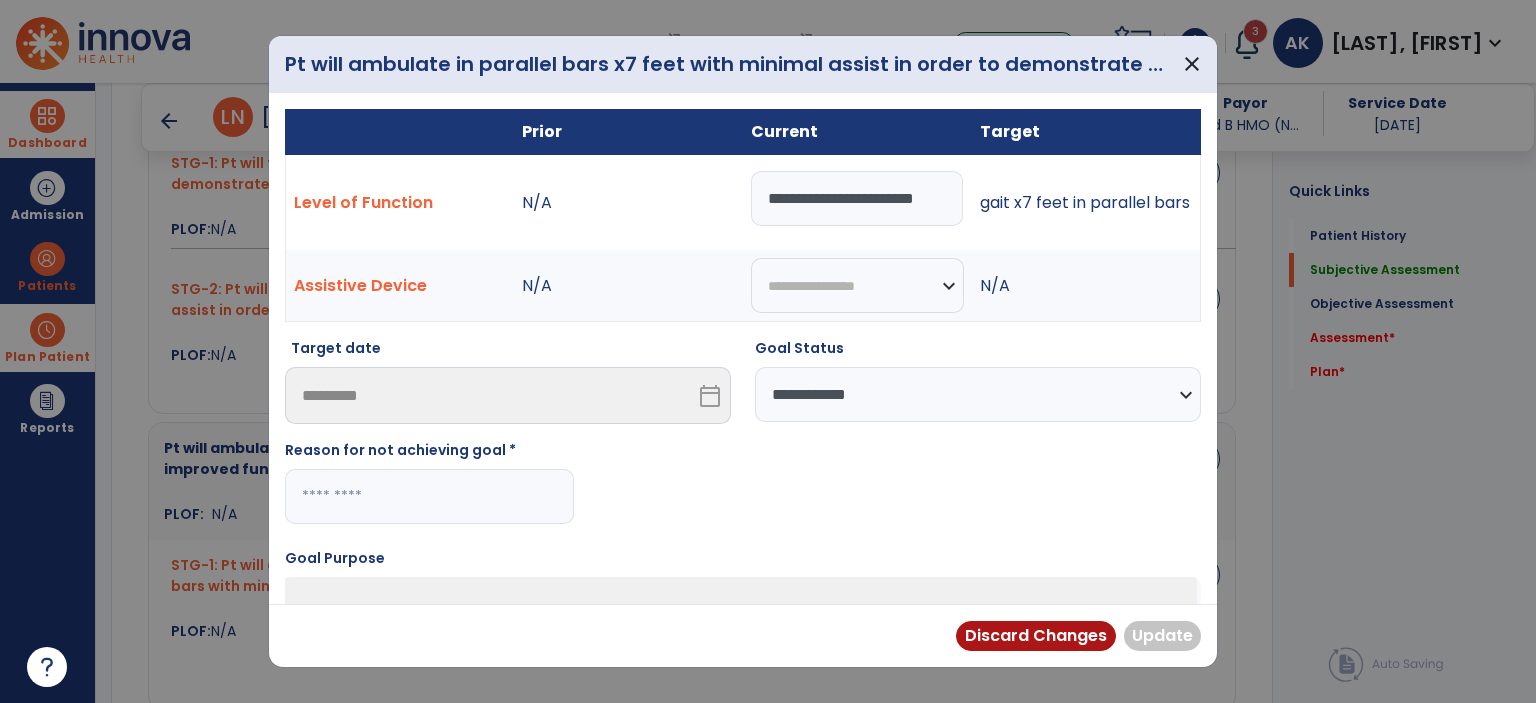click on "Reason for not achieving goal *" at bounding box center (400, 450) 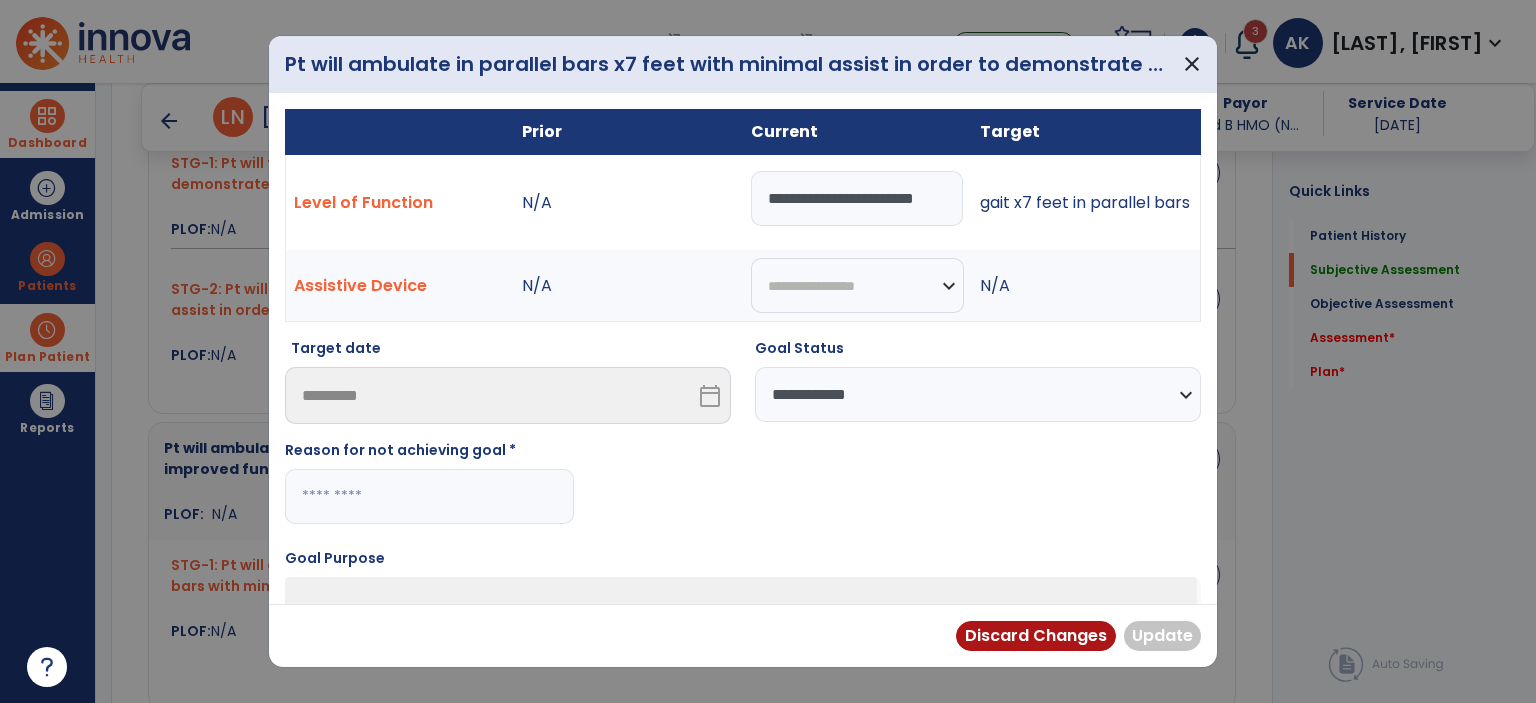 drag, startPoint x: 555, startPoint y: 485, endPoint x: 545, endPoint y: 486, distance: 10.049875 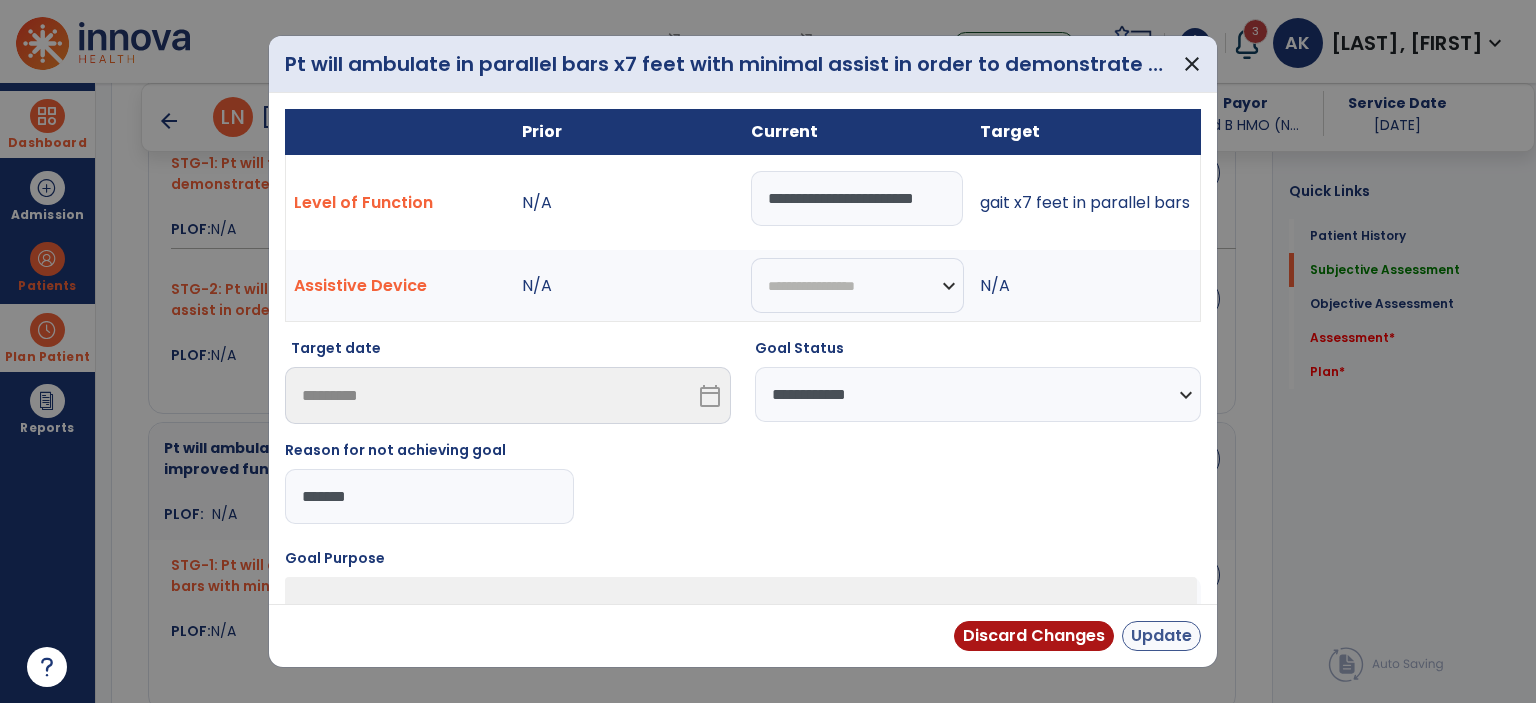 type on "*******" 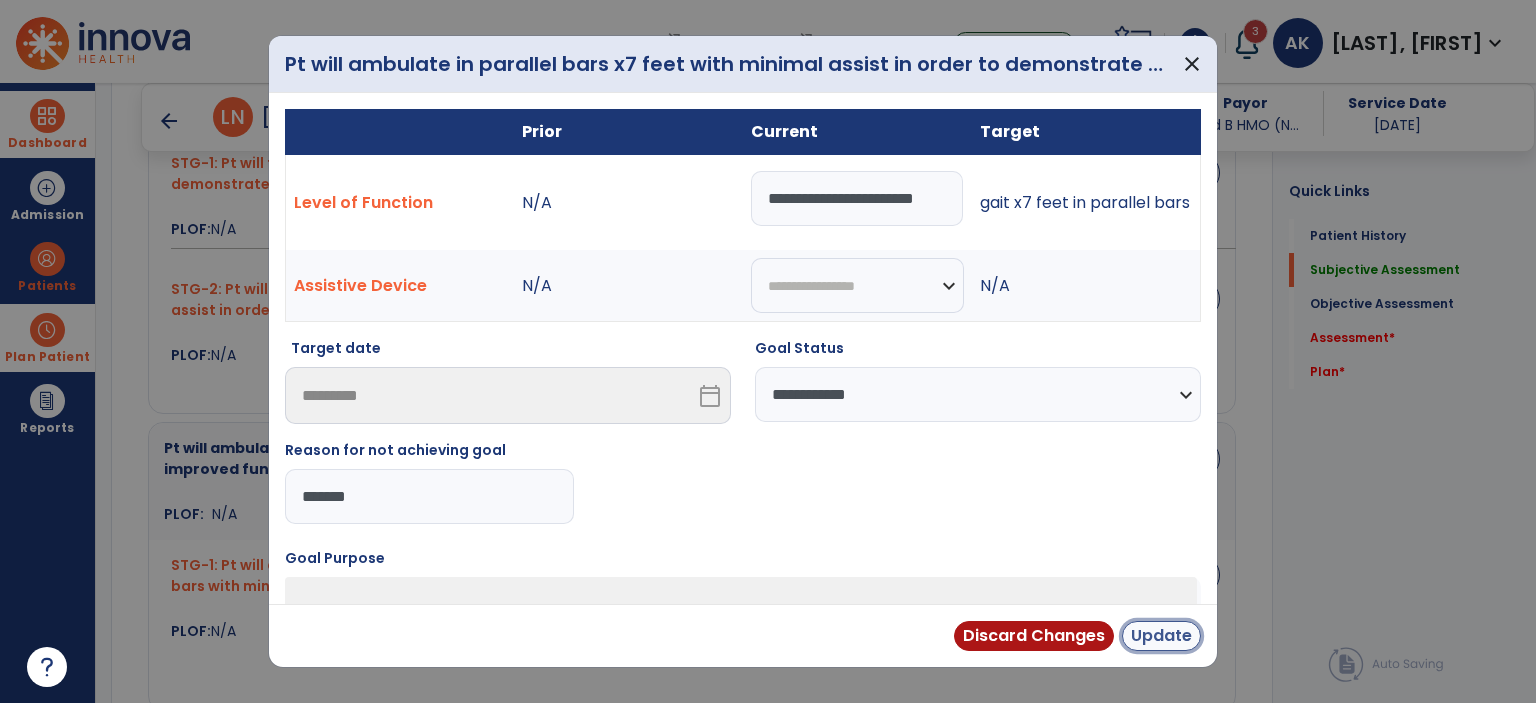 click on "Update" at bounding box center [1161, 636] 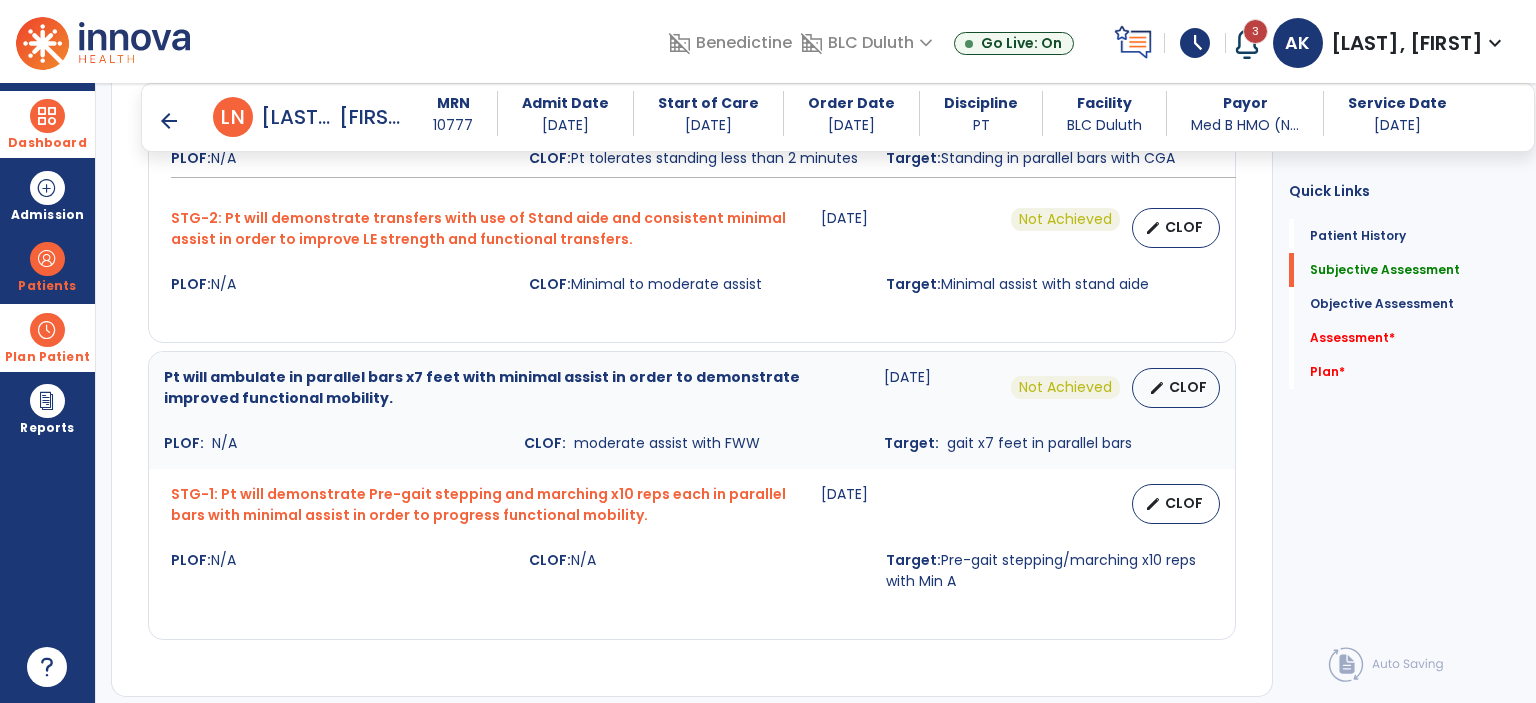 scroll, scrollTop: 1288, scrollLeft: 0, axis: vertical 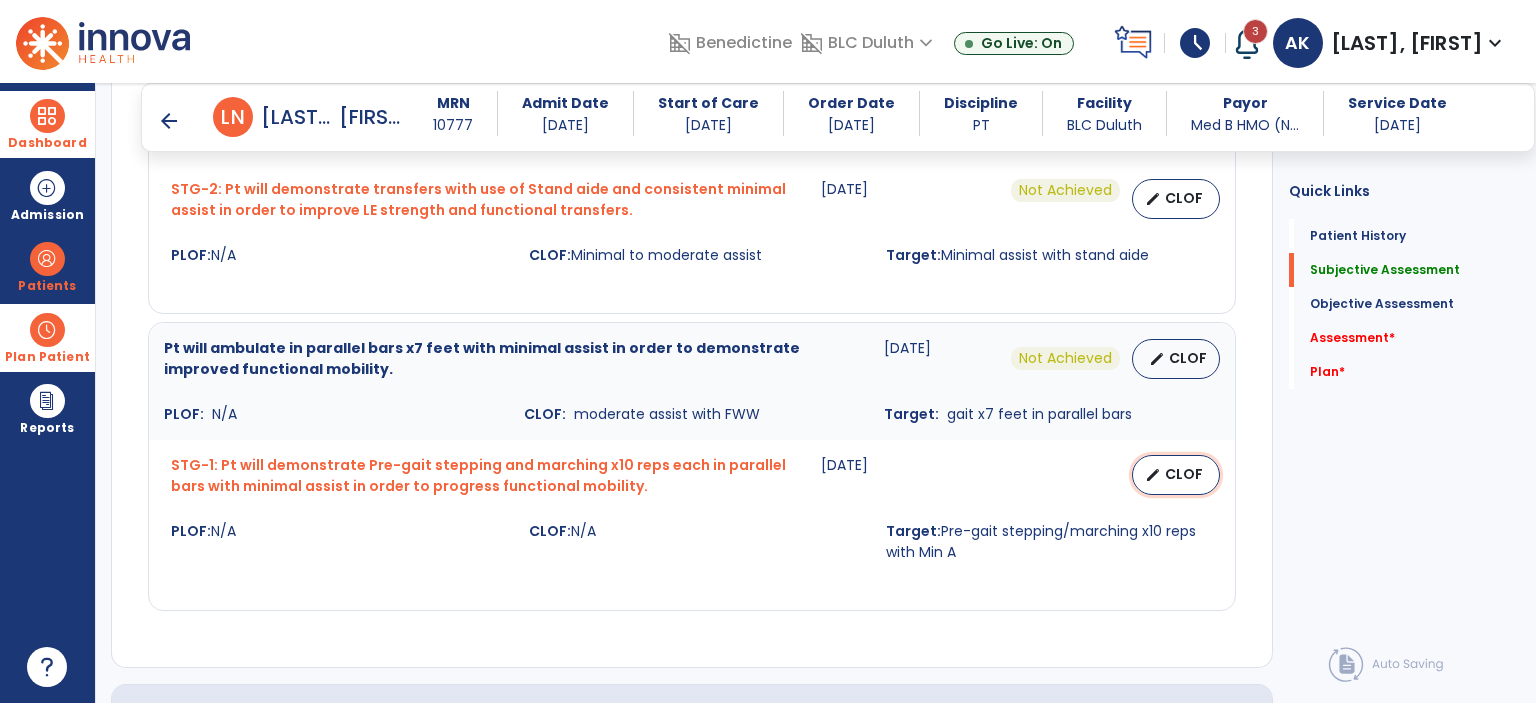 click on "CLOF" at bounding box center (1184, 474) 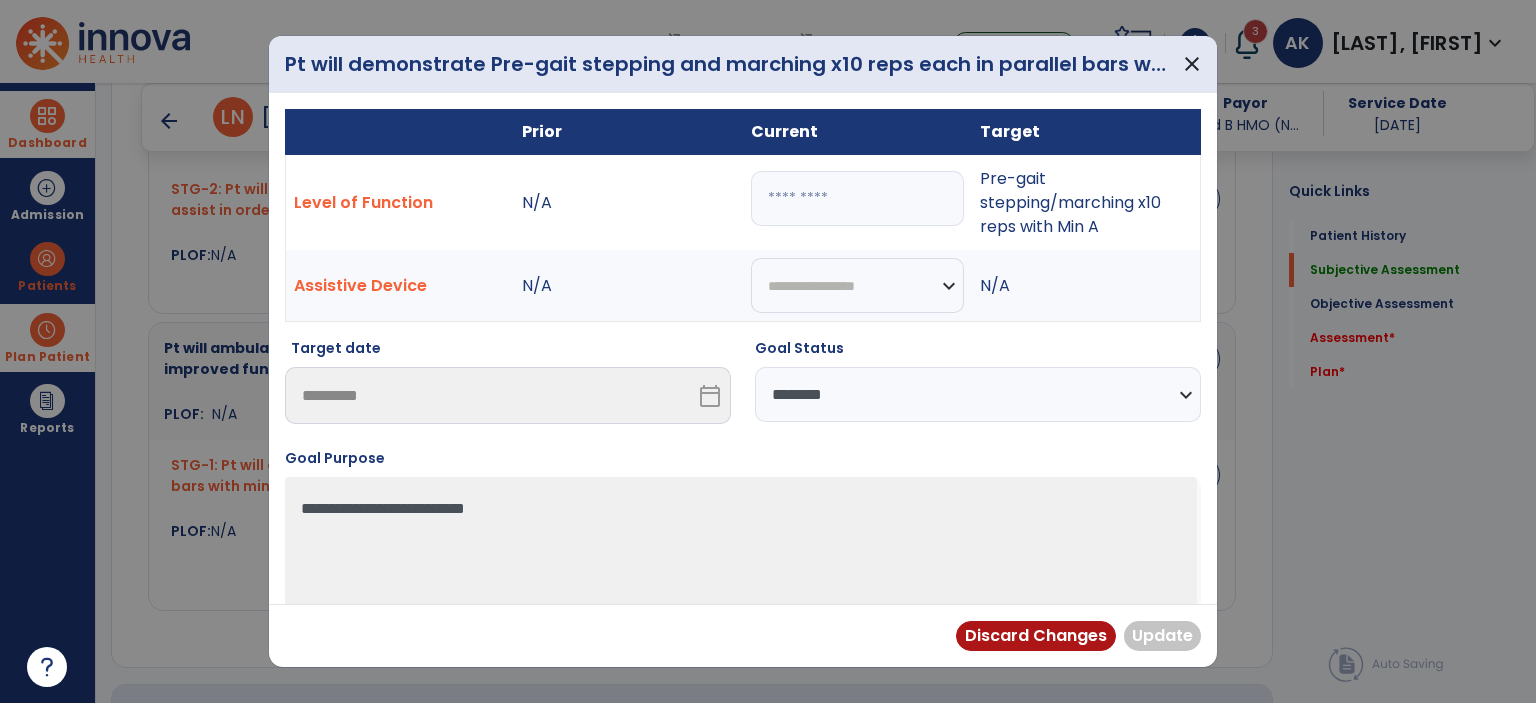 click at bounding box center (857, 198) 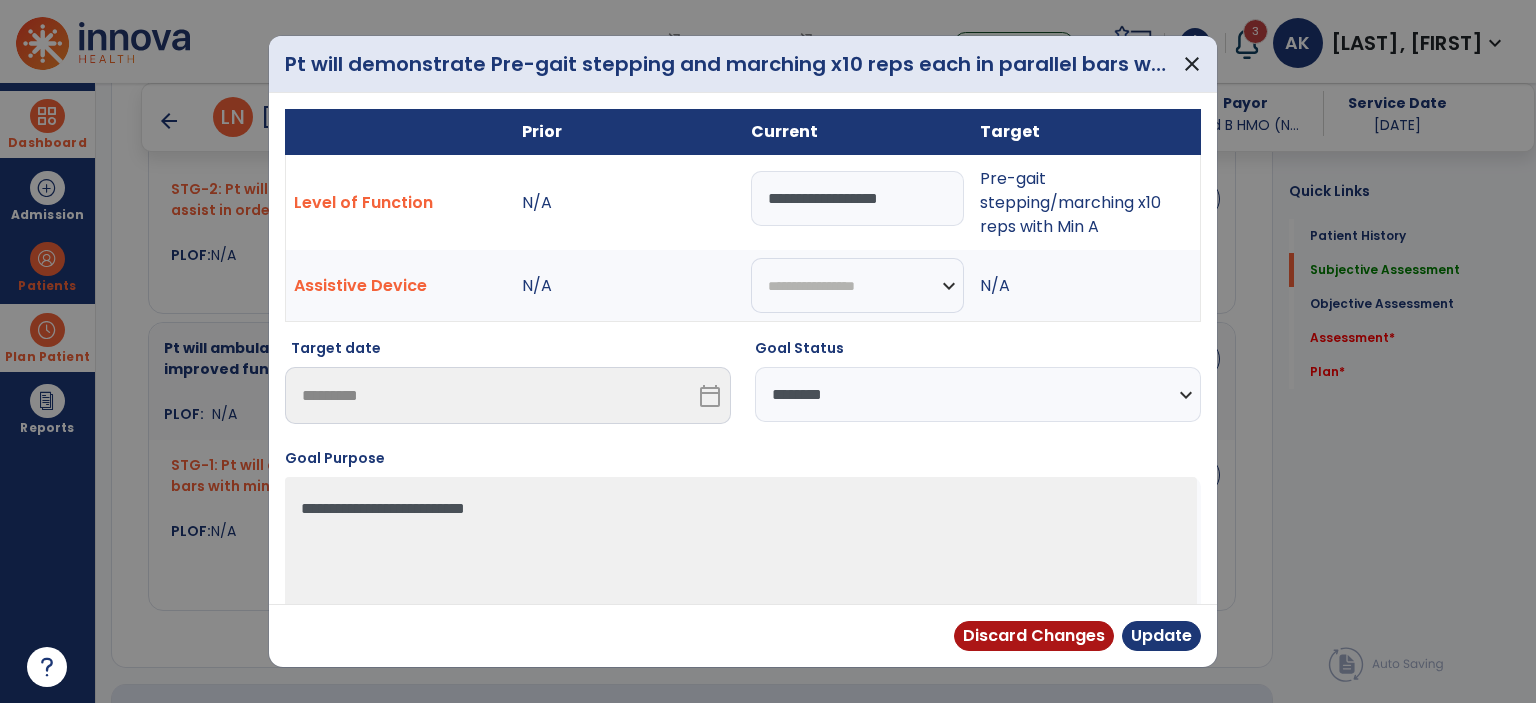 type on "**********" 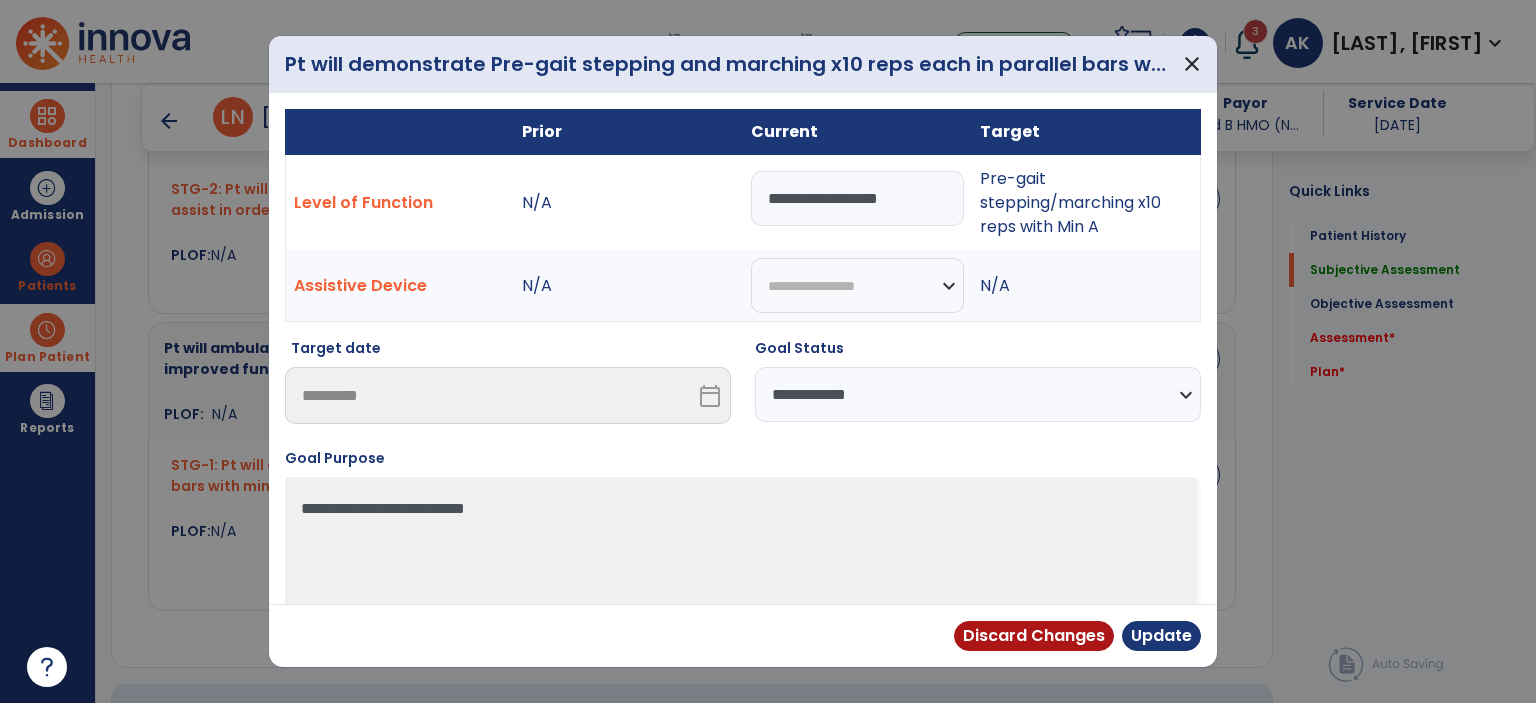 click on "**********" at bounding box center (978, 394) 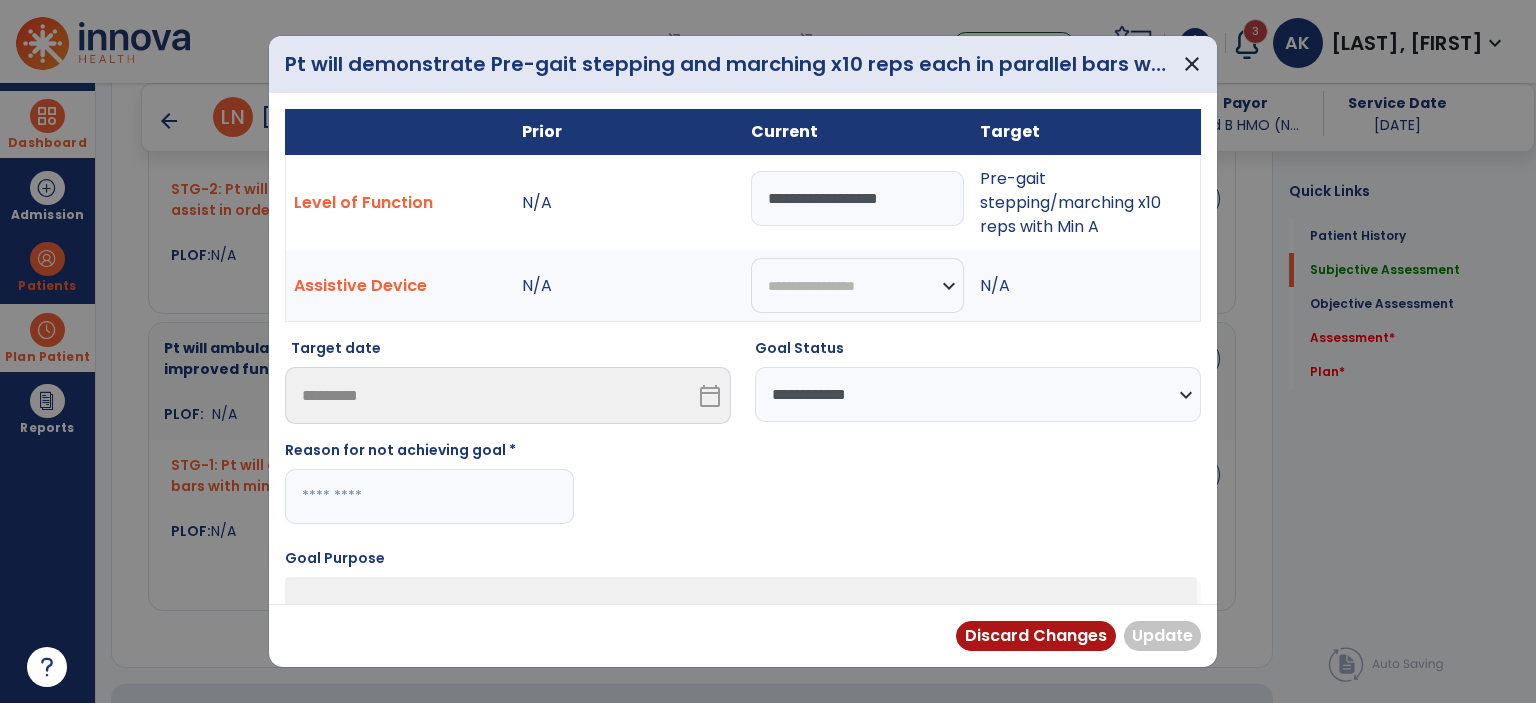 click at bounding box center [429, 496] 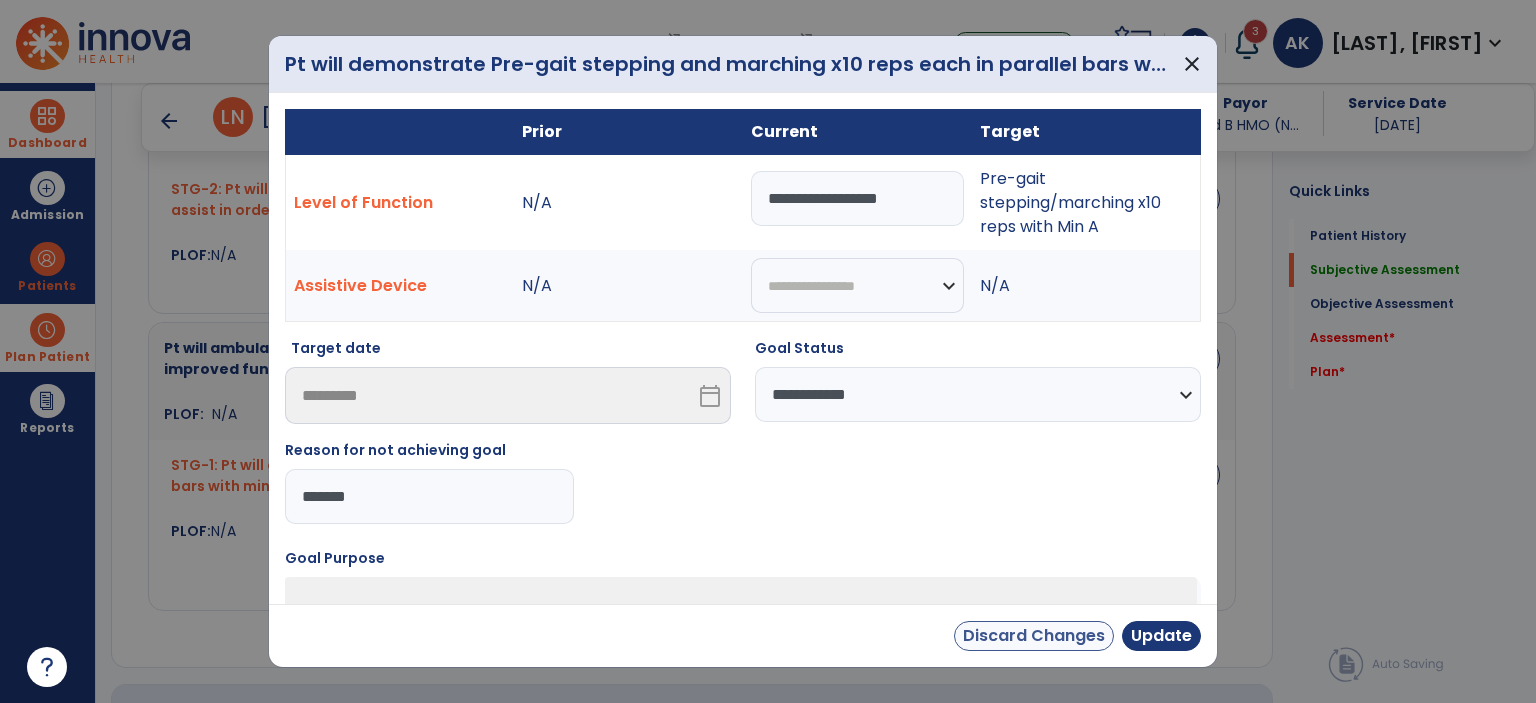 type on "*******" 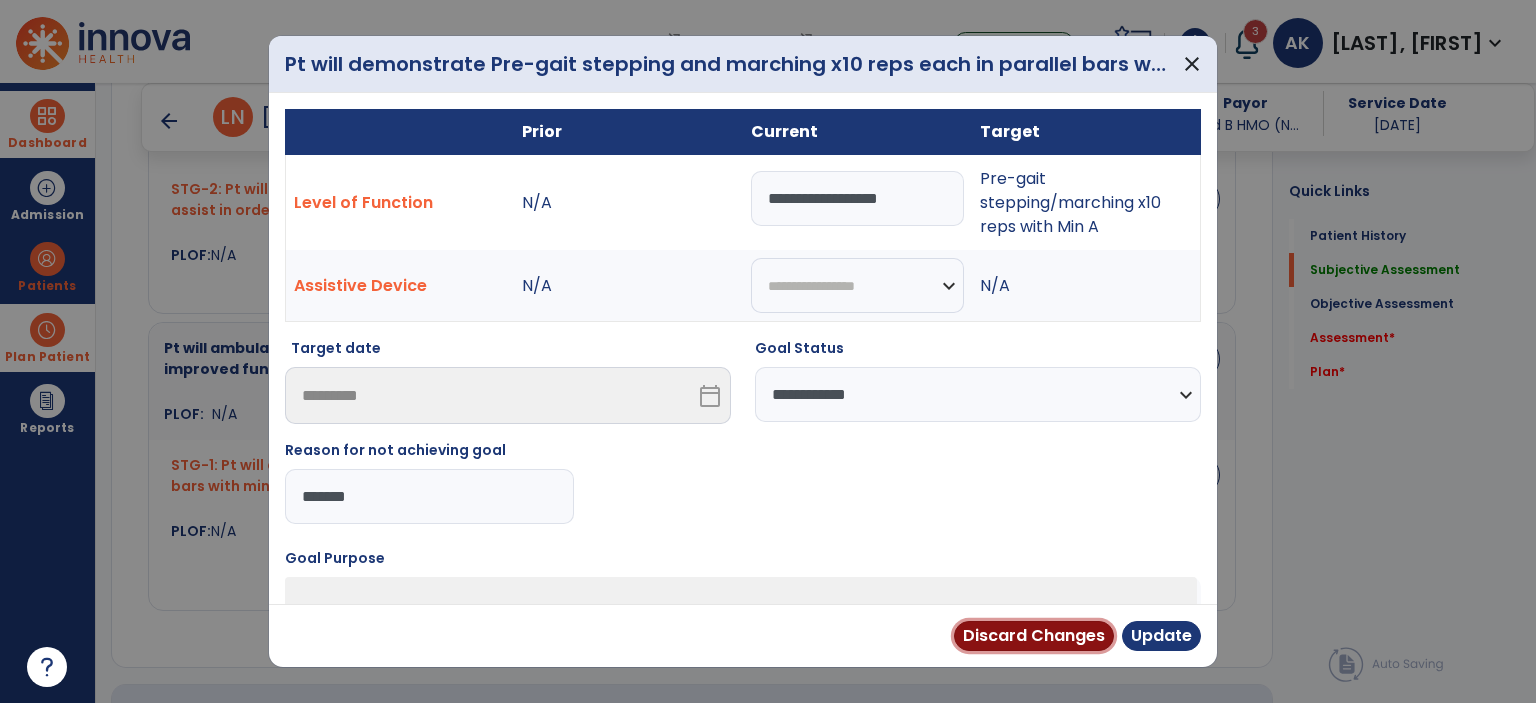 click on "Discard Changes" at bounding box center (1034, 636) 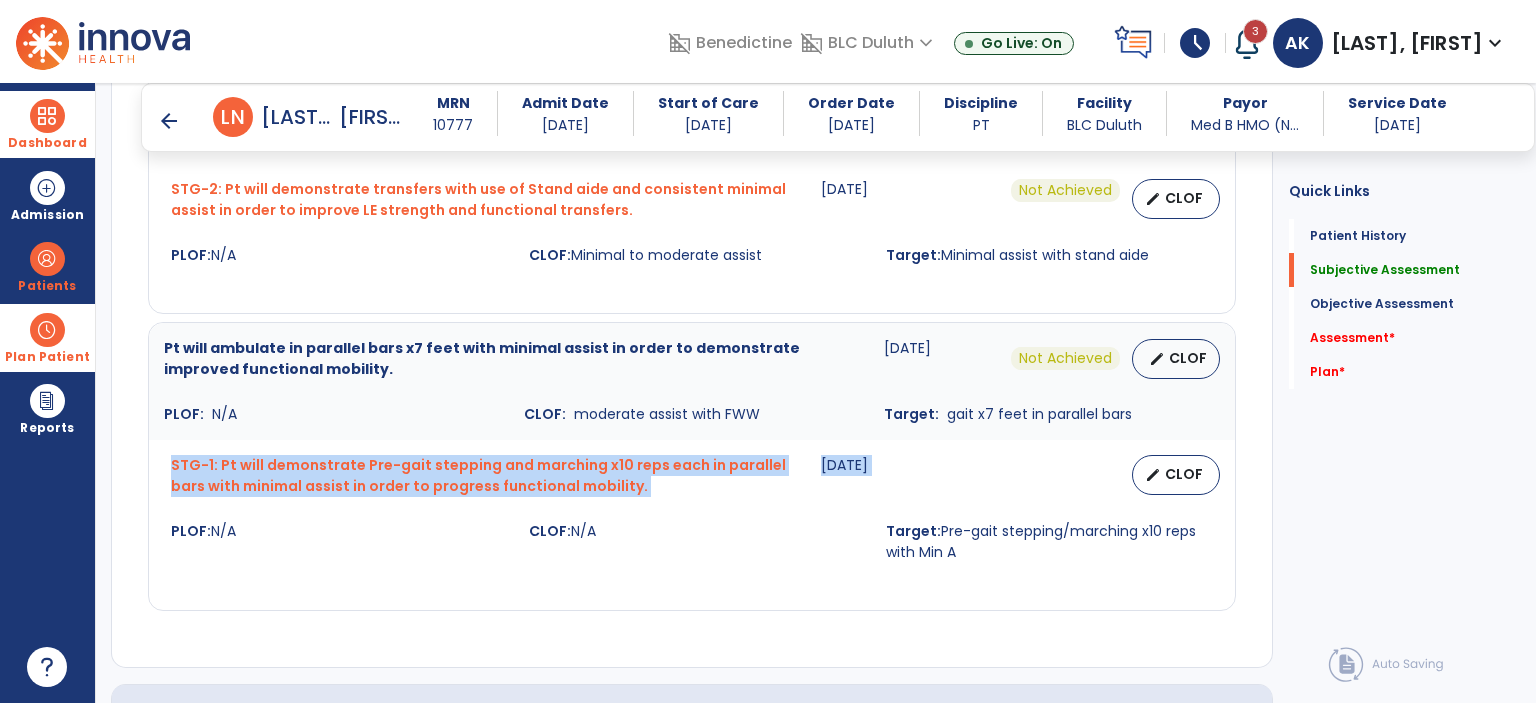 drag, startPoint x: 1175, startPoint y: 432, endPoint x: 1171, endPoint y: 465, distance: 33.24154 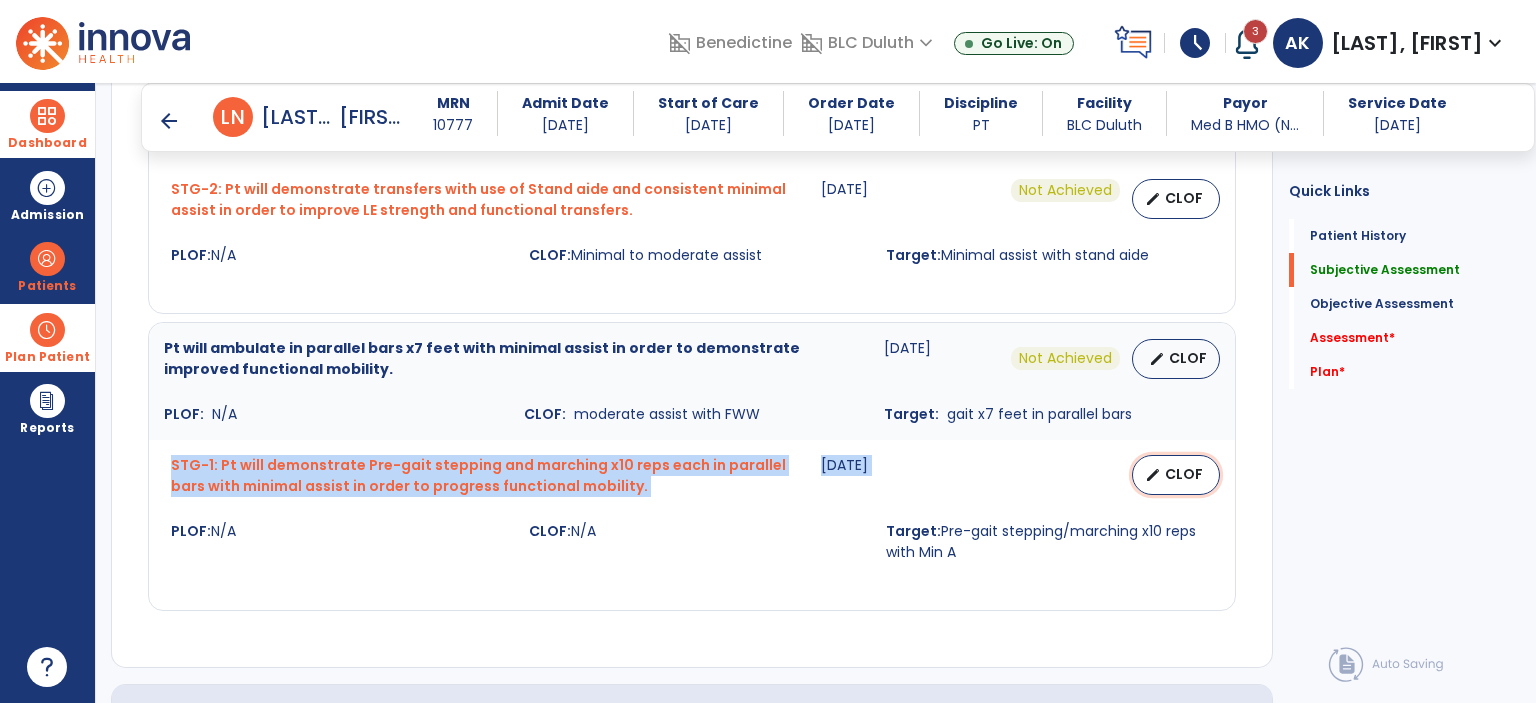 click on "edit   CLOF" at bounding box center (1176, 475) 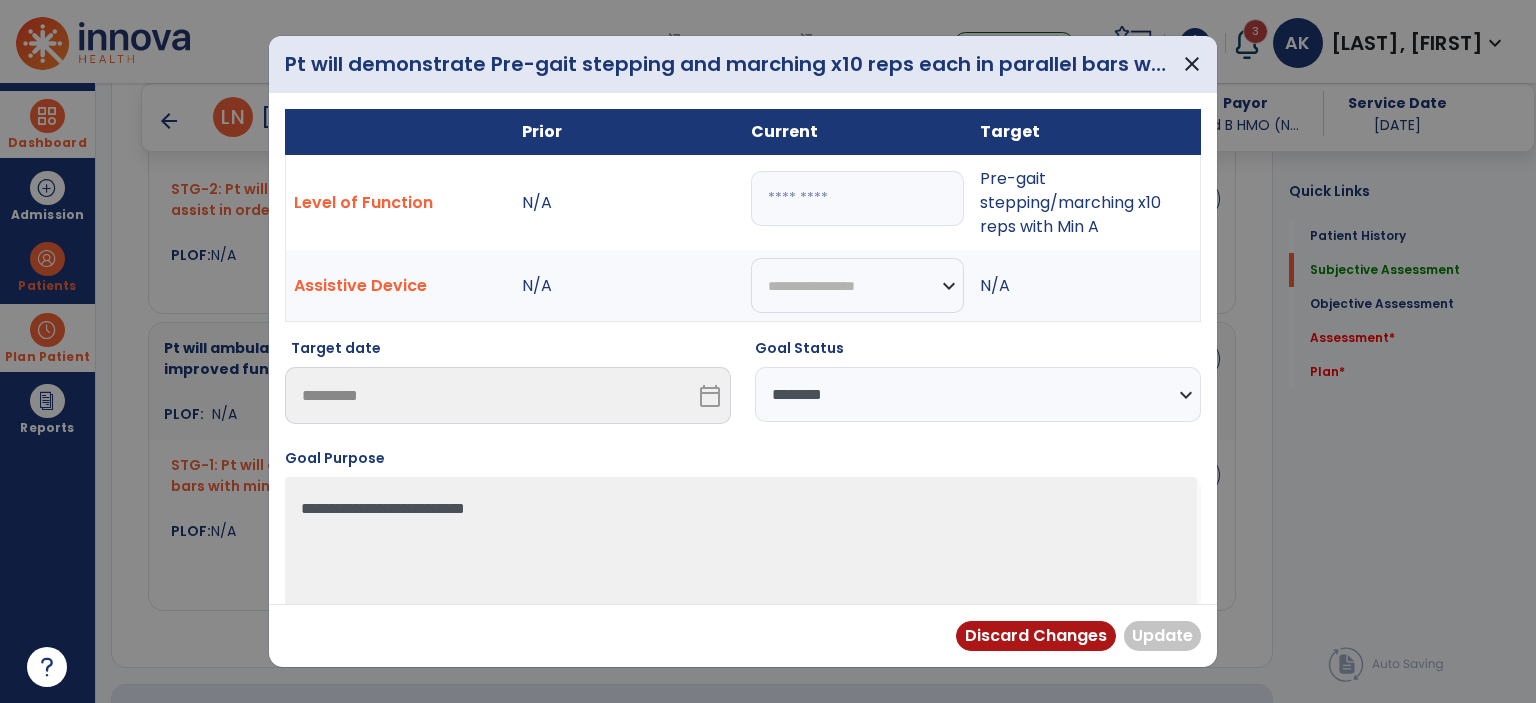 click at bounding box center (857, 198) 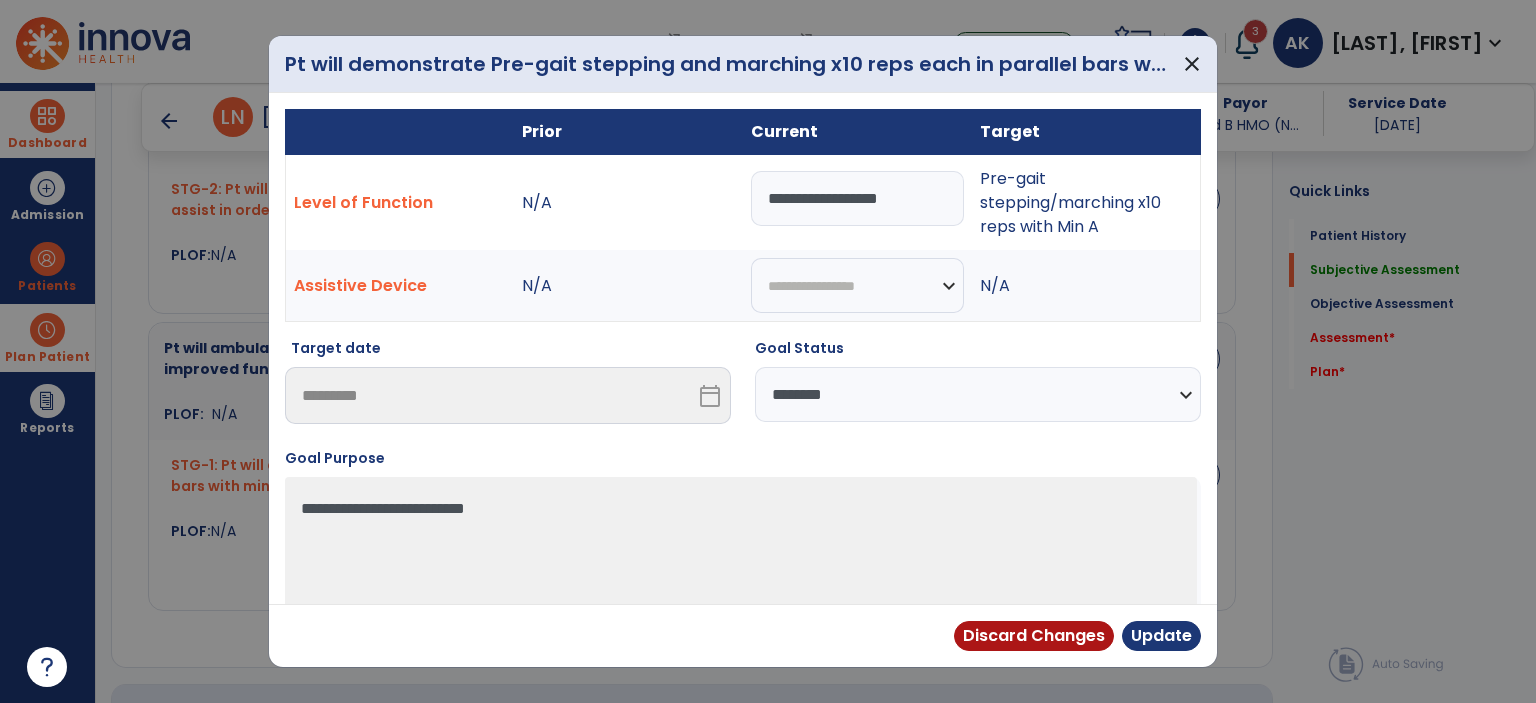 type on "**********" 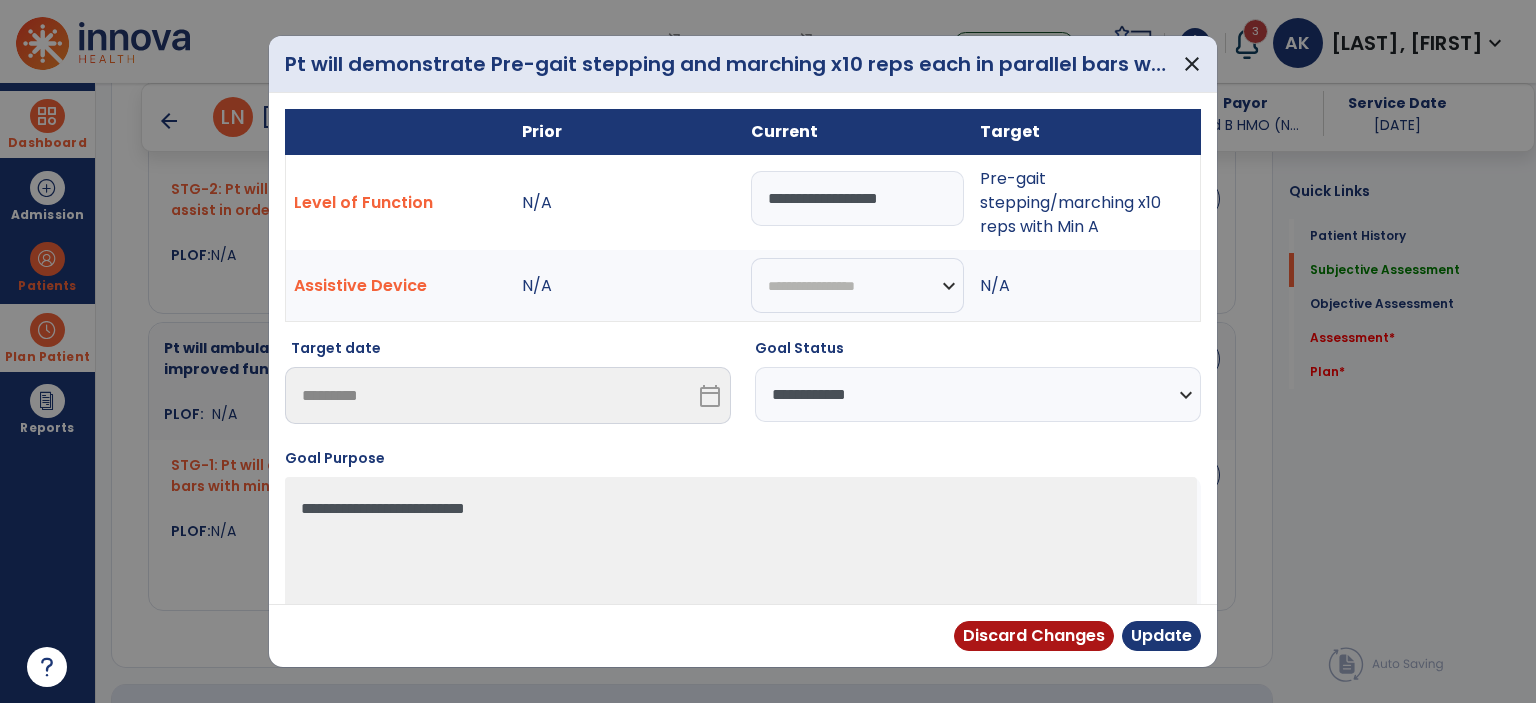click on "**********" at bounding box center (978, 394) 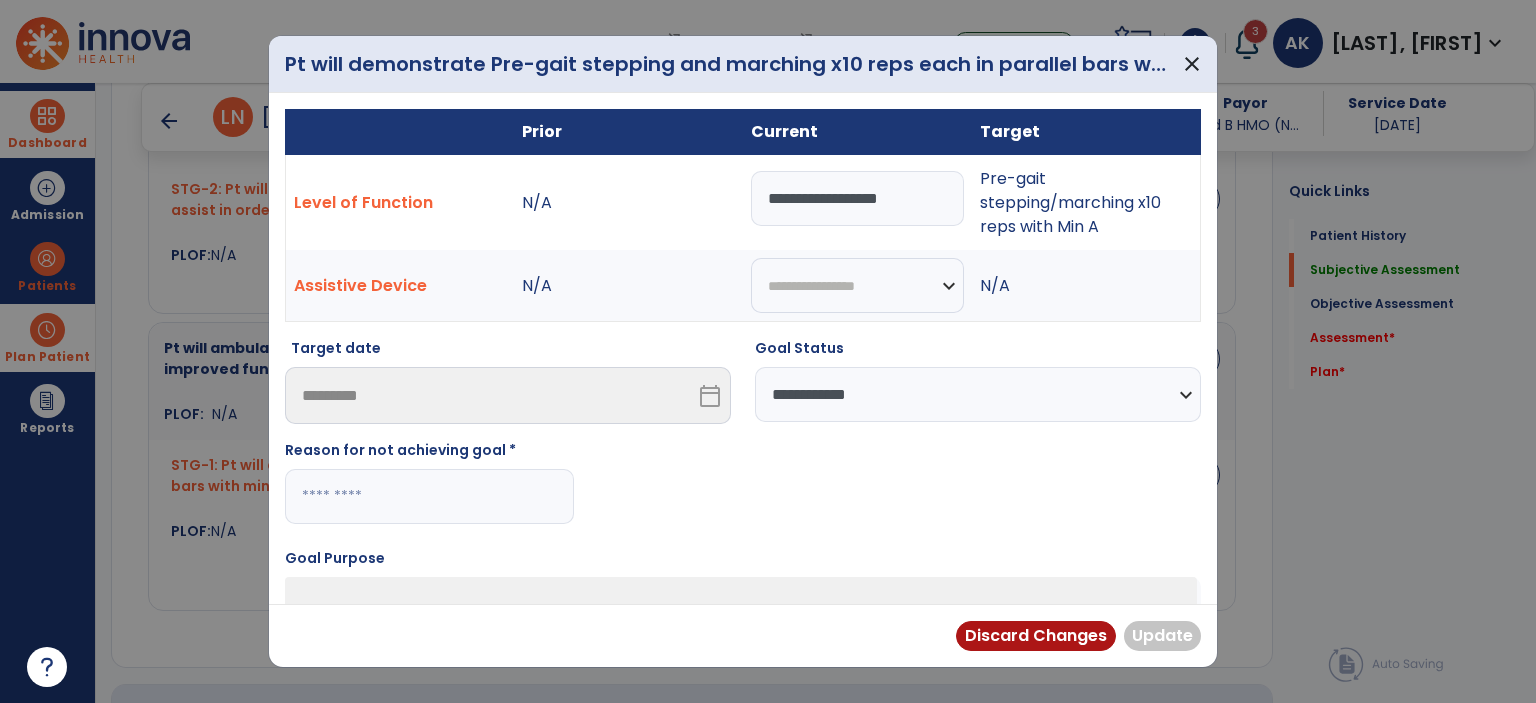 click at bounding box center [429, 496] 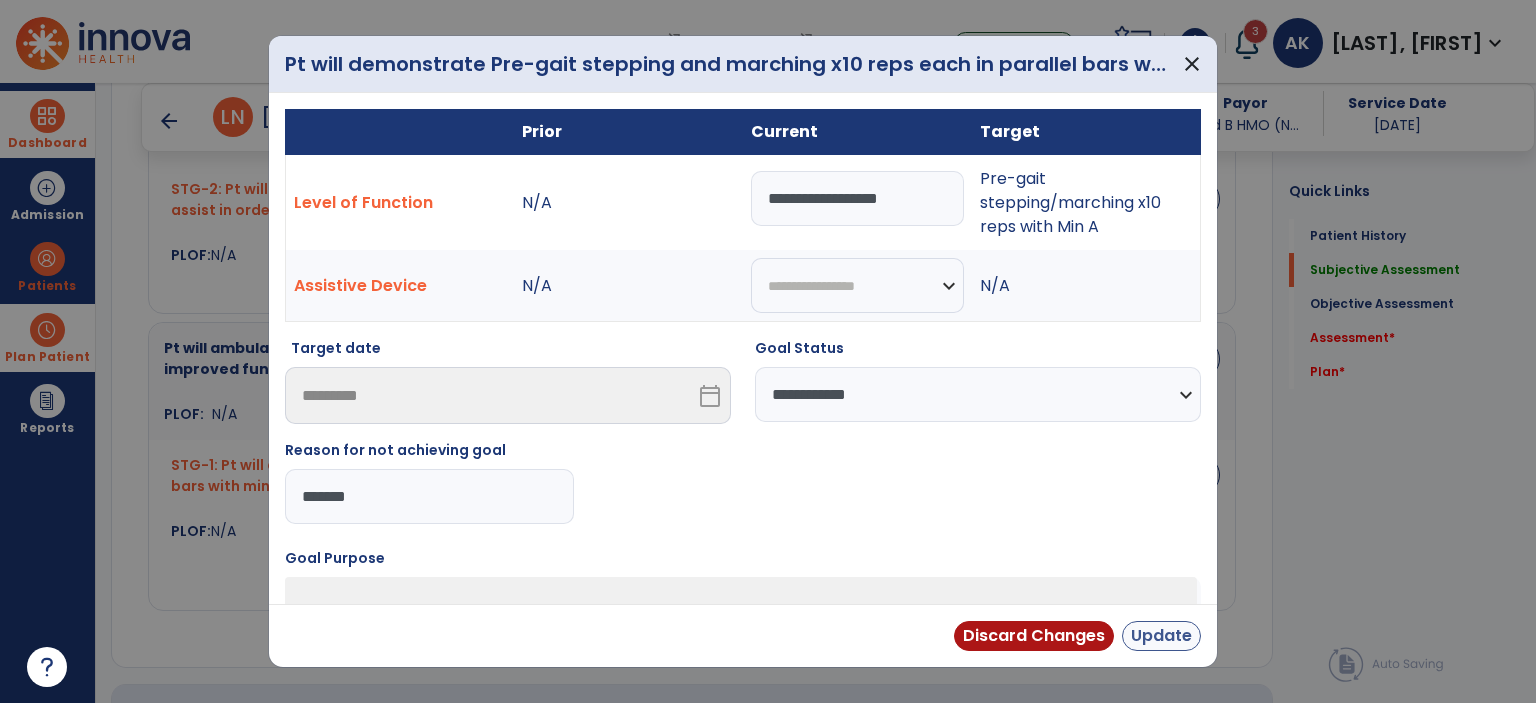 type on "*******" 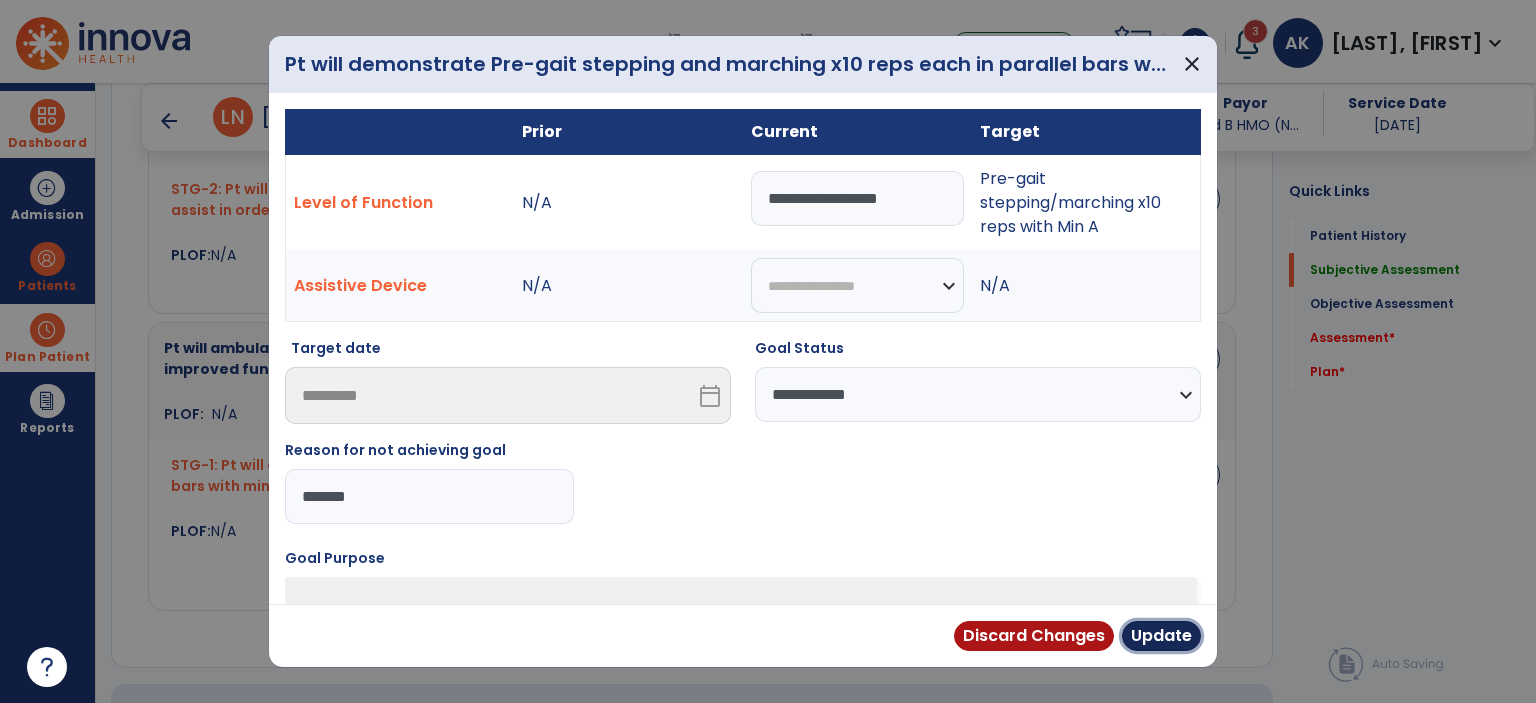 click on "Update" at bounding box center (1161, 636) 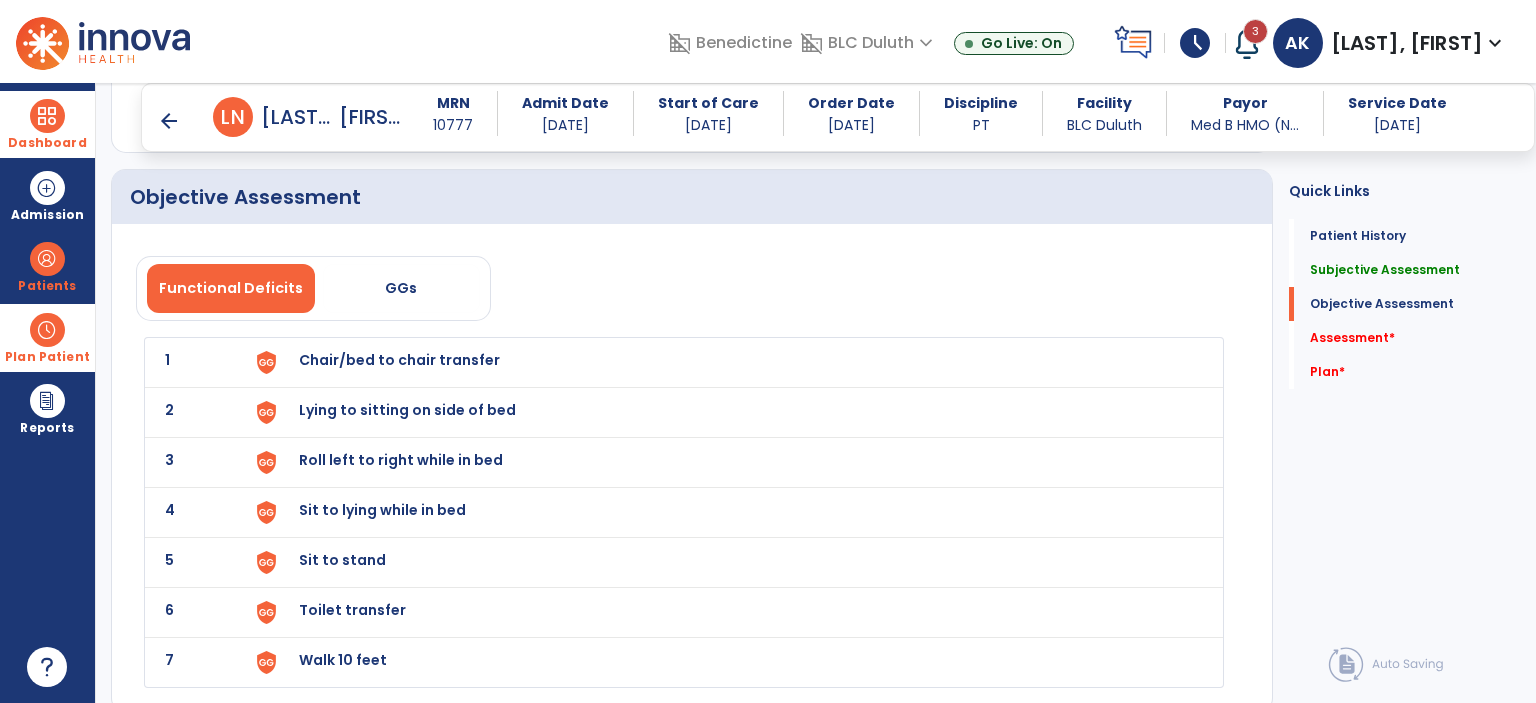 scroll, scrollTop: 1888, scrollLeft: 0, axis: vertical 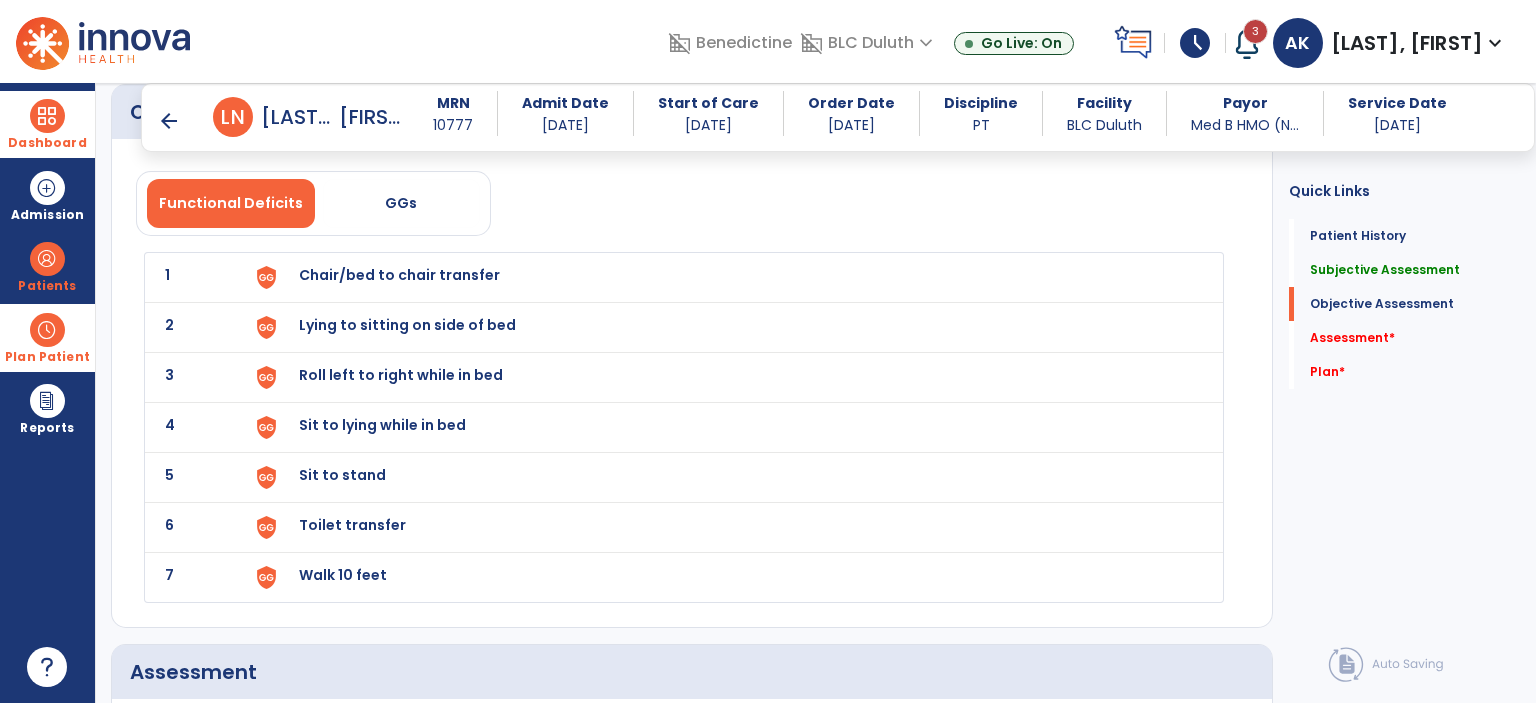click on "Chair/bed to chair transfer" at bounding box center [728, 277] 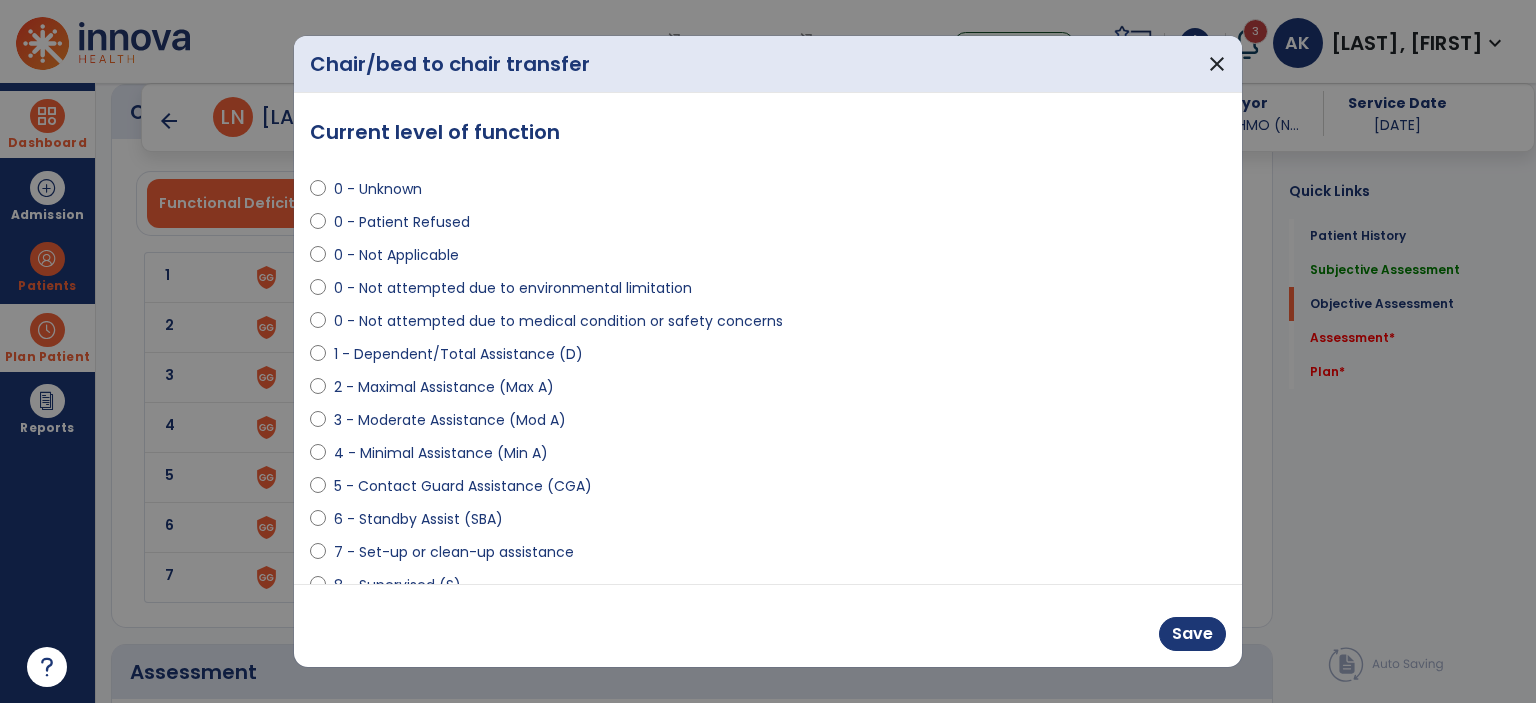click on "1 - Dependent/Total Assistance (D)" at bounding box center (458, 354) 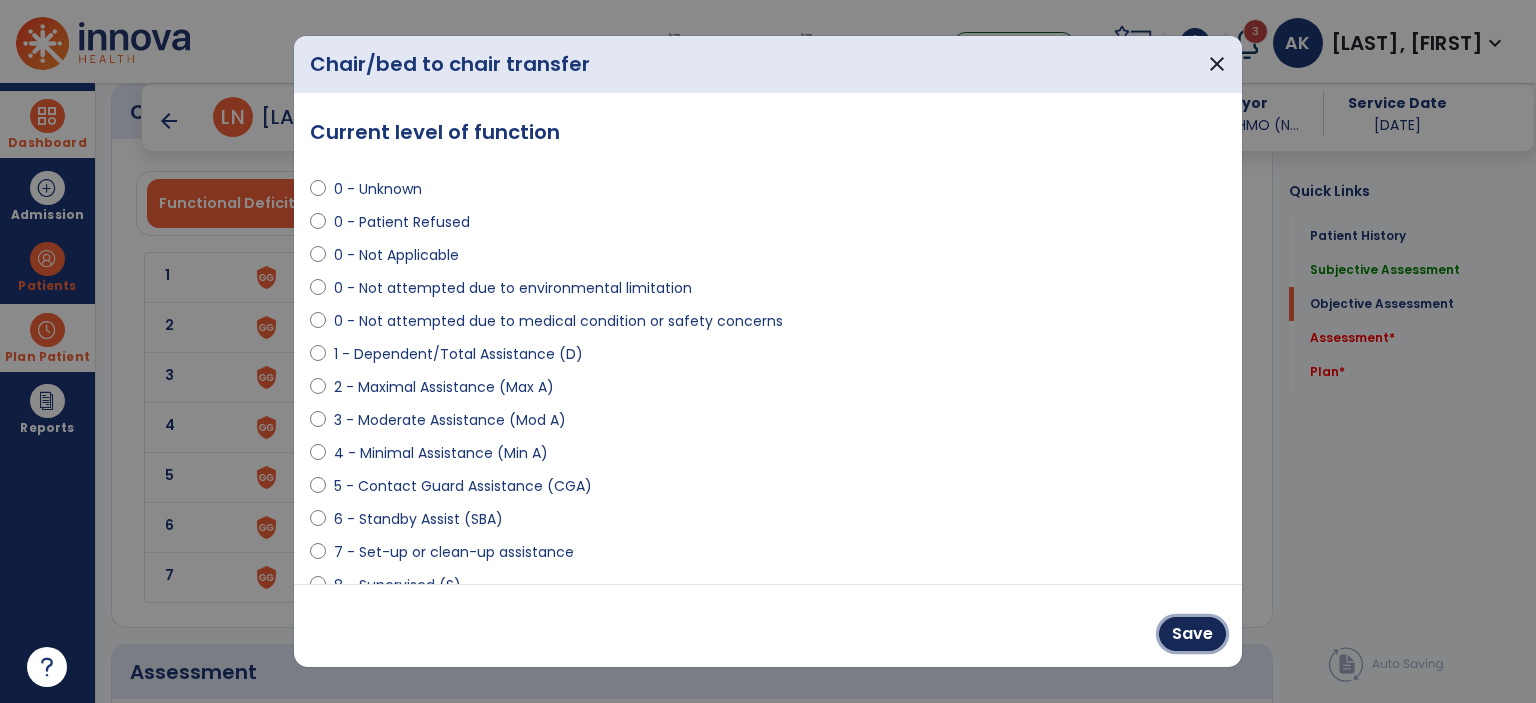 drag, startPoint x: 1194, startPoint y: 630, endPoint x: 429, endPoint y: 436, distance: 789.21545 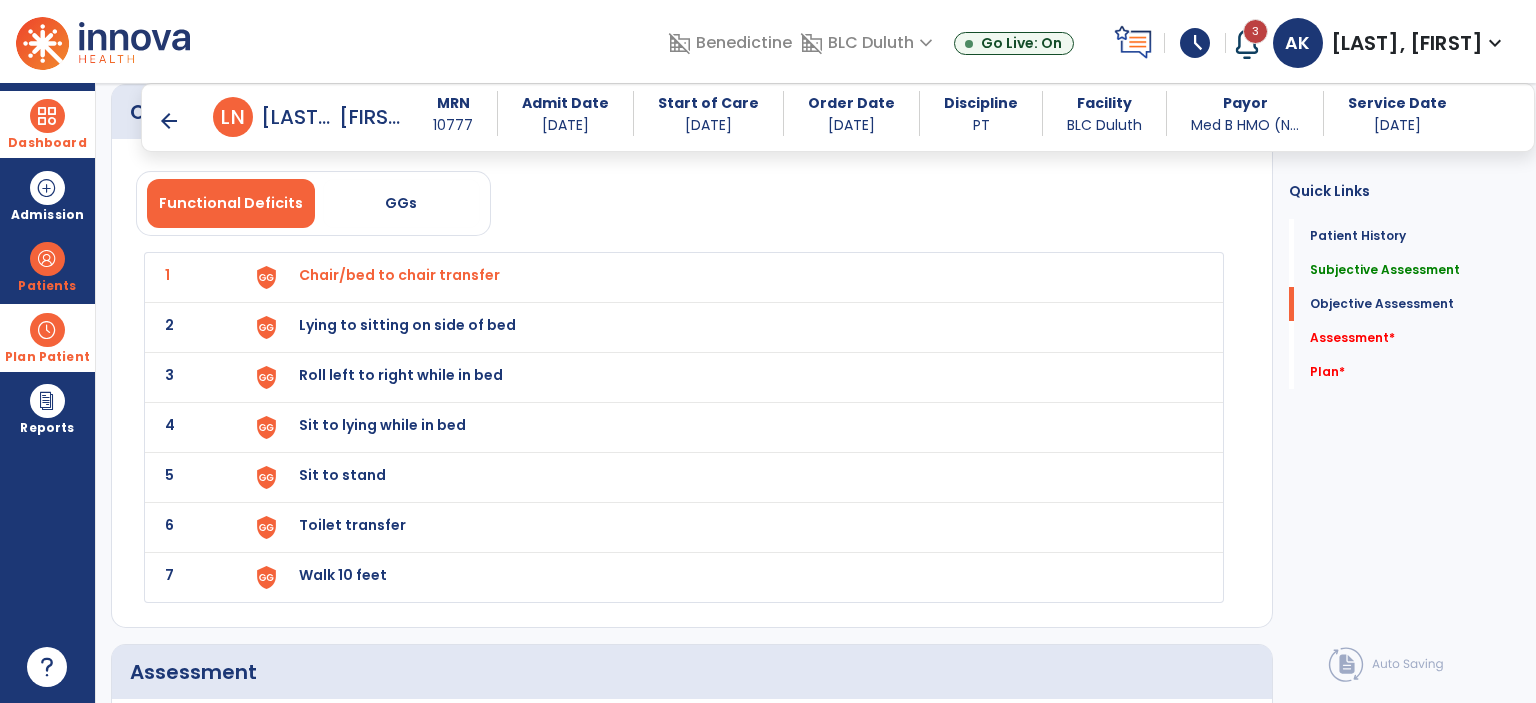 click on "Lying to sitting on side of bed" at bounding box center (399, 275) 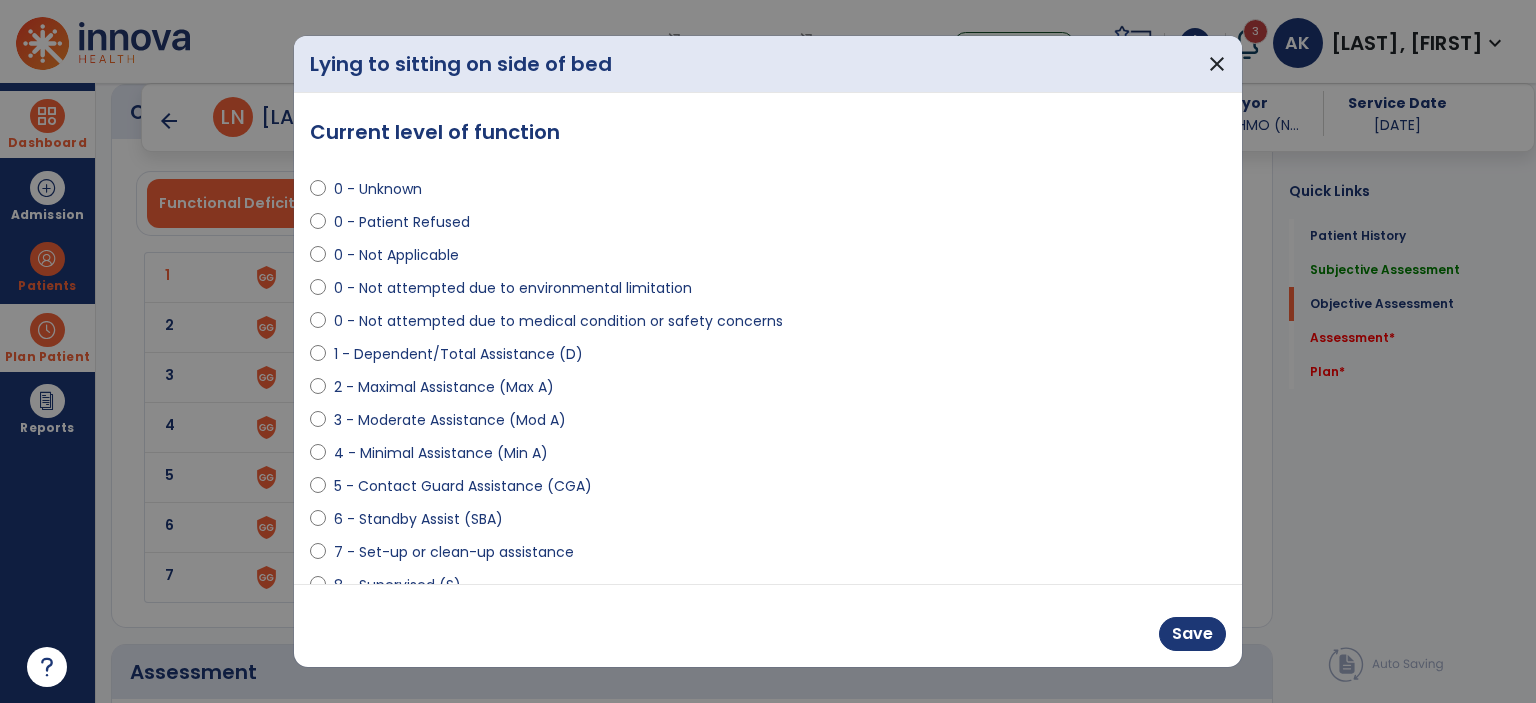click on "3 - Moderate Assistance (Mod A)" at bounding box center (450, 420) 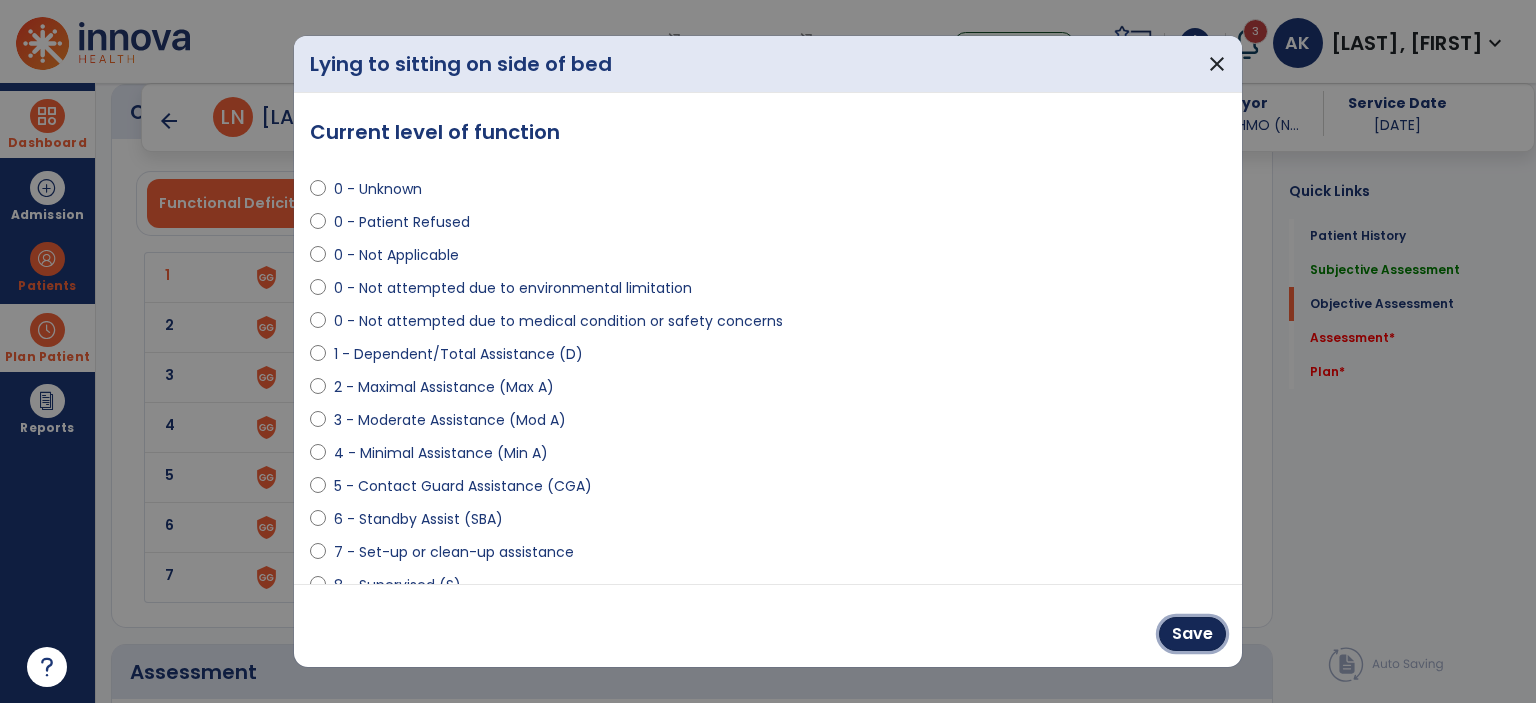 drag, startPoint x: 1161, startPoint y: 630, endPoint x: 1119, endPoint y: 626, distance: 42.190044 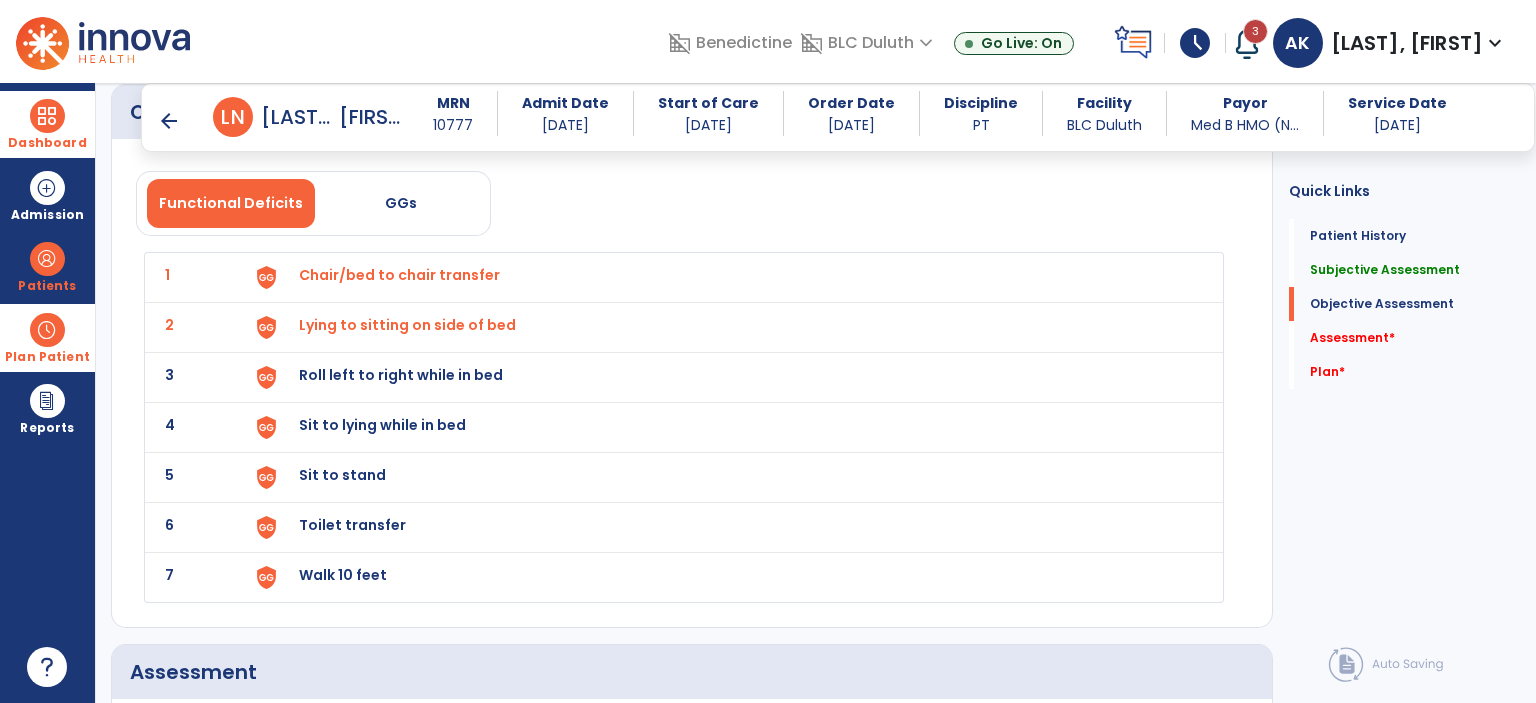 click on "Roll left to right while in bed" at bounding box center [399, 275] 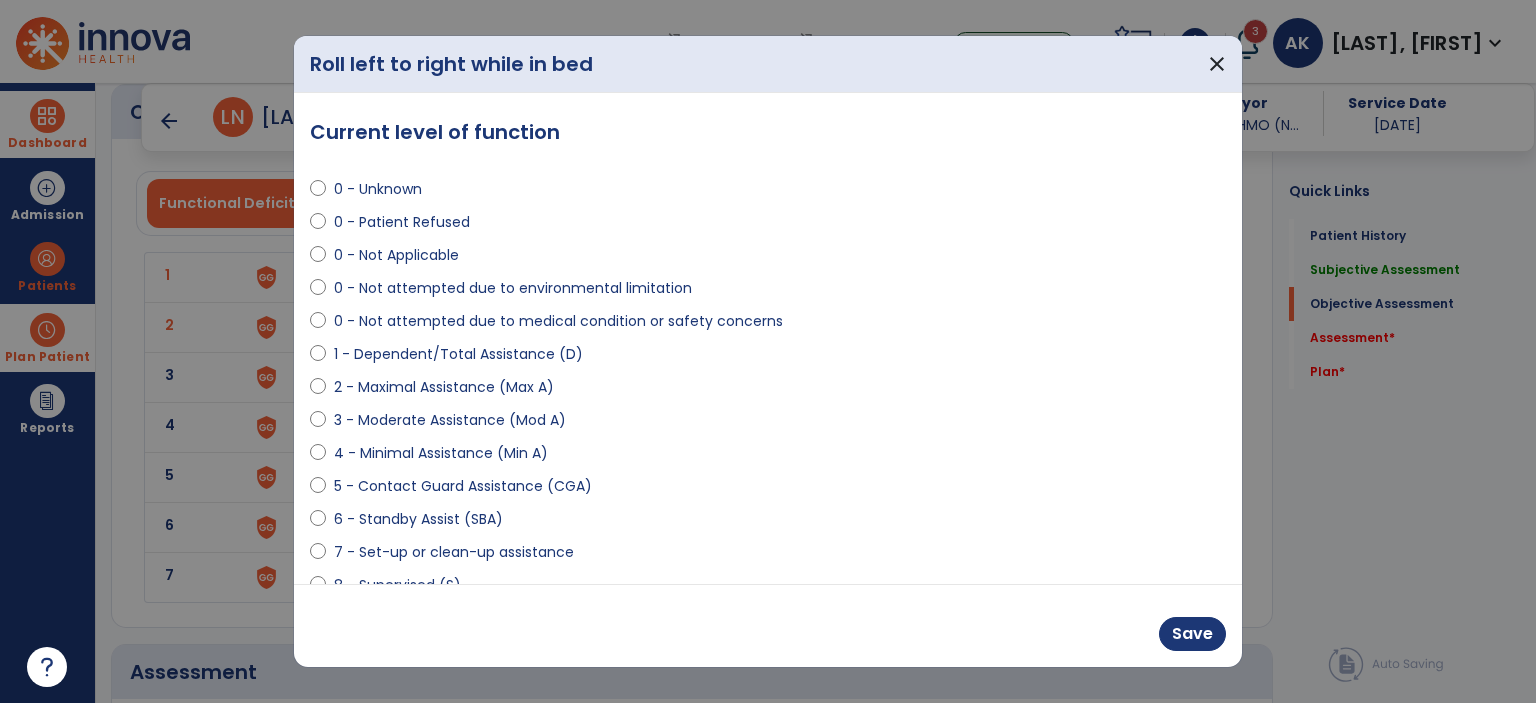 click on "3 - Moderate Assistance (Mod A)" at bounding box center [450, 420] 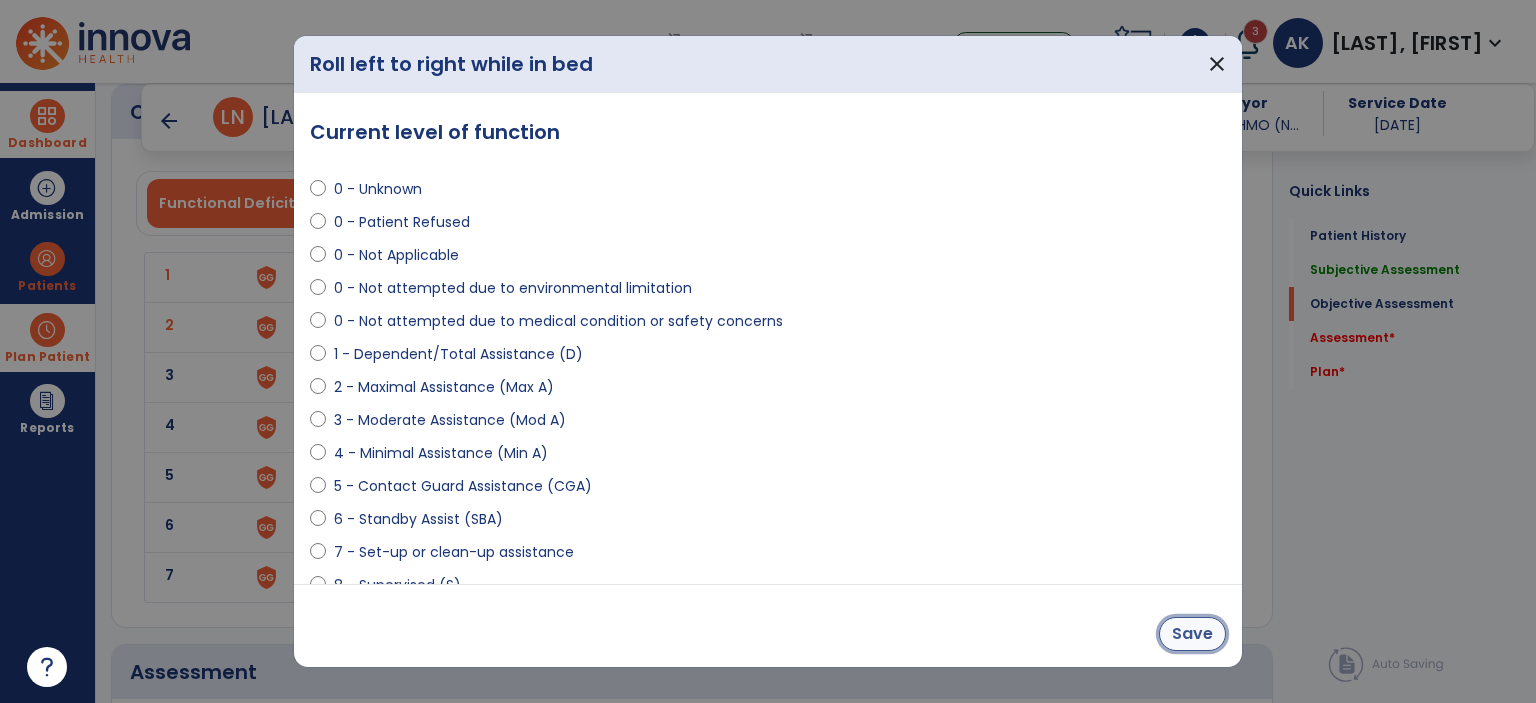 click on "Save" at bounding box center (1192, 634) 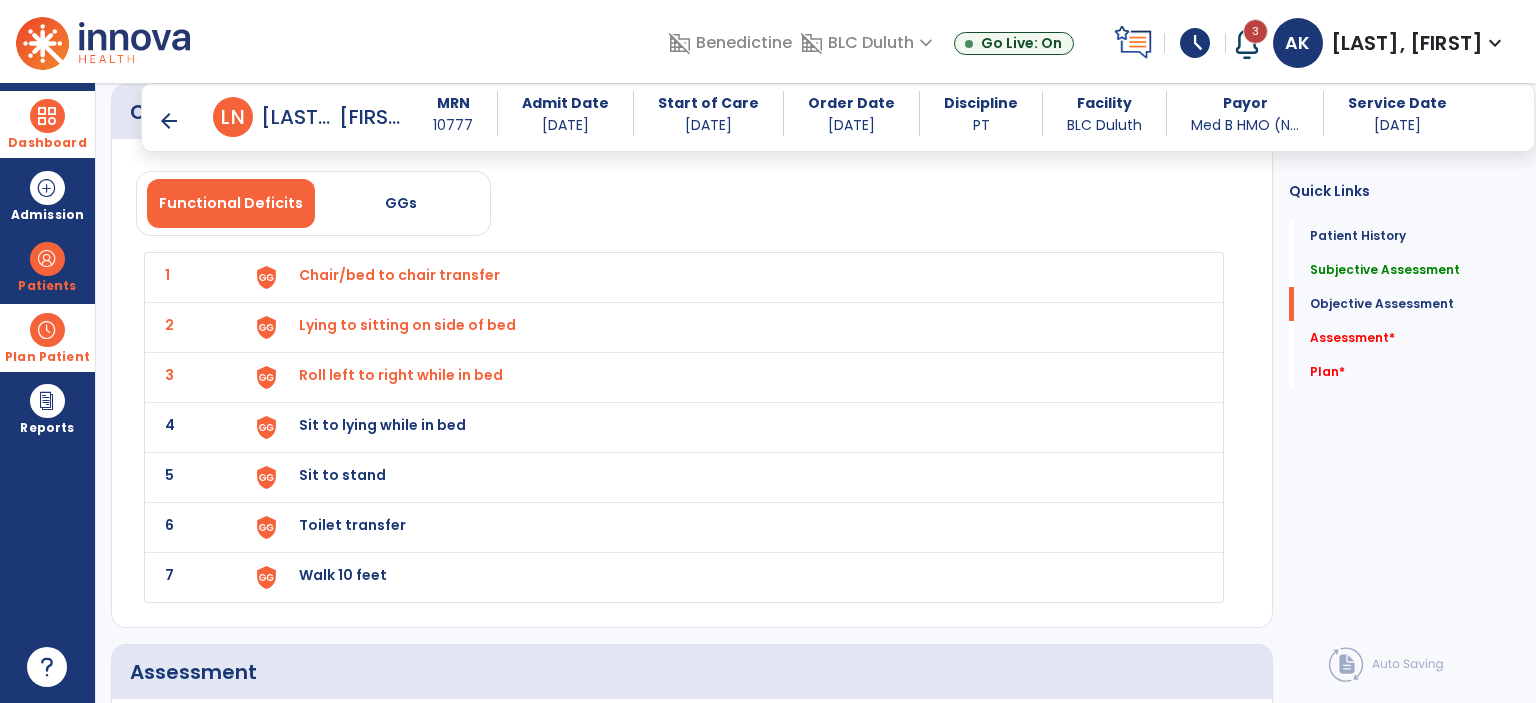 click on "Sit to lying while in bed" at bounding box center (399, 275) 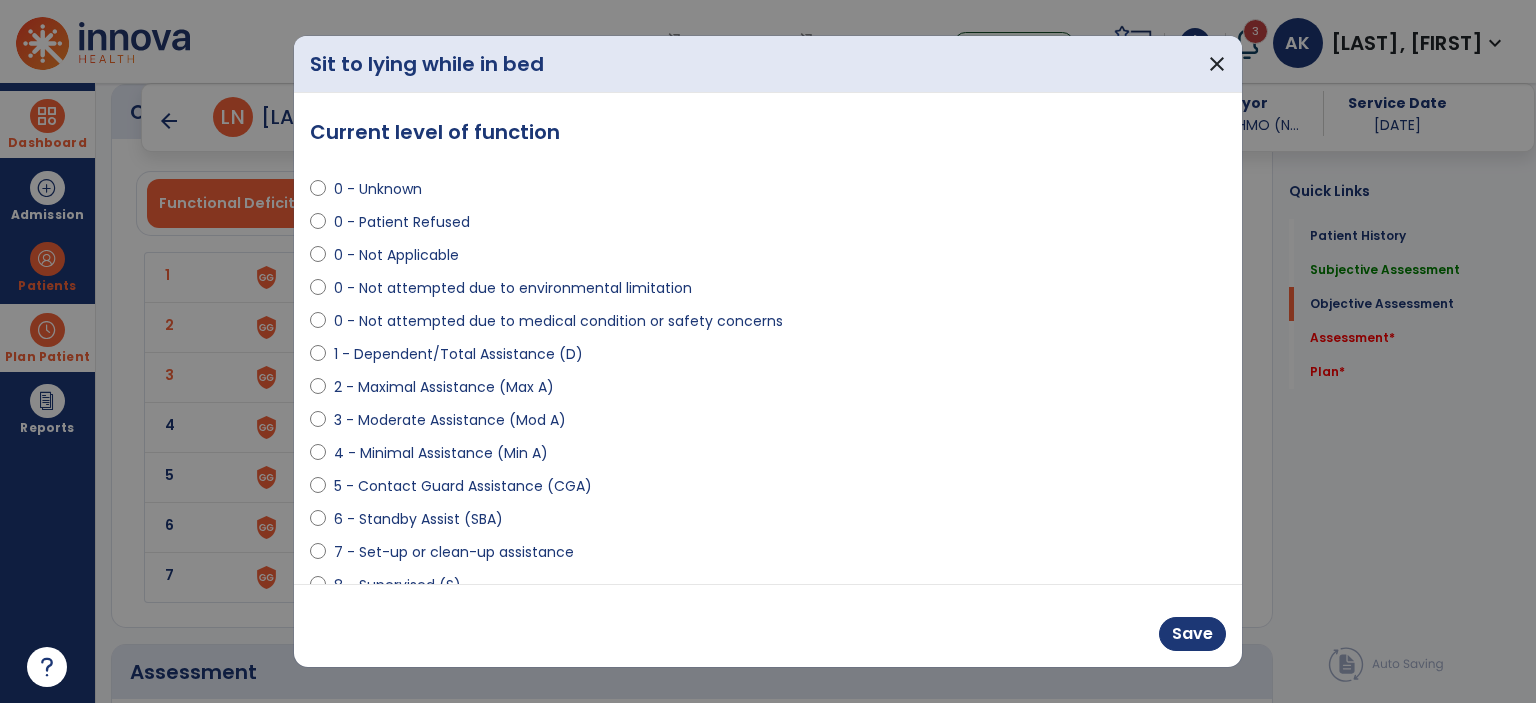 drag, startPoint x: 409, startPoint y: 403, endPoint x: 413, endPoint y: 418, distance: 15.524175 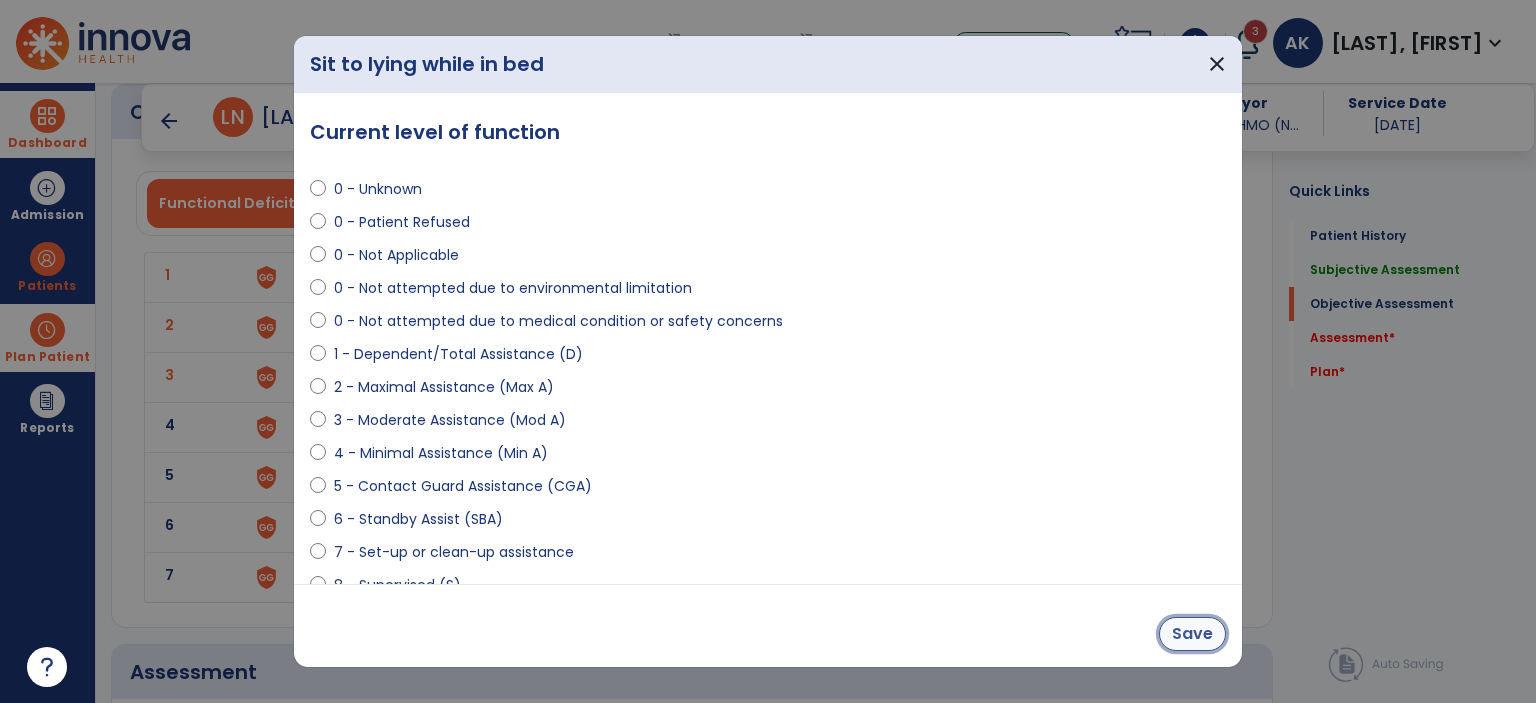 click on "Save" at bounding box center (1192, 634) 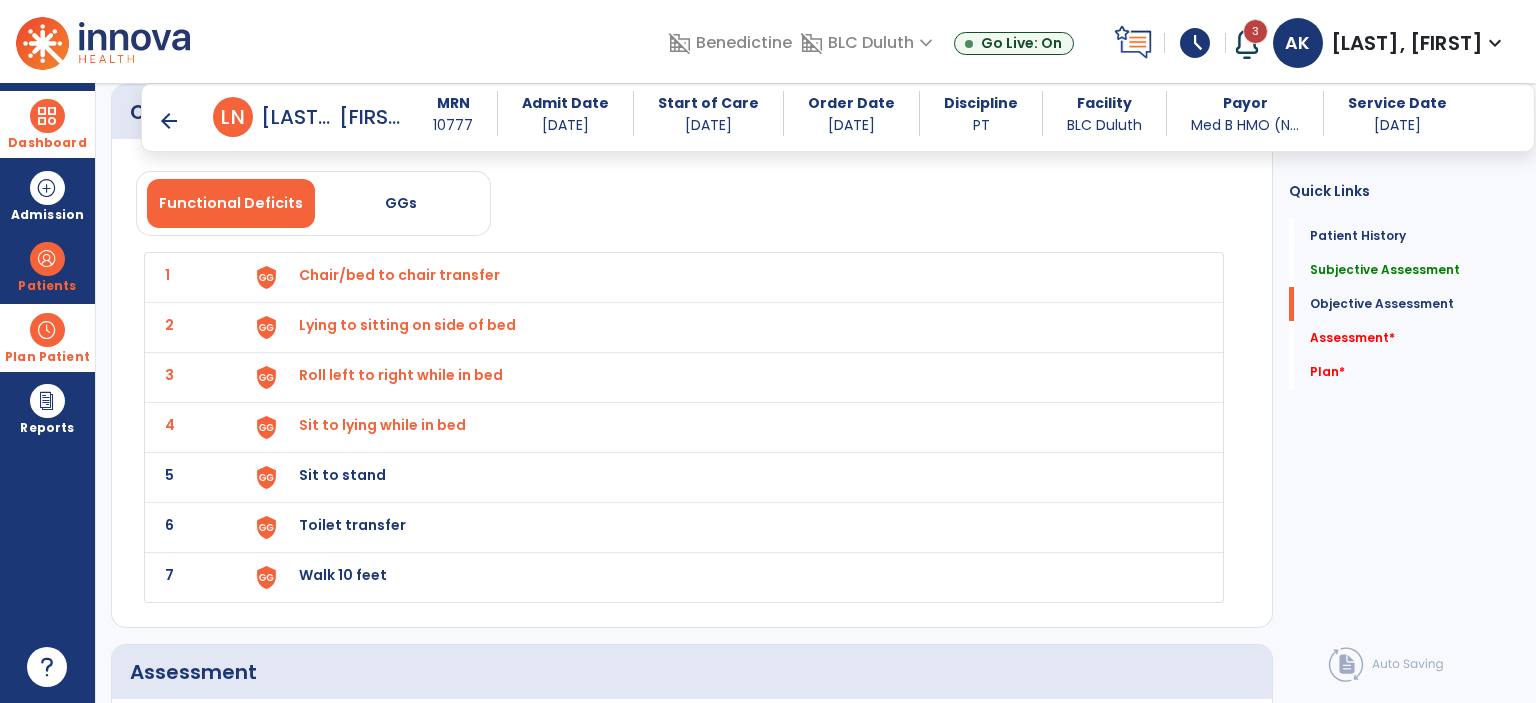 click on "Sit to stand" at bounding box center (728, 277) 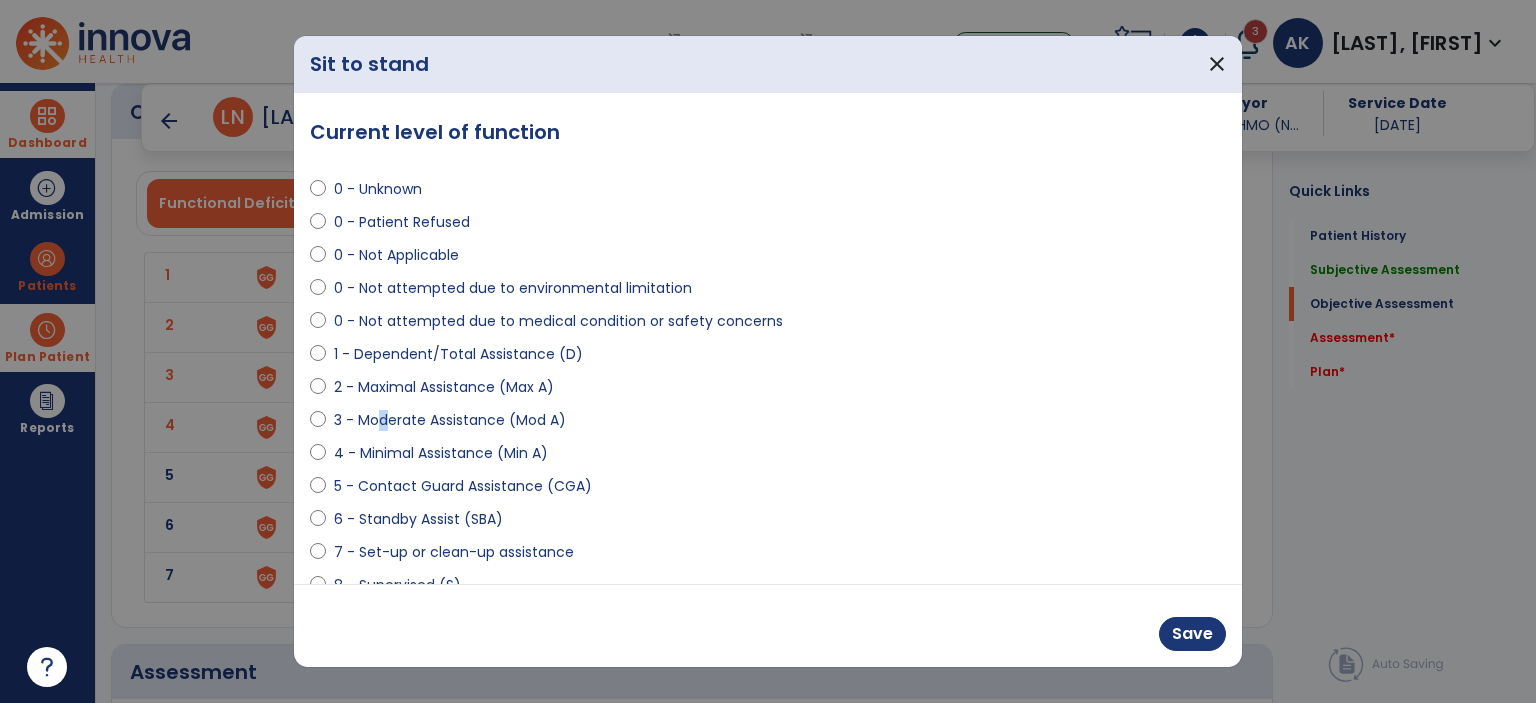 drag, startPoint x: 383, startPoint y: 423, endPoint x: 449, endPoint y: 435, distance: 67.08204 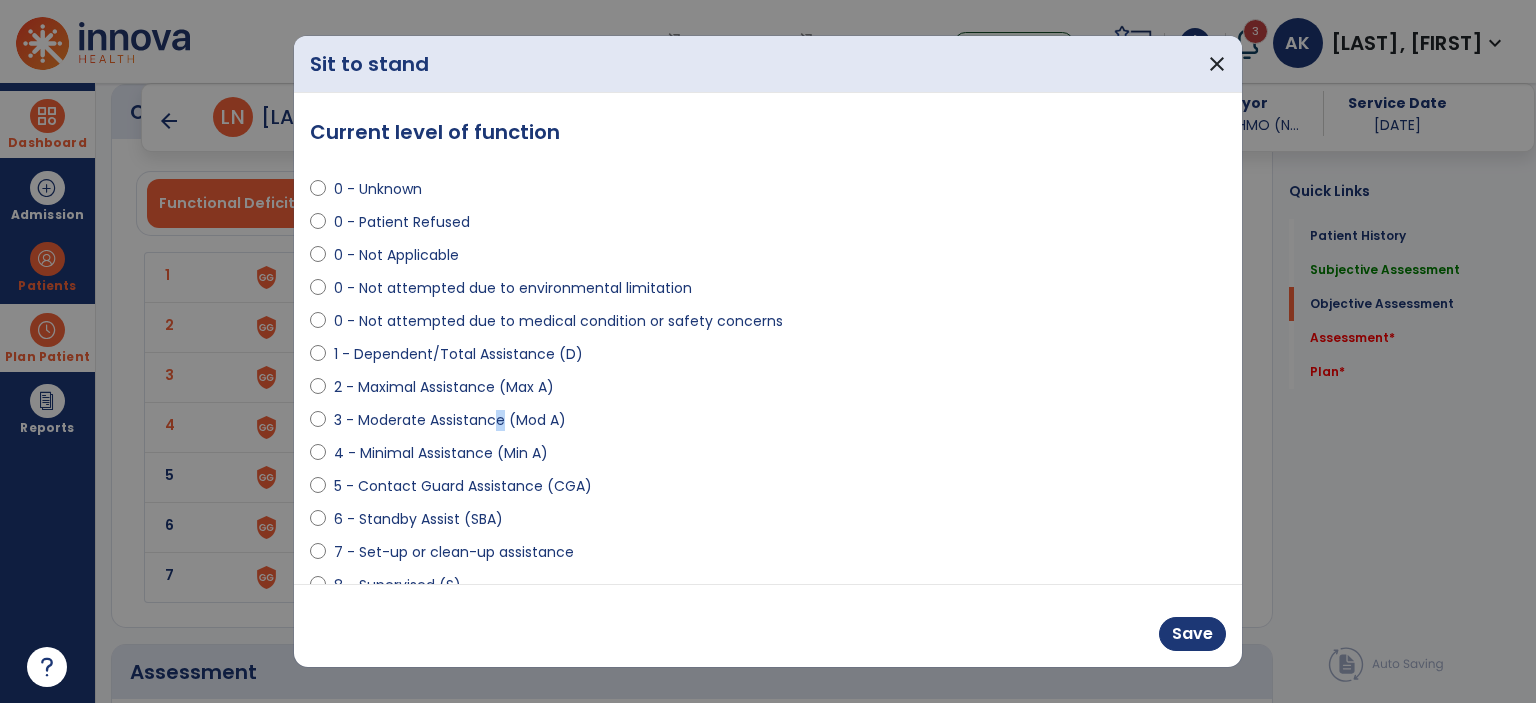 click on "3 - Moderate Assistance (Mod A)" at bounding box center [450, 420] 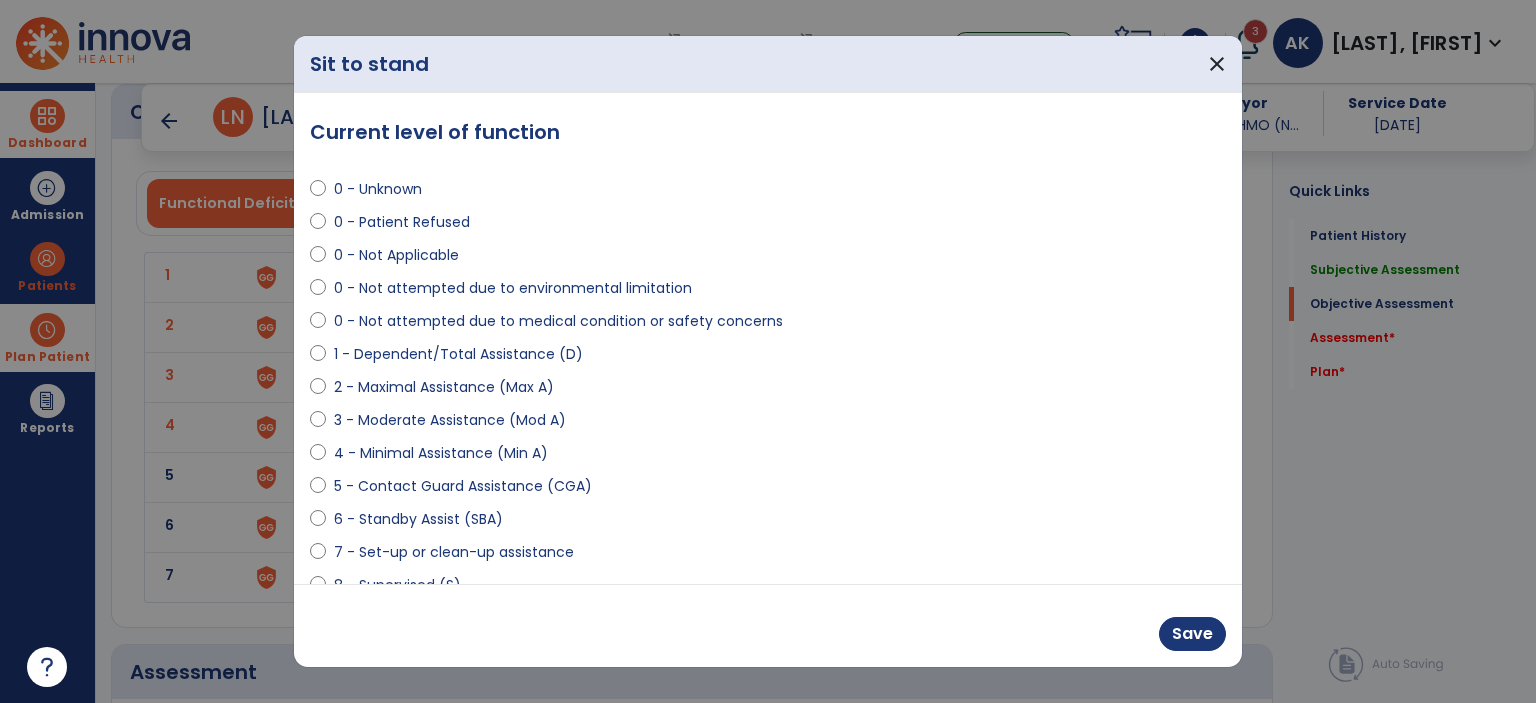 click on "3 - Moderate Assistance (Mod A)" at bounding box center (450, 420) 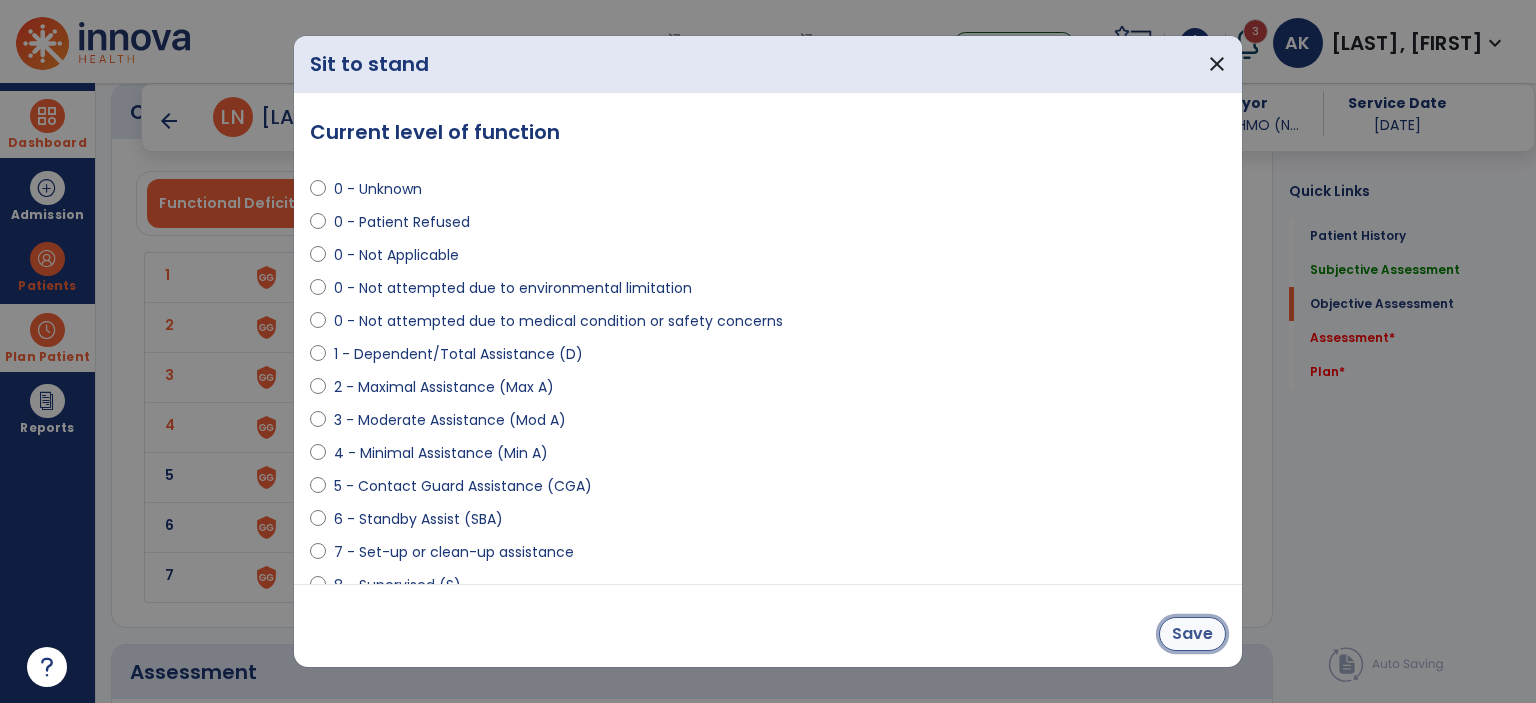 drag, startPoint x: 1188, startPoint y: 619, endPoint x: 1188, endPoint y: 632, distance: 13 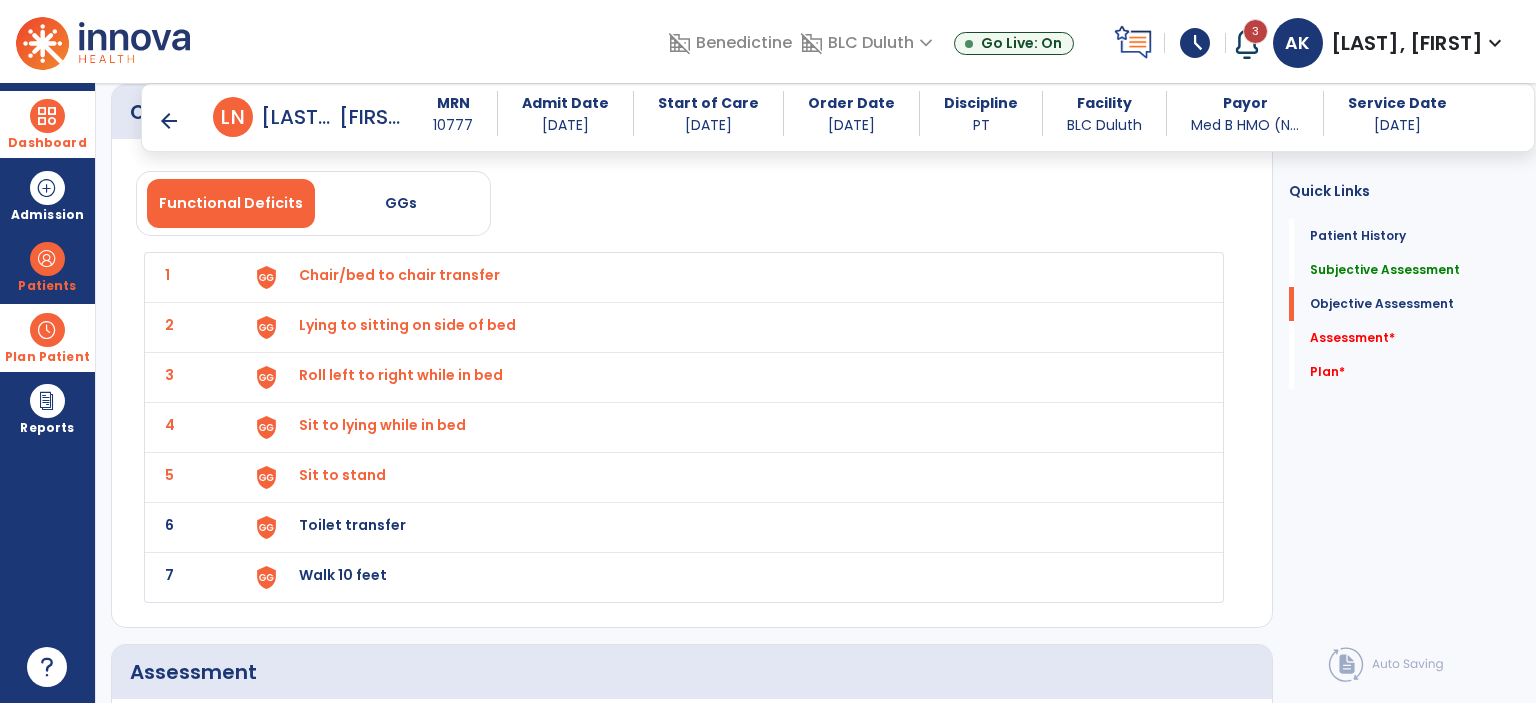 click on "Toilet transfer" at bounding box center (399, 275) 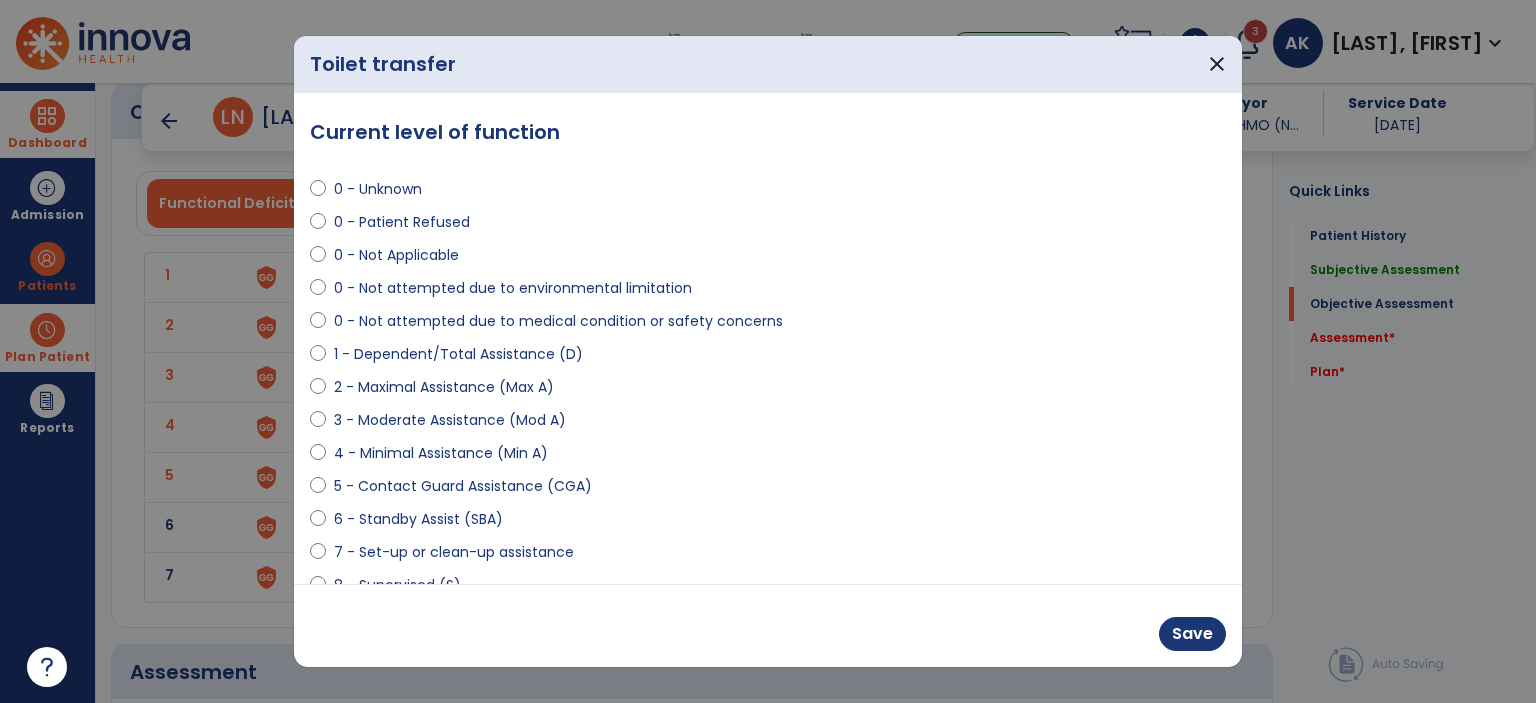 drag, startPoint x: 400, startPoint y: 354, endPoint x: 440, endPoint y: 379, distance: 47.169907 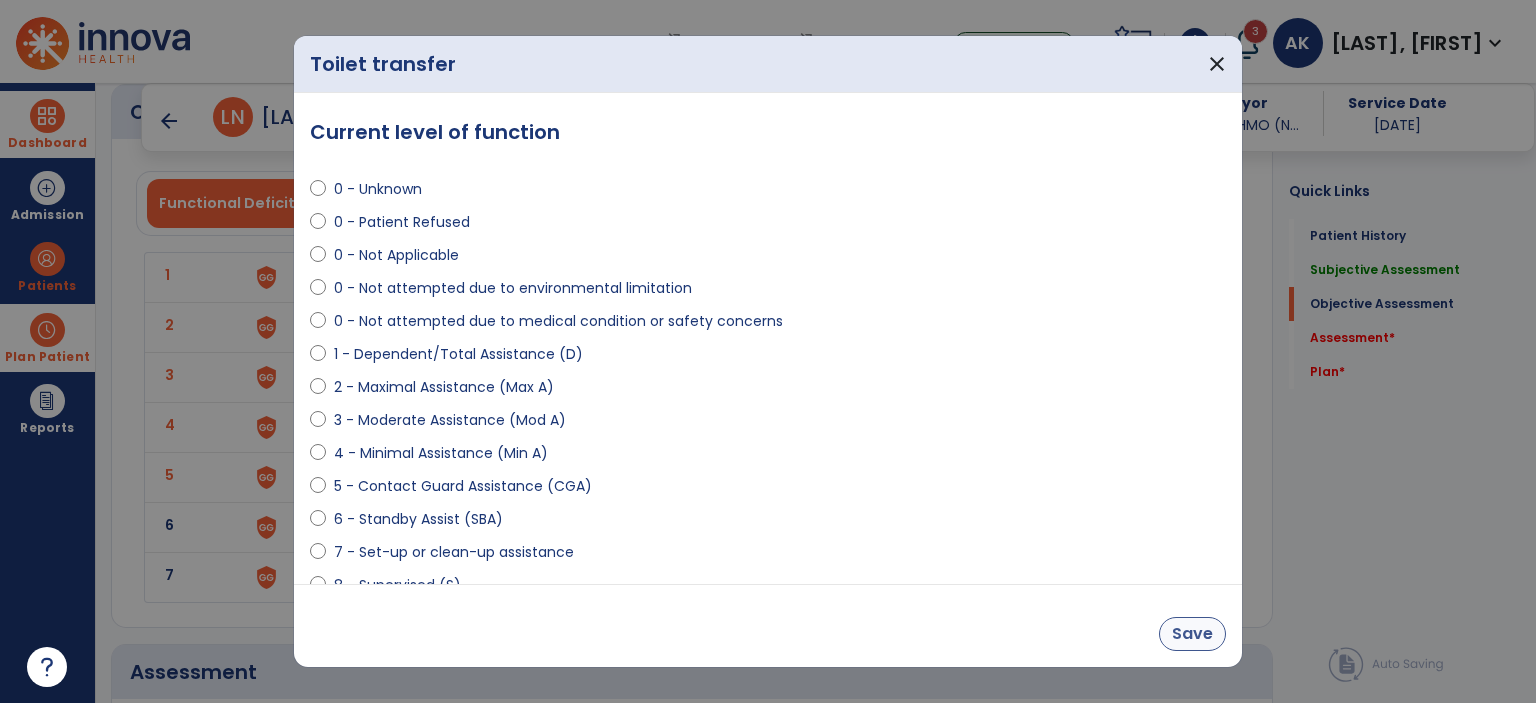 drag, startPoint x: 1185, startPoint y: 652, endPoint x: 1176, endPoint y: 632, distance: 21.931713 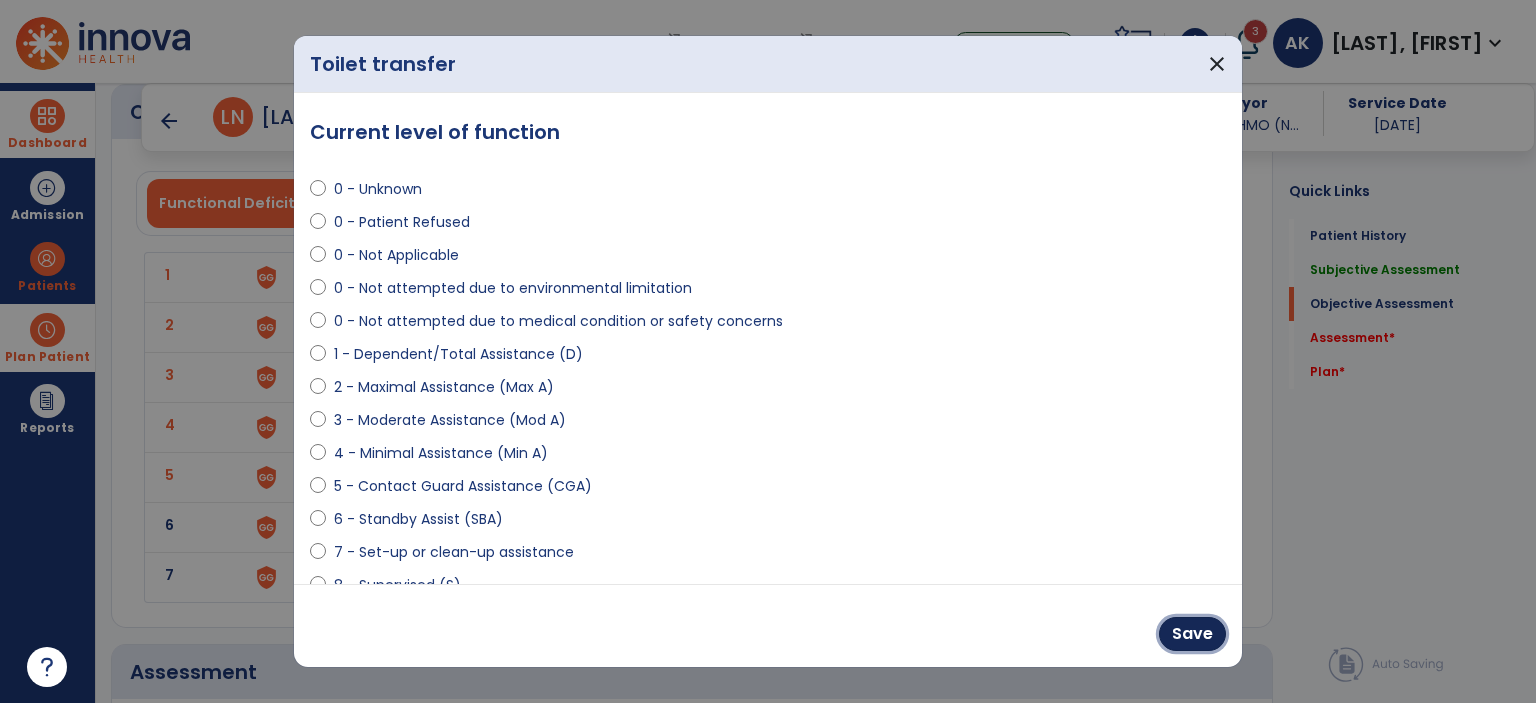drag, startPoint x: 1172, startPoint y: 627, endPoint x: 1140, endPoint y: 630, distance: 32.140316 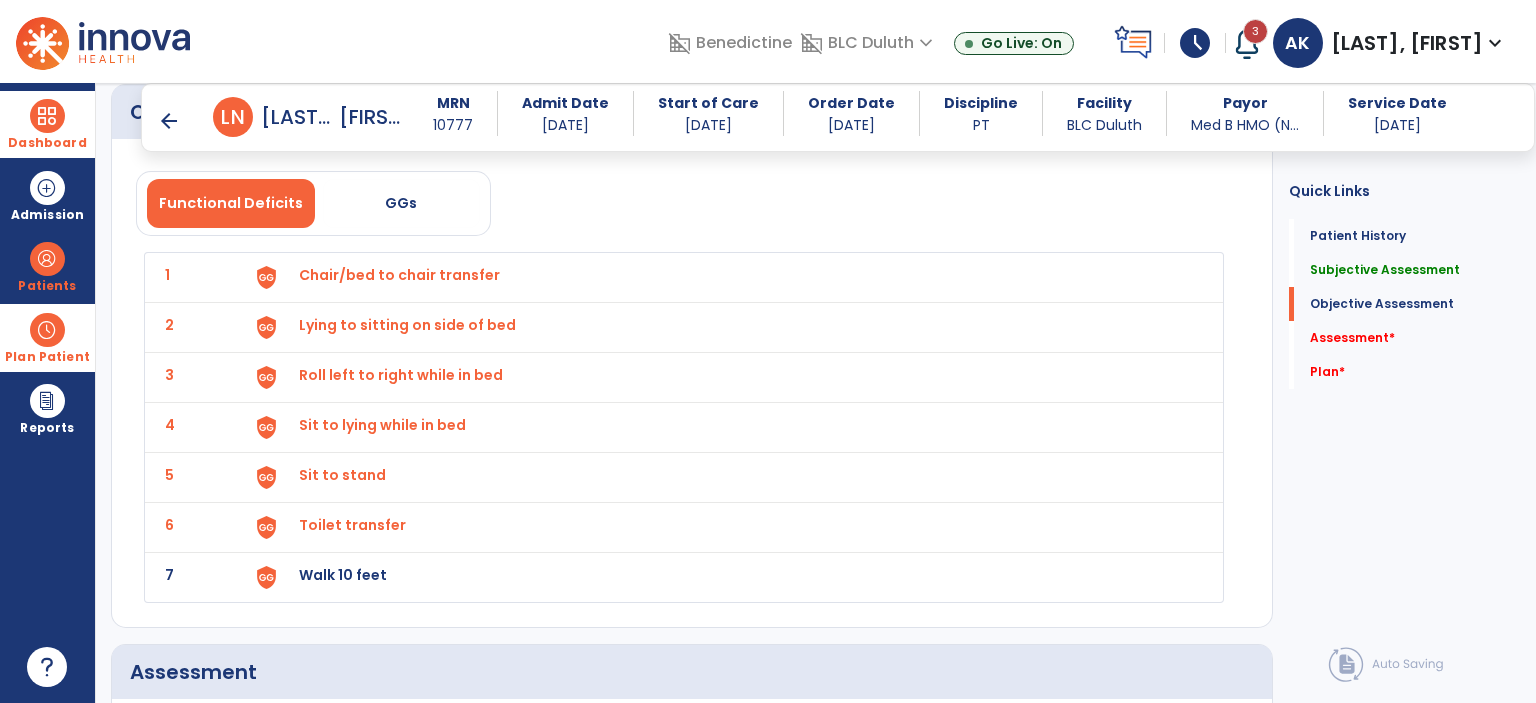 click on "Walk 10 feet" at bounding box center (728, 277) 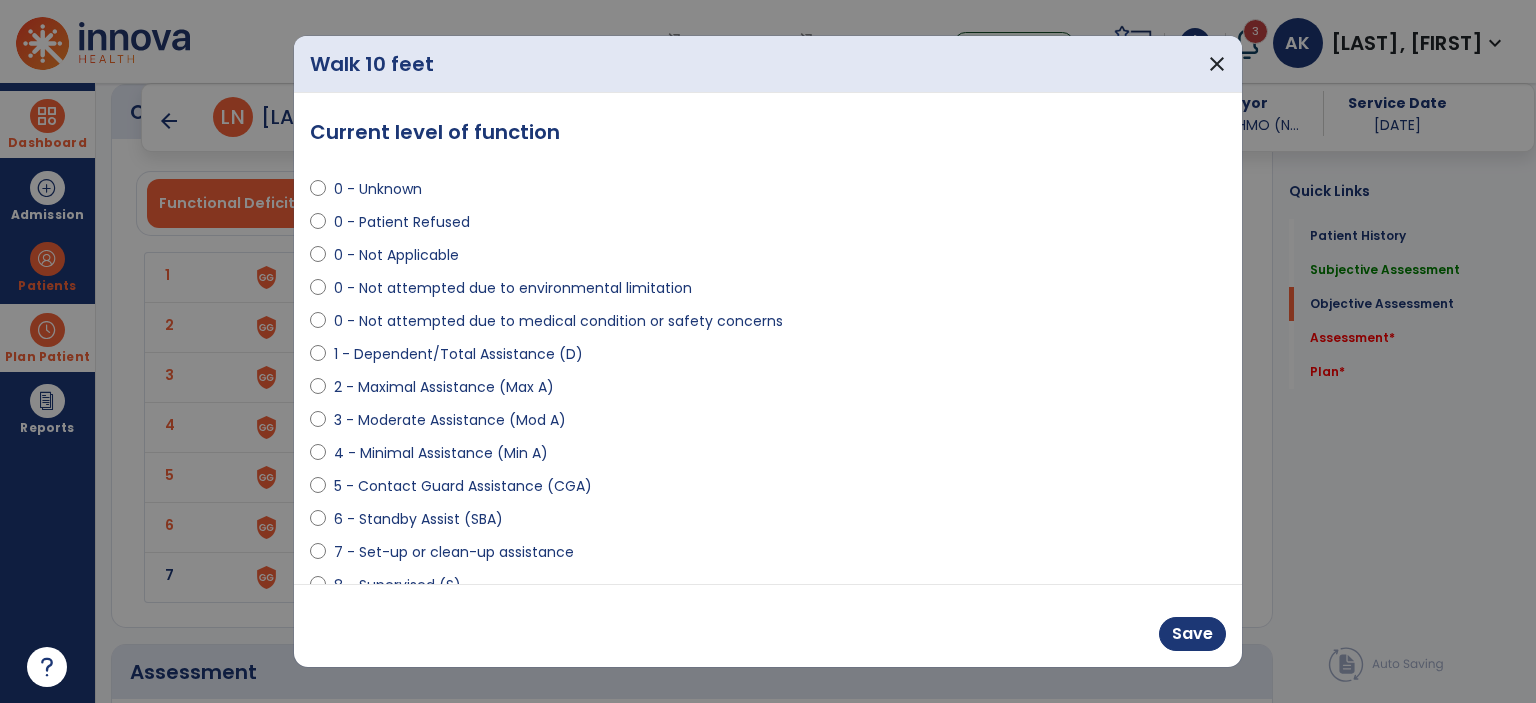 click on "1 - Dependent/Total Assistance (D)" at bounding box center (458, 354) 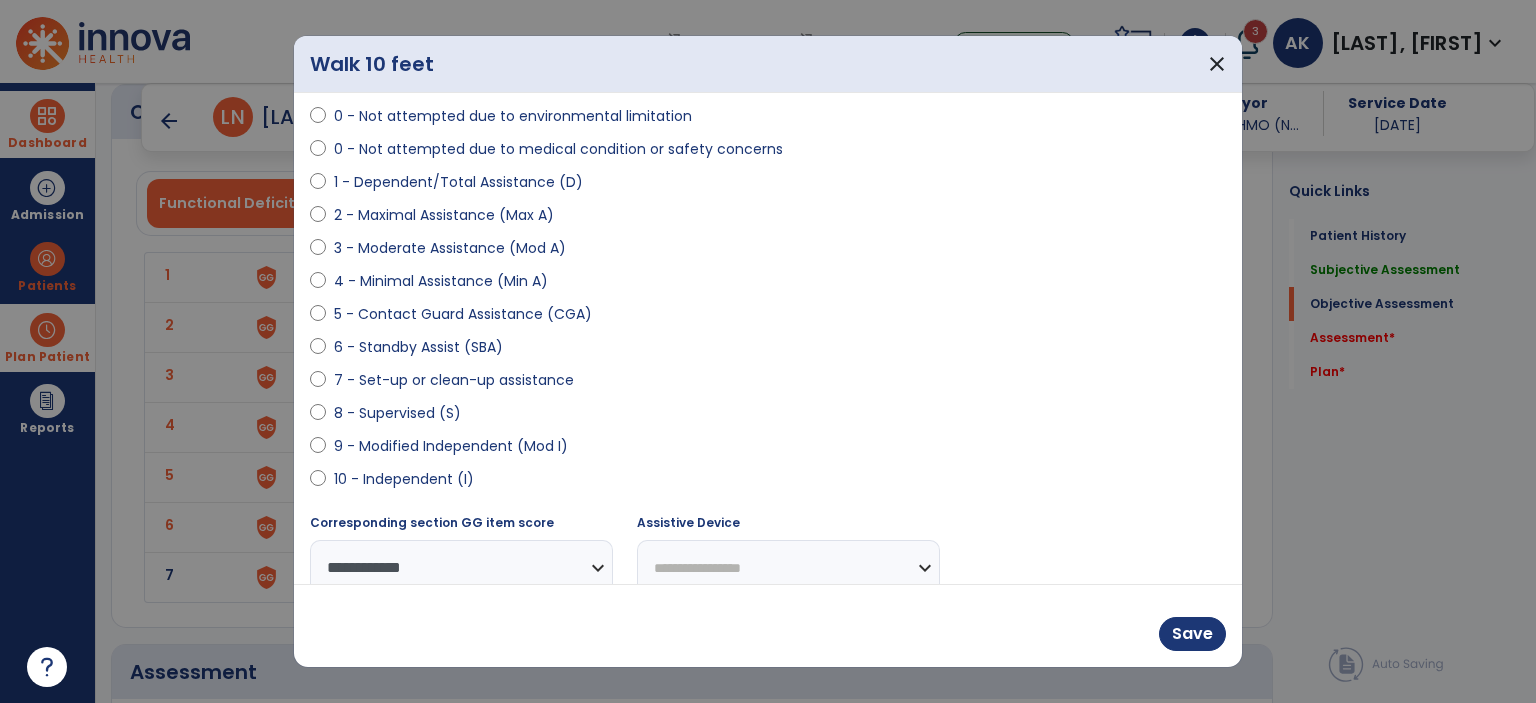 scroll, scrollTop: 197, scrollLeft: 0, axis: vertical 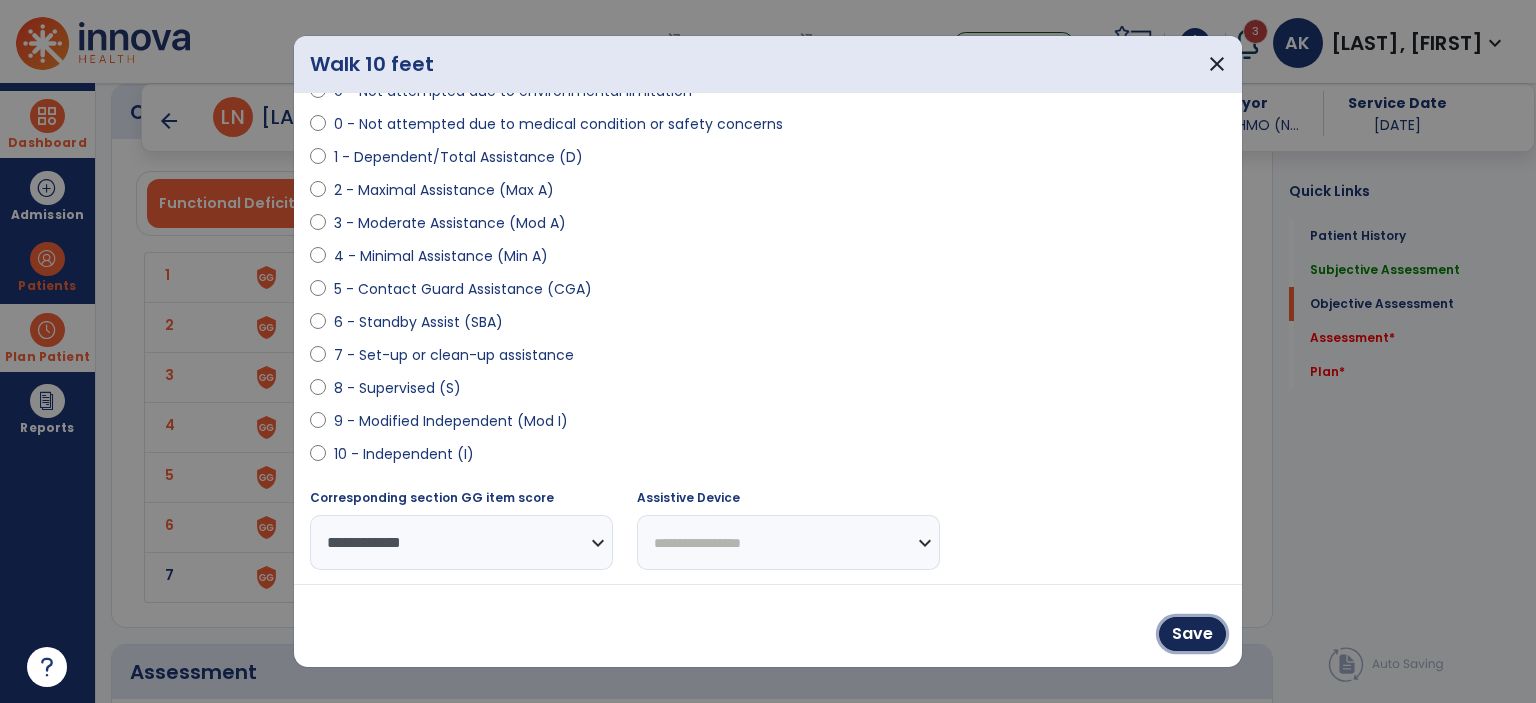 click on "Save" at bounding box center (1192, 634) 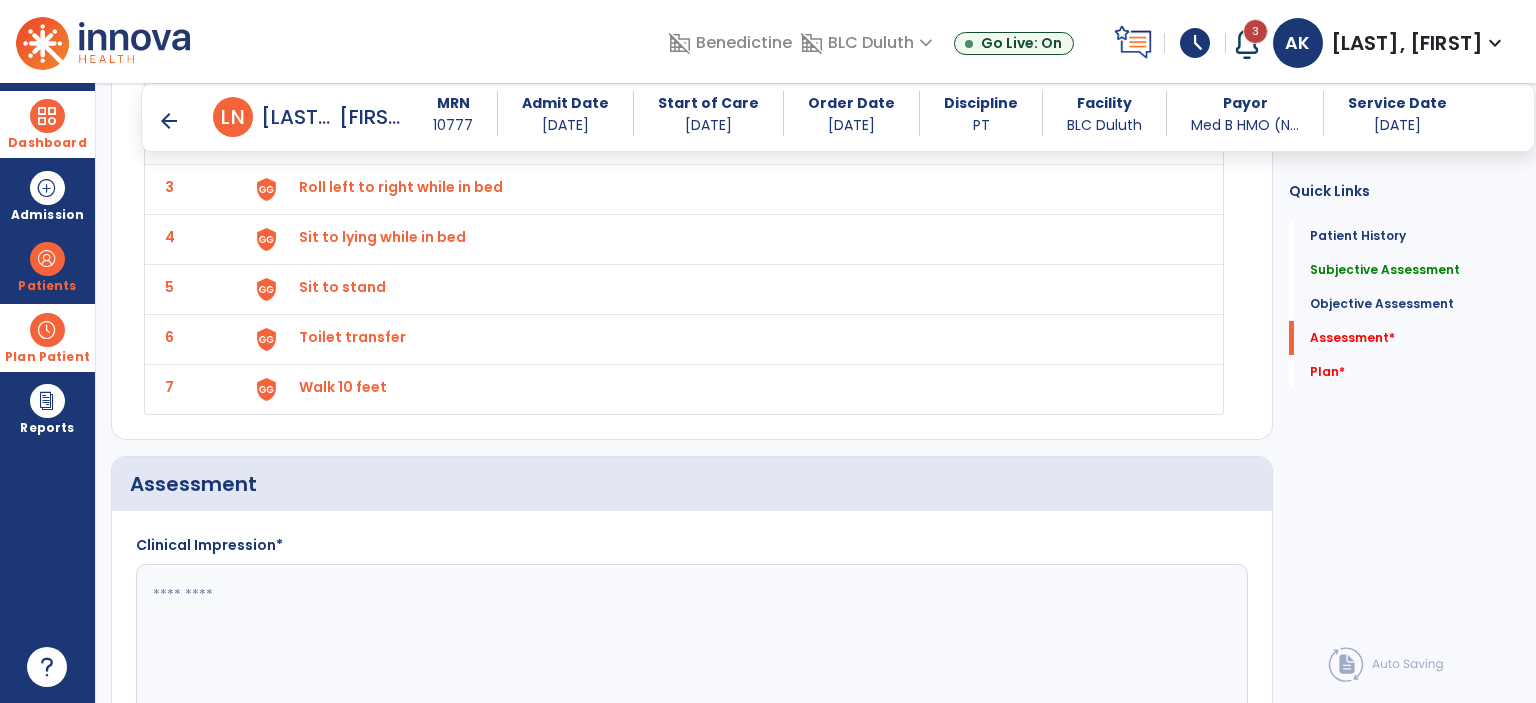 scroll, scrollTop: 2188, scrollLeft: 0, axis: vertical 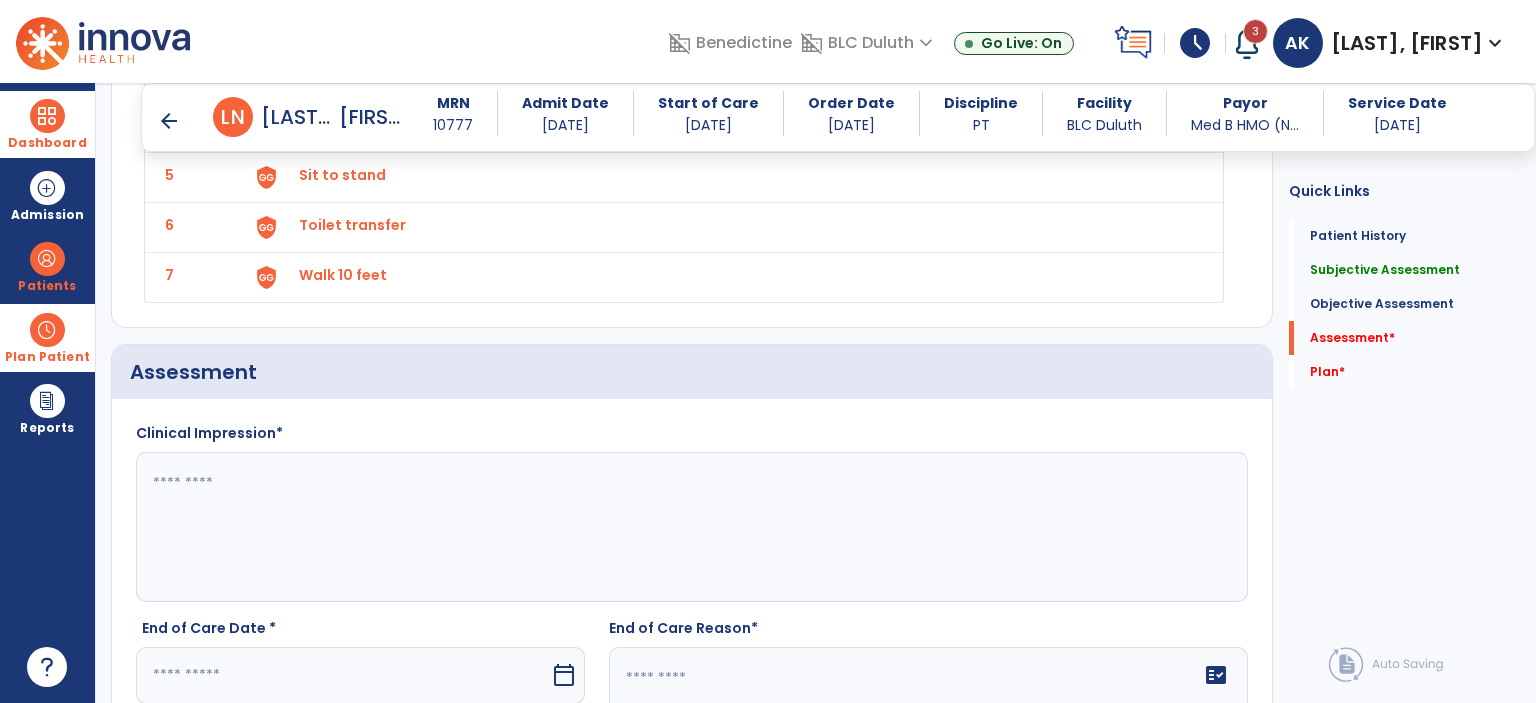 click 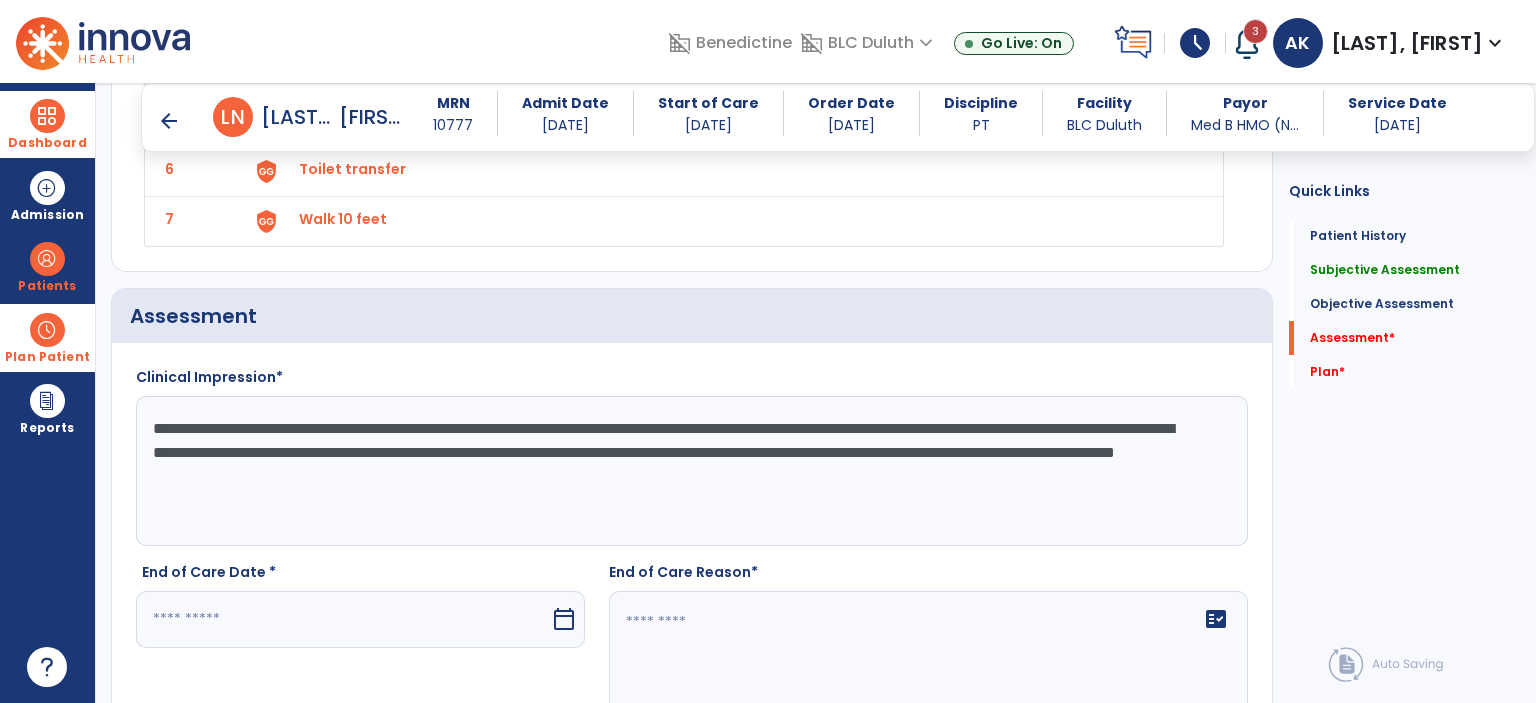 scroll, scrollTop: 2388, scrollLeft: 0, axis: vertical 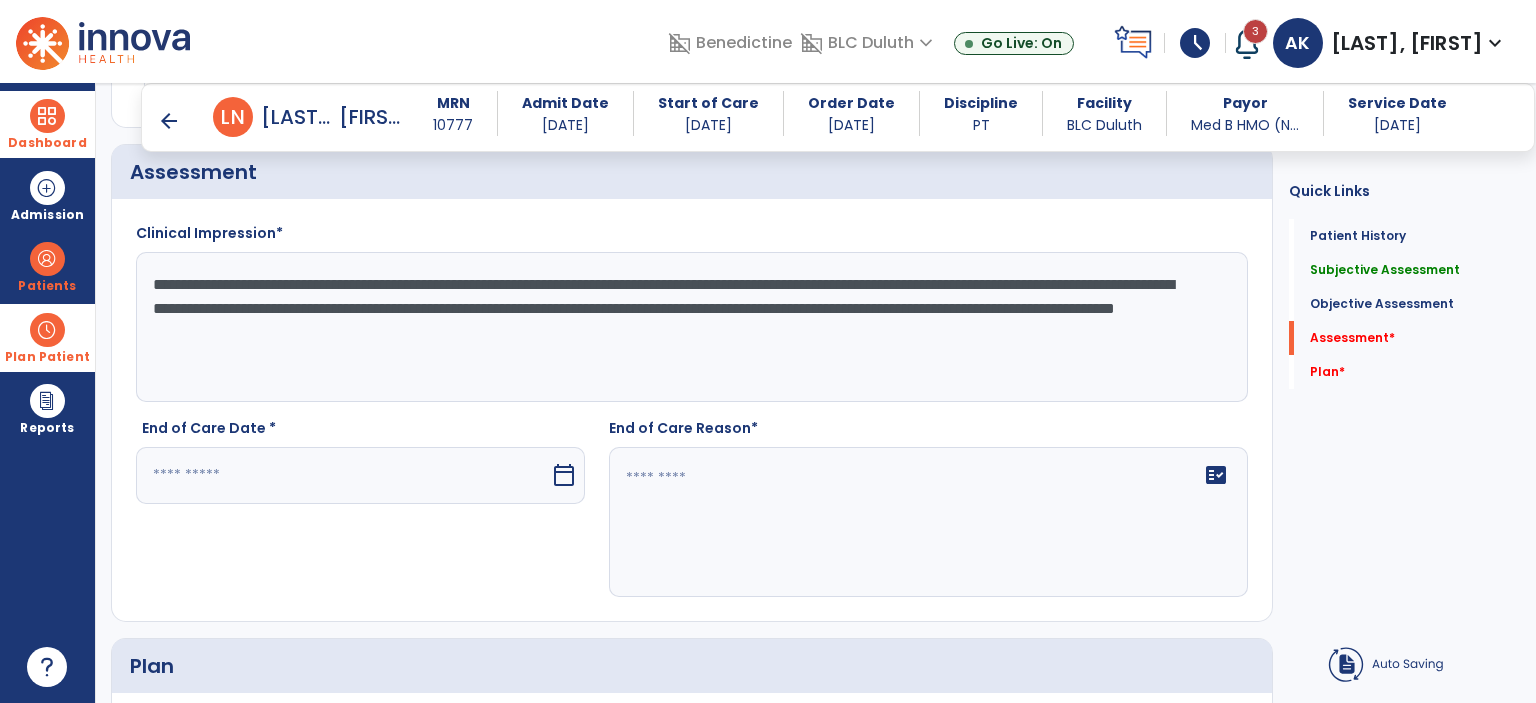 type on "**********" 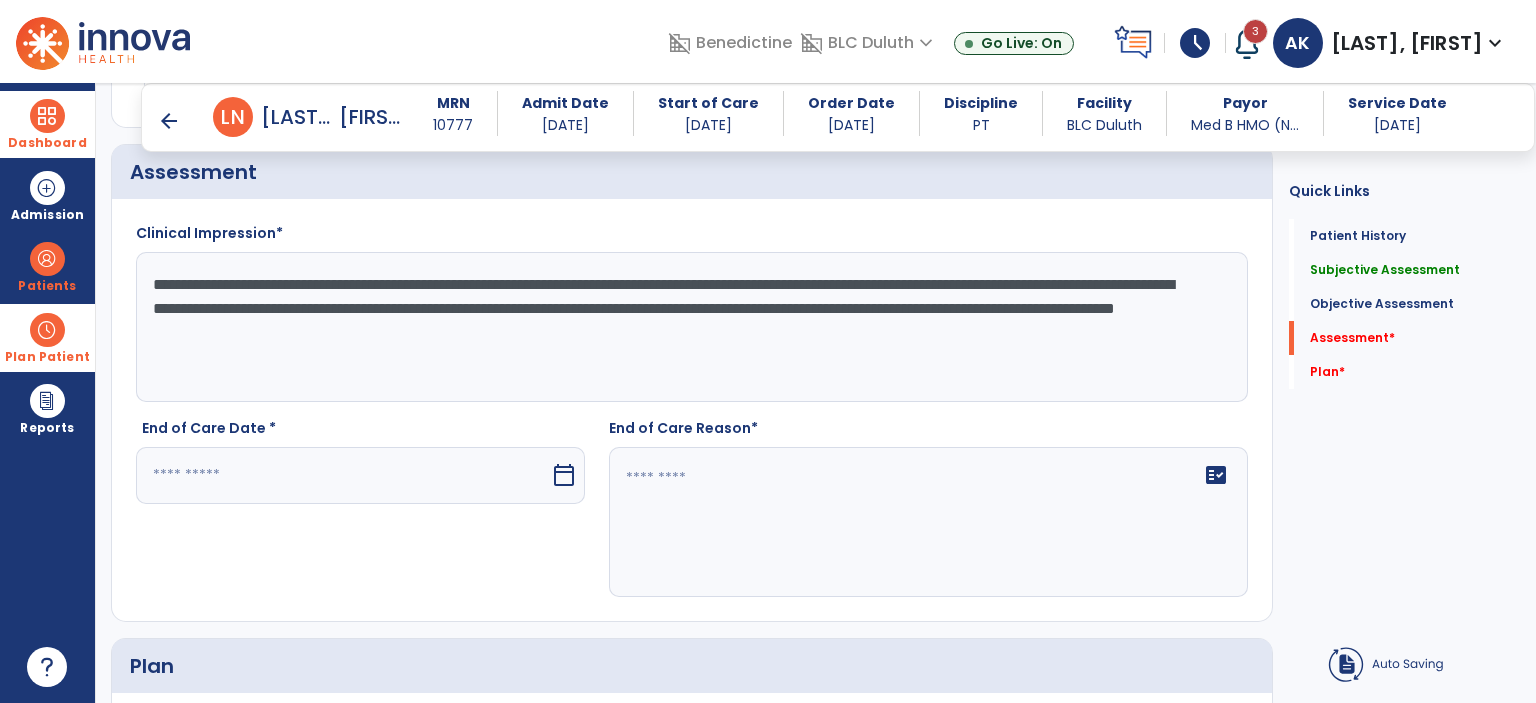 click at bounding box center (343, 475) 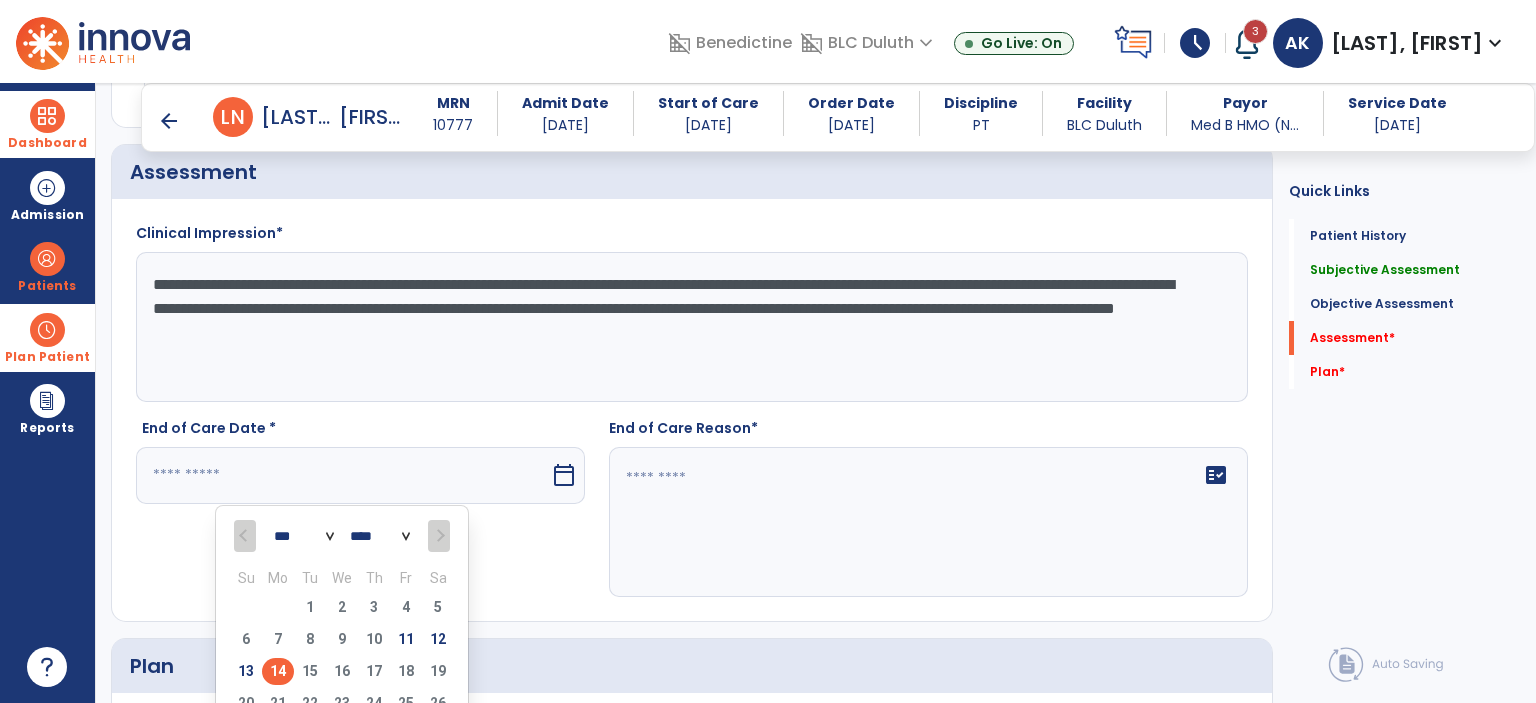 scroll, scrollTop: 2588, scrollLeft: 0, axis: vertical 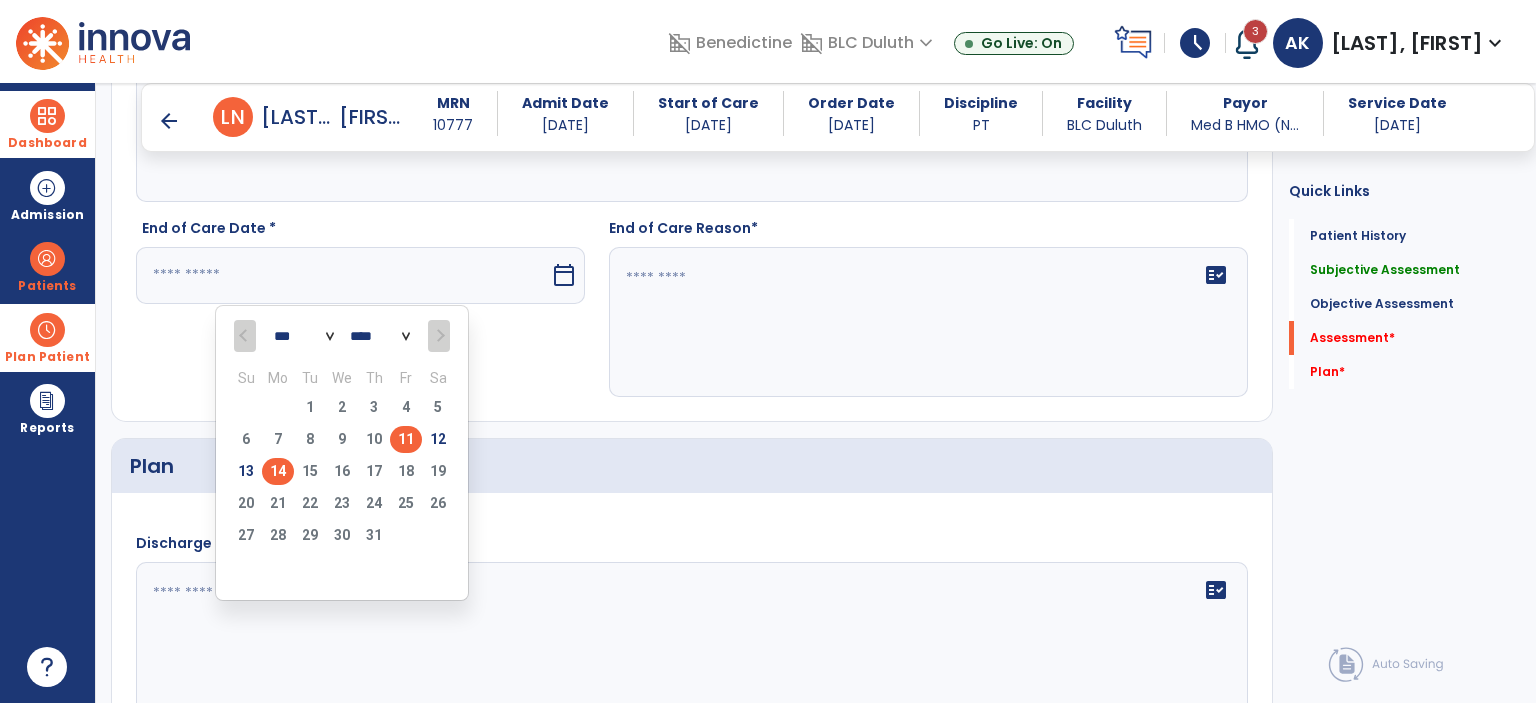click on "11" at bounding box center [406, 439] 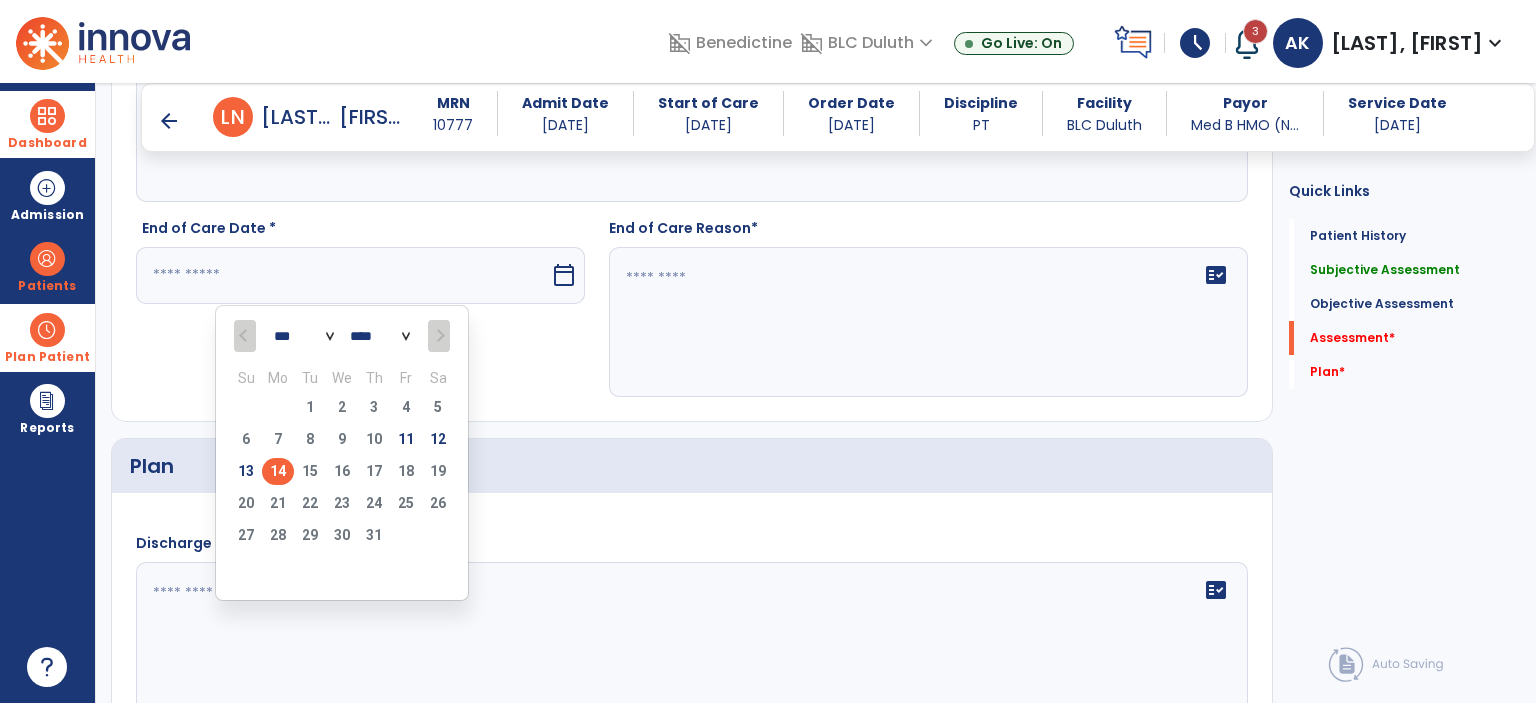 type on "*********" 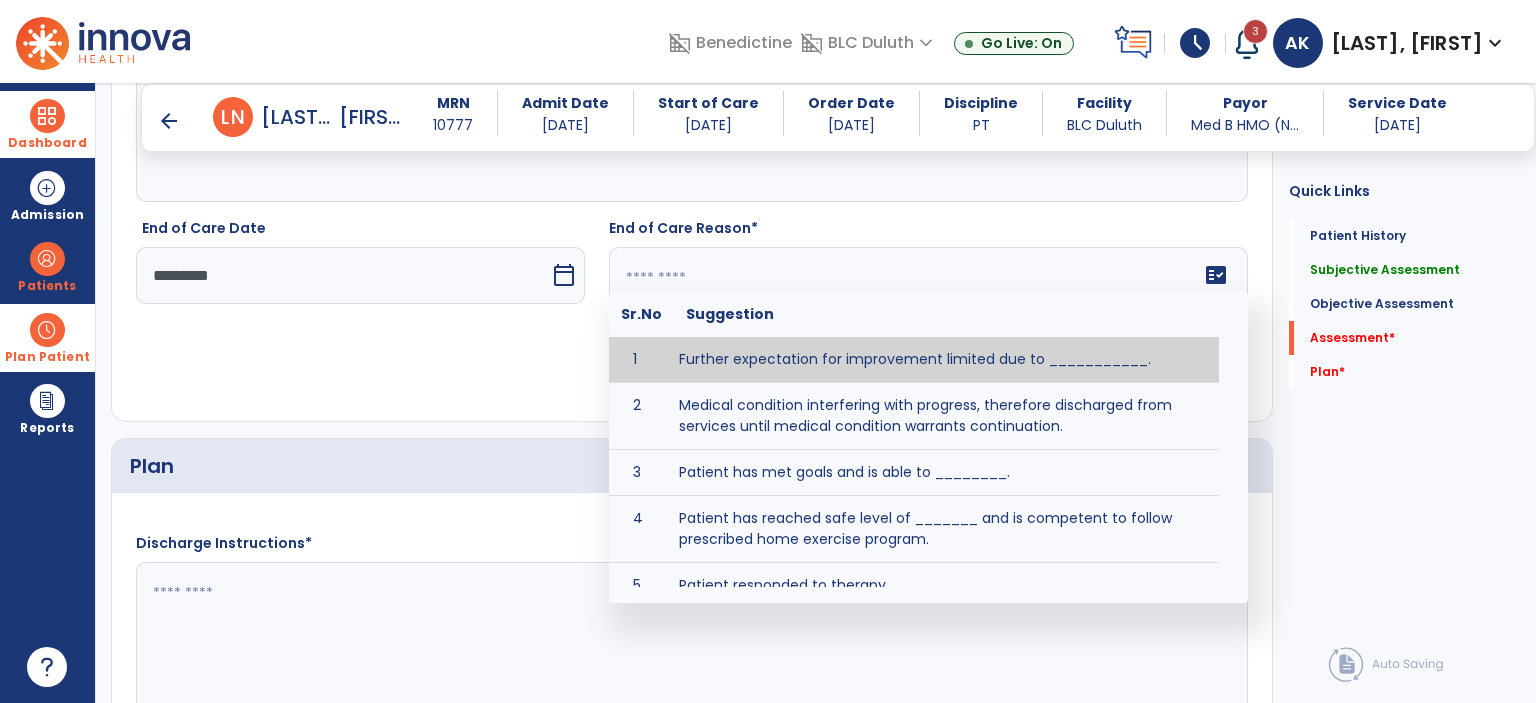 click on "fact_check Sr.No Suggestion 1 Further expectation for improvement limited due to ___________. 2 Medical condition interfering with progress, therefore discharged from services until medical condition warrants continuation. 3 Patient has met goals and is able to ________. 4 Patient has reached safe level of _______ and is competent to follow prescribed home exercise program. 5 Patient responded to therapy ____________. 6 Unexpected facility discharge - patient continues to warrant further therapy and will be re-screened upon readmission. 7 Unstable medical condition makes continued services inappropriate at this time." 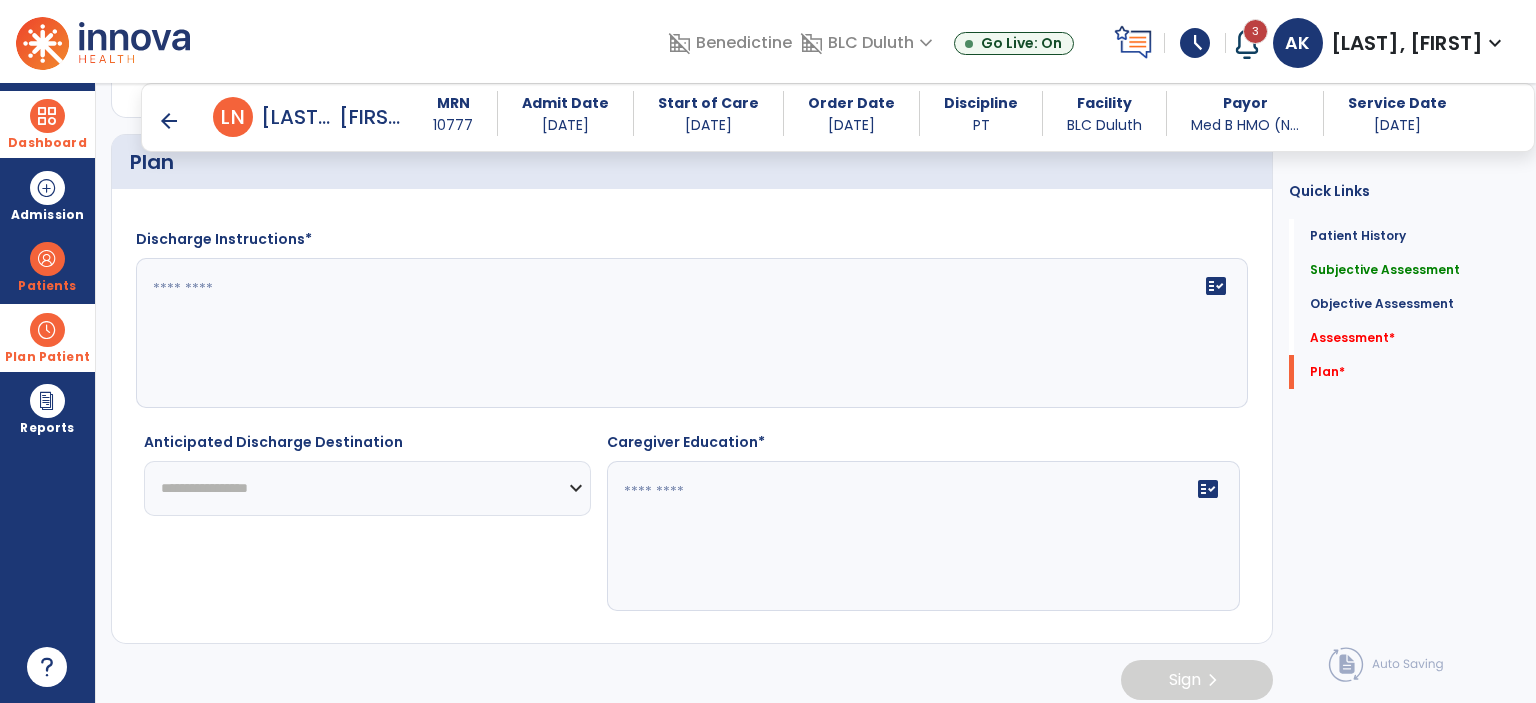 scroll, scrollTop: 2896, scrollLeft: 0, axis: vertical 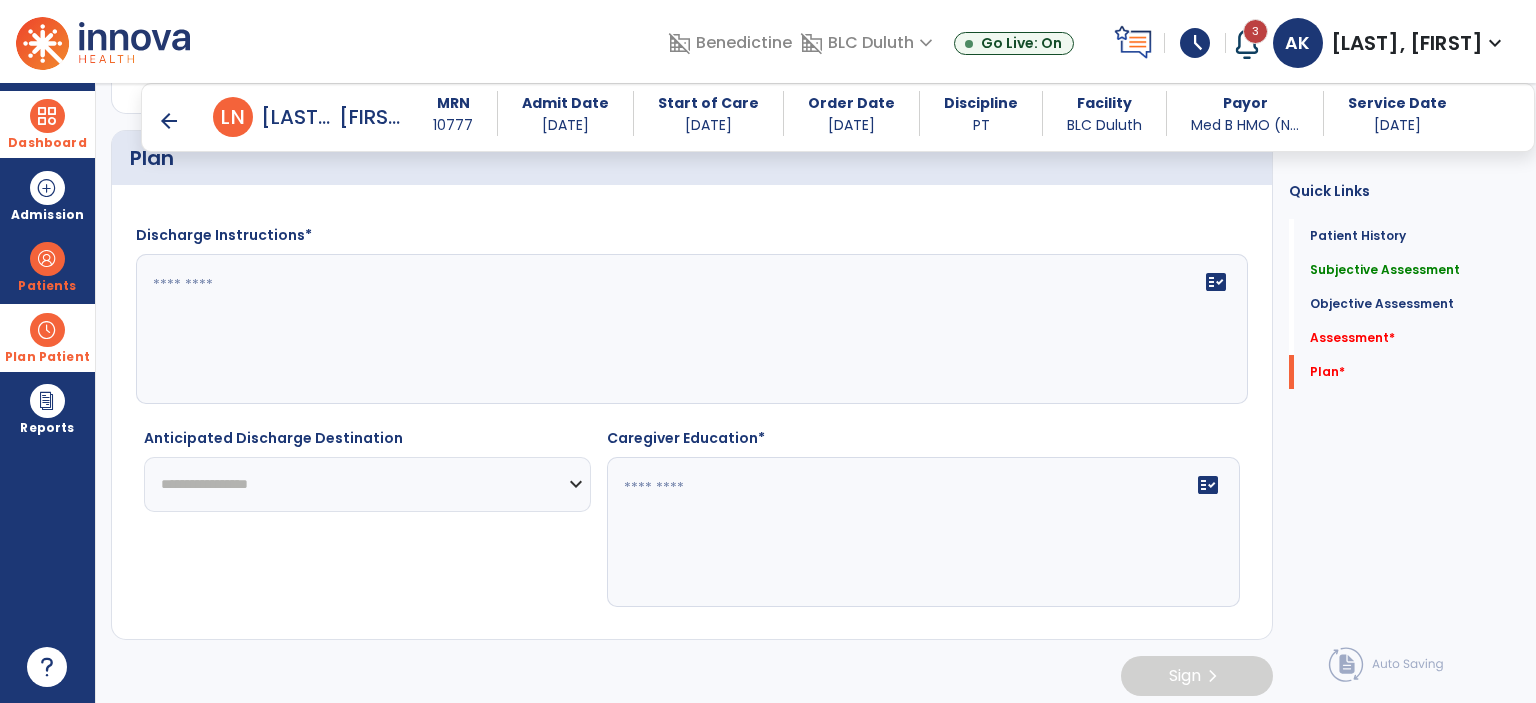 type on "**********" 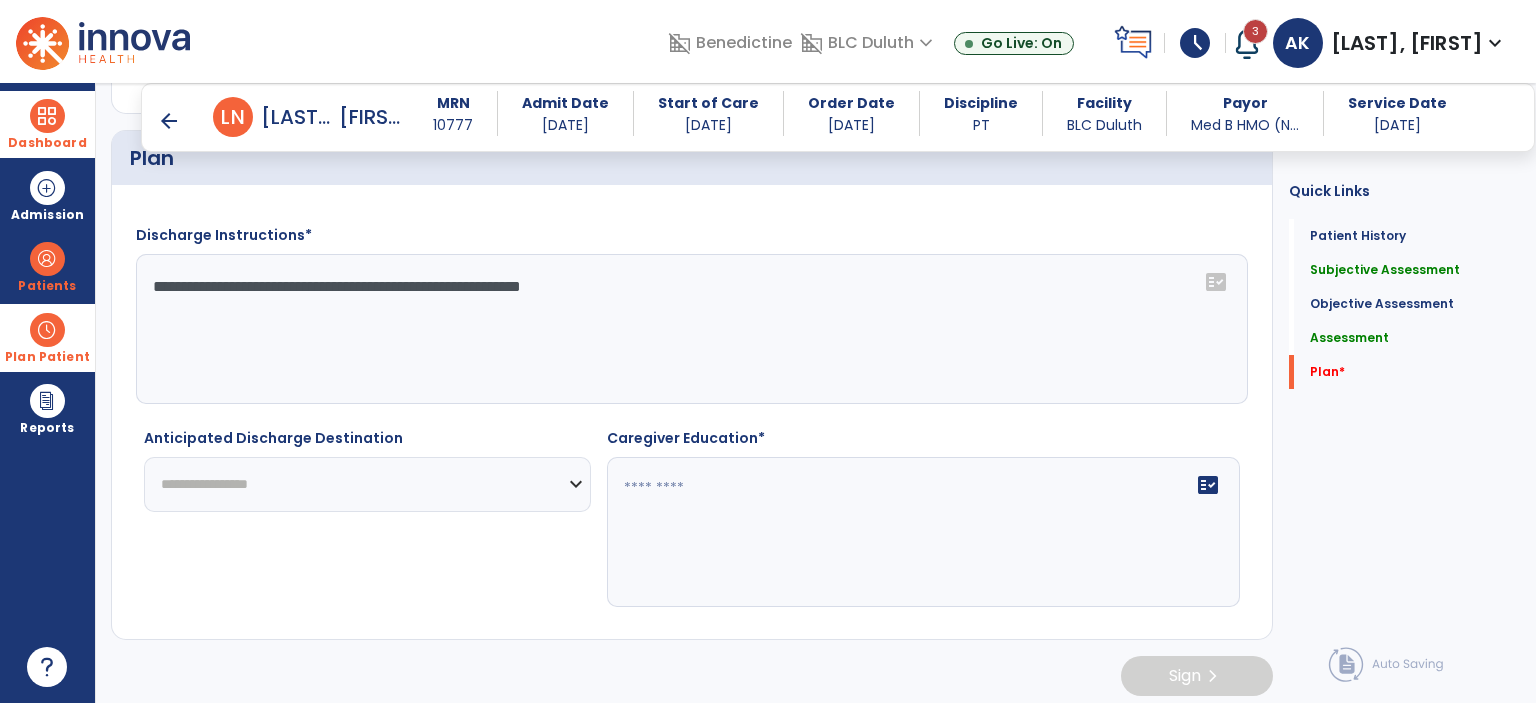 type on "**********" 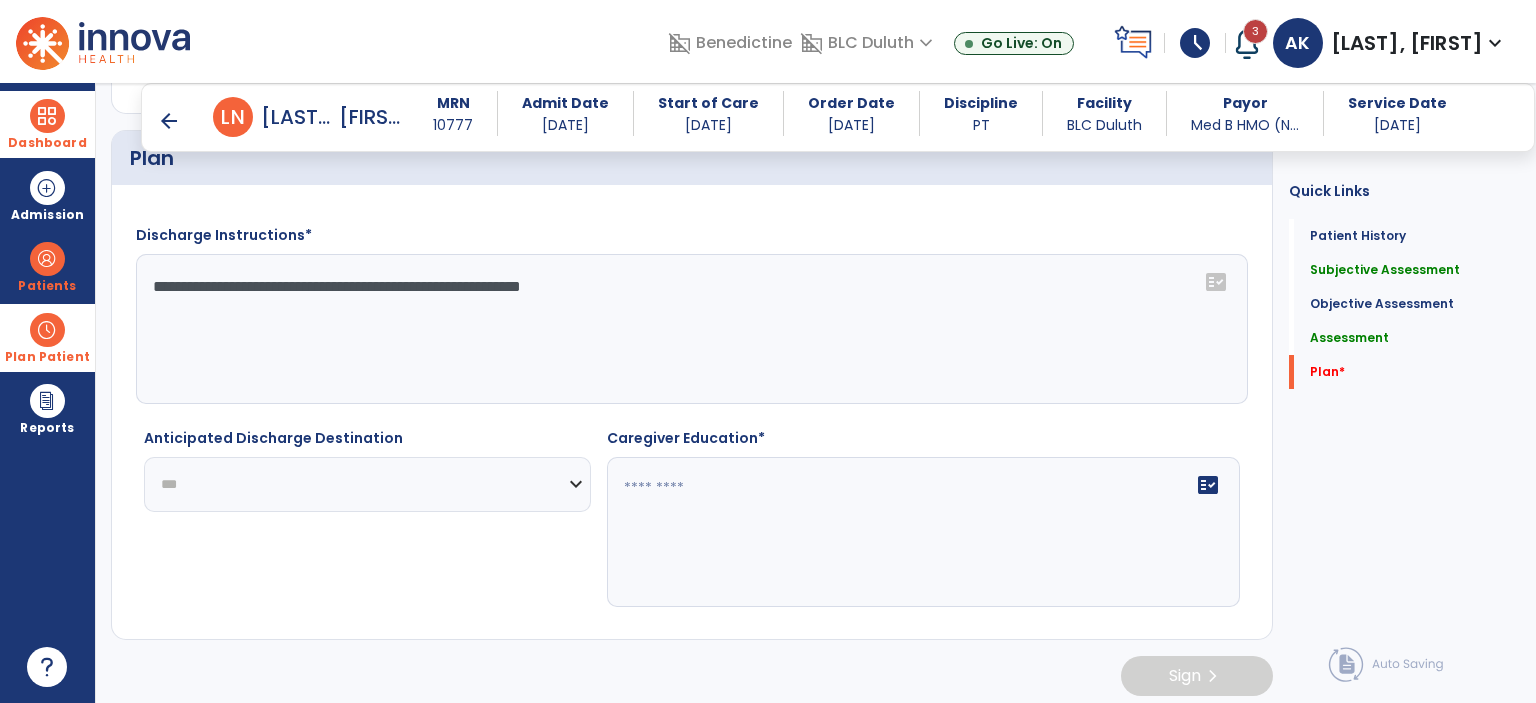 click on "**********" 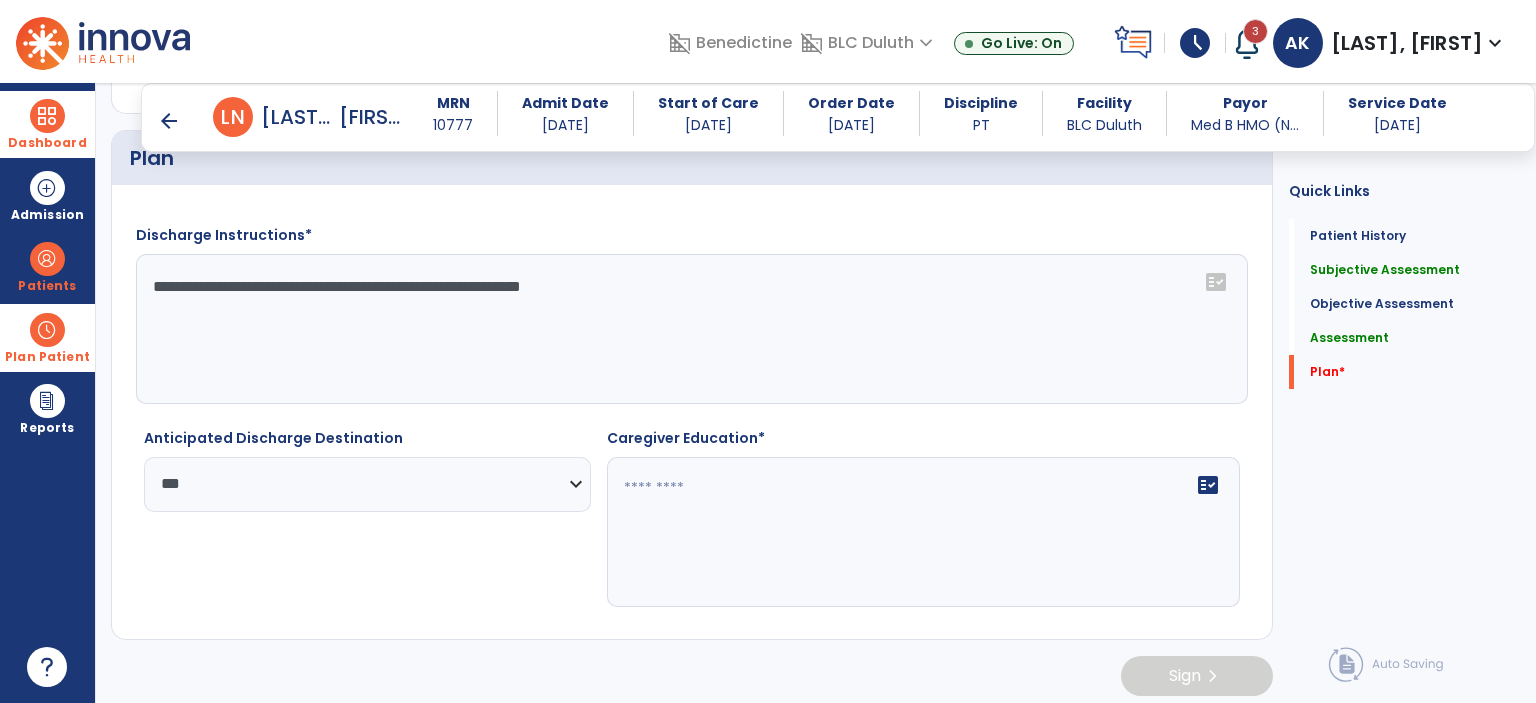 click 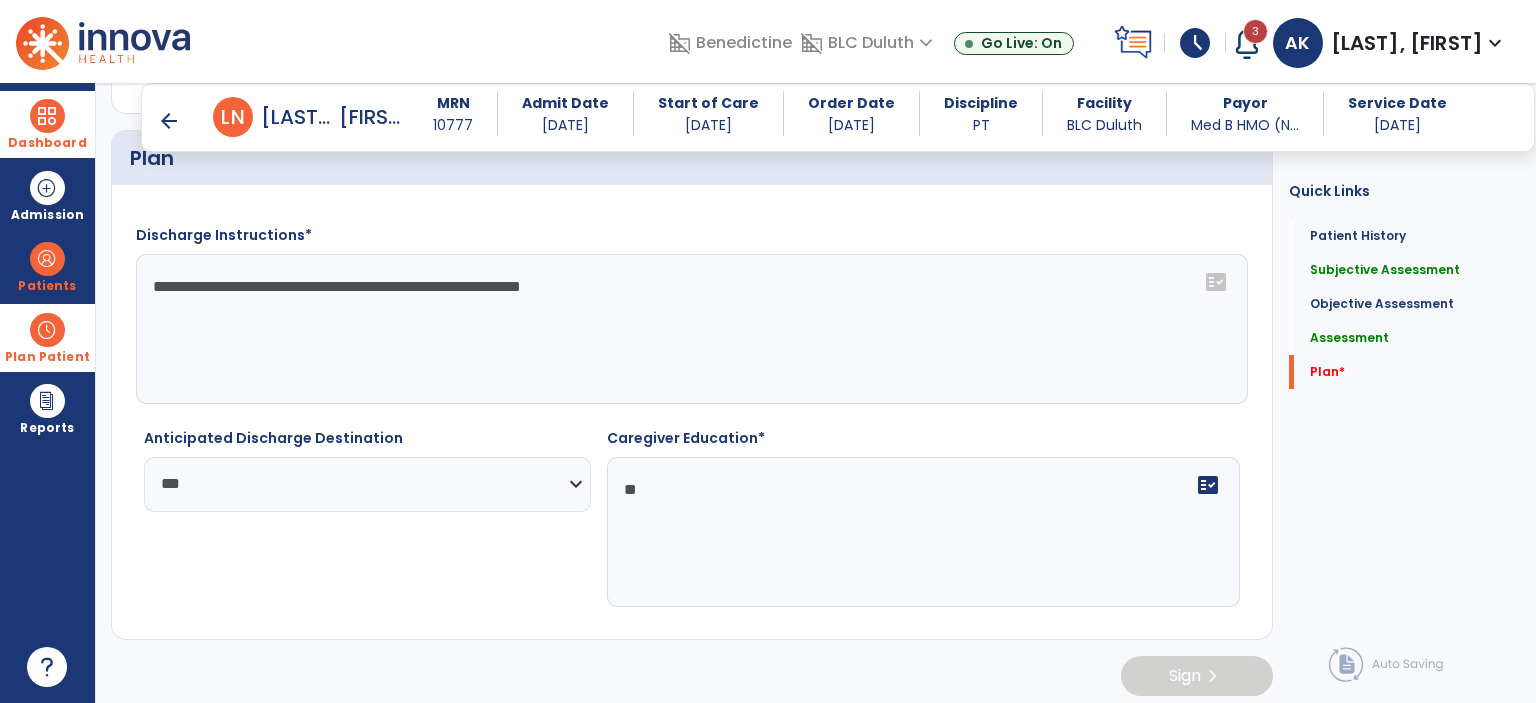 type on "*" 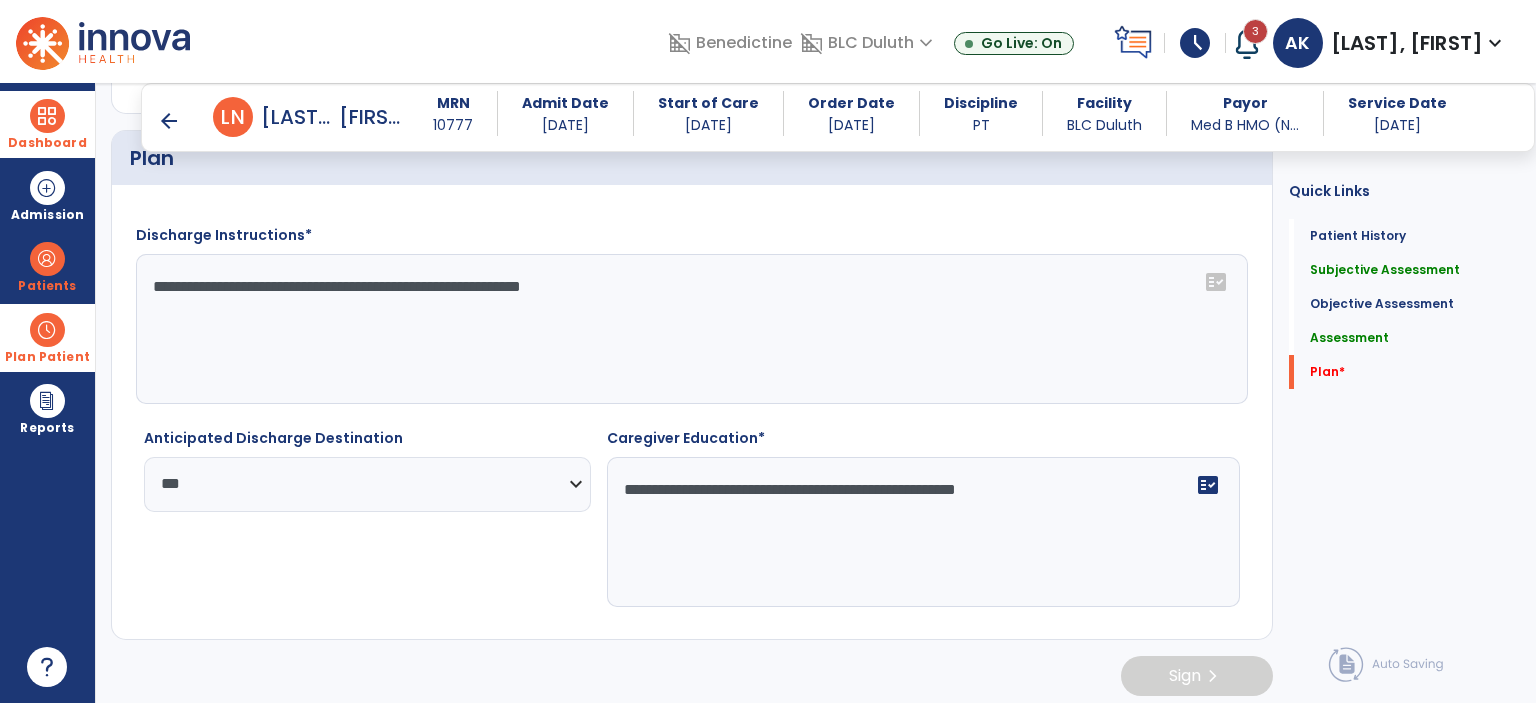 type on "**********" 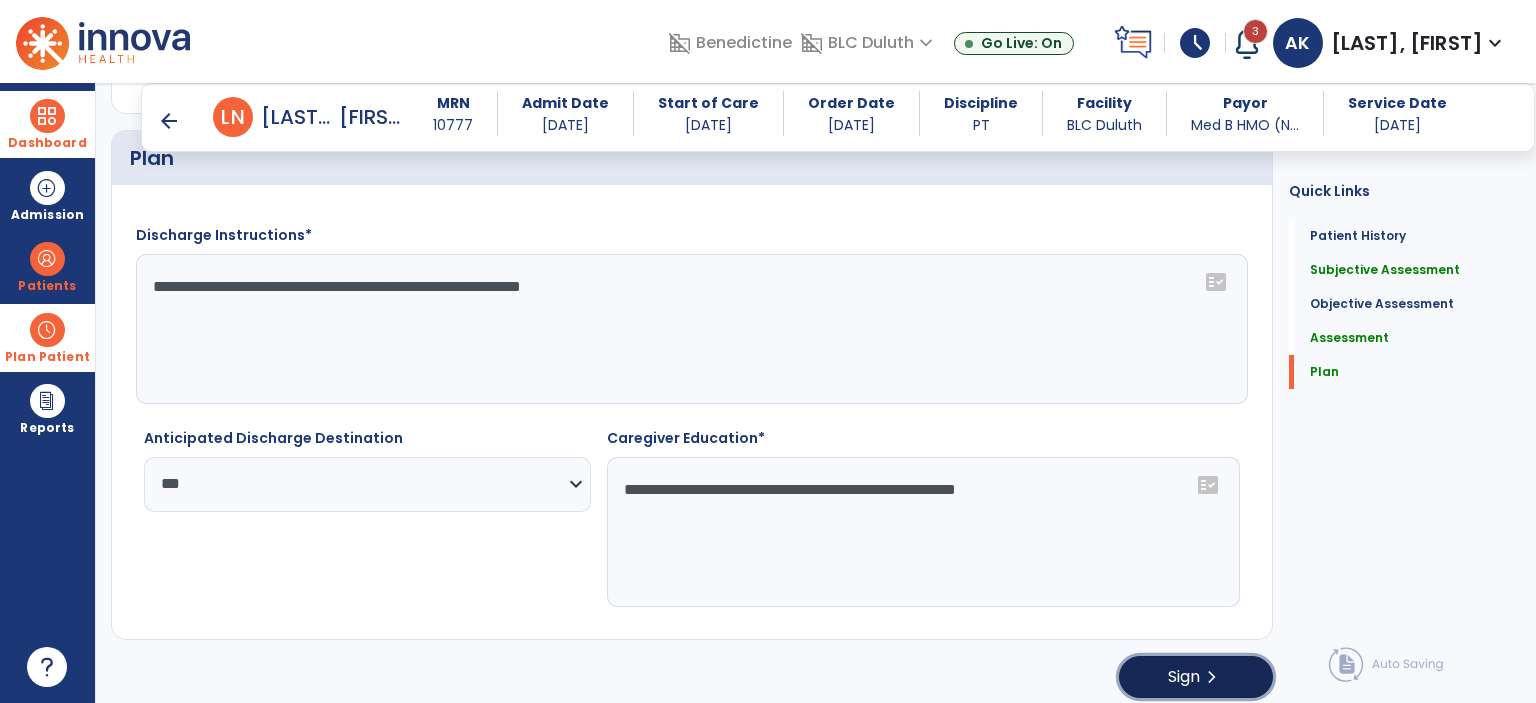 click on "Sign" 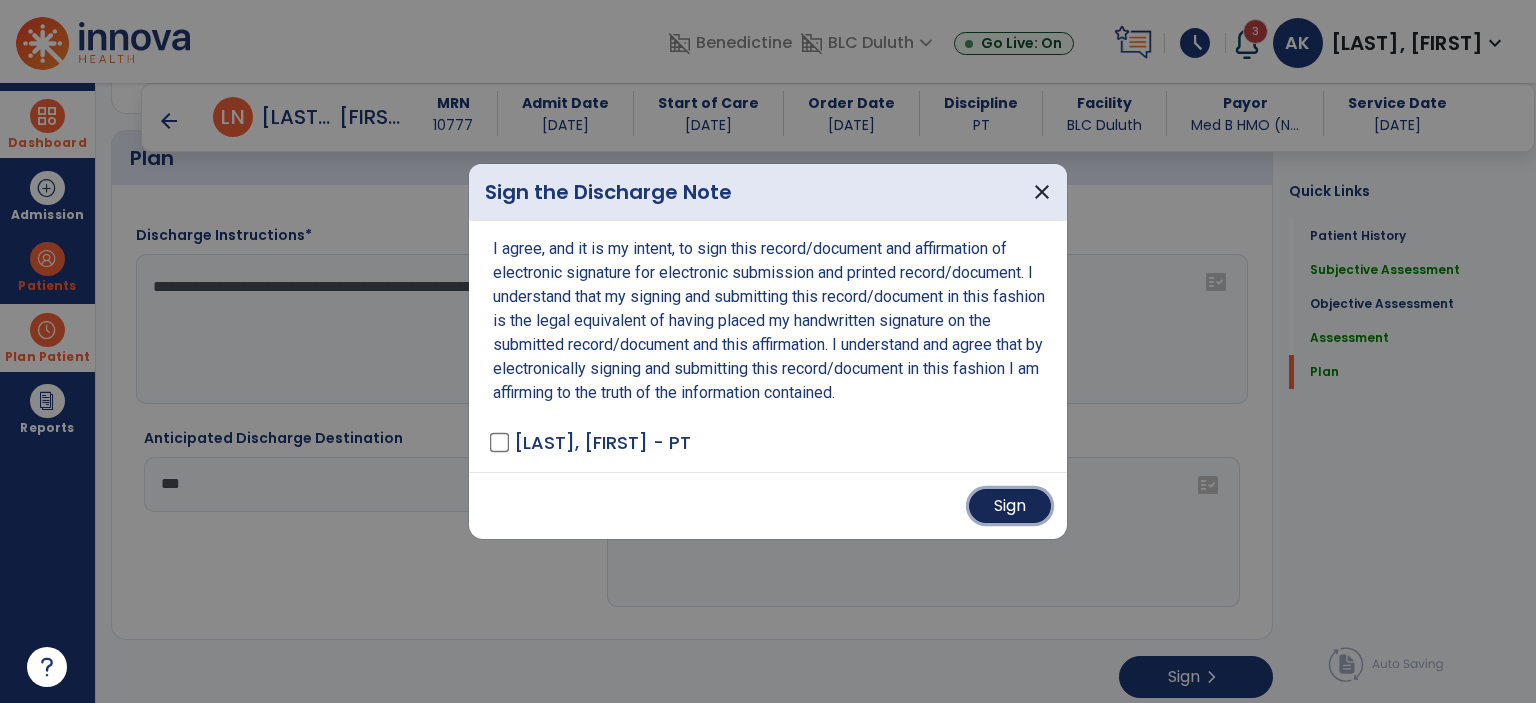 click on "Sign" at bounding box center (1010, 506) 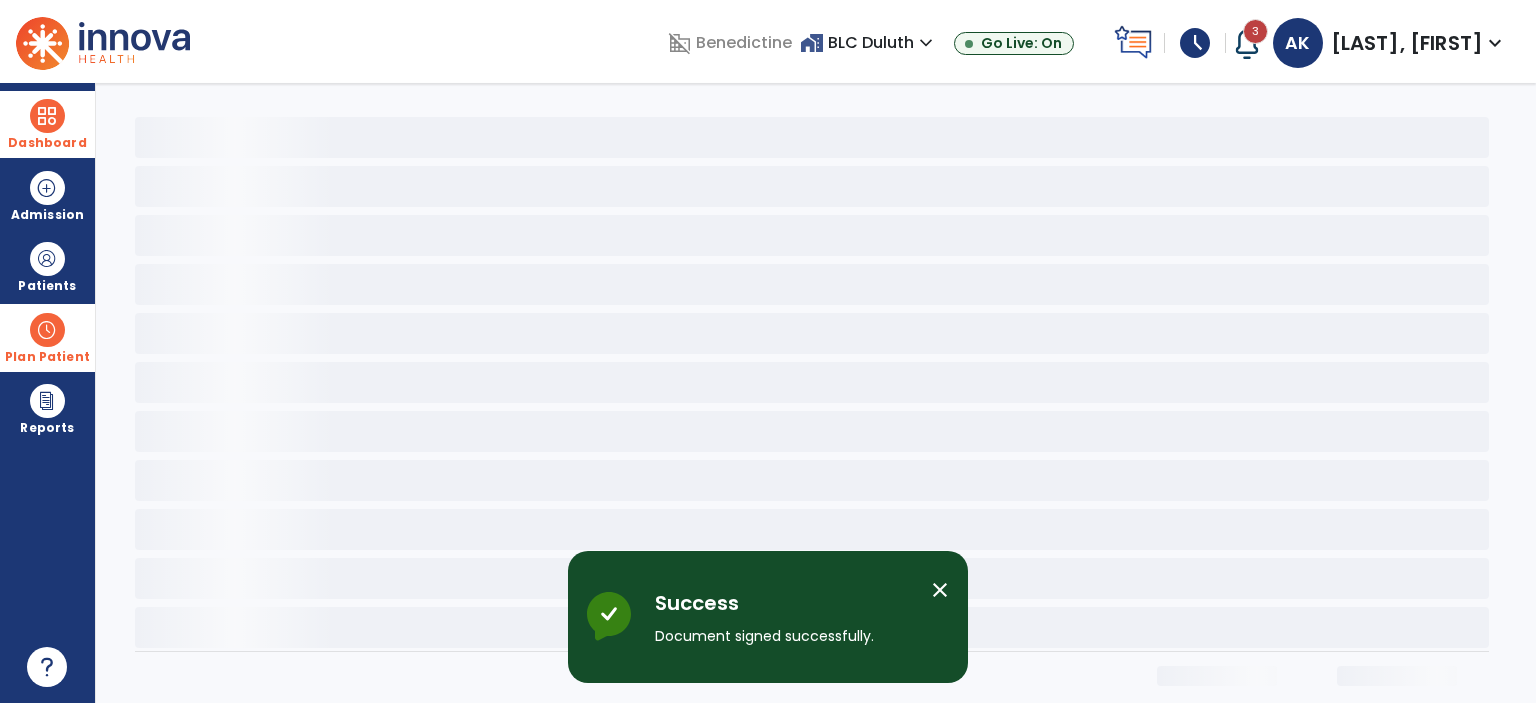 scroll, scrollTop: 0, scrollLeft: 0, axis: both 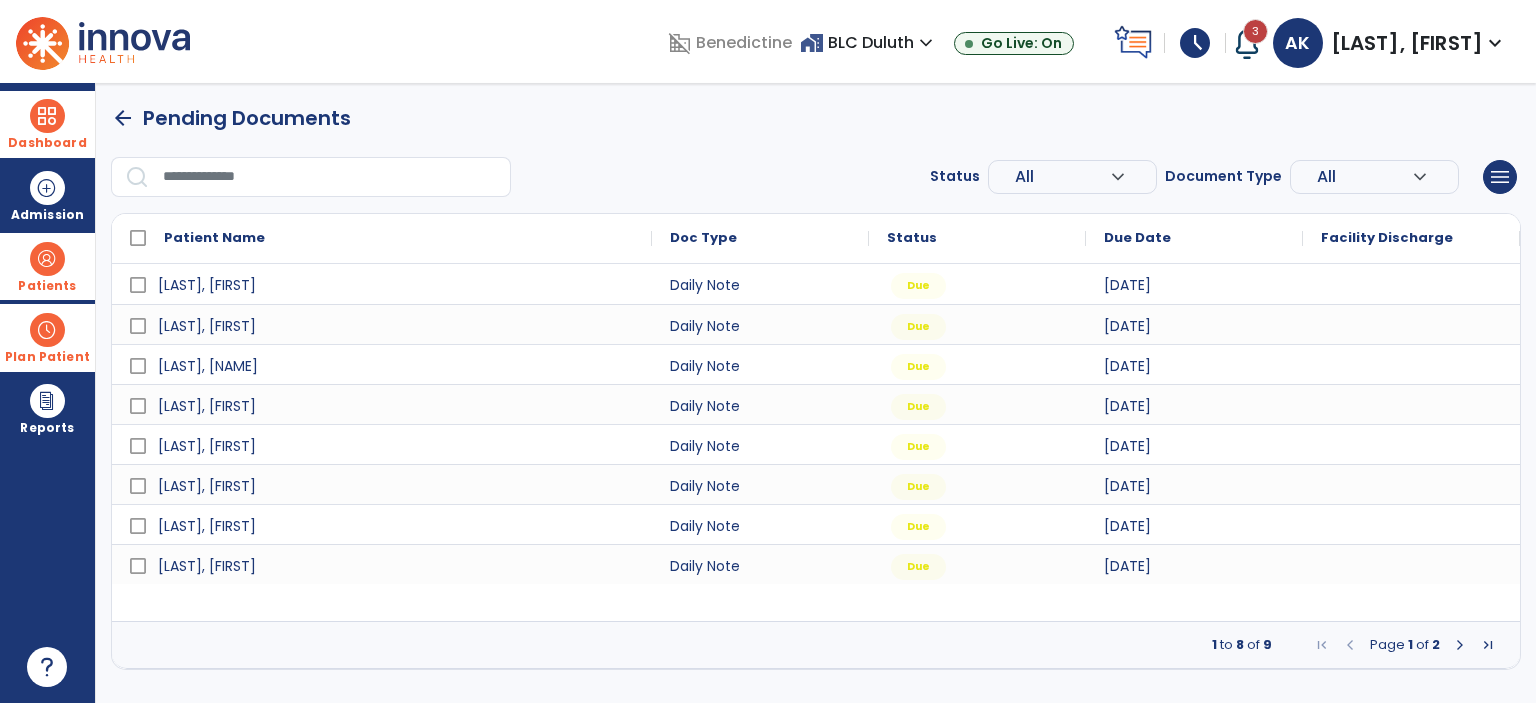 drag, startPoint x: 72, startPoint y: 256, endPoint x: 148, endPoint y: 267, distance: 76.79192 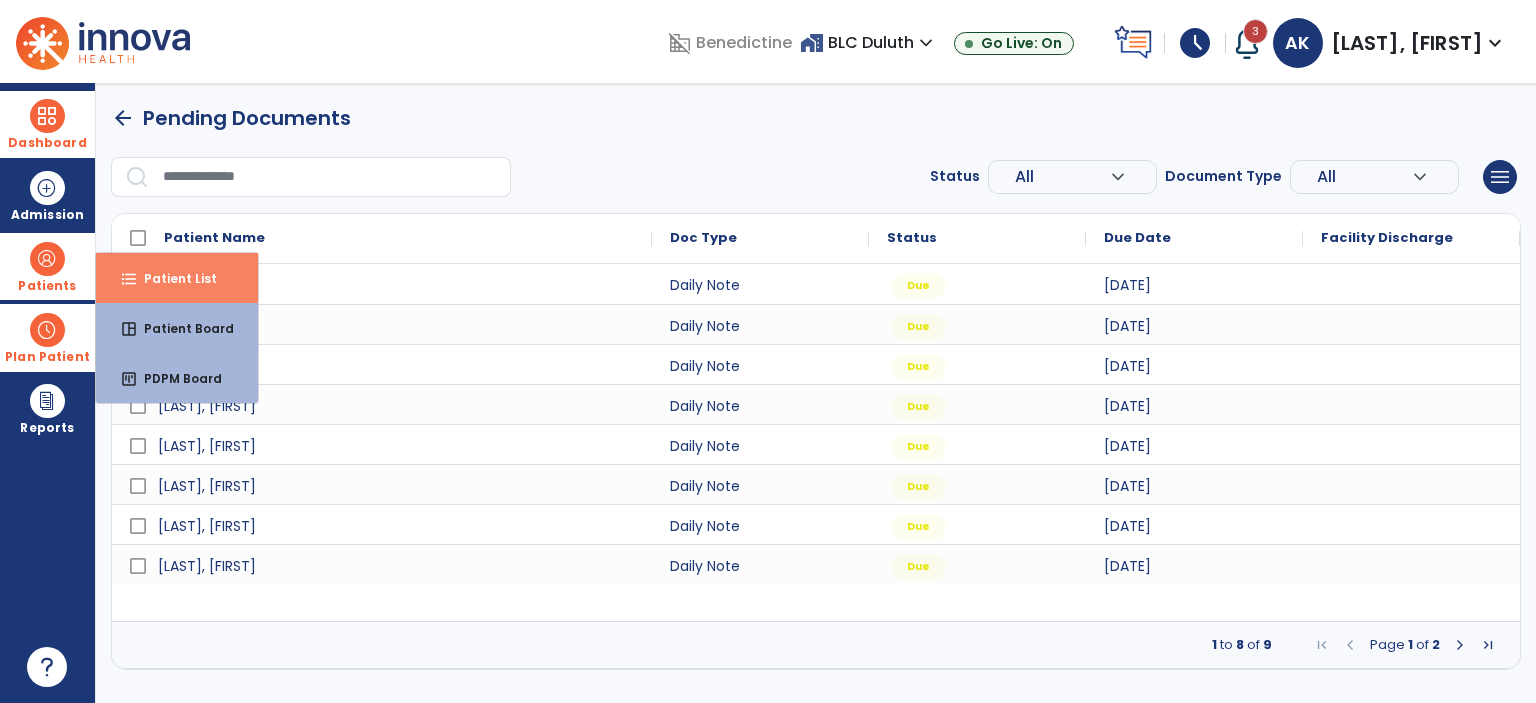 click on "format_list_bulleted  Patient List" at bounding box center [177, 278] 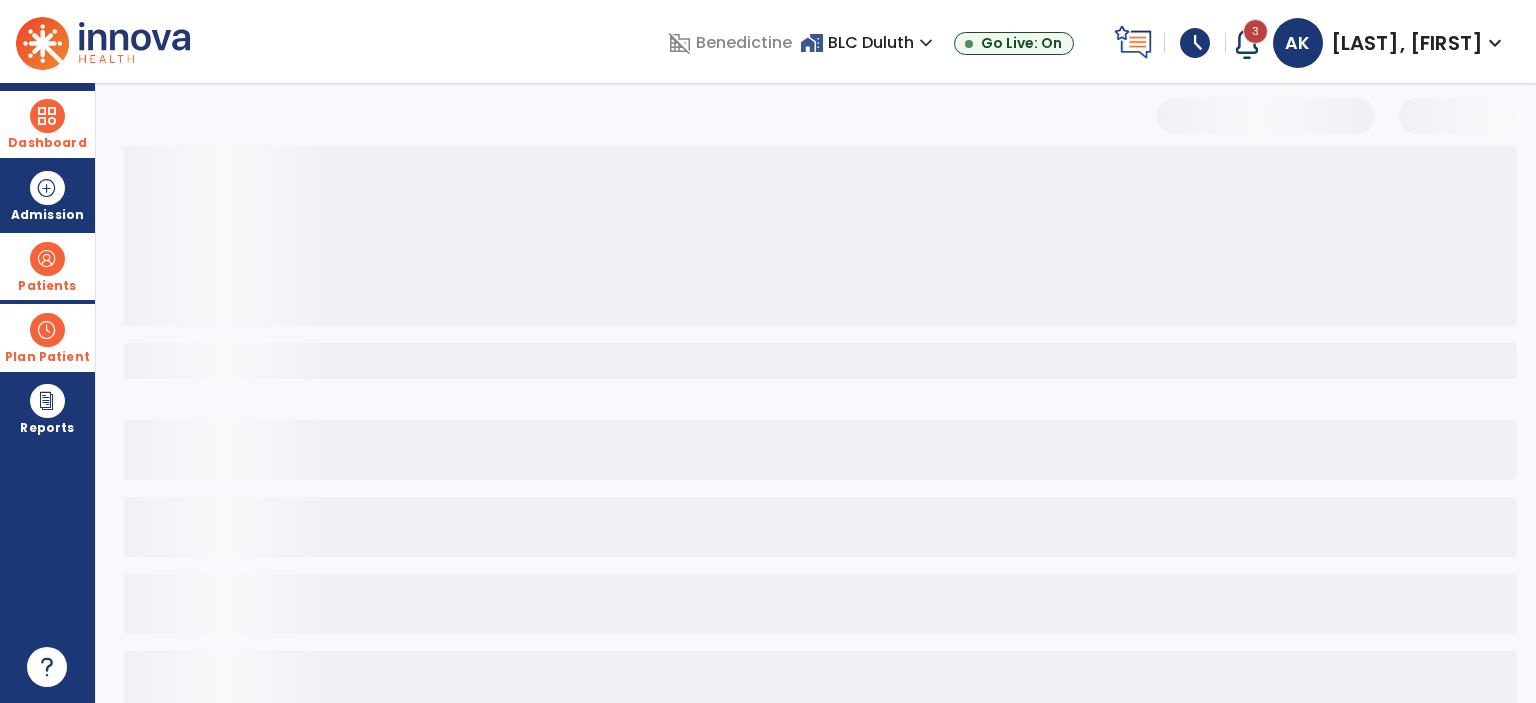 select on "***" 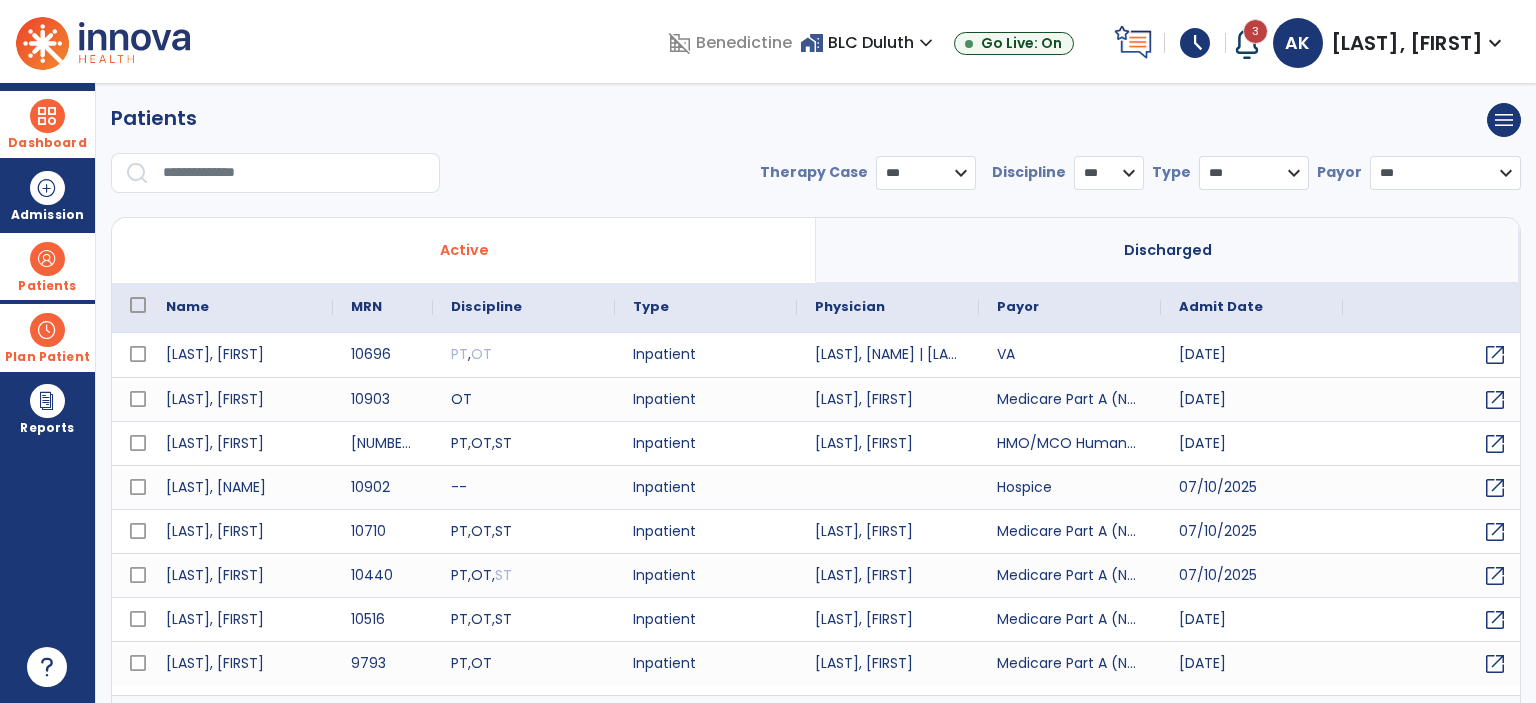 drag, startPoint x: 220, startPoint y: 152, endPoint x: 227, endPoint y: 181, distance: 29.832869 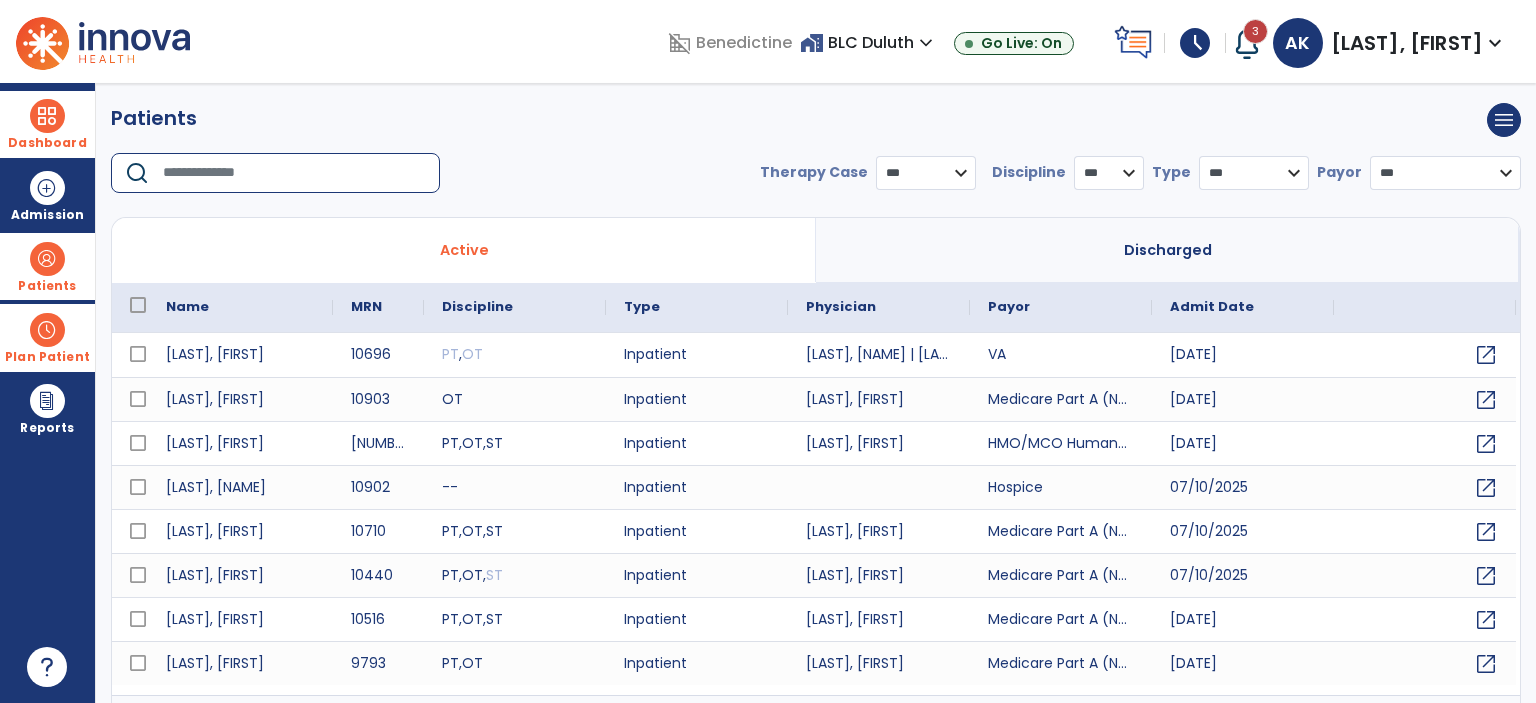 click at bounding box center [294, 173] 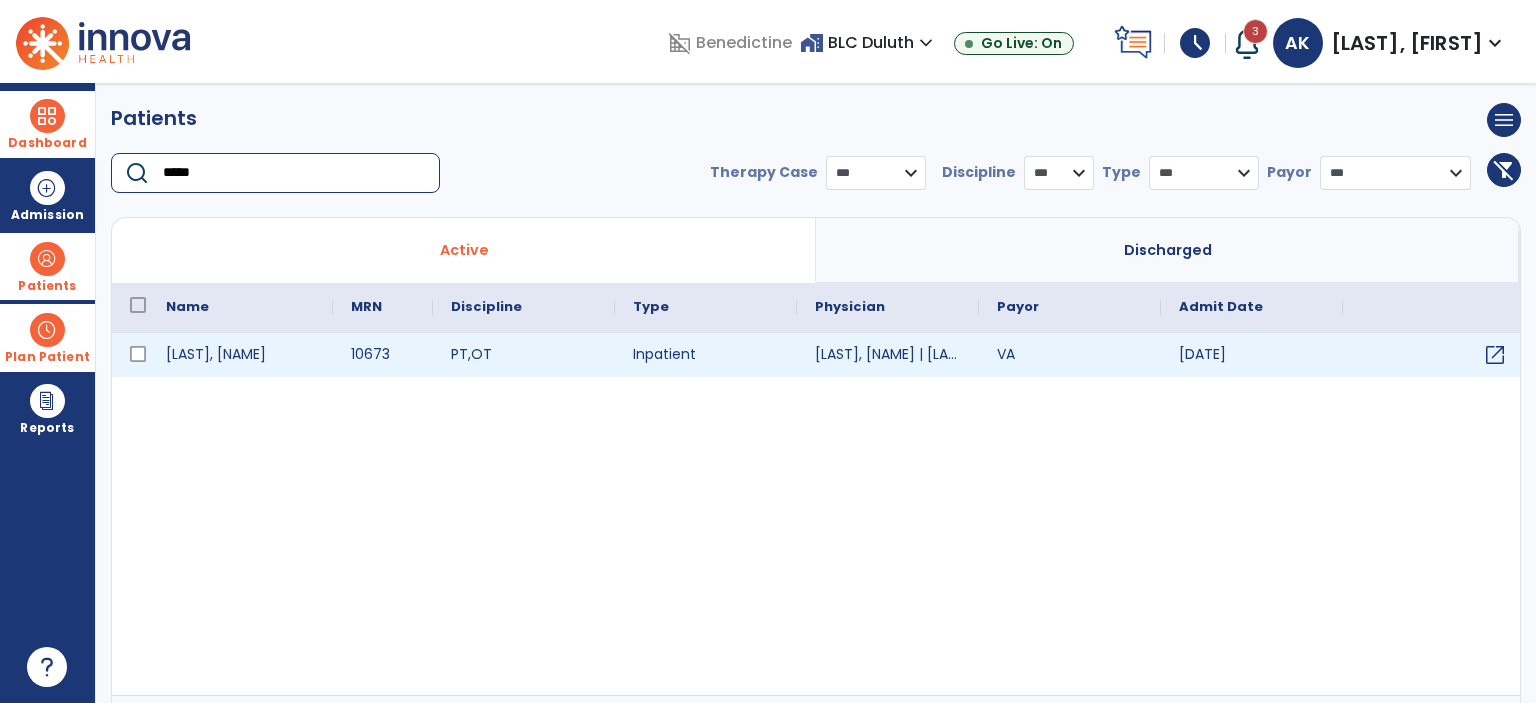 type on "*****" 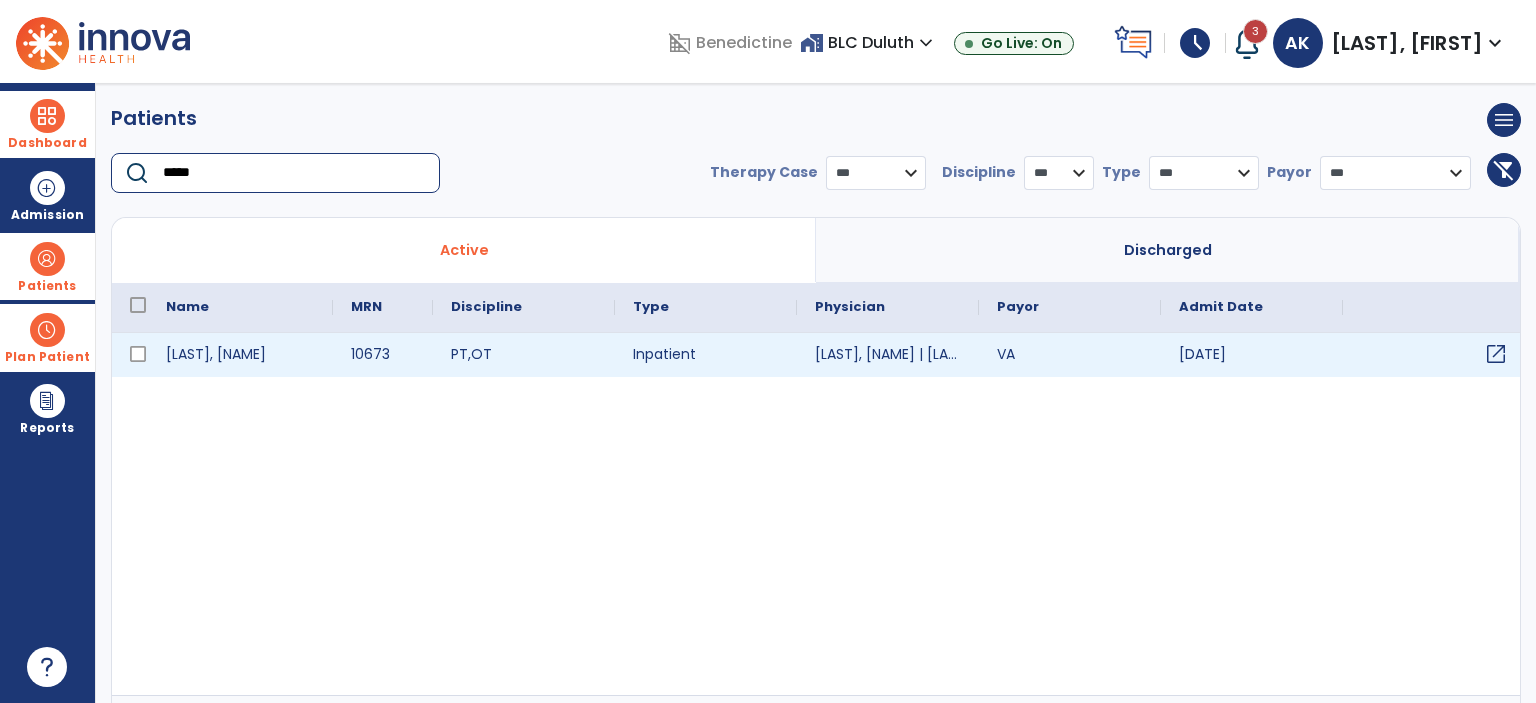 click on "open_in_new" at bounding box center (1496, 354) 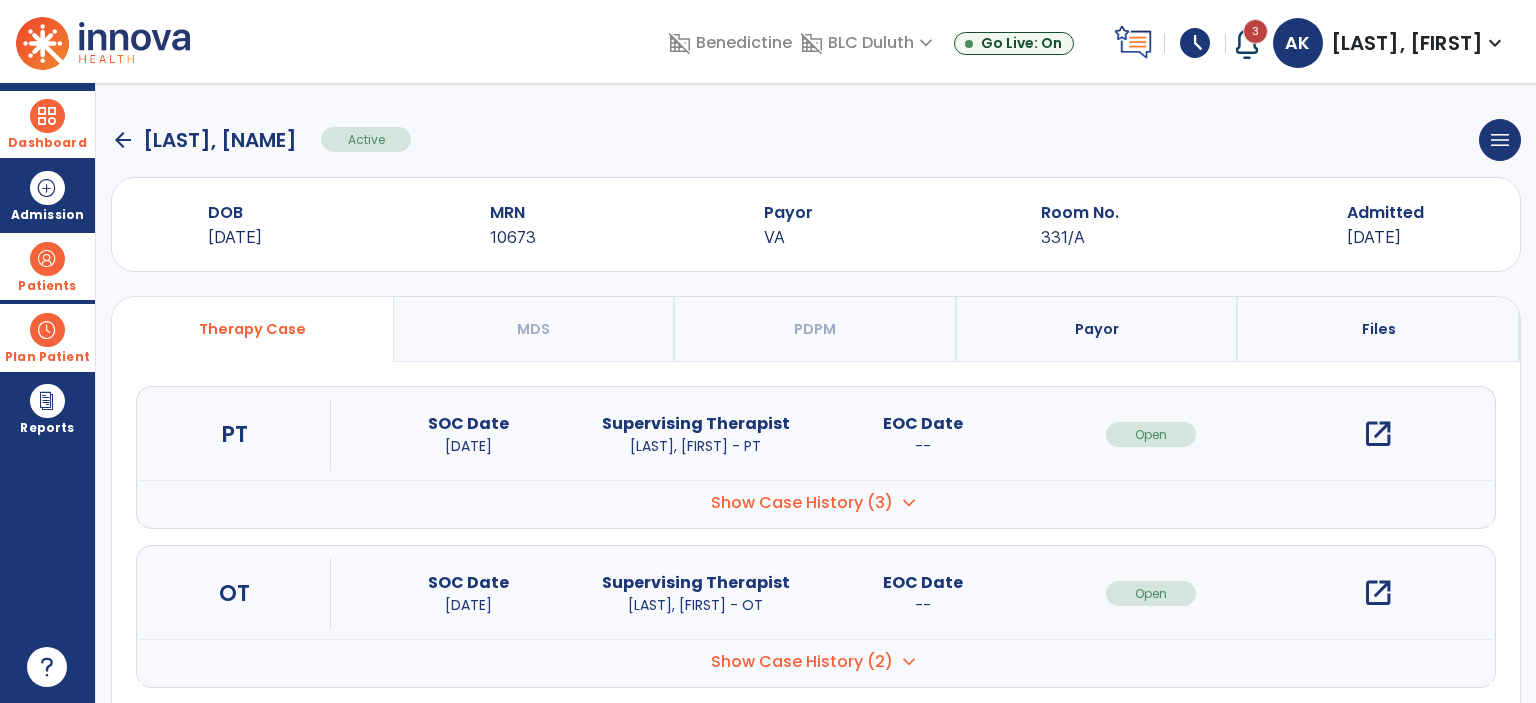 click on "open_in_new" at bounding box center (1378, 434) 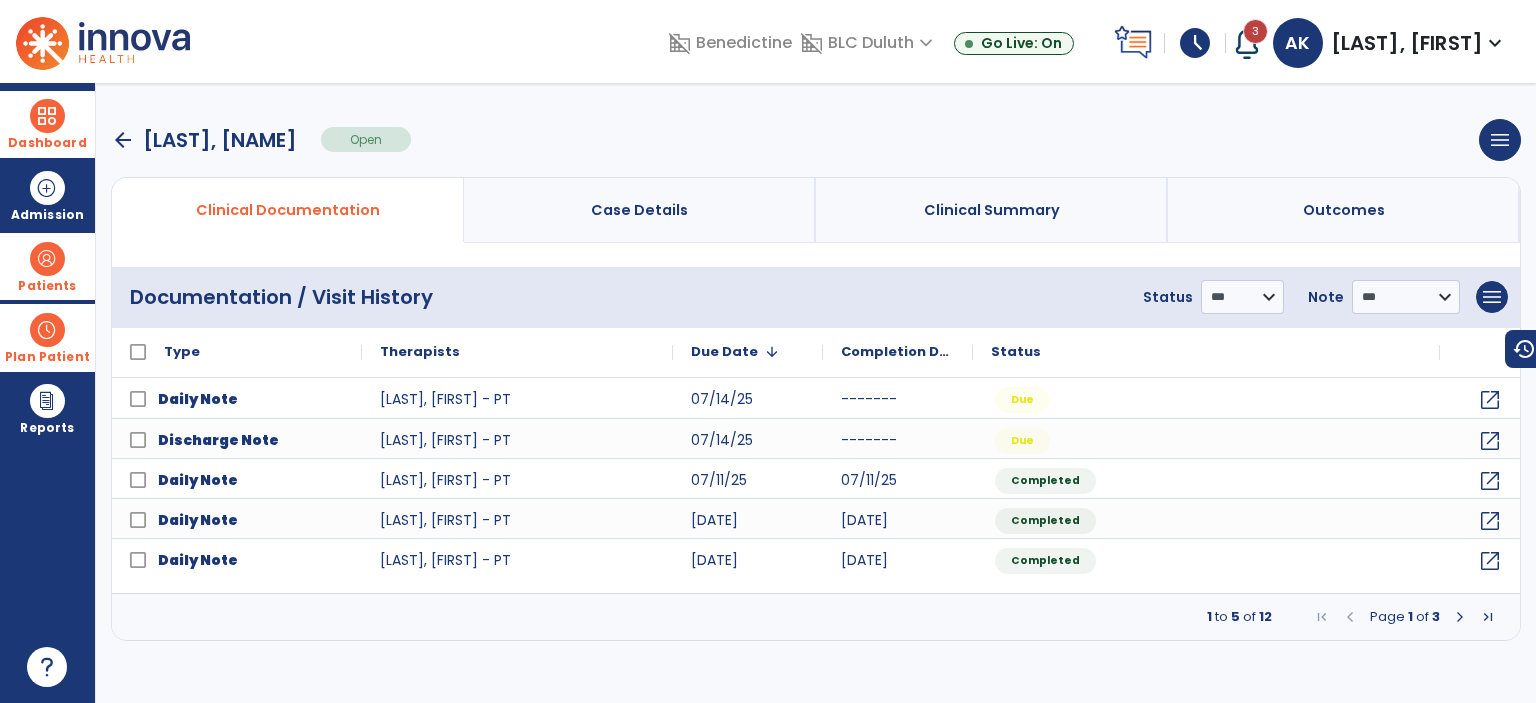 click on "Case Details" at bounding box center (639, 210) 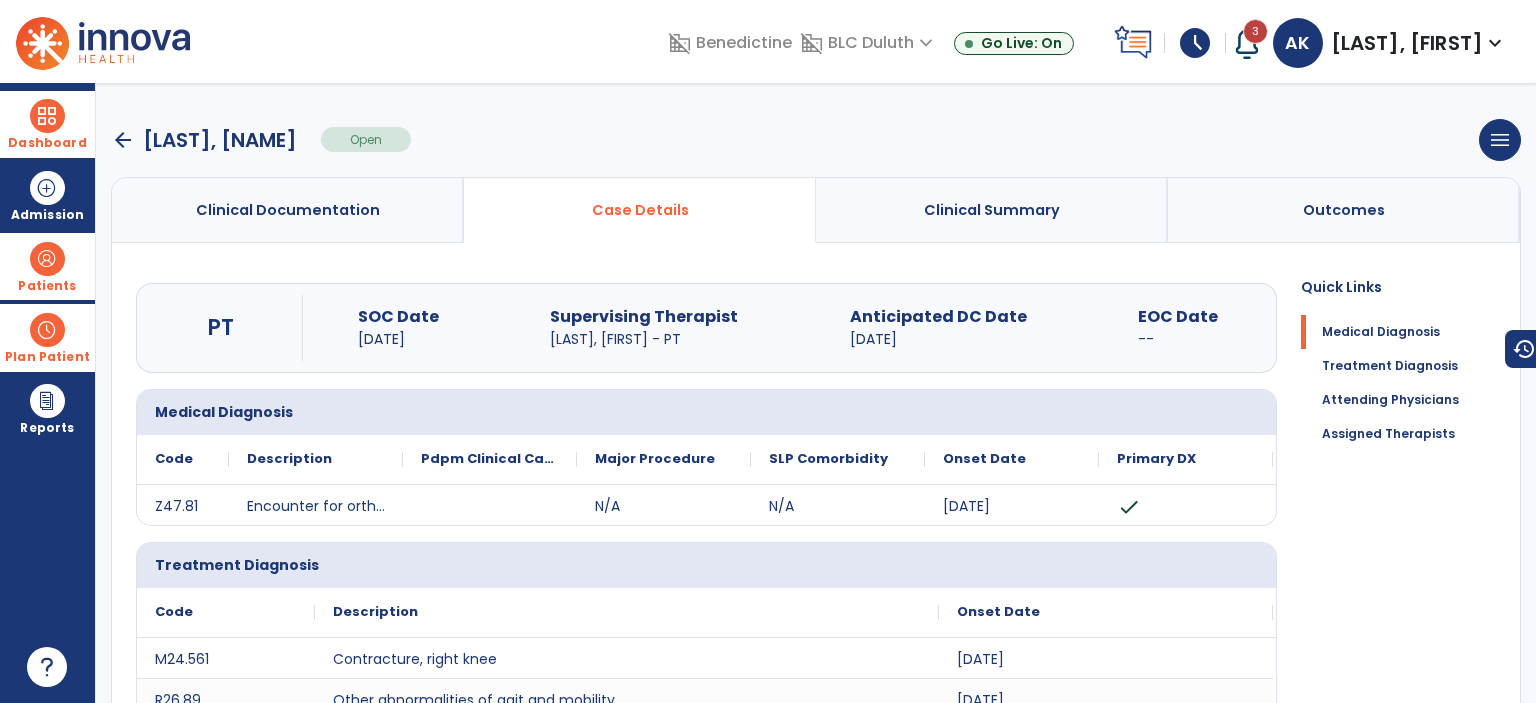scroll, scrollTop: 472, scrollLeft: 0, axis: vertical 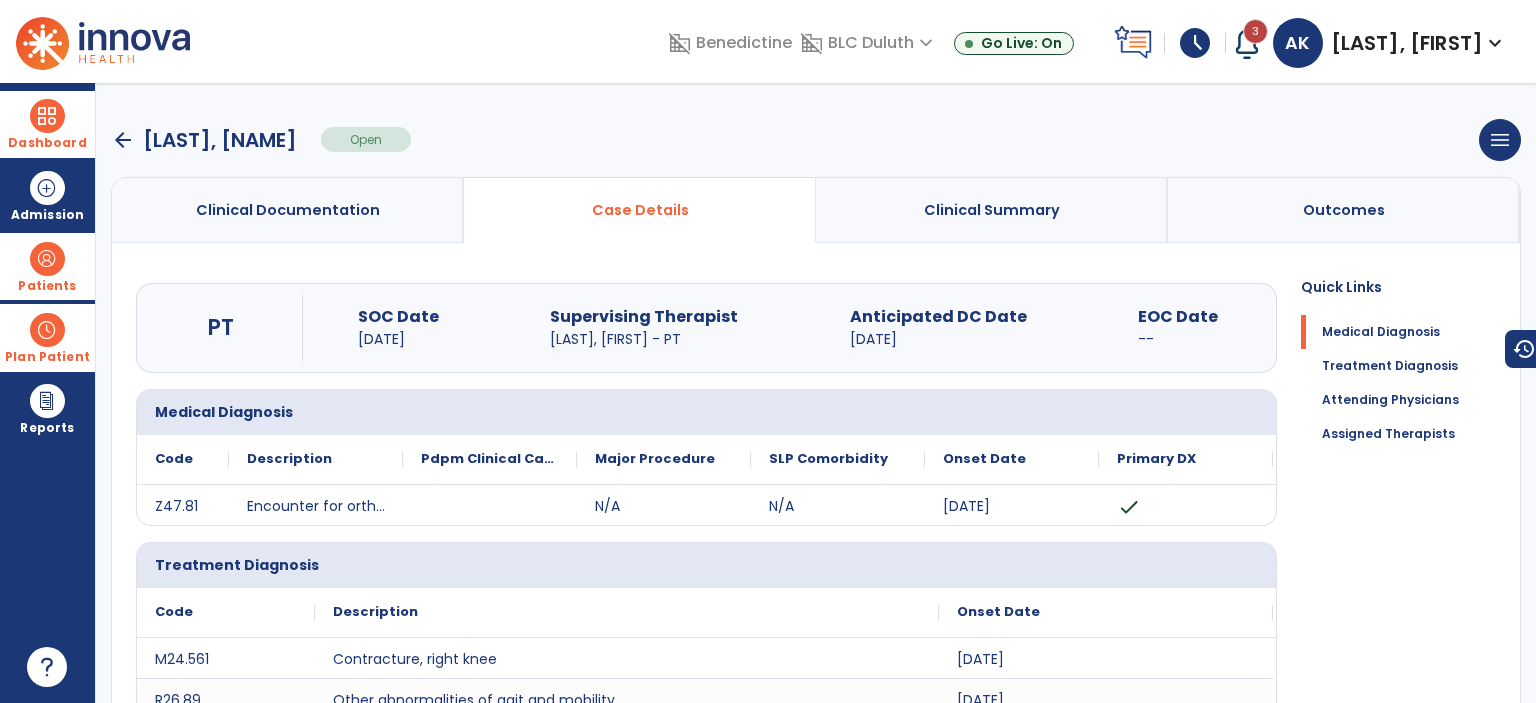 drag, startPoint x: 34, startPoint y: 253, endPoint x: 52, endPoint y: 259, distance: 18.973665 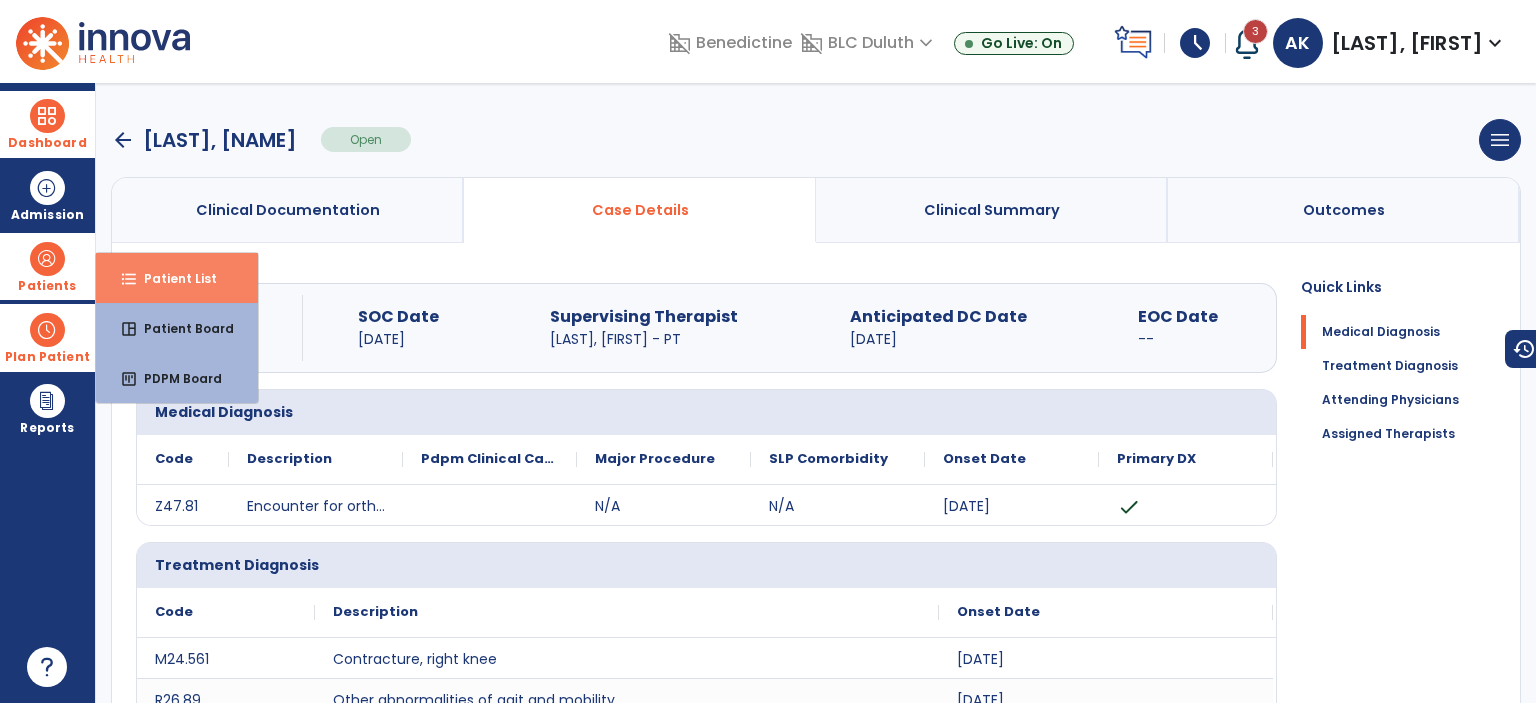 click on "Patient List" at bounding box center [172, 278] 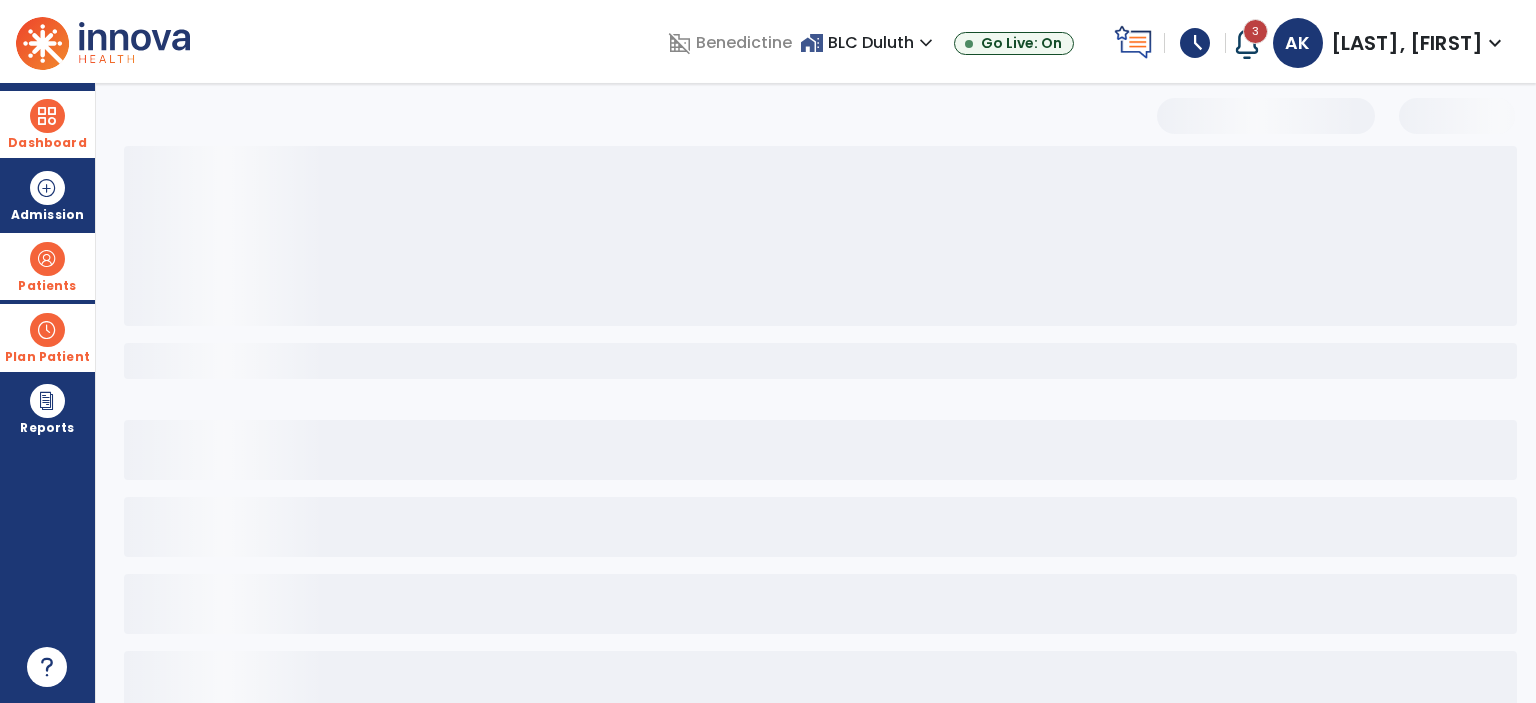 select on "***" 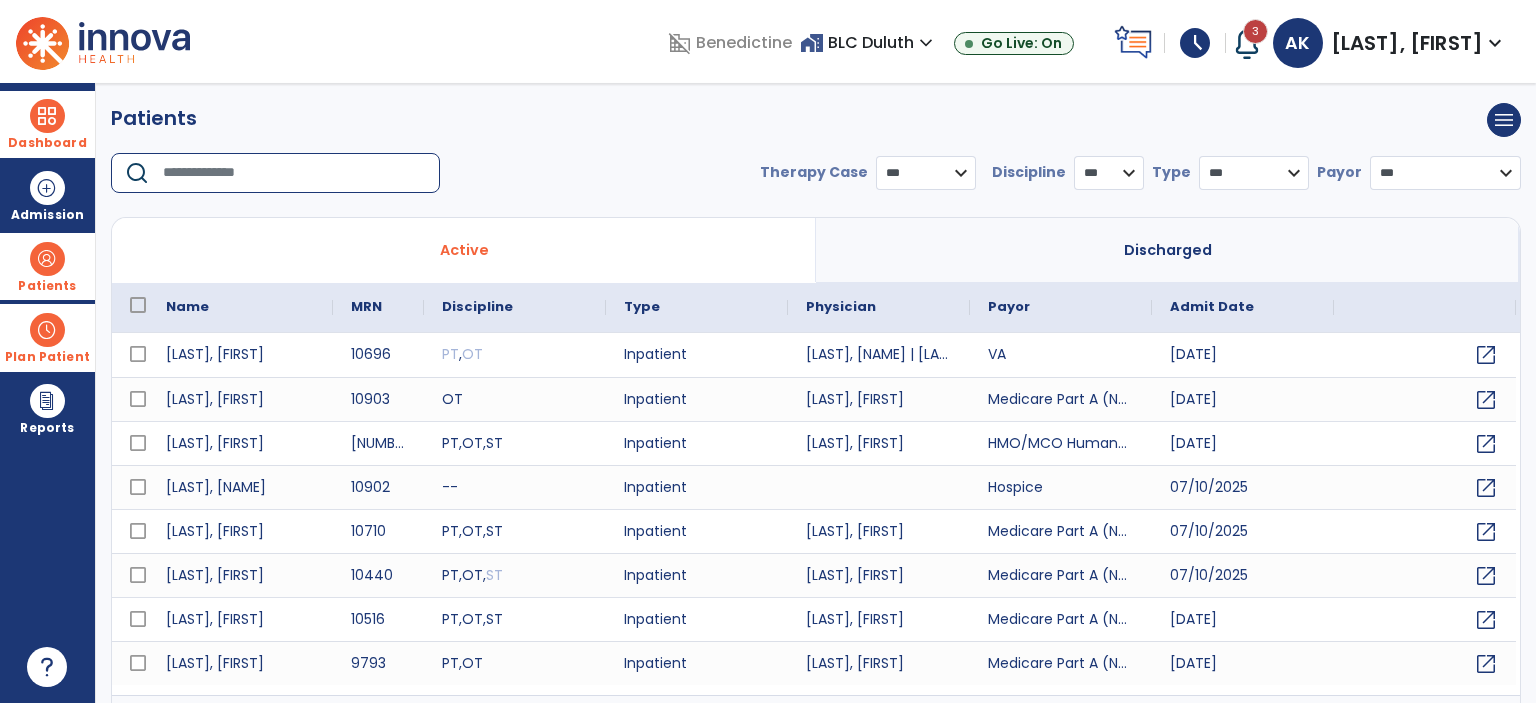 click at bounding box center [294, 173] 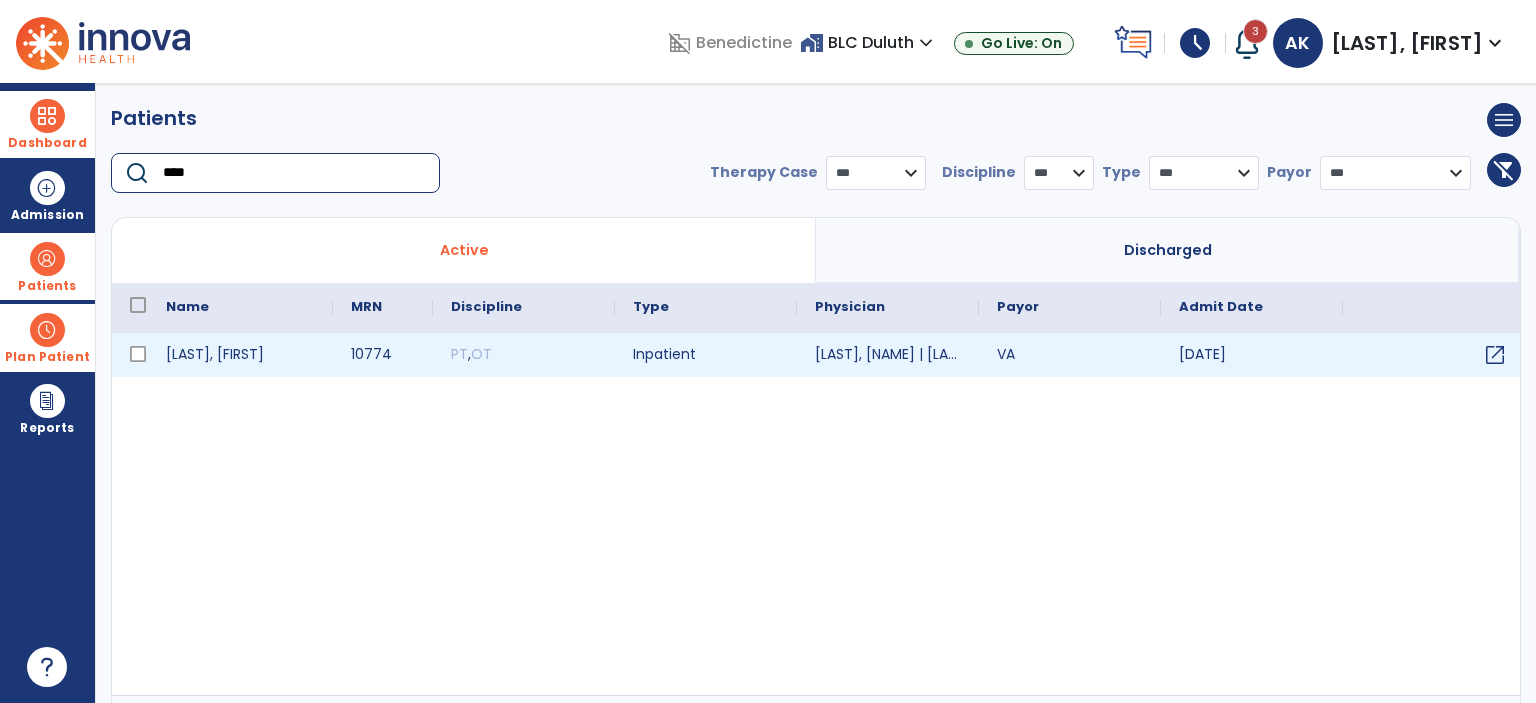 type on "****" 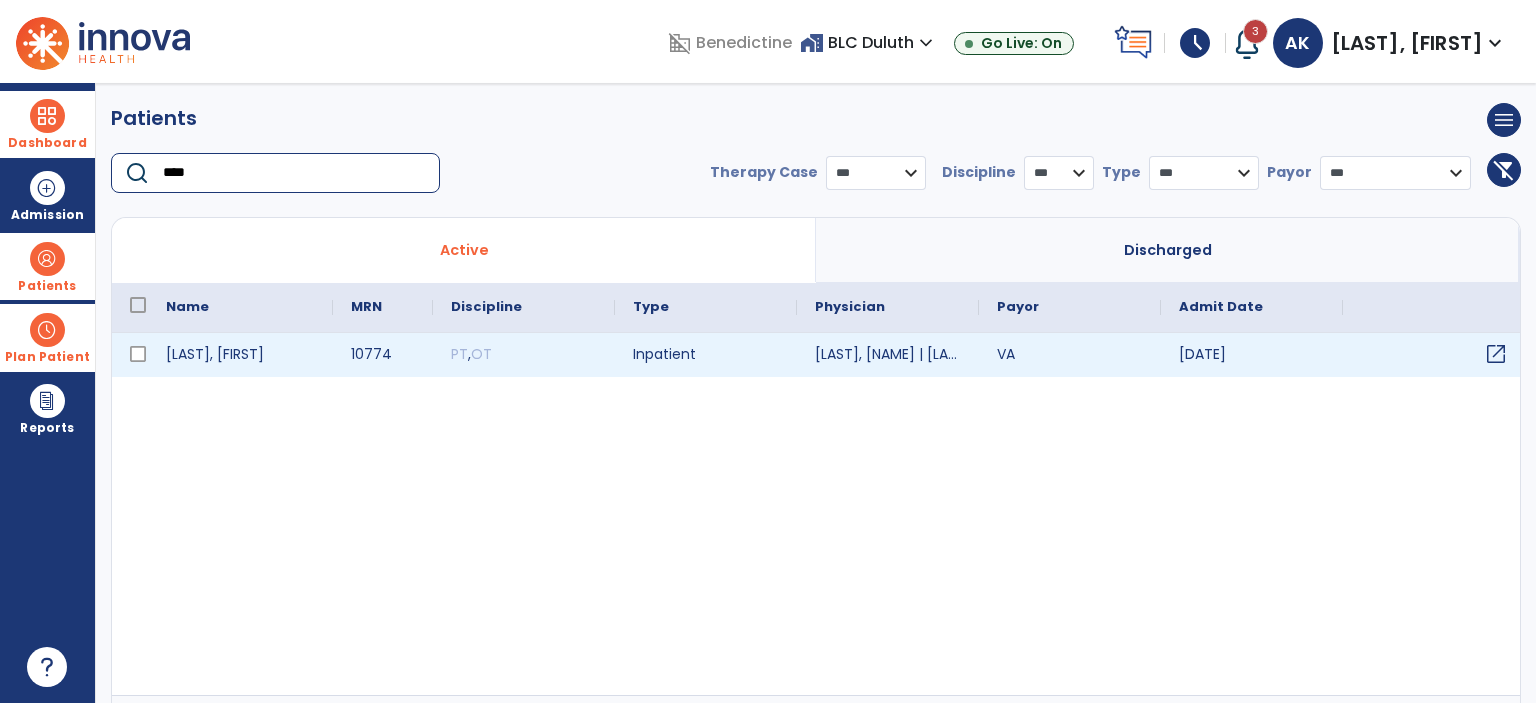 click on "open_in_new" at bounding box center (1496, 354) 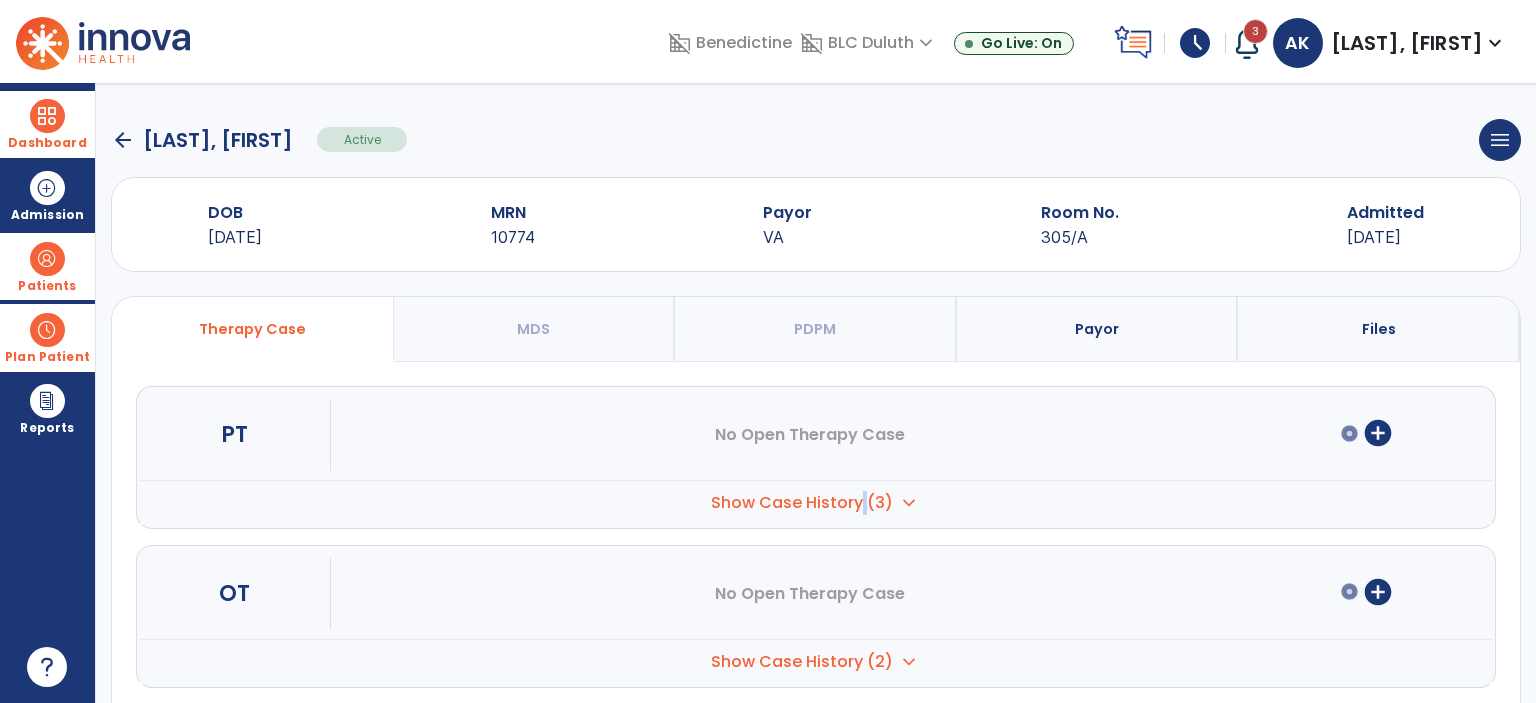 click on "Show Case History (3)" at bounding box center (802, 503) 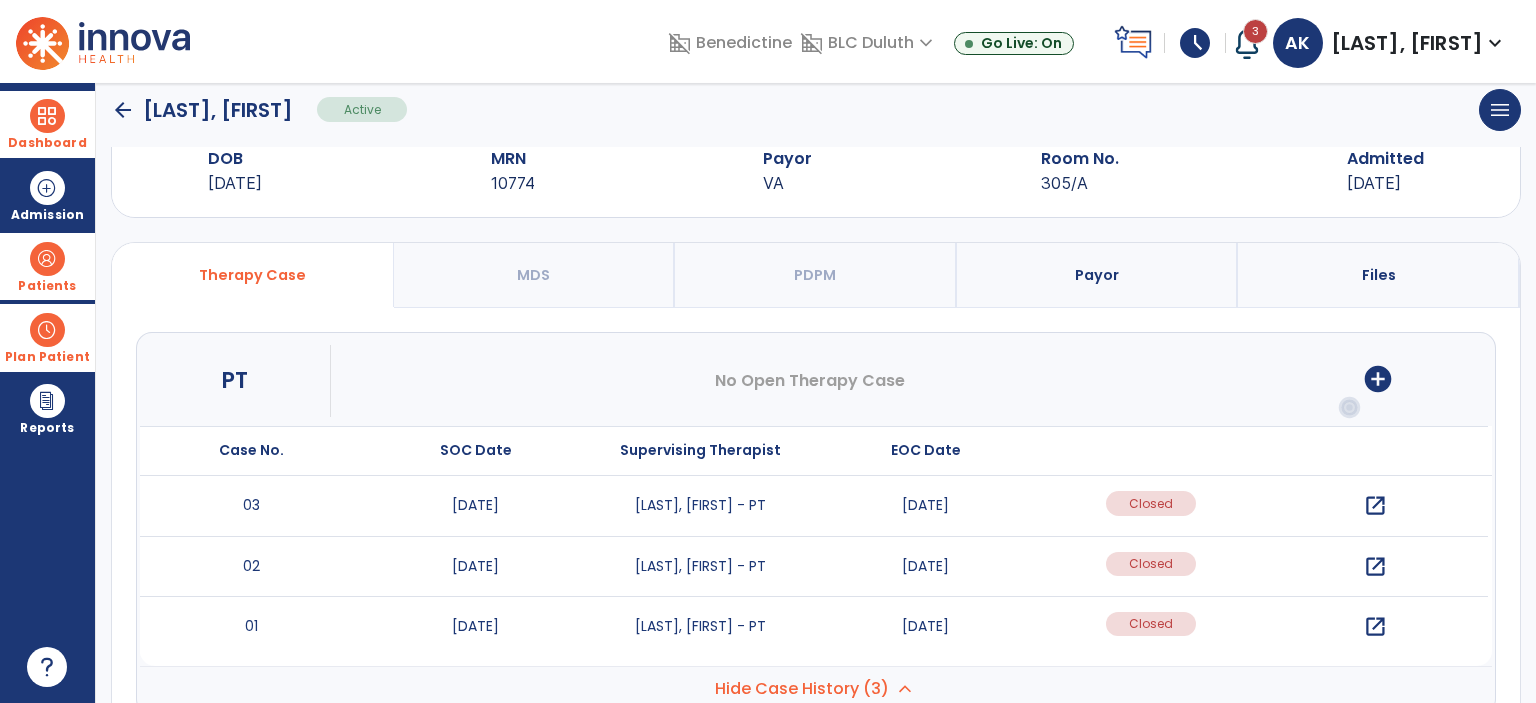 scroll, scrollTop: 100, scrollLeft: 0, axis: vertical 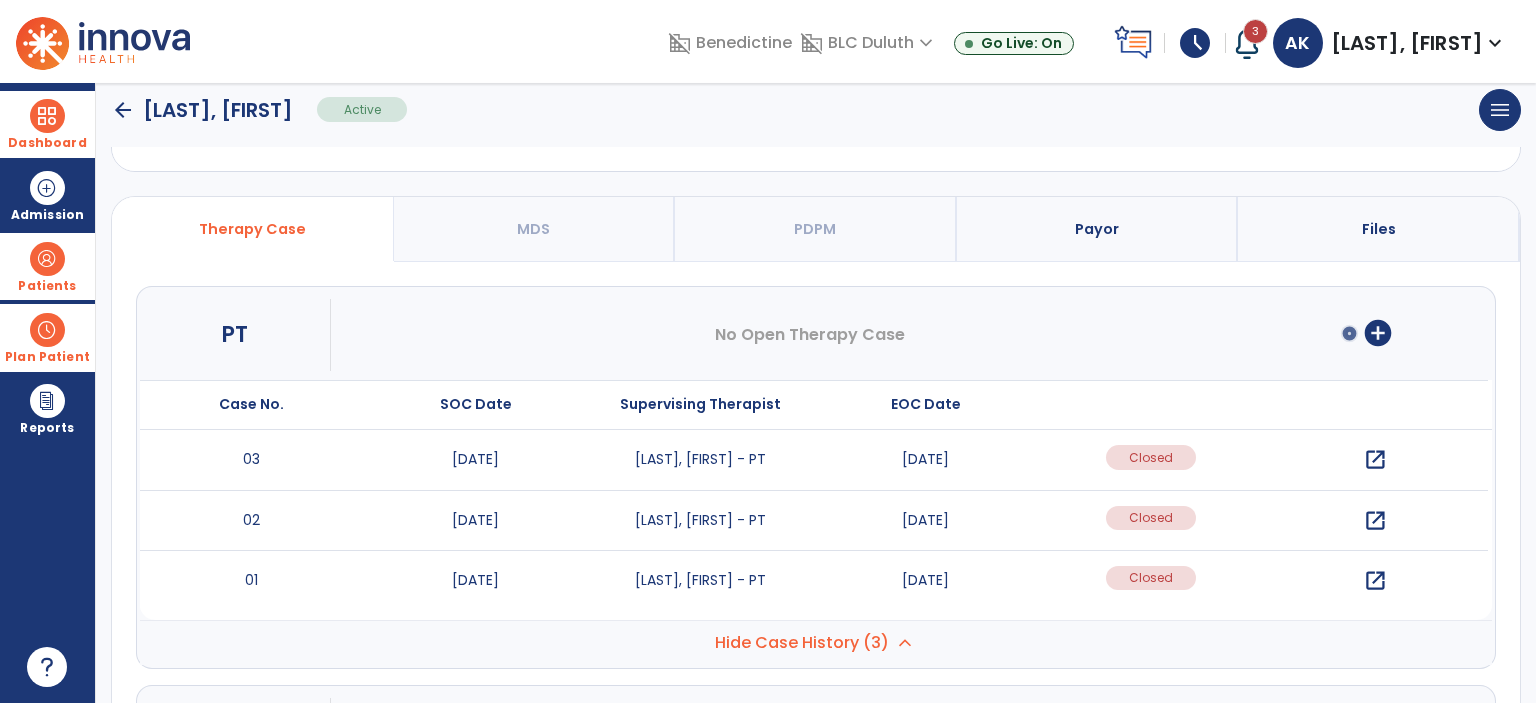 click on "open_in_new" at bounding box center (1375, 460) 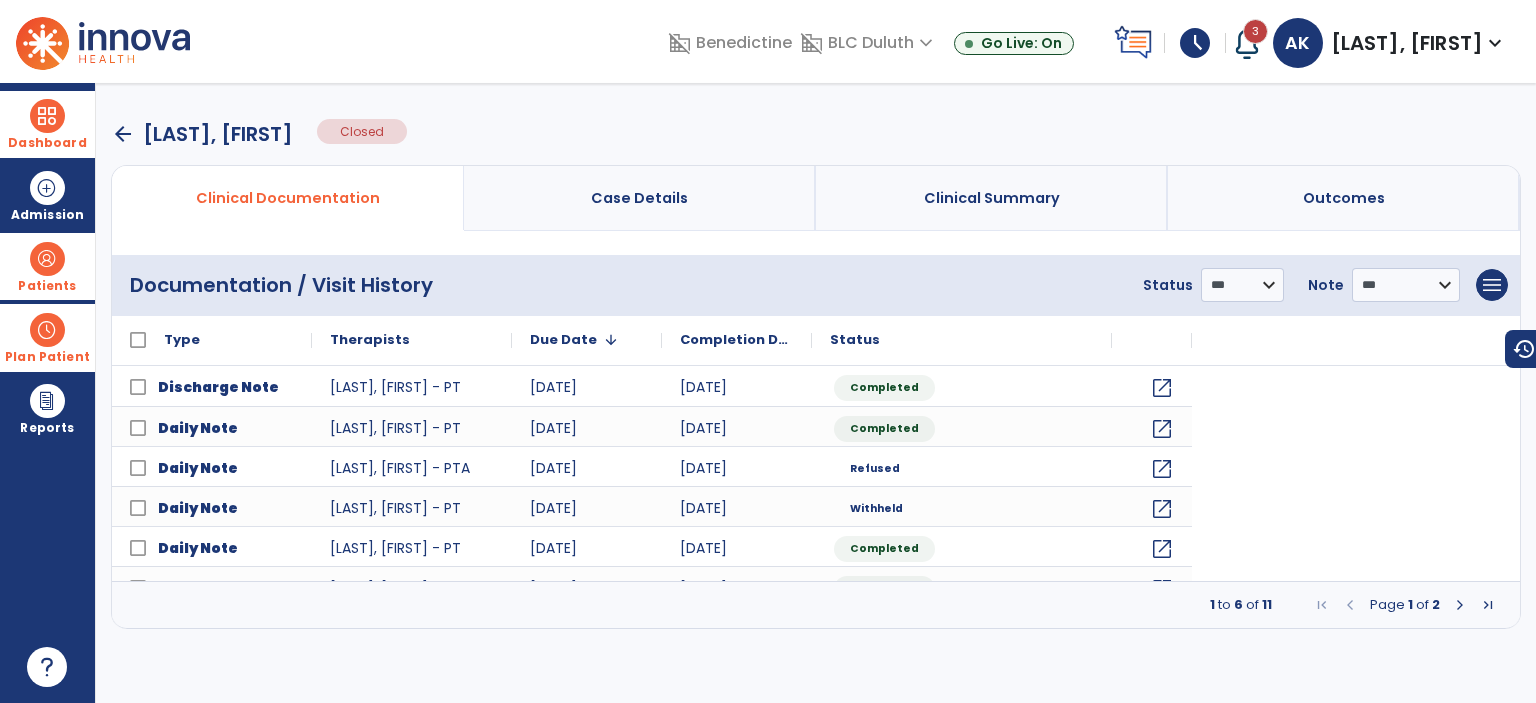 scroll, scrollTop: 0, scrollLeft: 0, axis: both 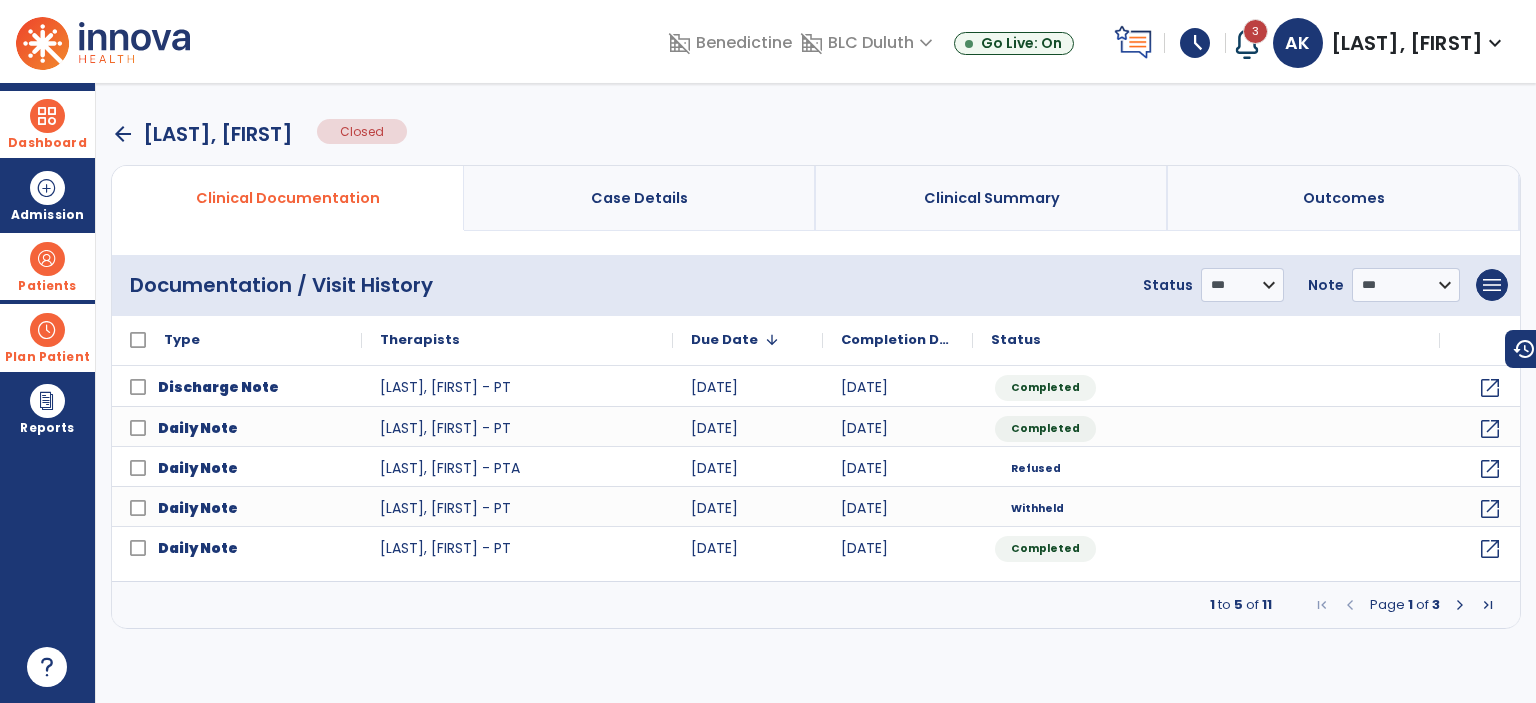 click on "Case Details" at bounding box center (639, 198) 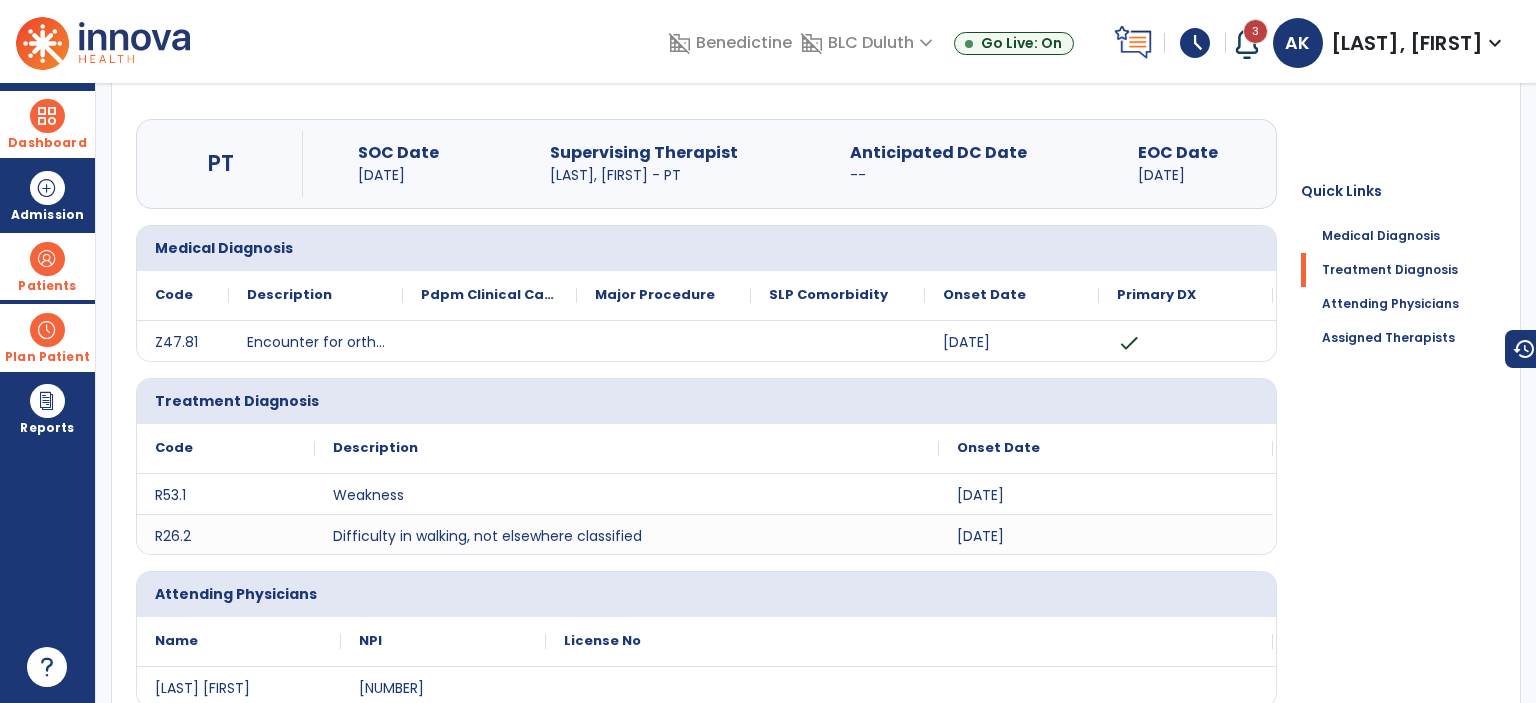scroll, scrollTop: 0, scrollLeft: 0, axis: both 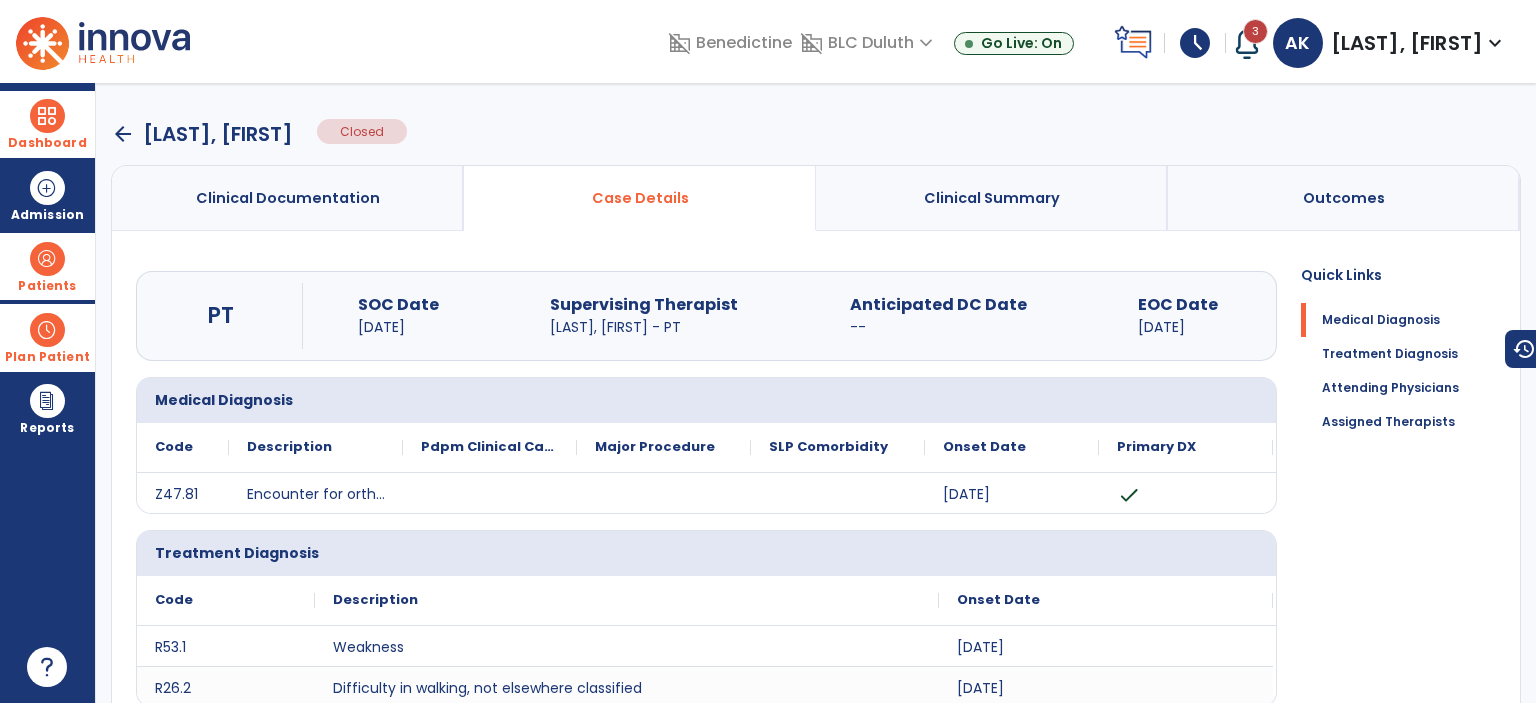 click on "Clinical Documentation" at bounding box center [288, 198] 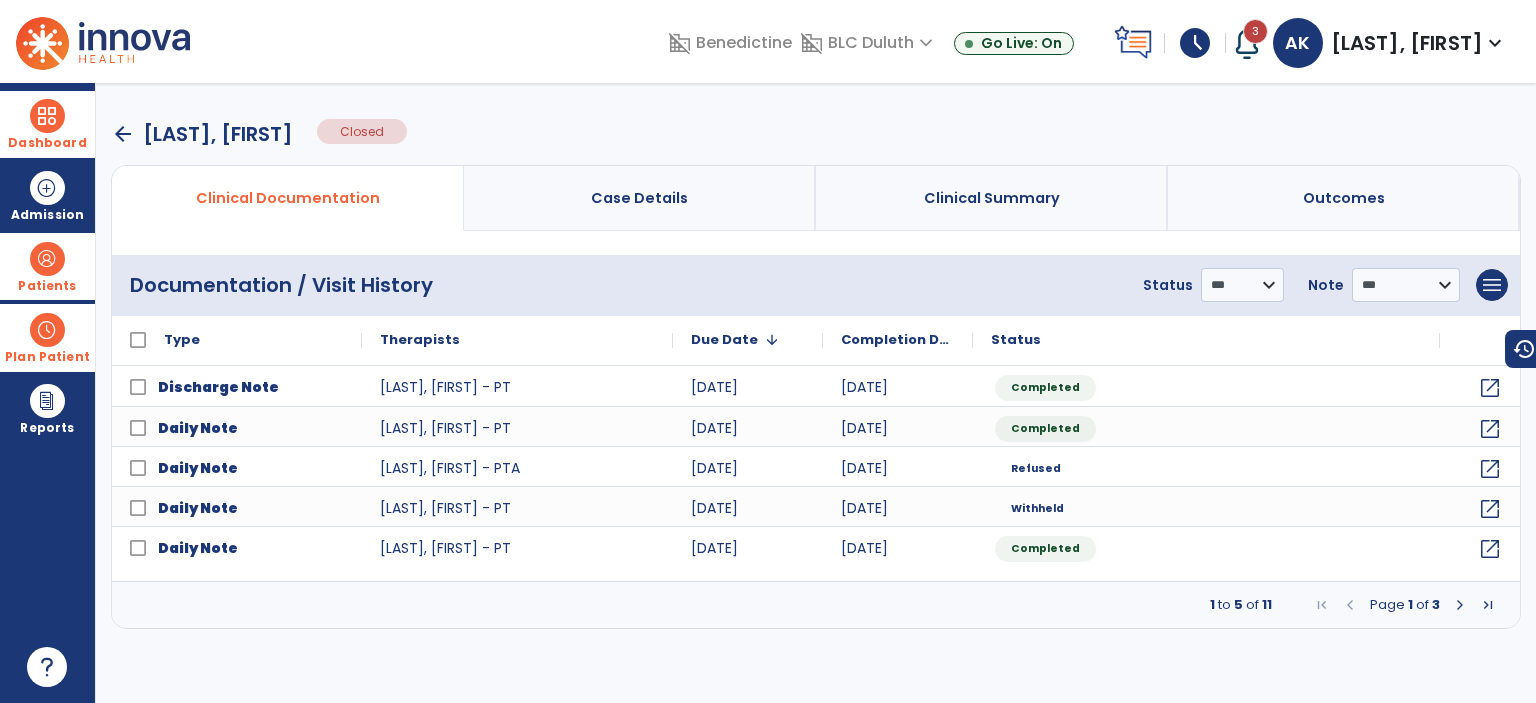 click at bounding box center (1460, 605) 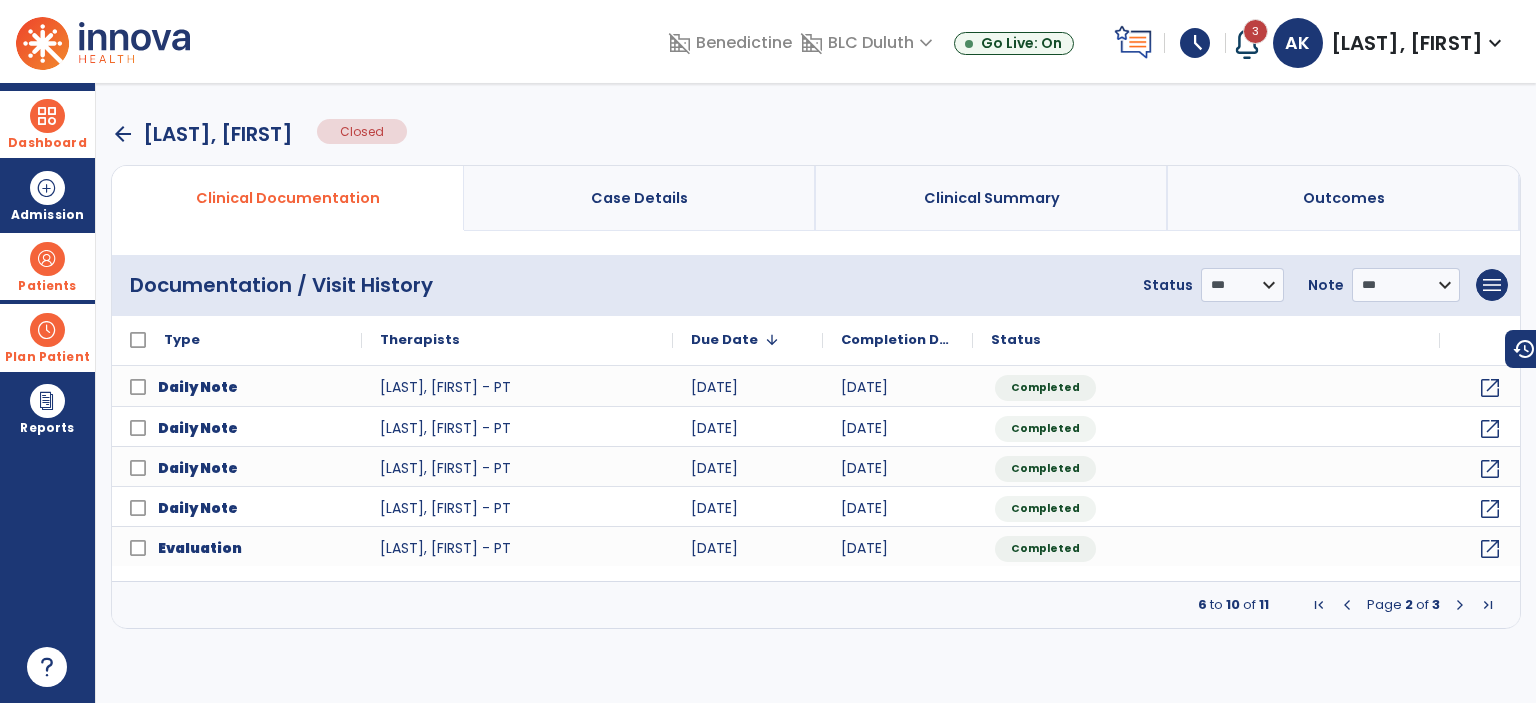 click at bounding box center (1460, 605) 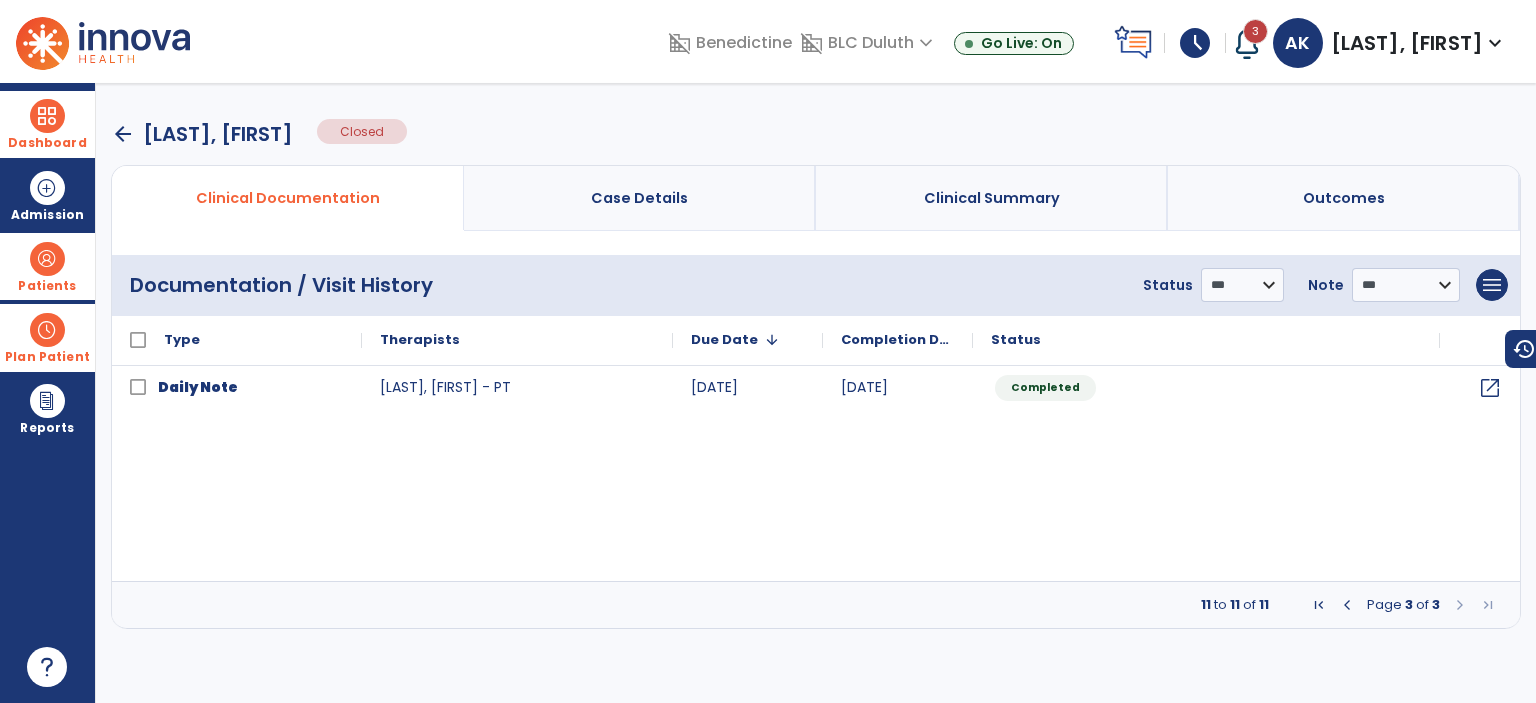 click on "arrow_back" at bounding box center [123, 134] 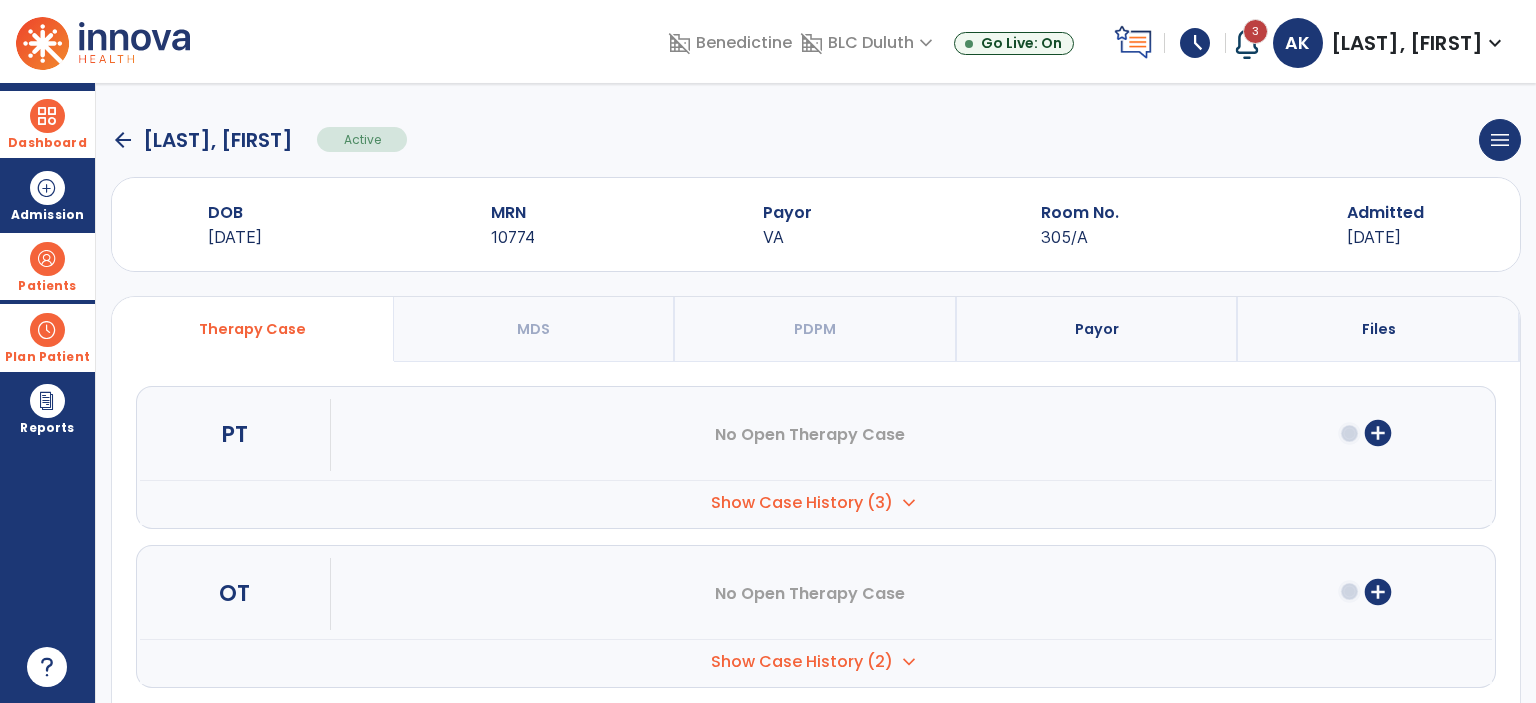 click on "arrow_back   [LAST], [FIRST]" 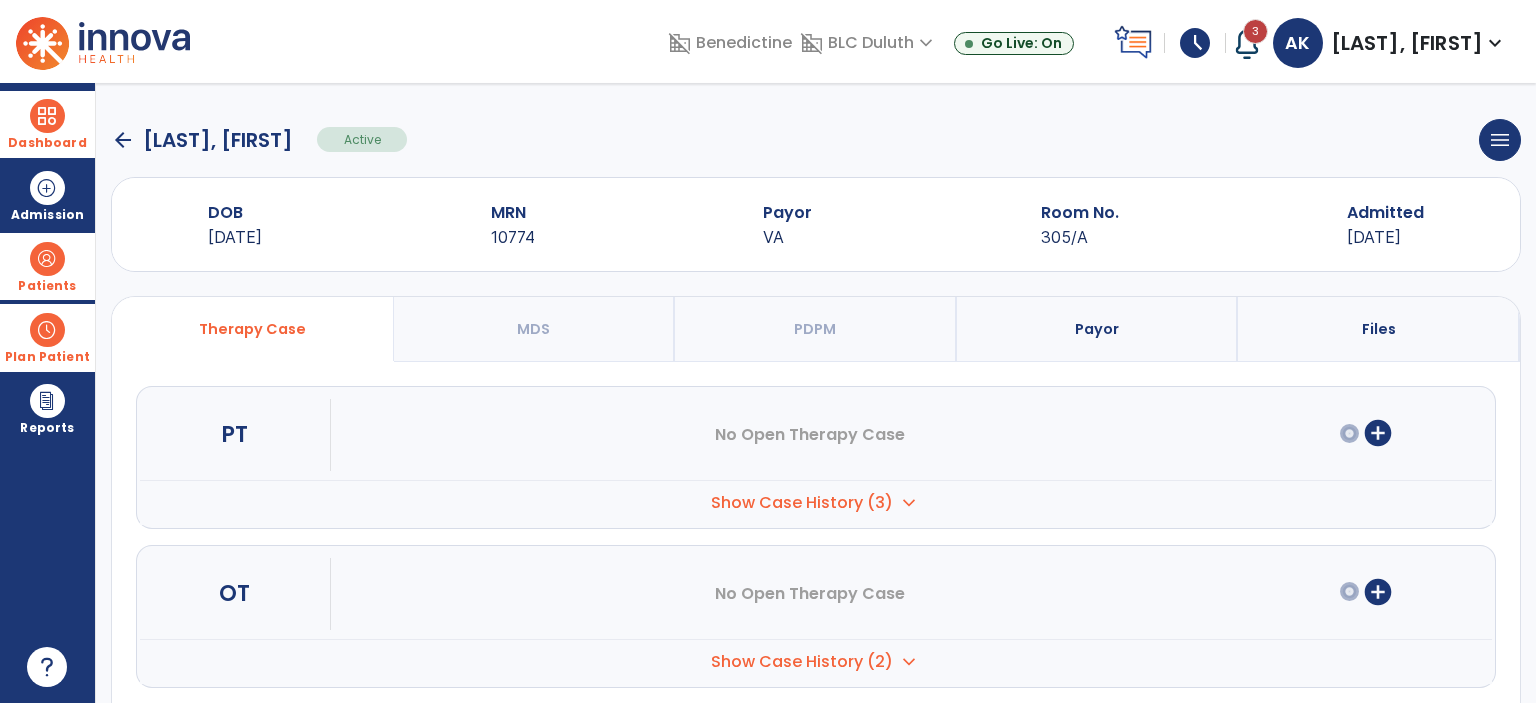 click on "arrow_back" 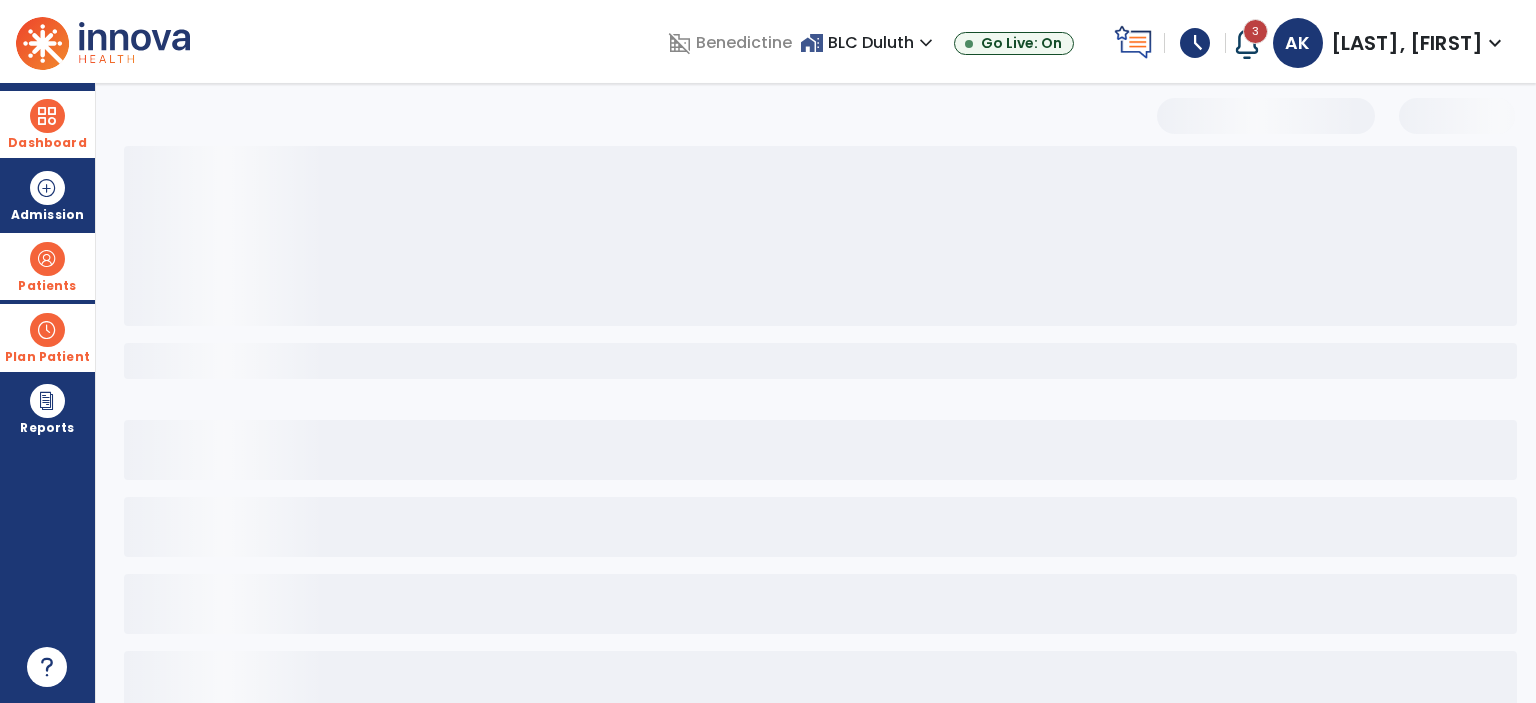 select on "***" 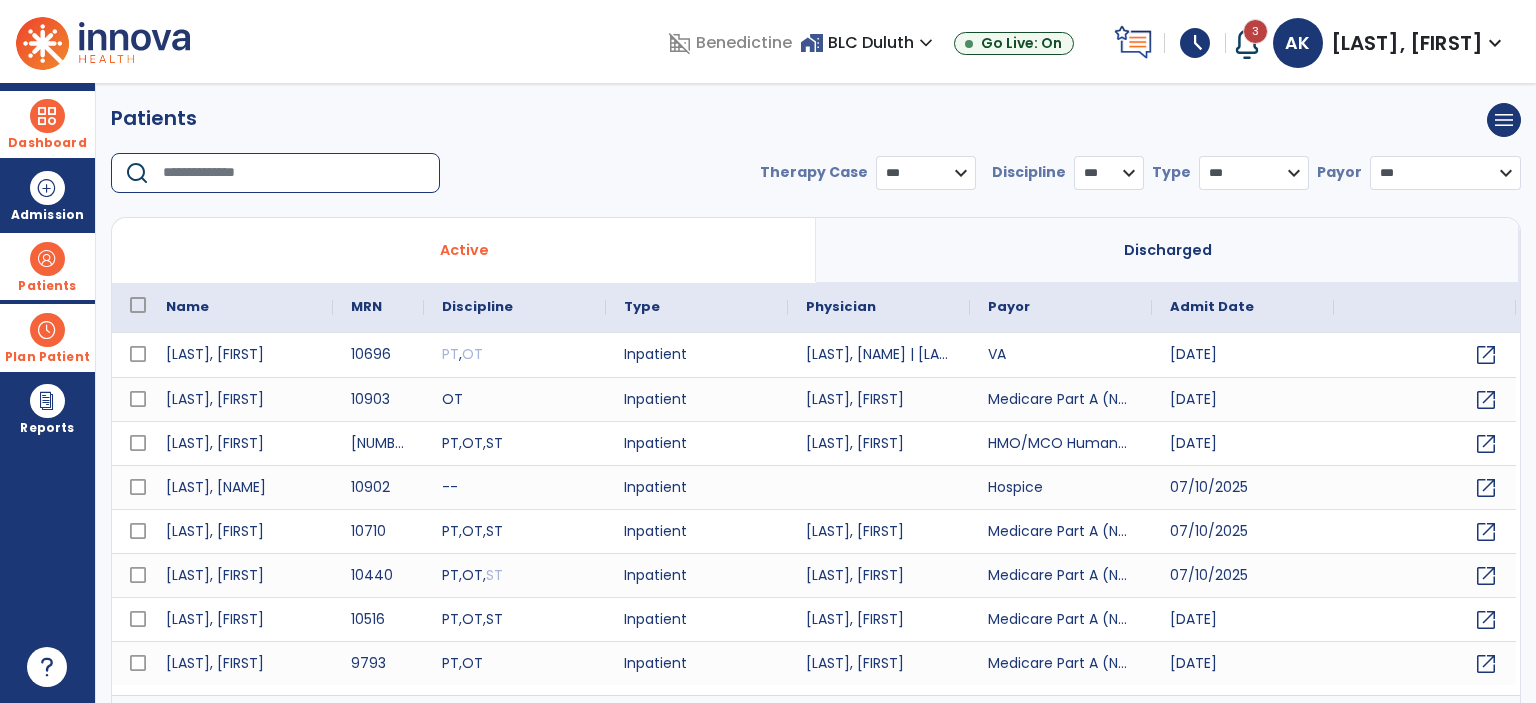 click at bounding box center [294, 173] 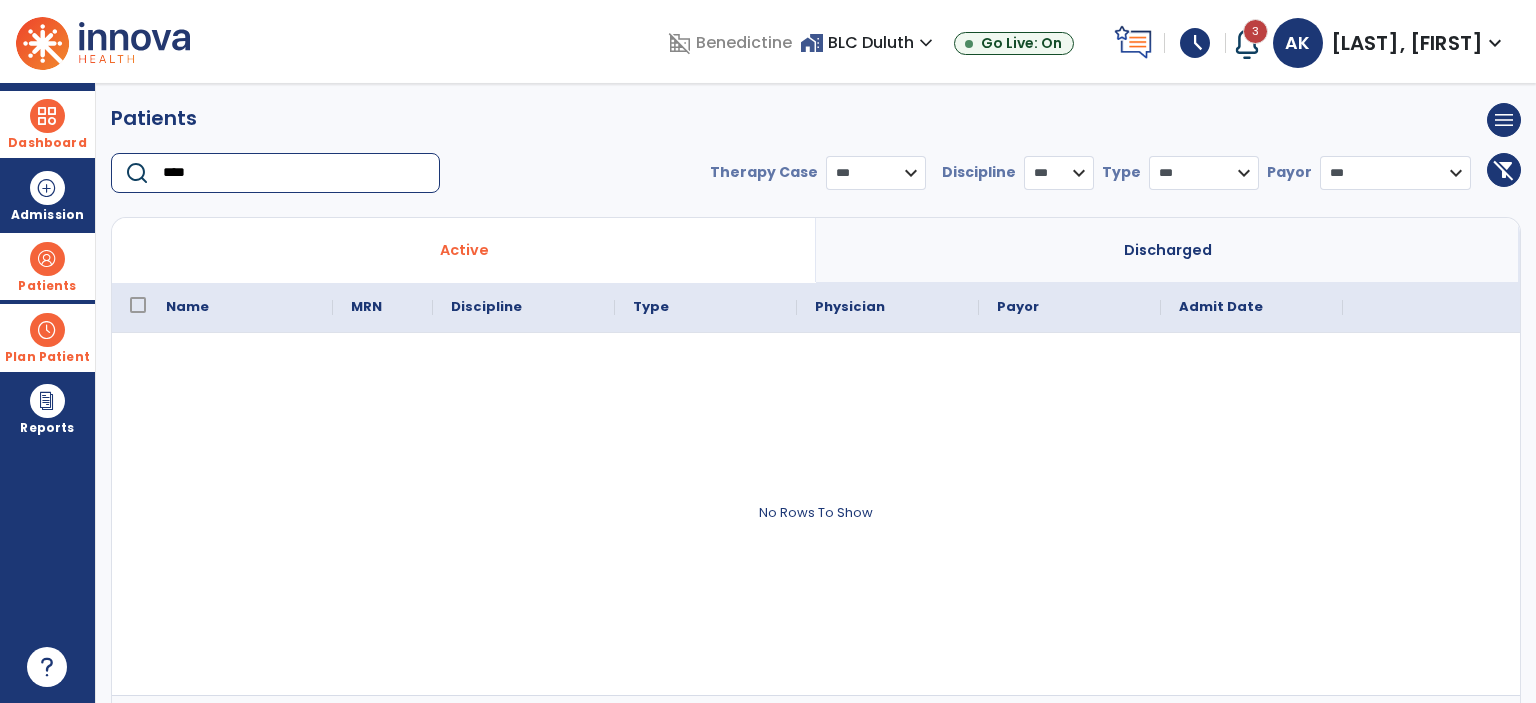type on "****" 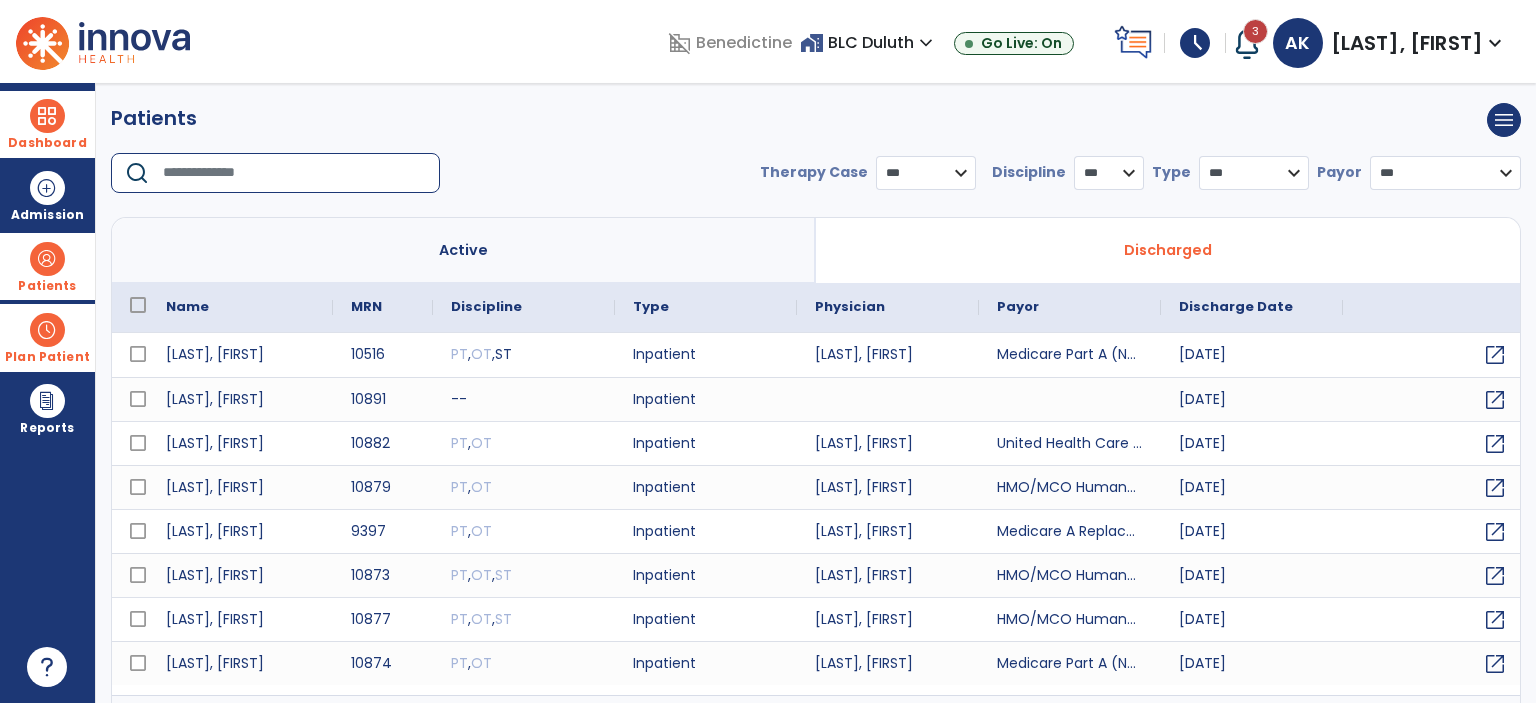 click at bounding box center [294, 173] 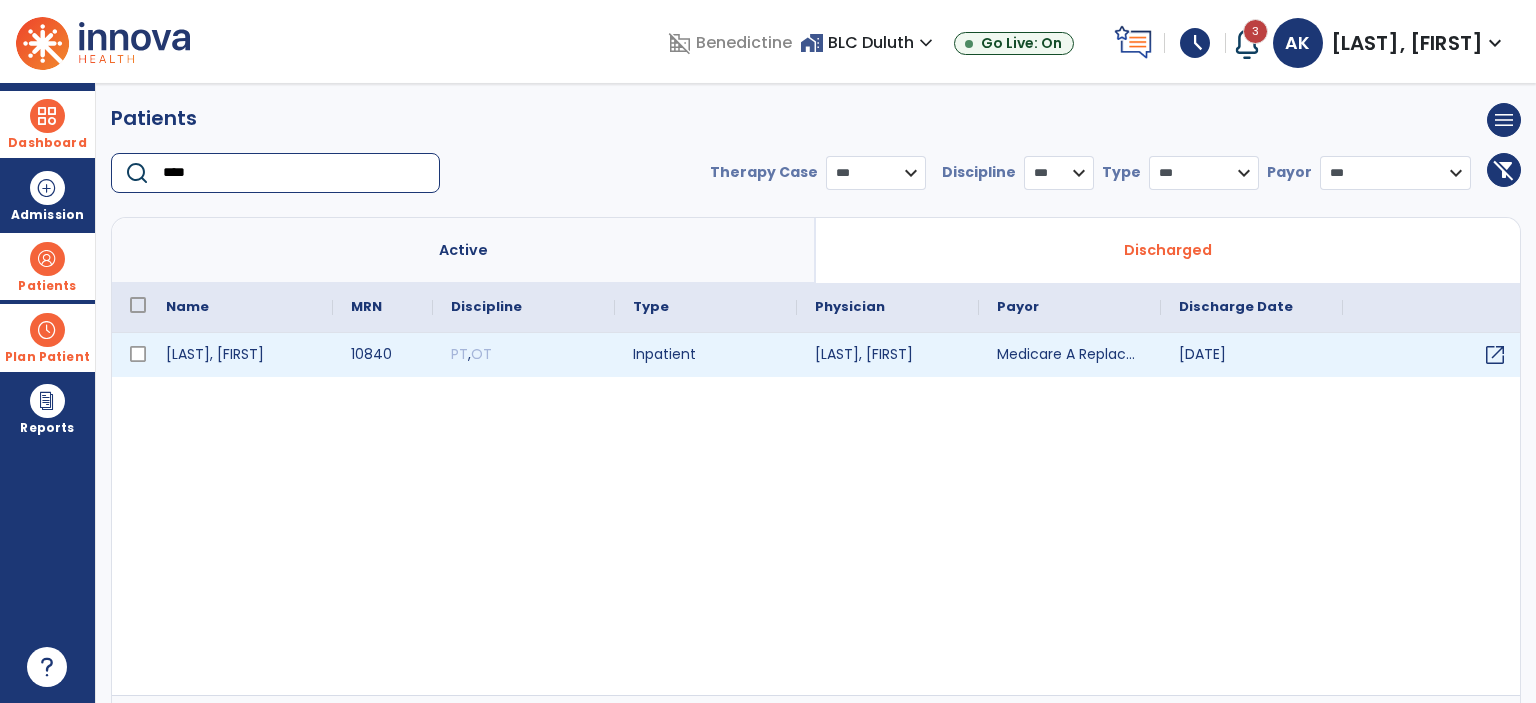 type on "****" 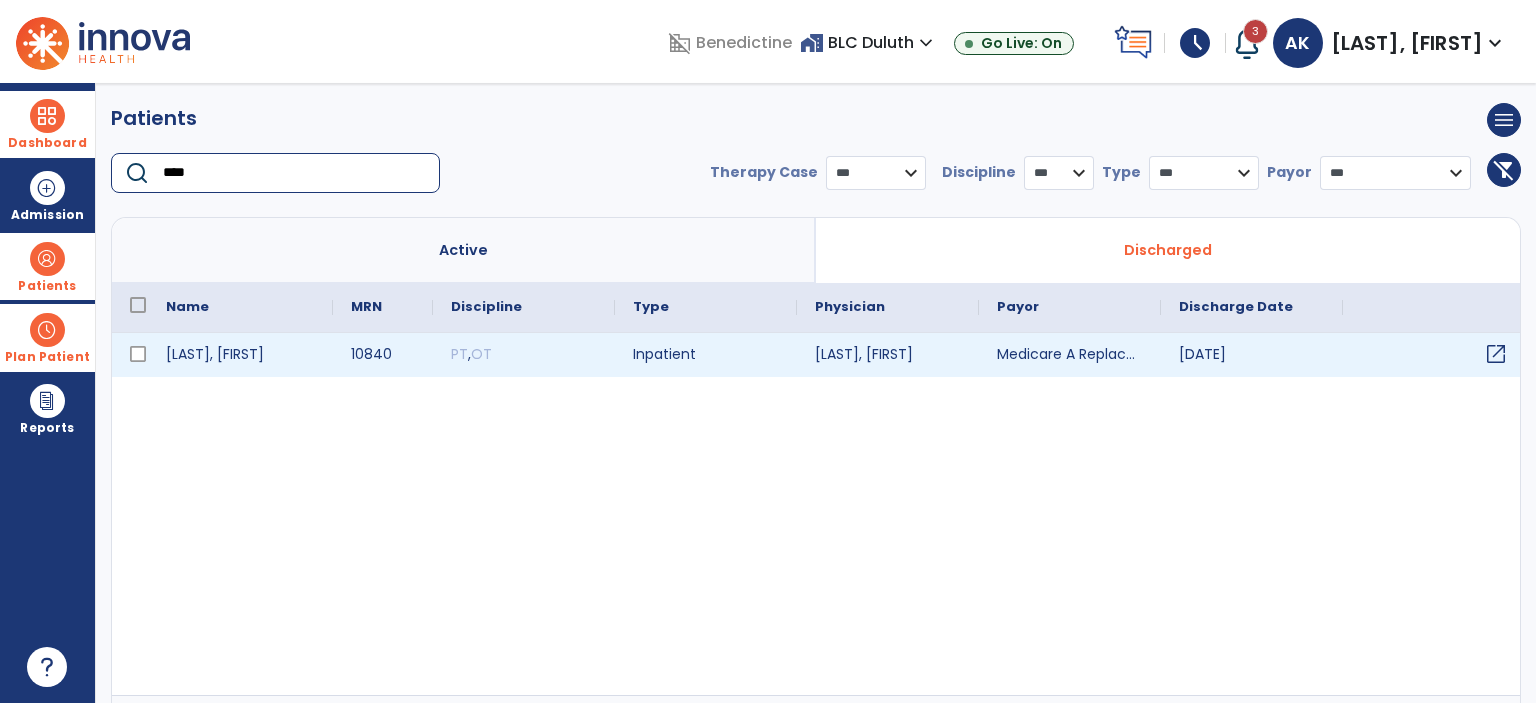 click on "open_in_new" at bounding box center (1496, 354) 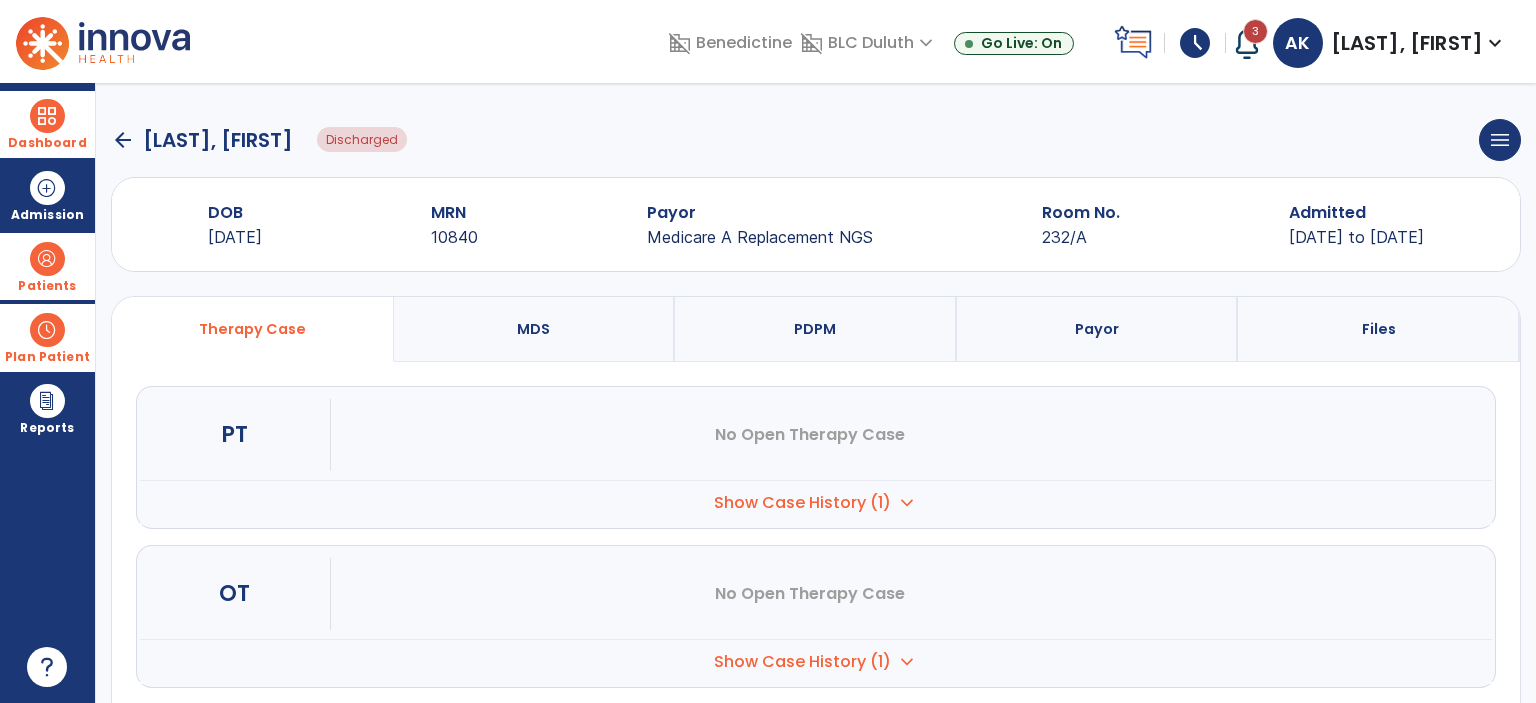 click on "Show Case History (1)" at bounding box center (802, 503) 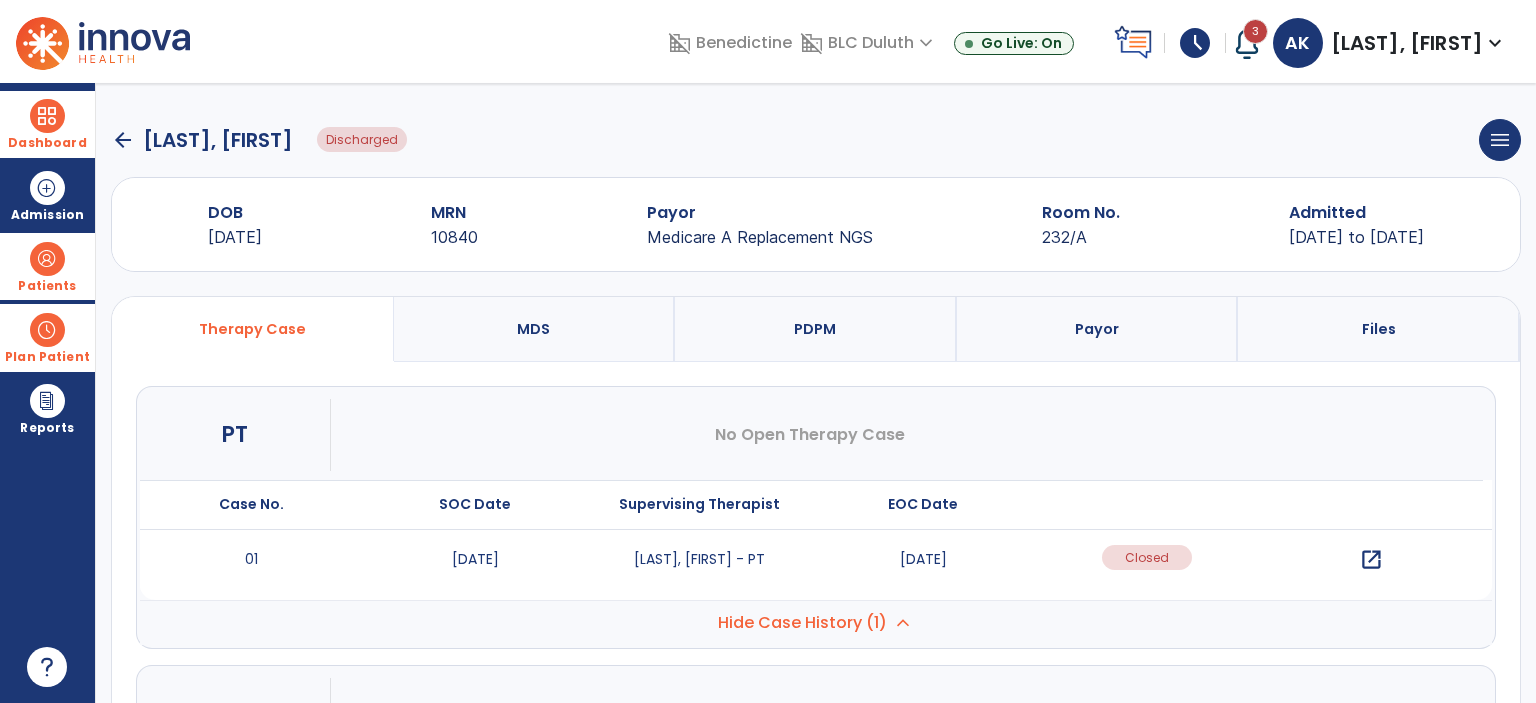 scroll, scrollTop: 100, scrollLeft: 0, axis: vertical 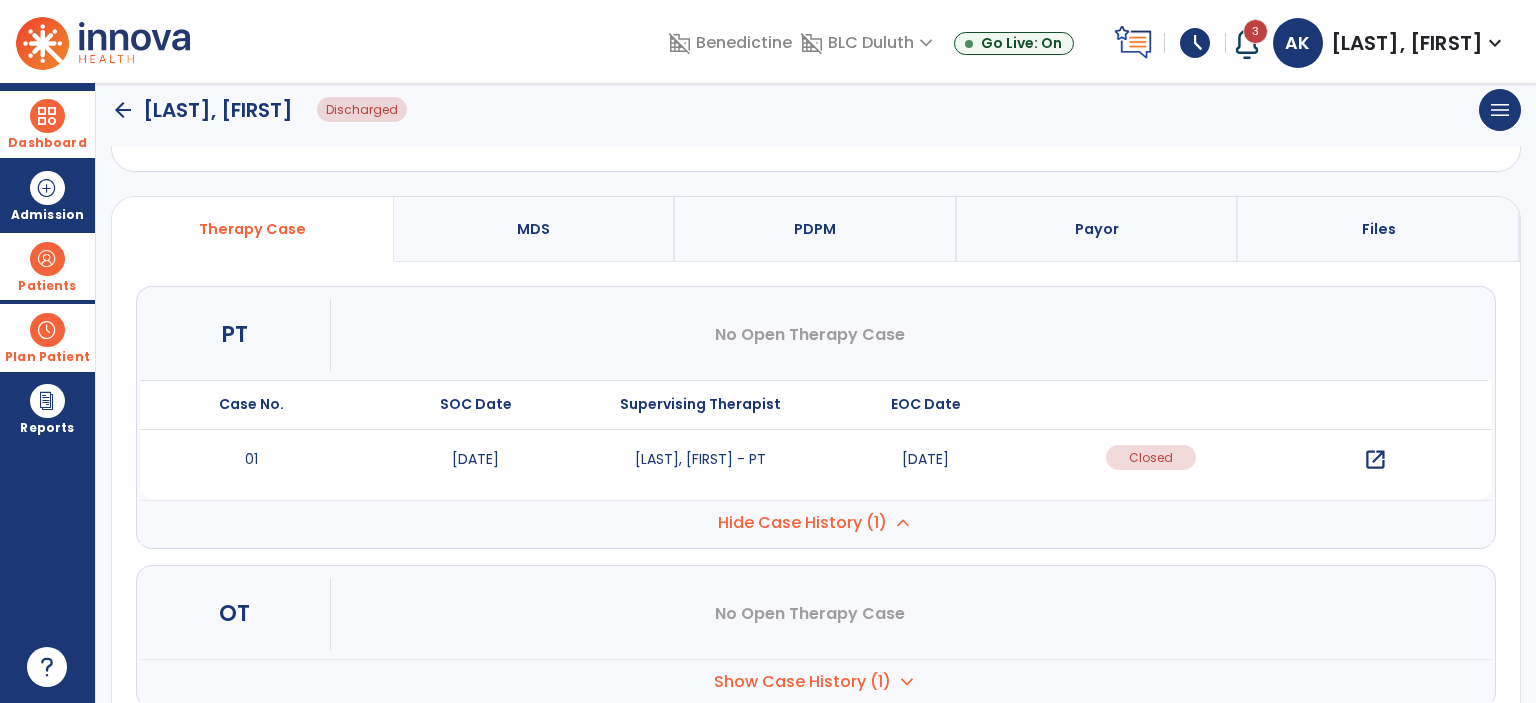 click on "open_in_new" at bounding box center [1375, 460] 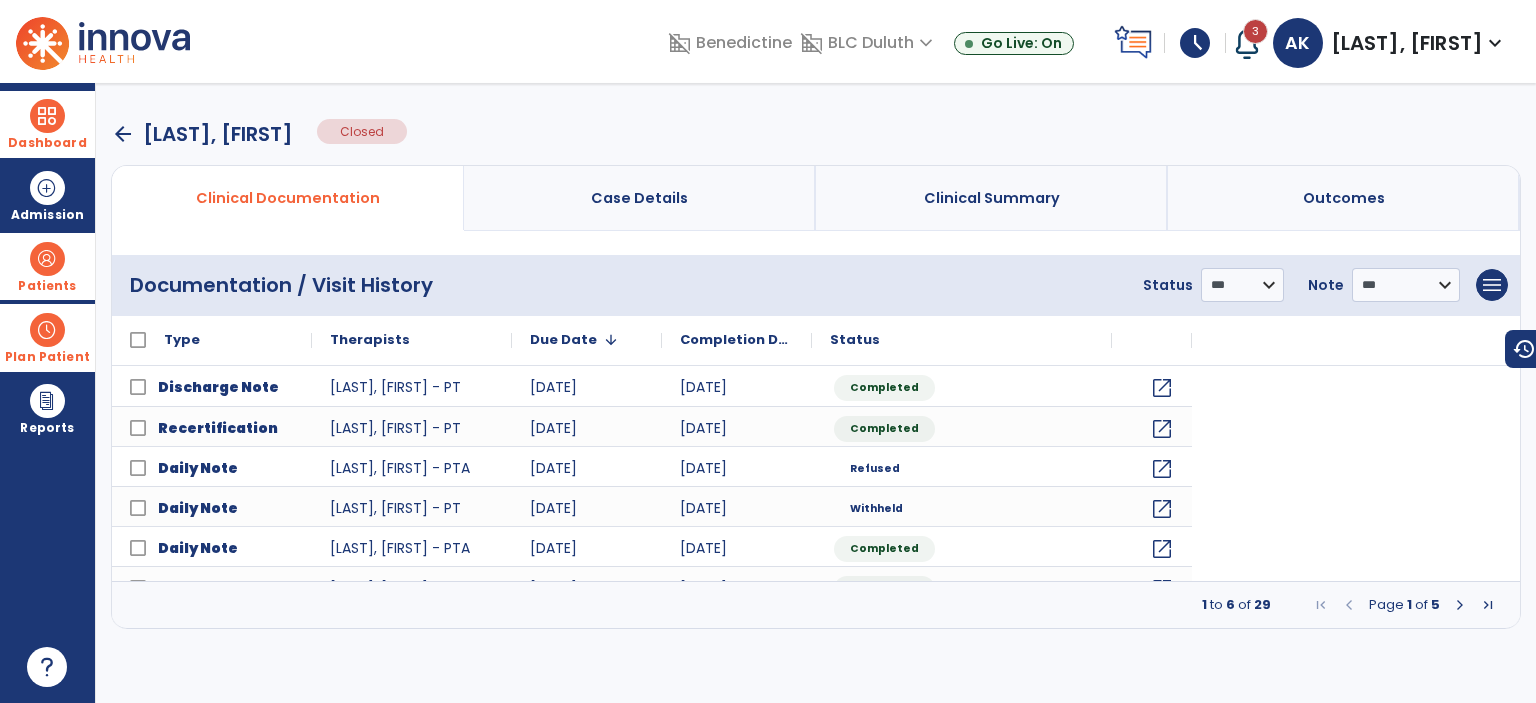 scroll, scrollTop: 0, scrollLeft: 0, axis: both 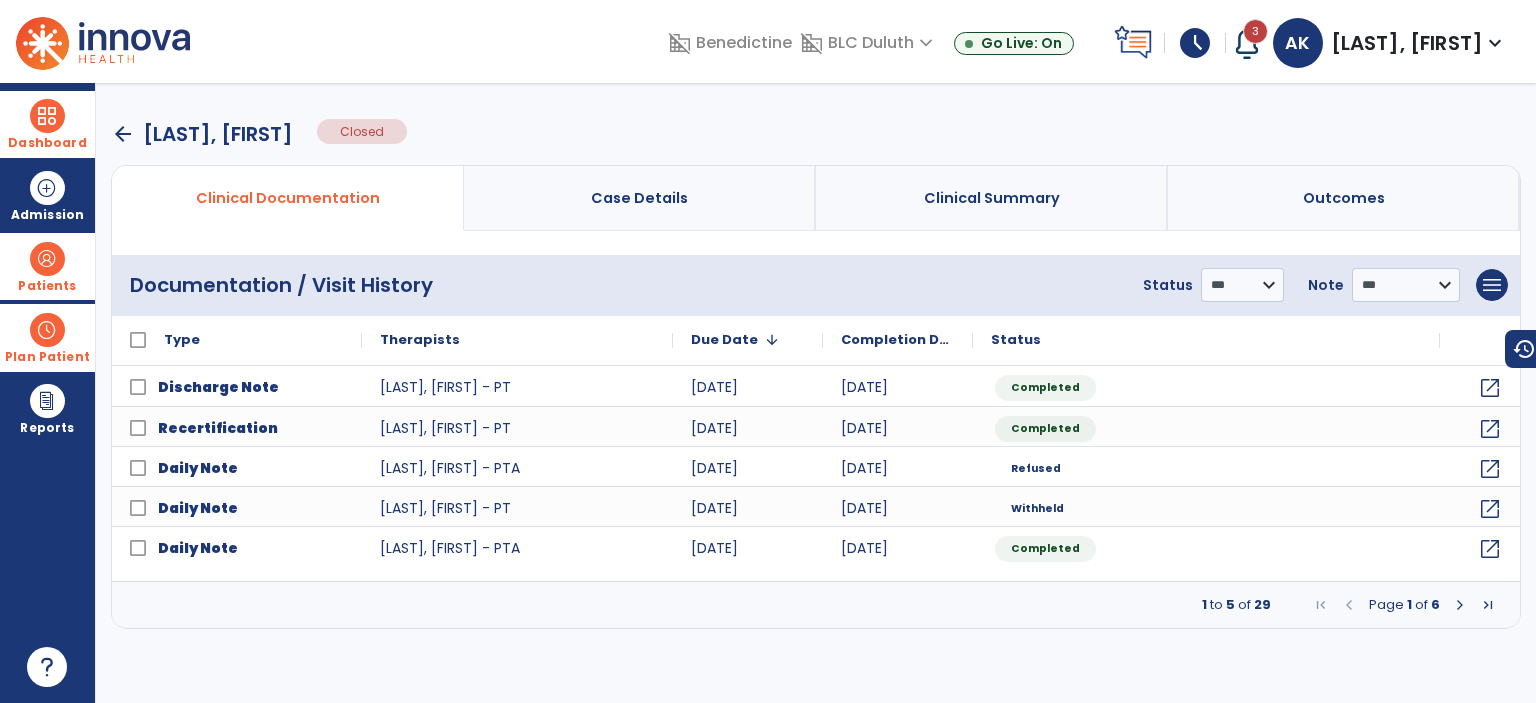 click on "Case Details" at bounding box center [640, 198] 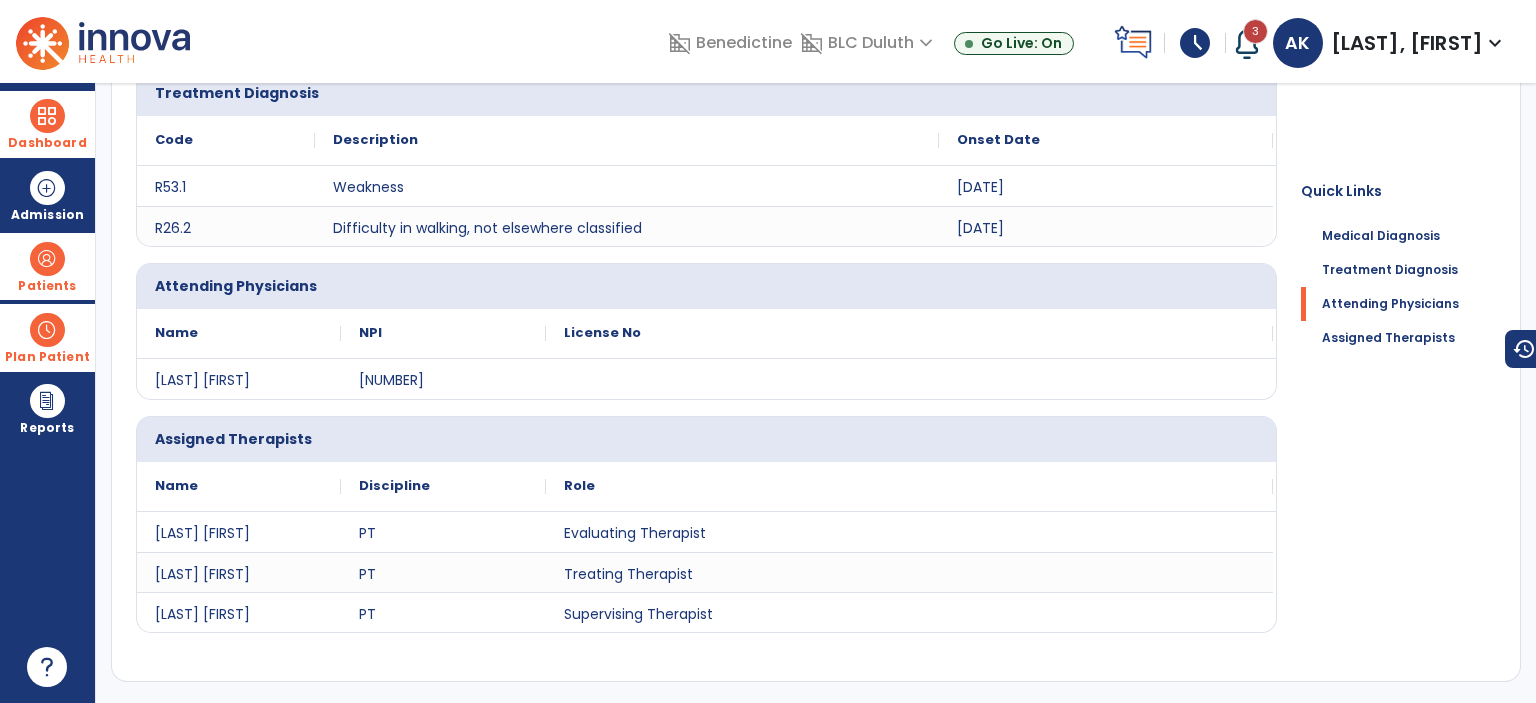 scroll, scrollTop: 0, scrollLeft: 0, axis: both 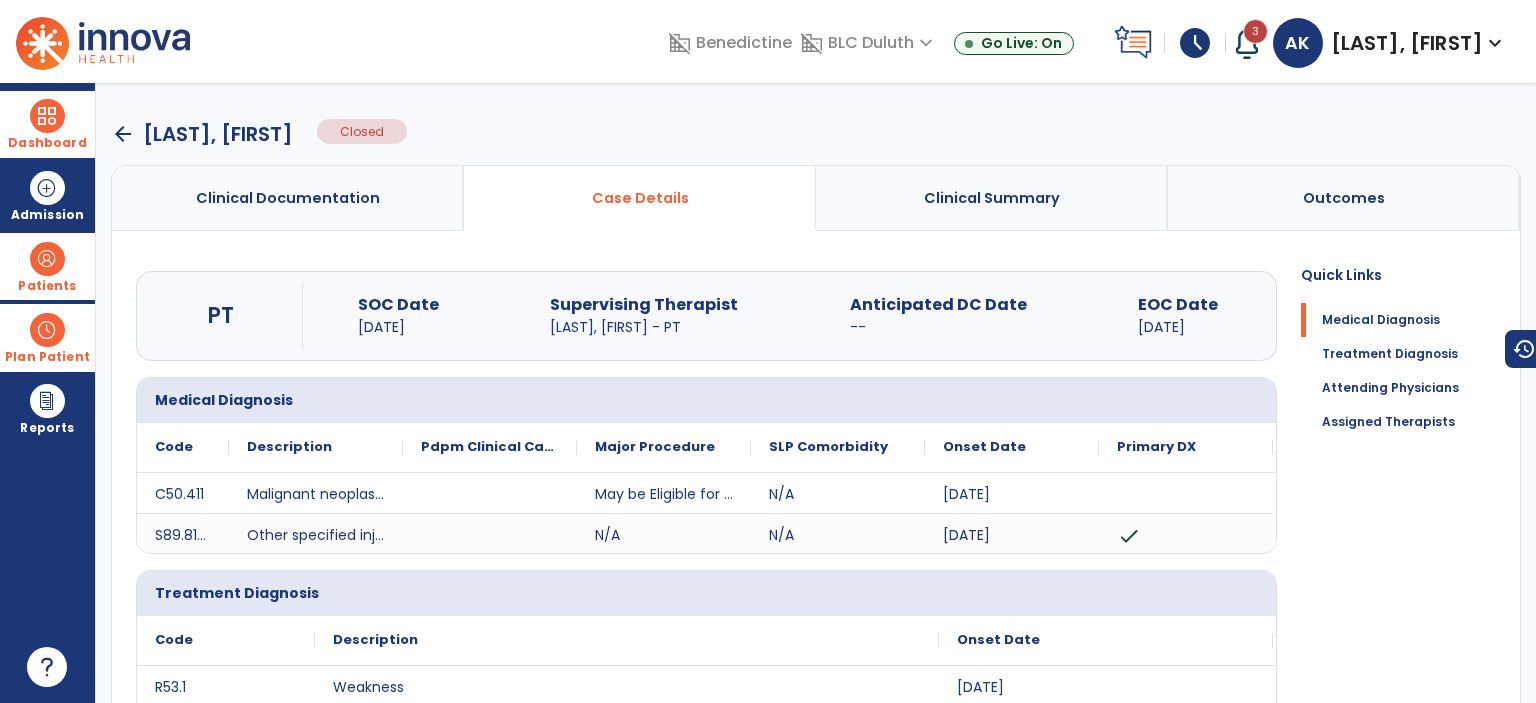 click on "Clinical Documentation" at bounding box center [288, 198] 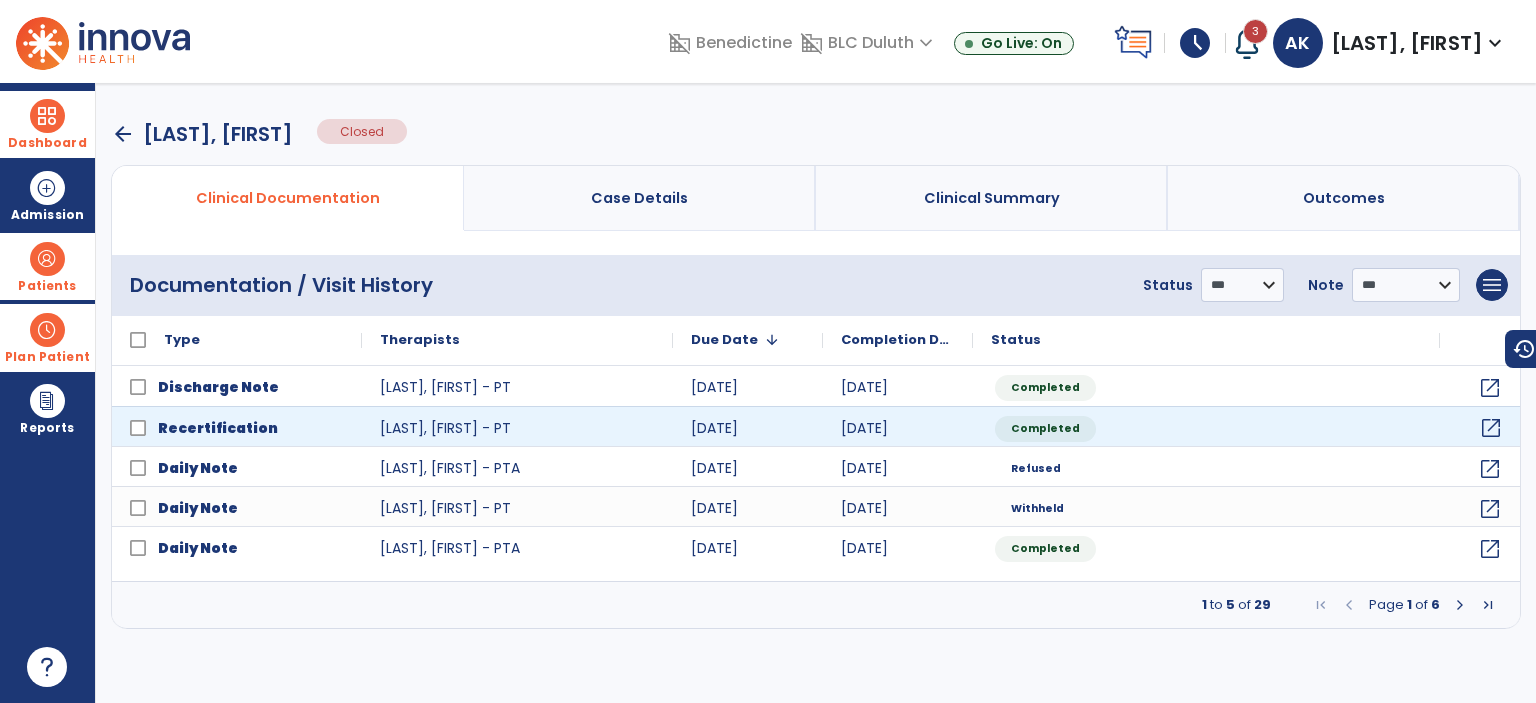 click on "open_in_new" 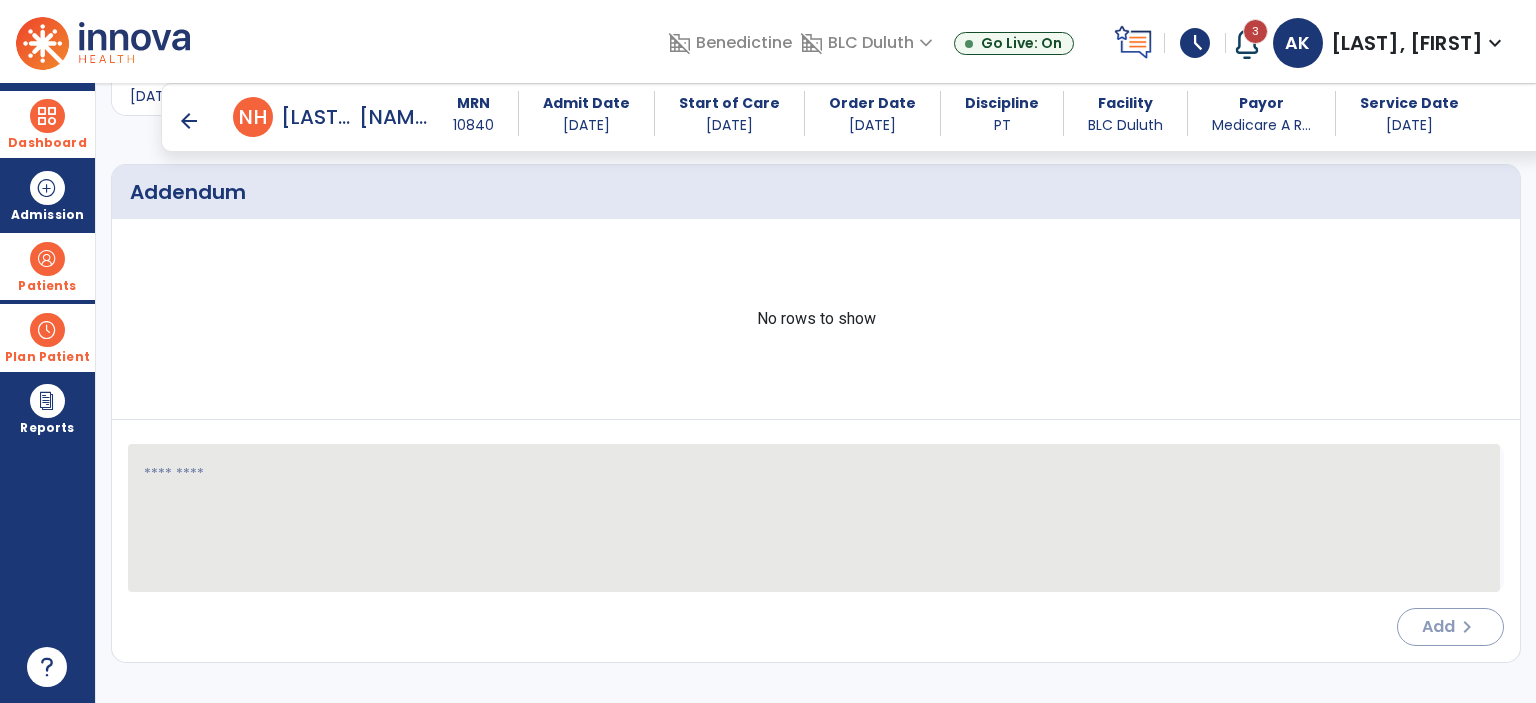 scroll, scrollTop: 5712, scrollLeft: 0, axis: vertical 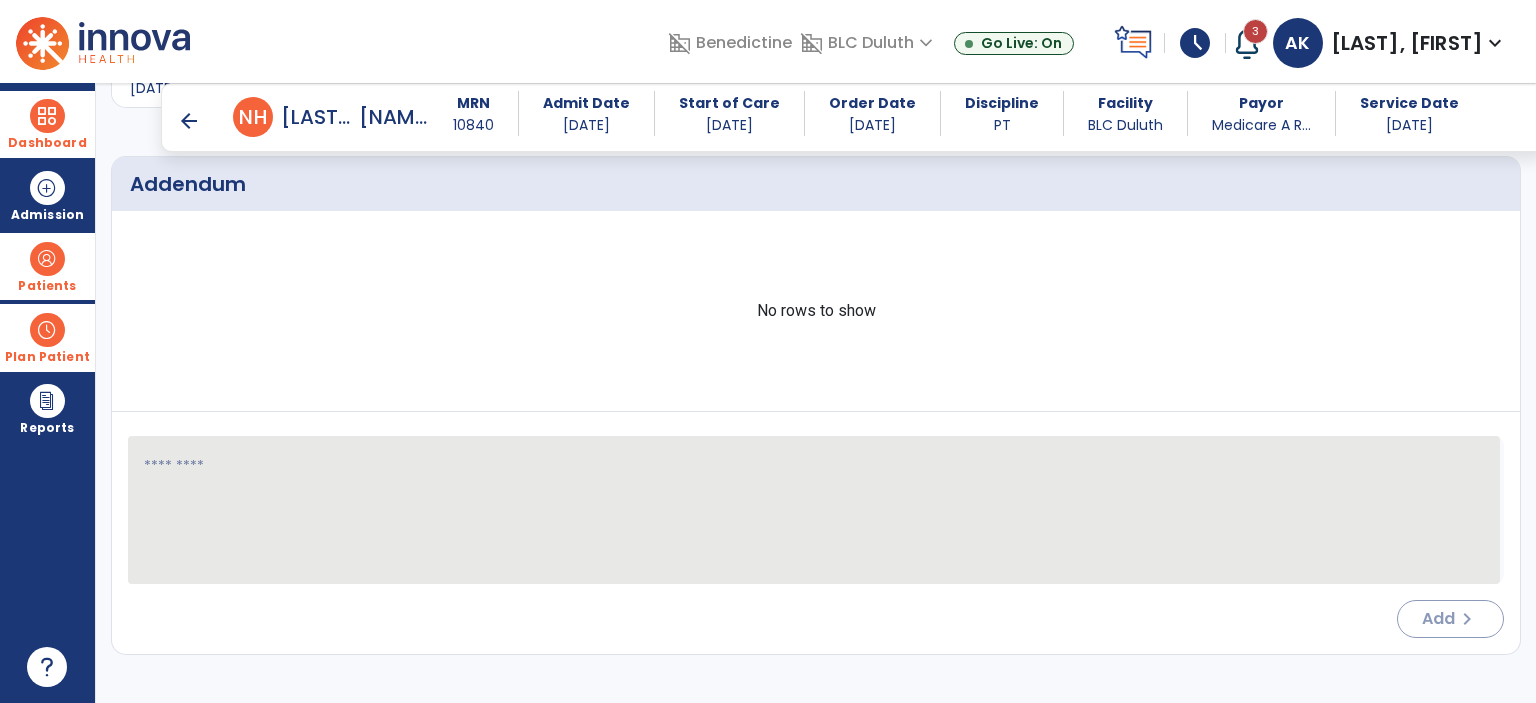 click on "arrow_back" at bounding box center (189, 121) 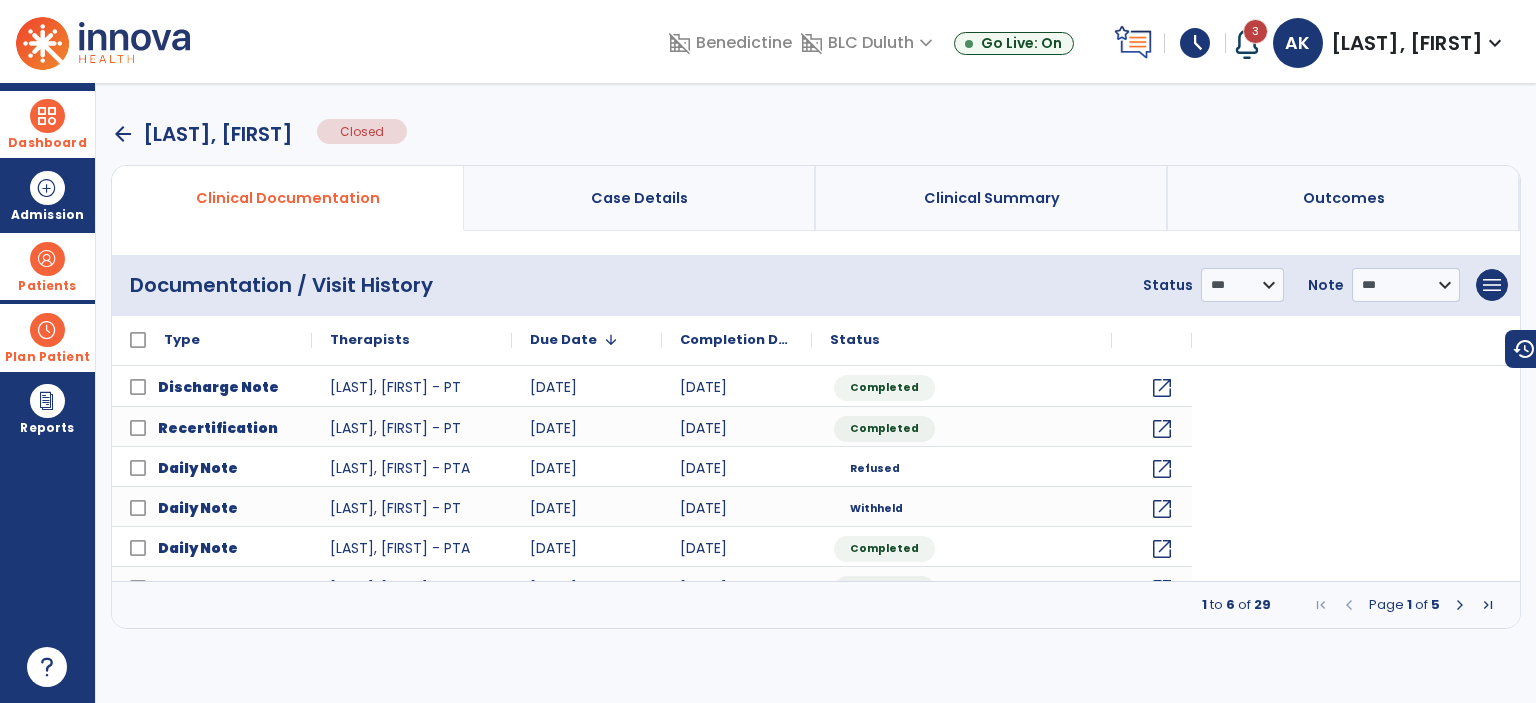 scroll, scrollTop: 0, scrollLeft: 0, axis: both 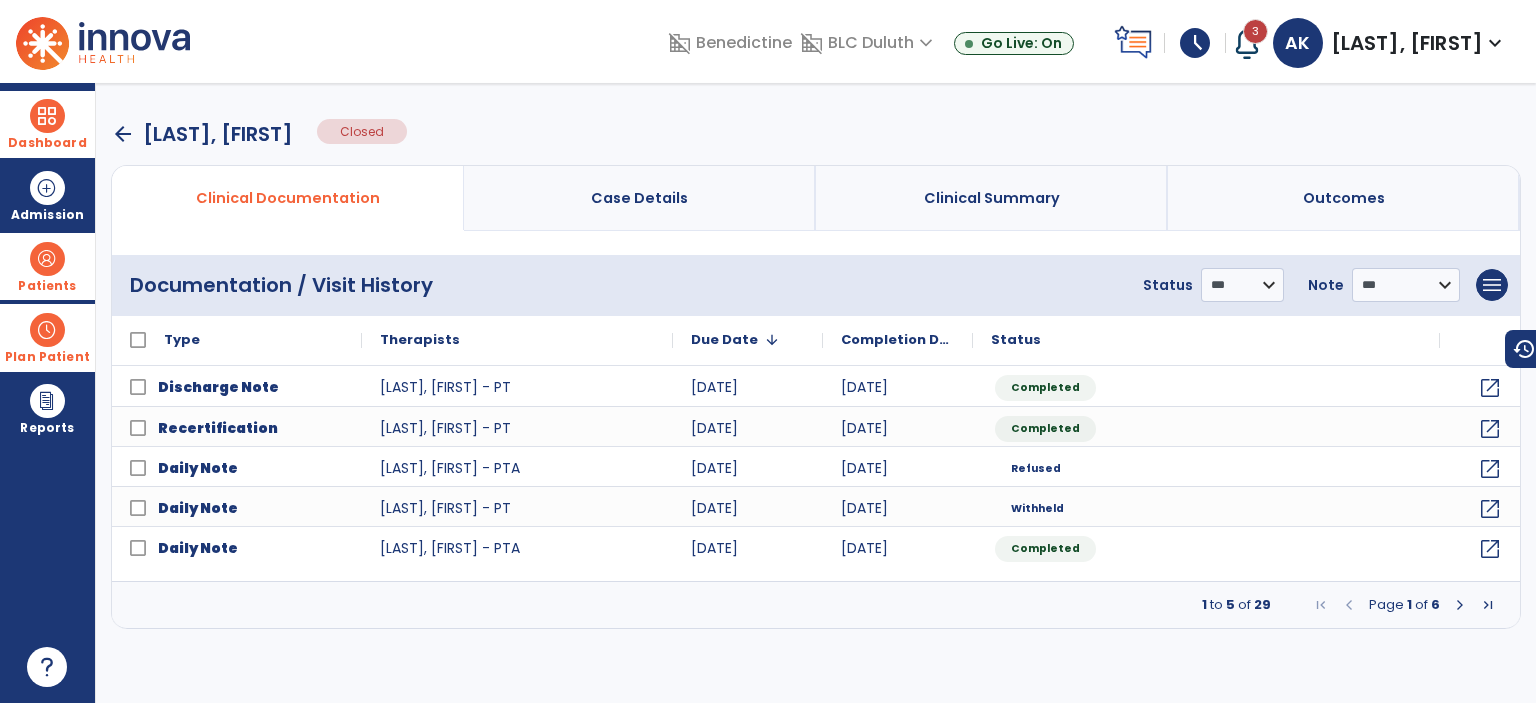 click on "arrow_back" at bounding box center [123, 134] 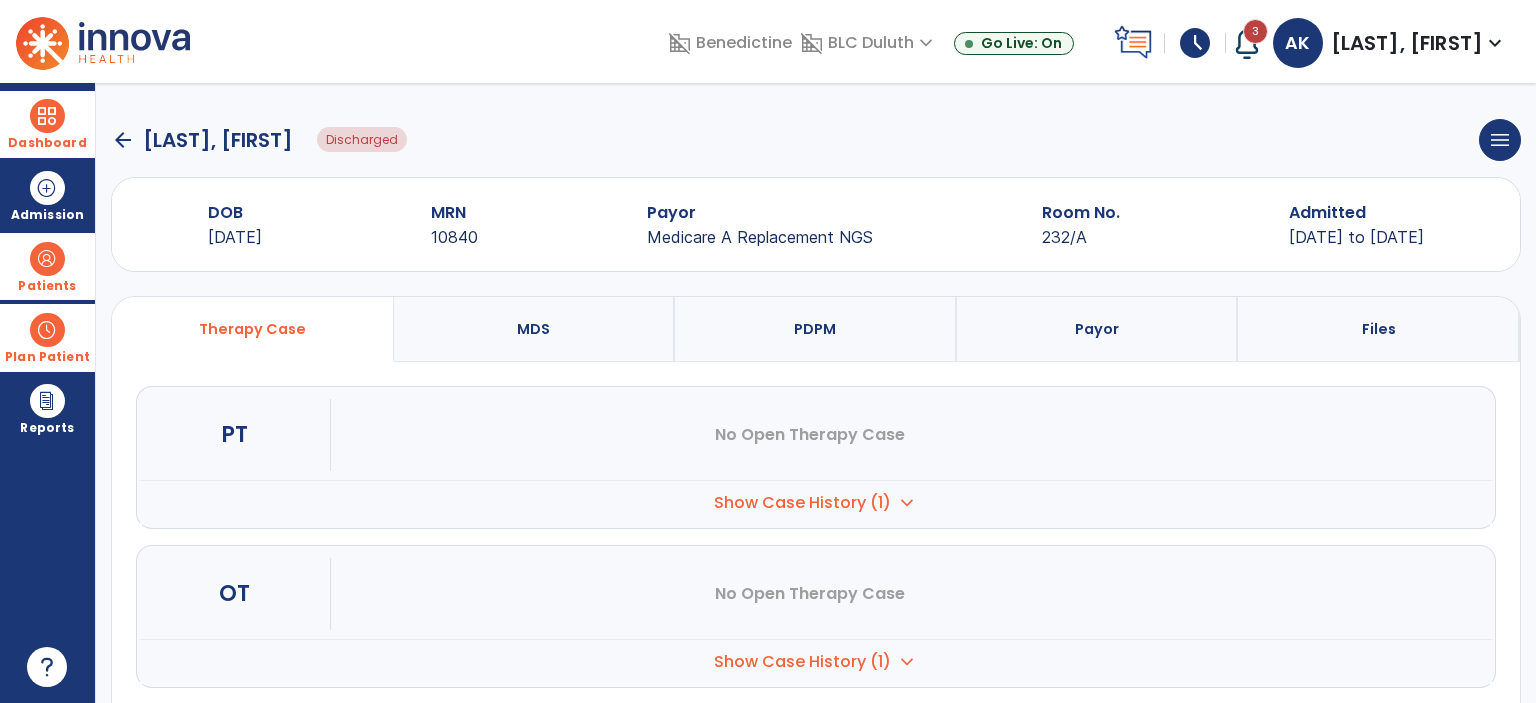 click on "arrow_back" 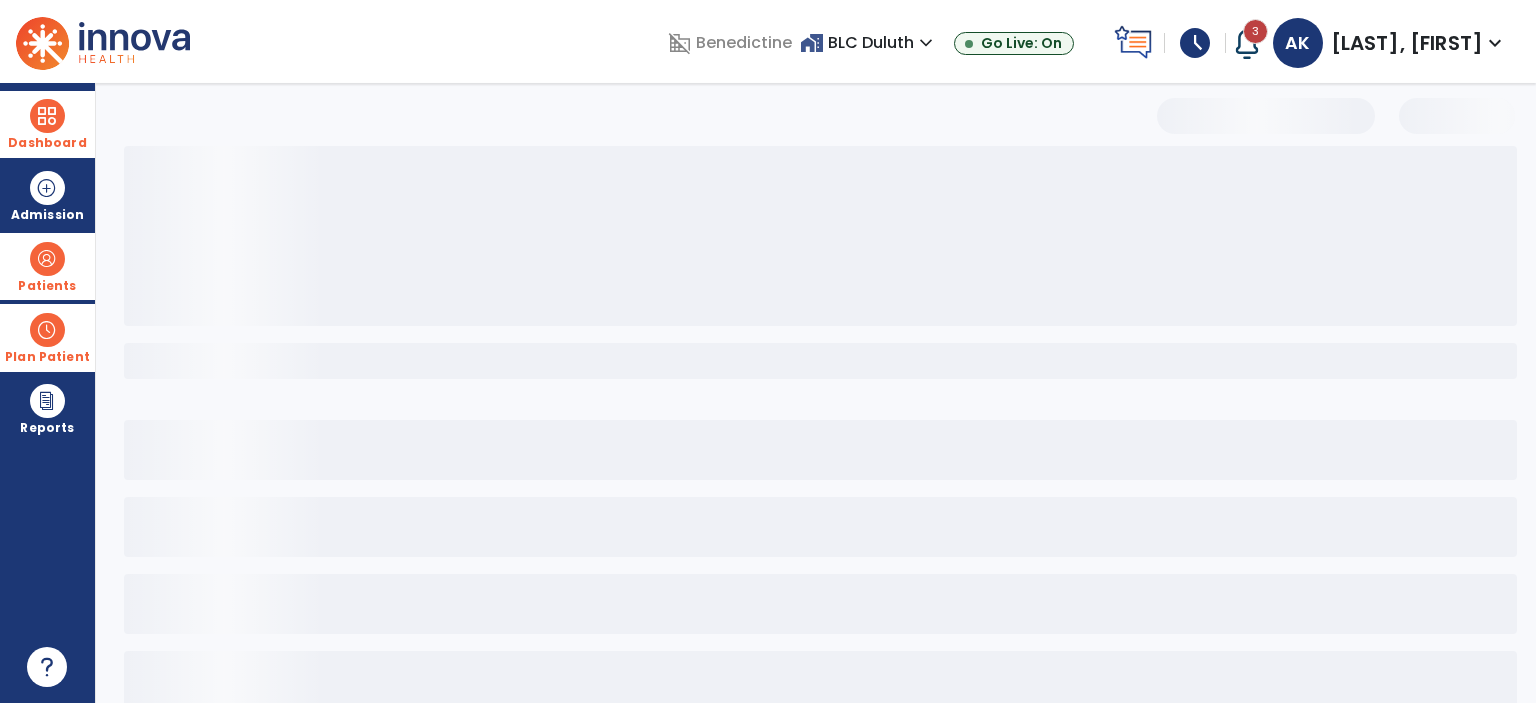 select on "***" 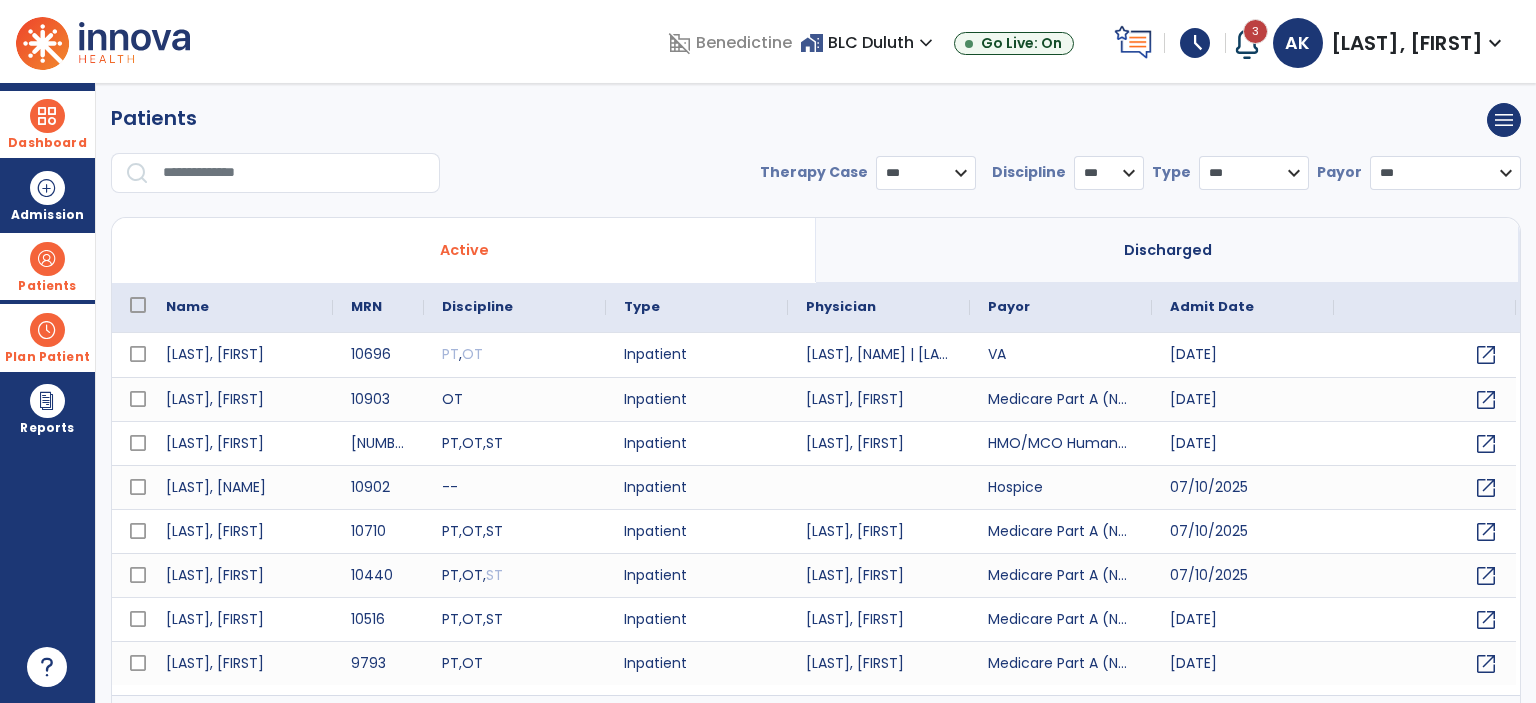 click at bounding box center [294, 173] 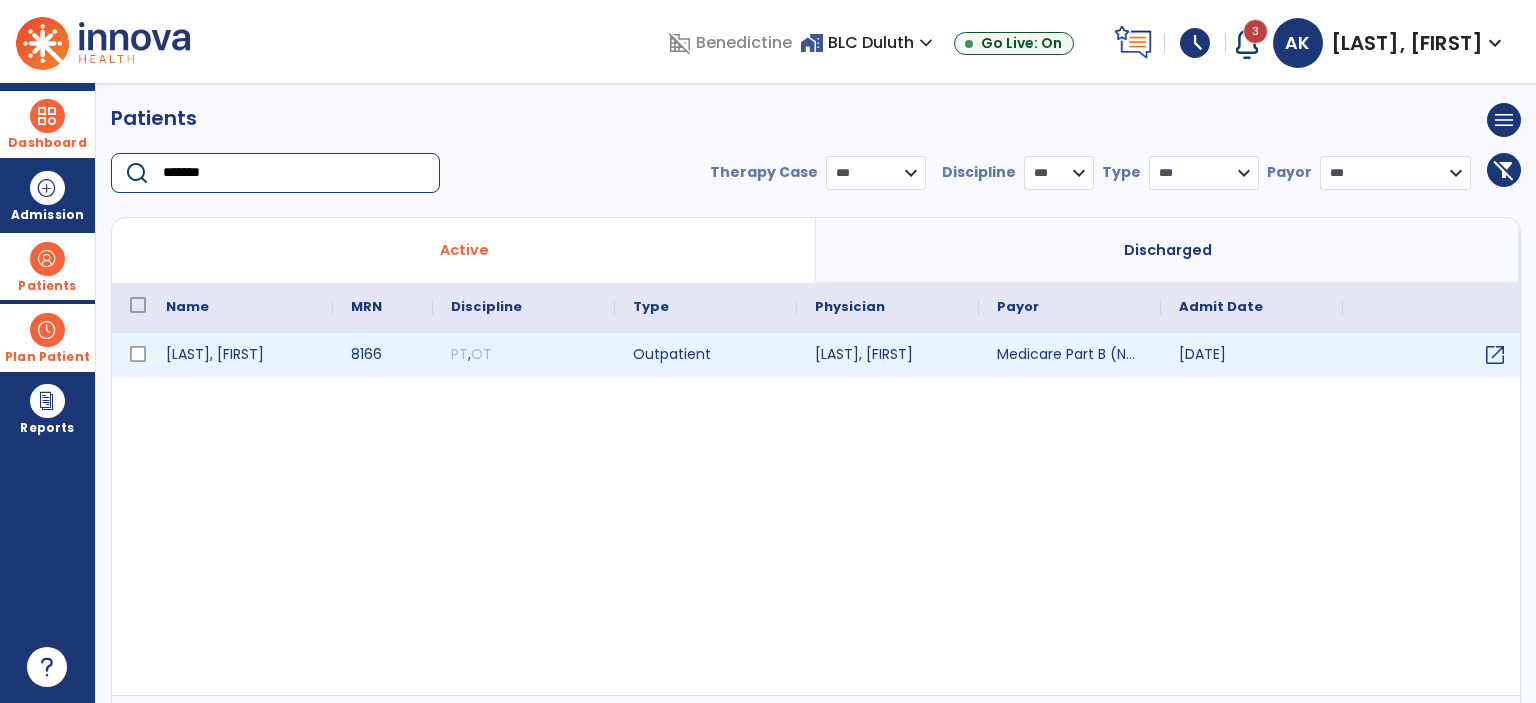 type on "*******" 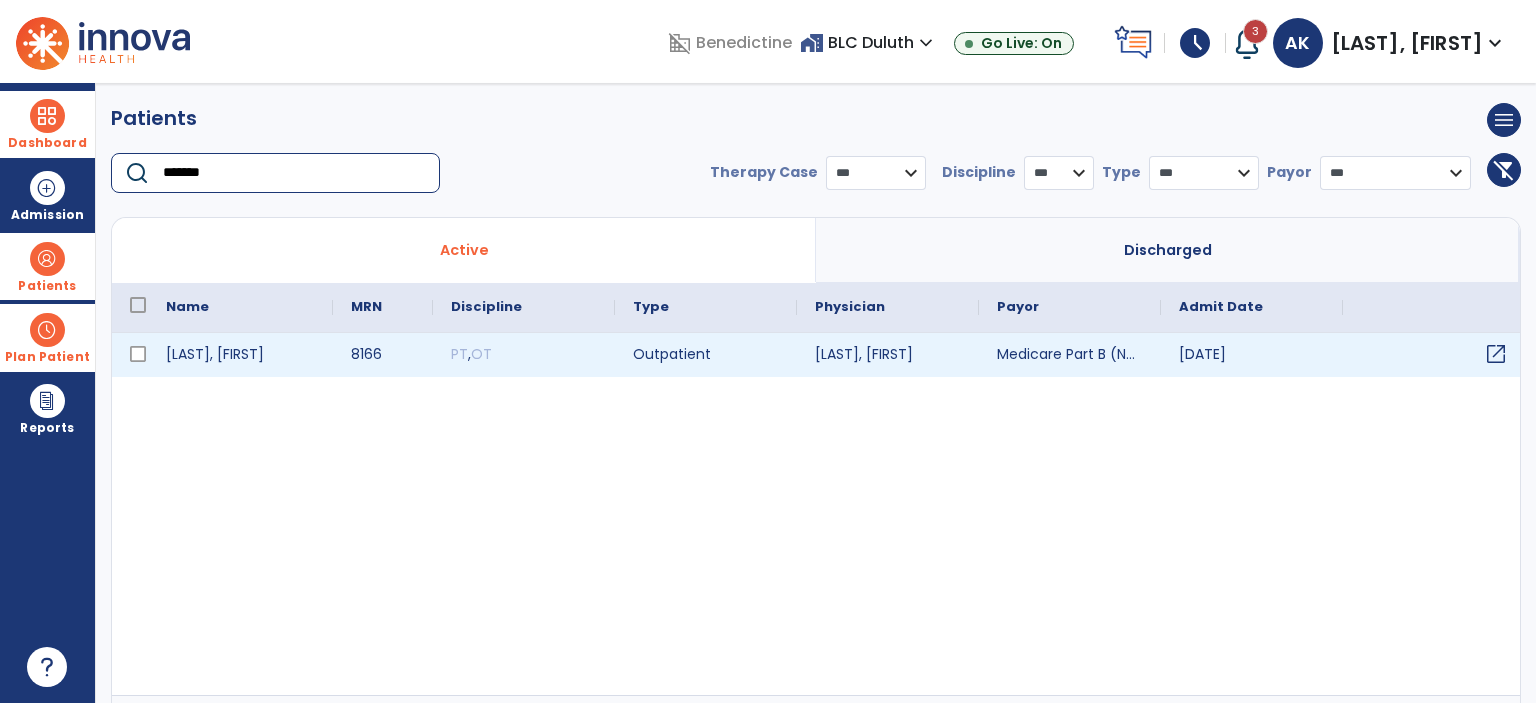 click on "open_in_new" at bounding box center [1496, 354] 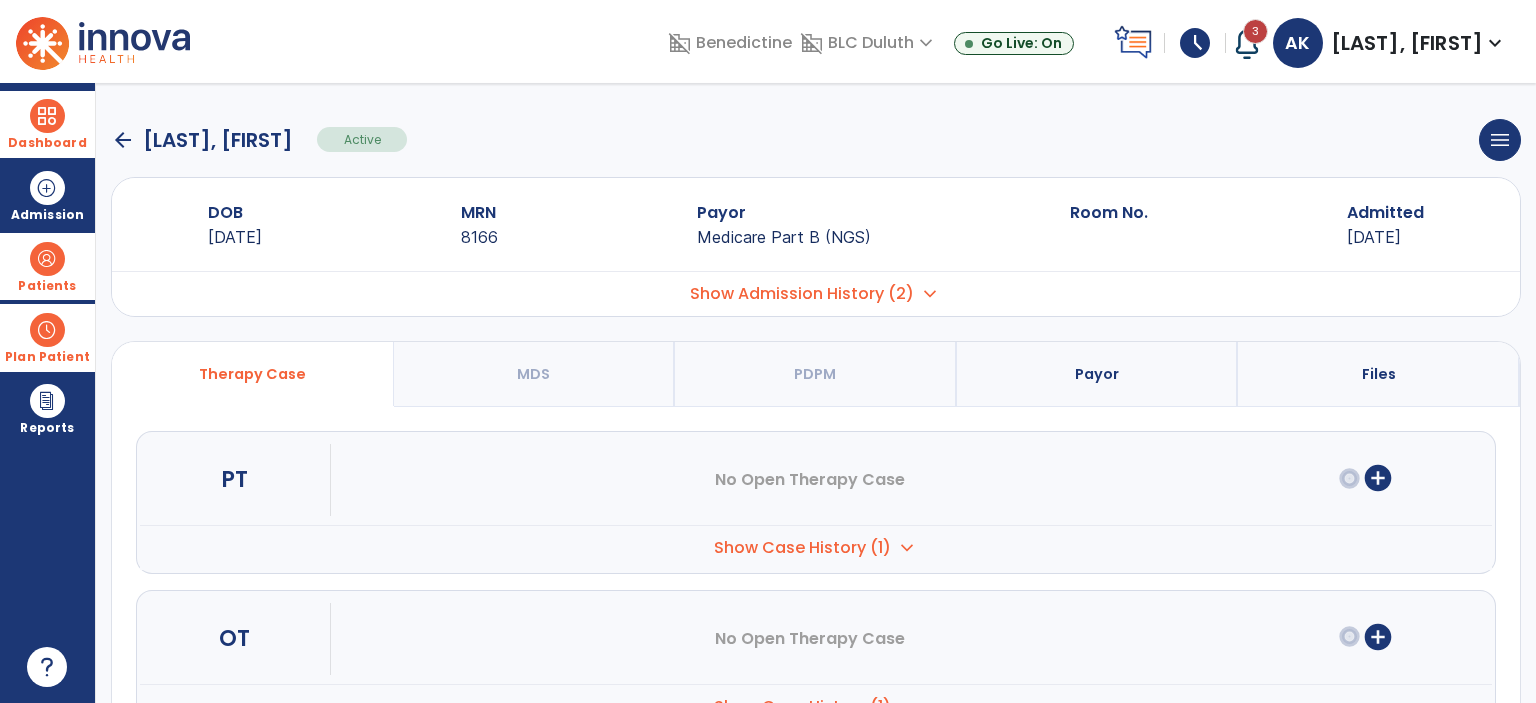 click on "Show Case History (1)" at bounding box center [802, 548] 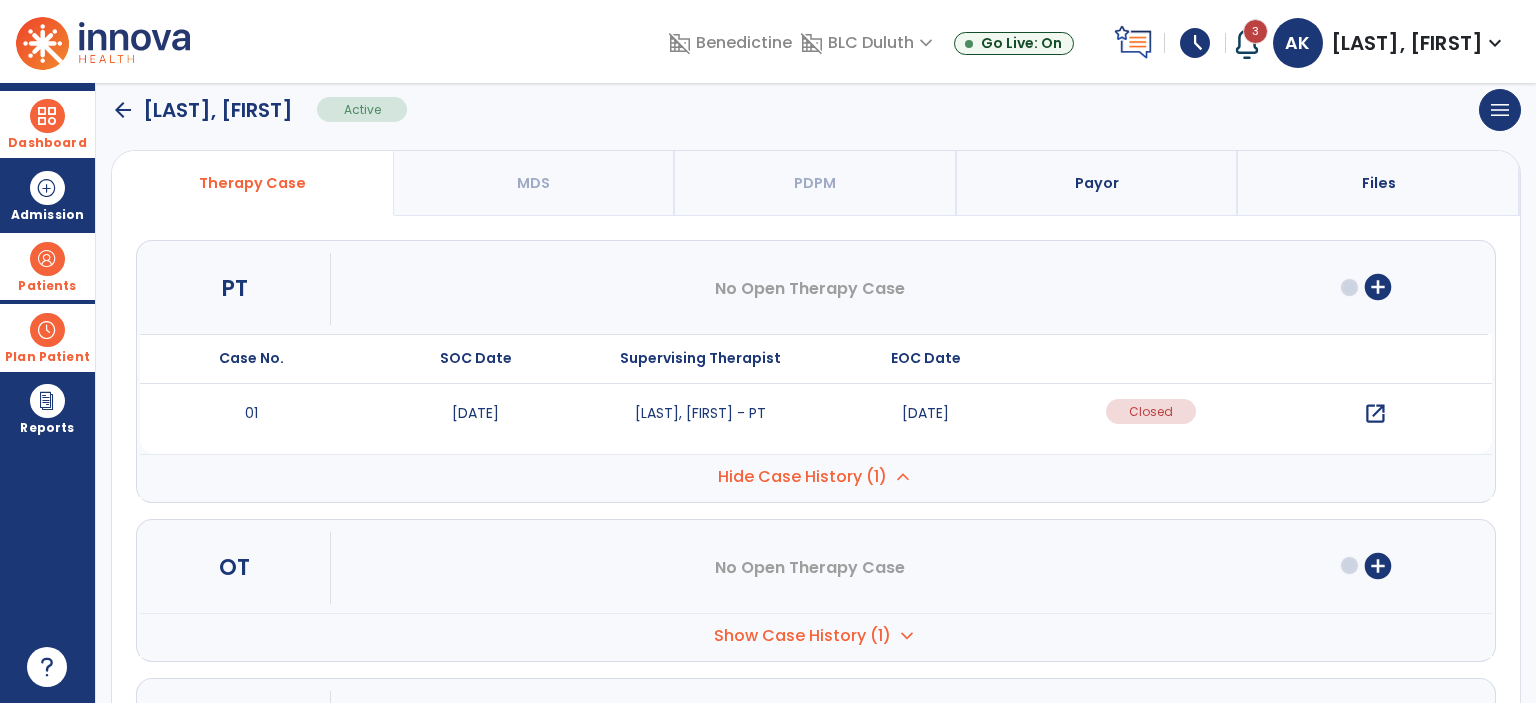 scroll, scrollTop: 200, scrollLeft: 0, axis: vertical 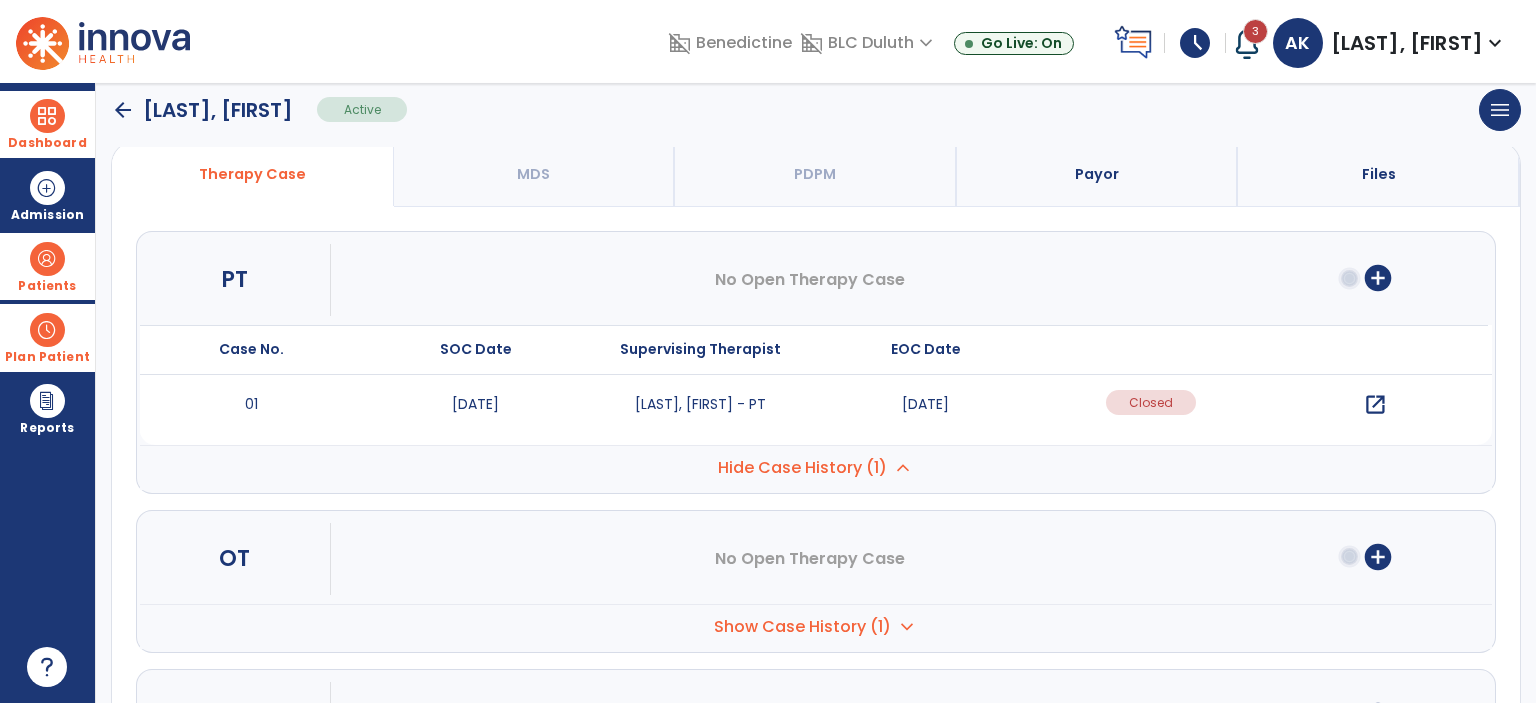 click on "open_in_new" at bounding box center [1375, 405] 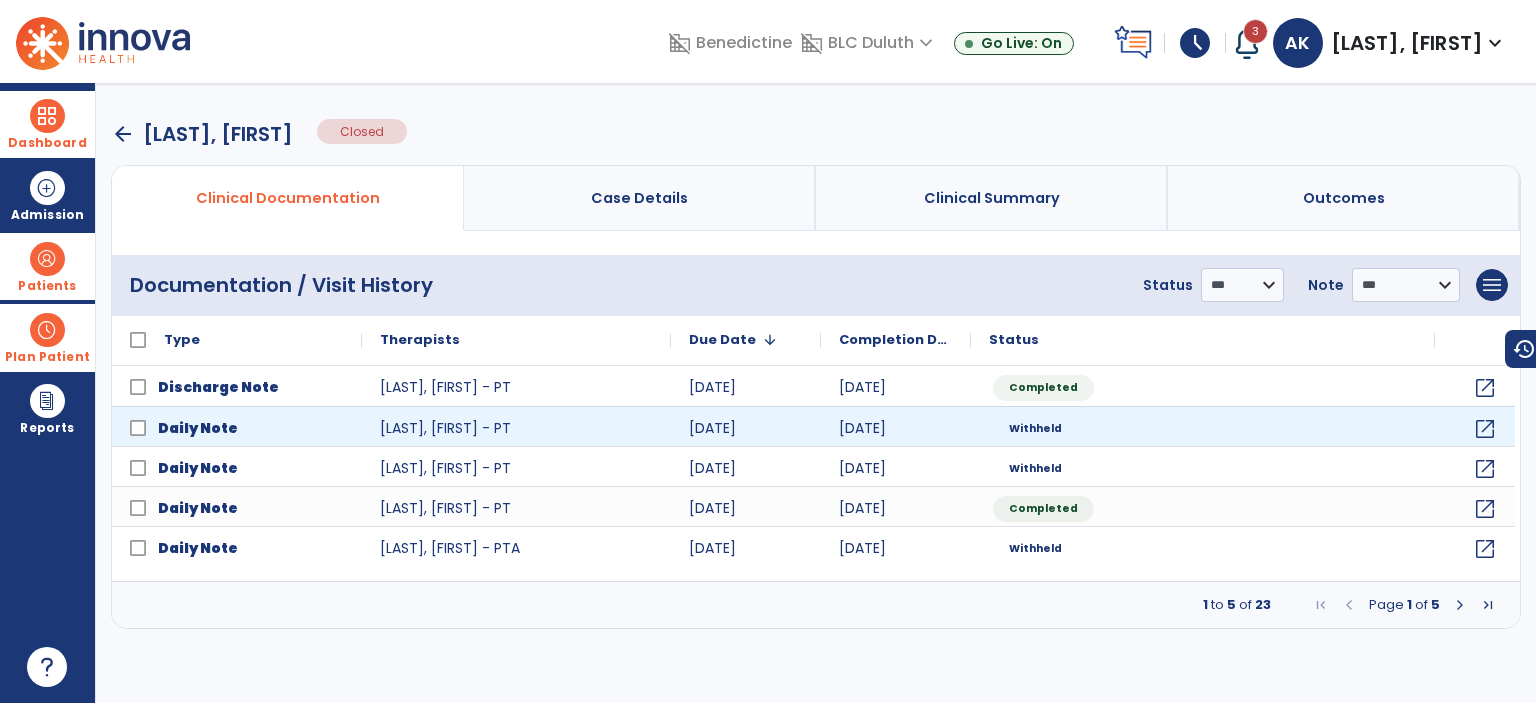 scroll, scrollTop: 0, scrollLeft: 0, axis: both 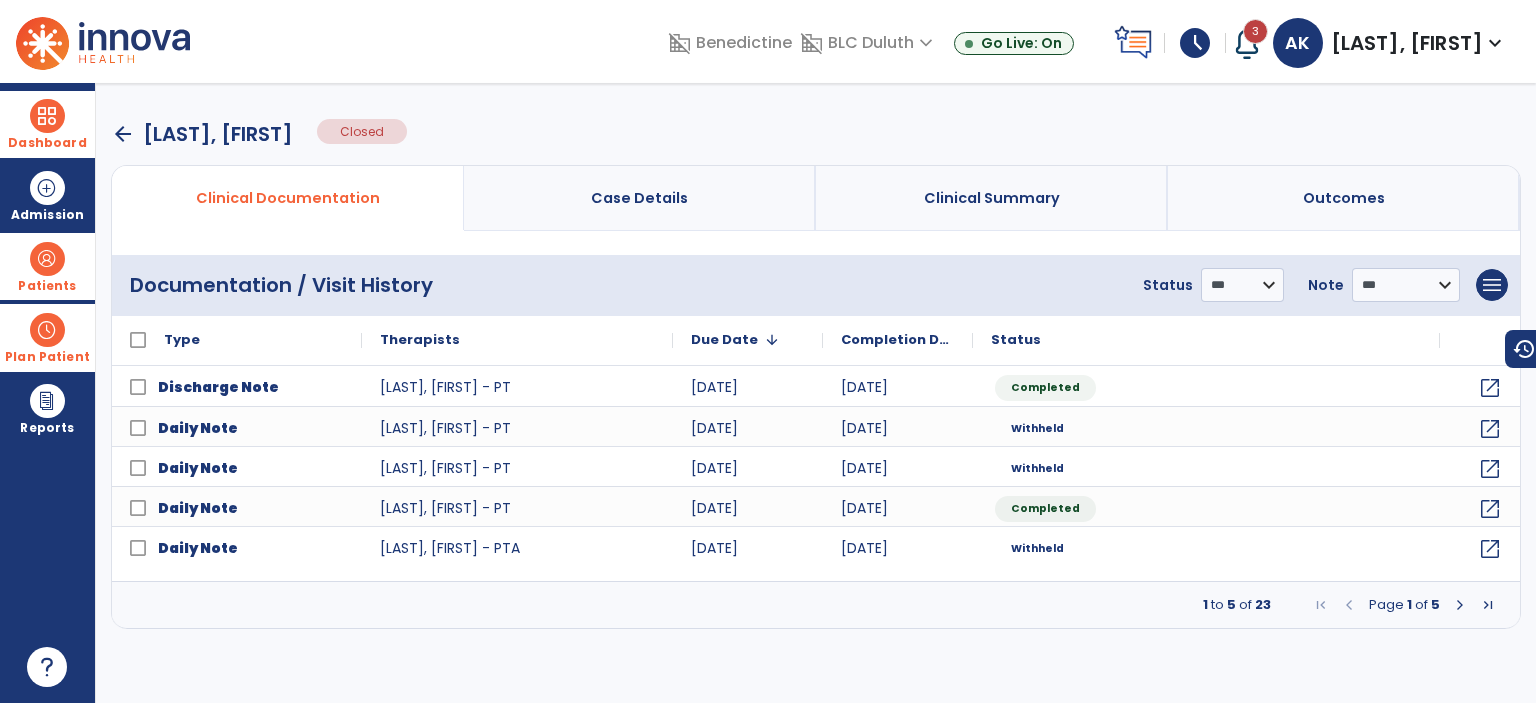 click on "Case Details" at bounding box center (639, 198) 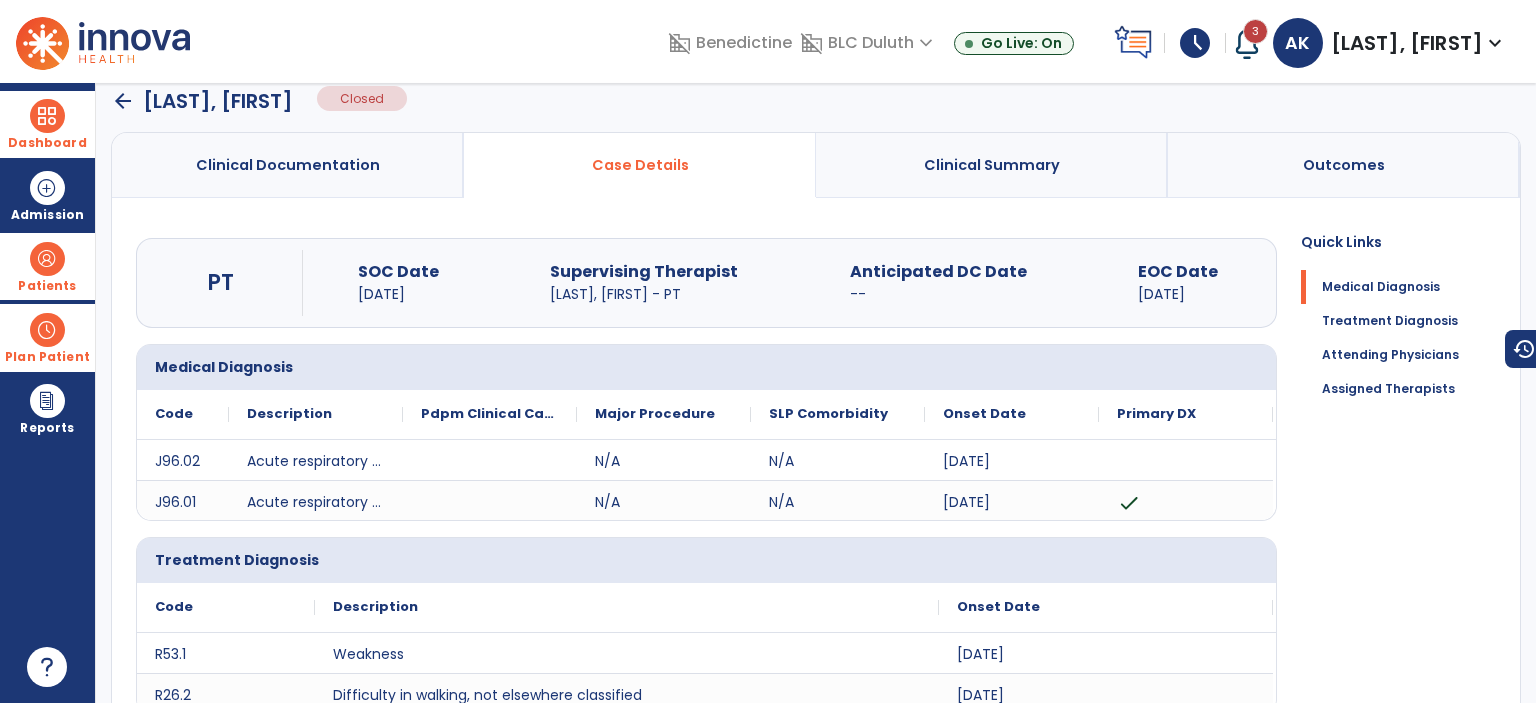scroll, scrollTop: 0, scrollLeft: 0, axis: both 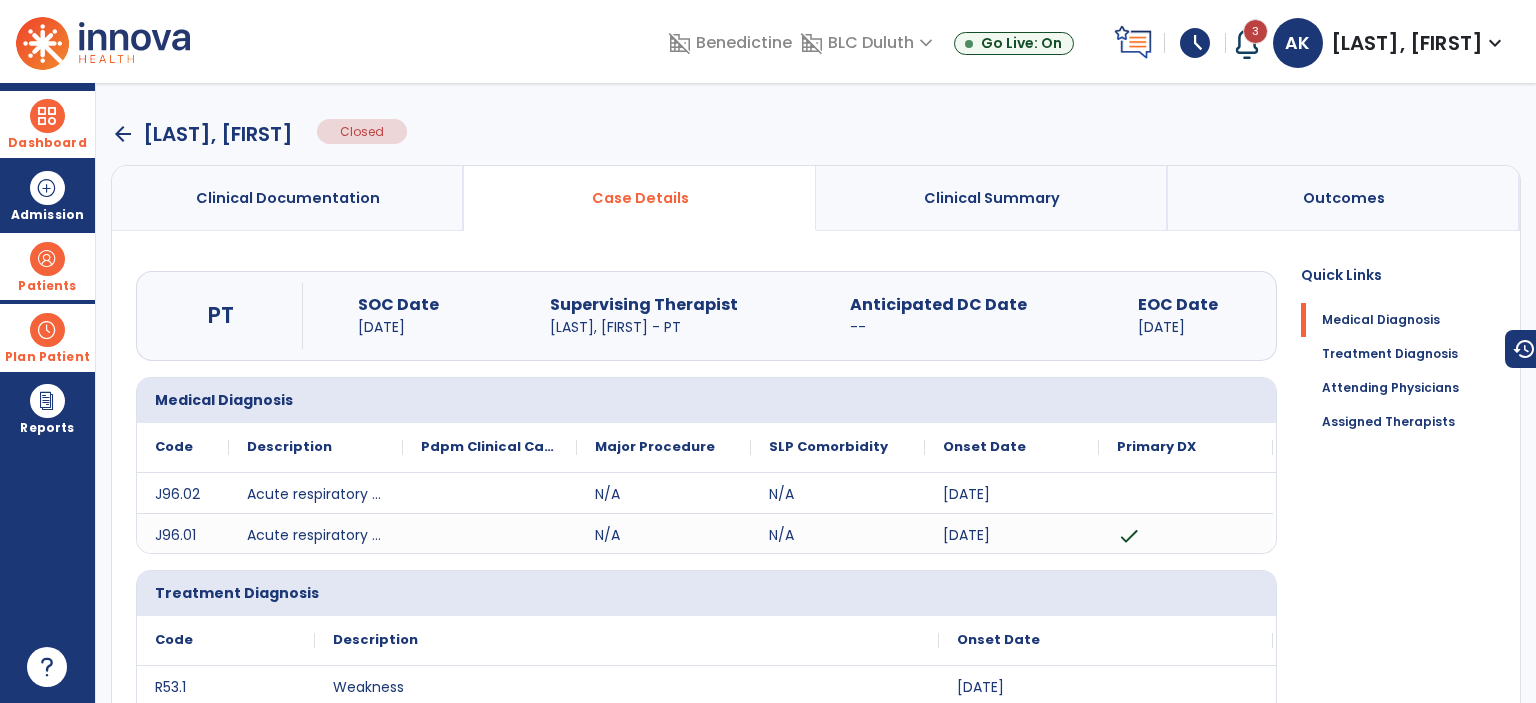 click on "arrow_back" at bounding box center (123, 134) 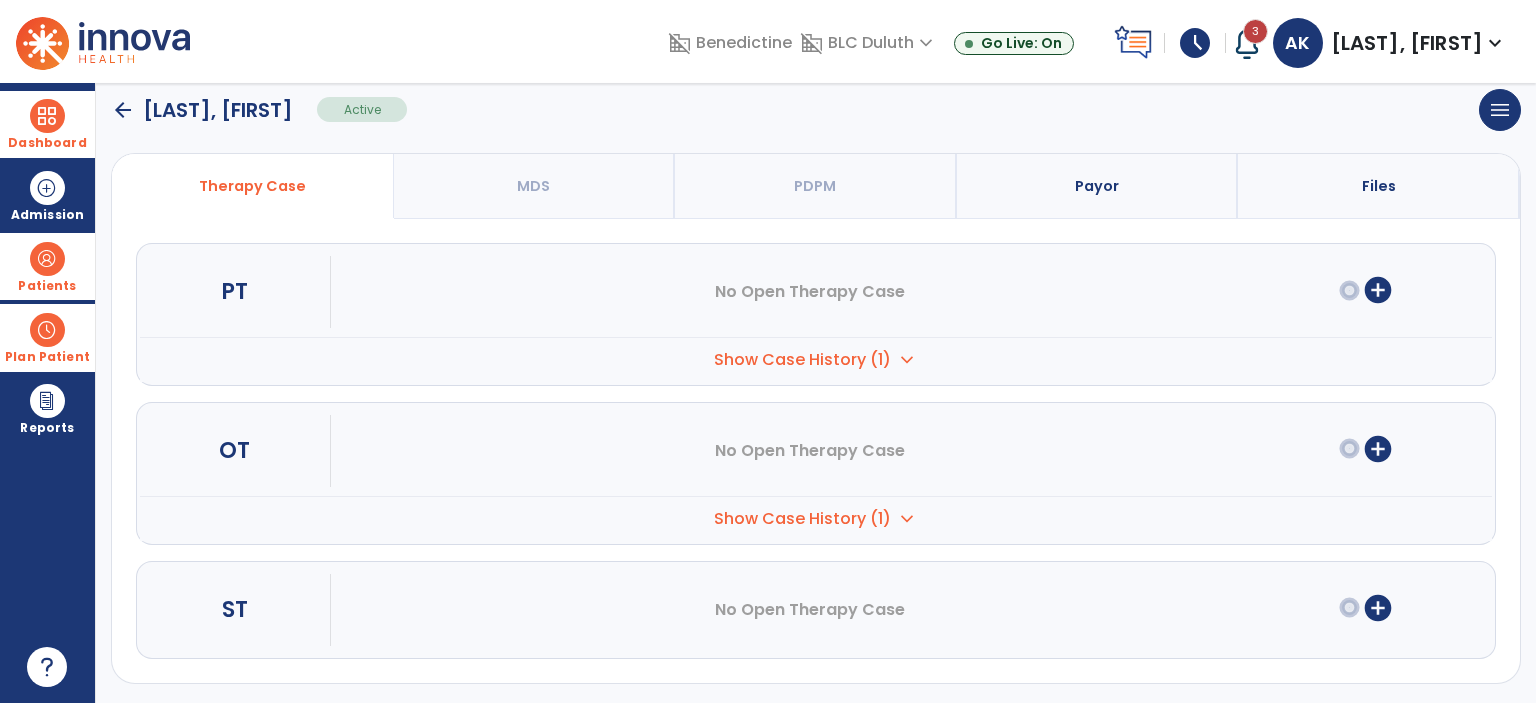 scroll, scrollTop: 188, scrollLeft: 0, axis: vertical 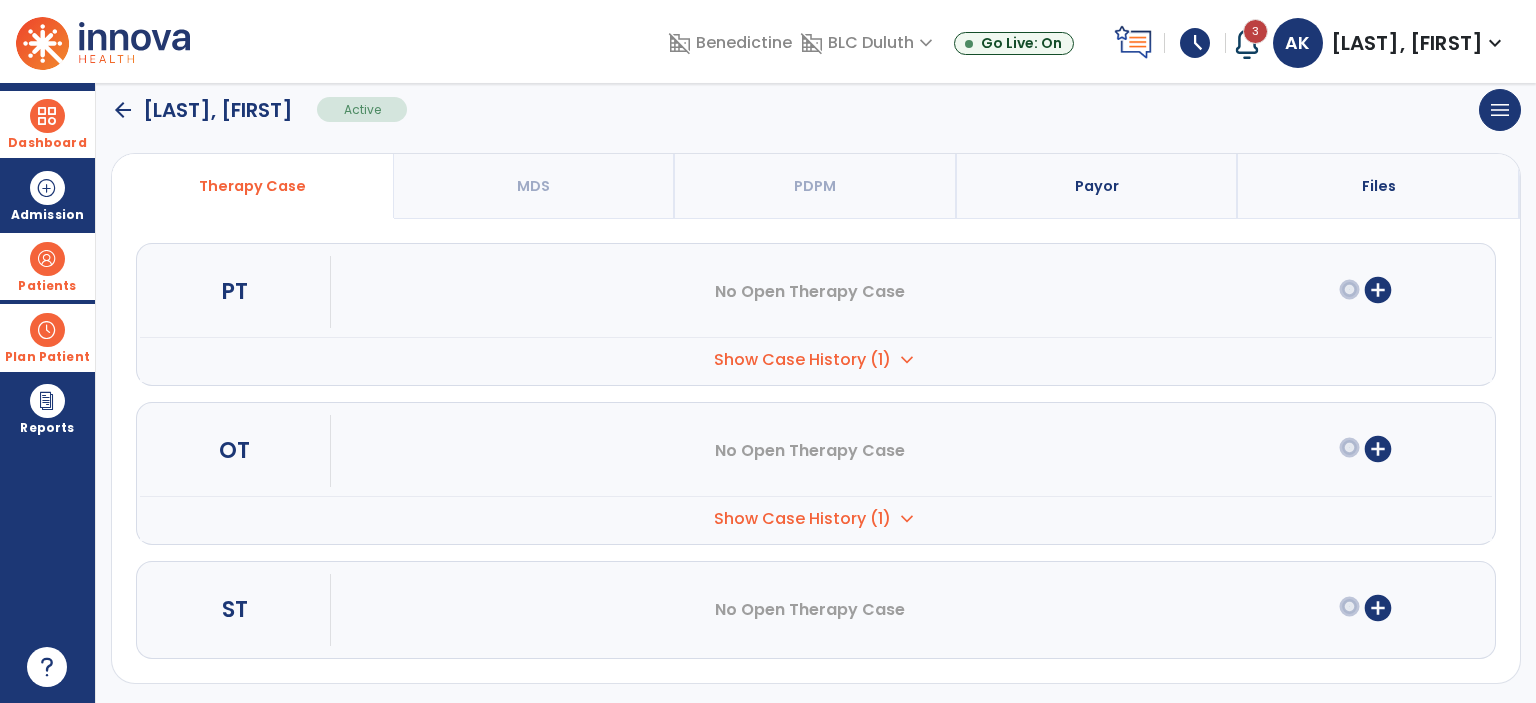 click on "expand_more" at bounding box center [907, 360] 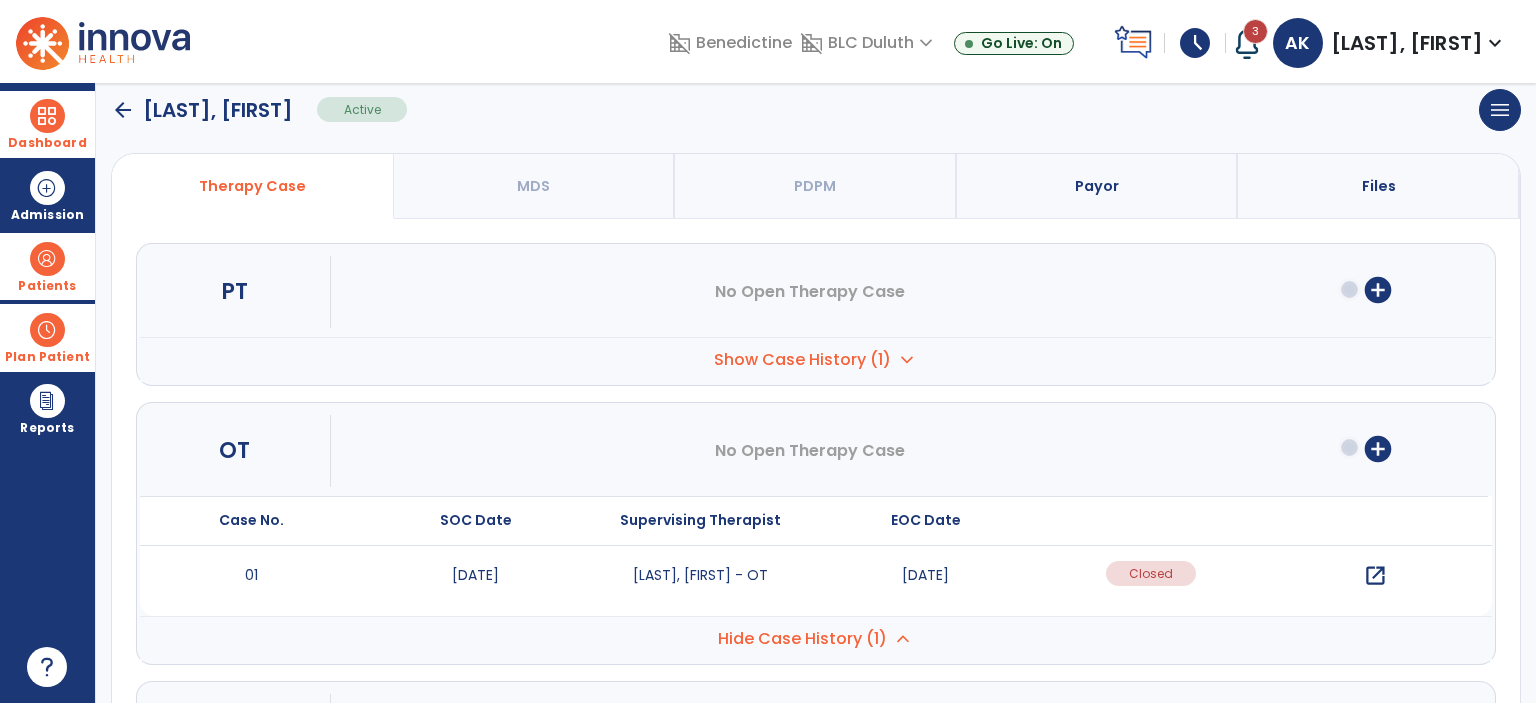 click on "open_in_new" at bounding box center (1375, 576) 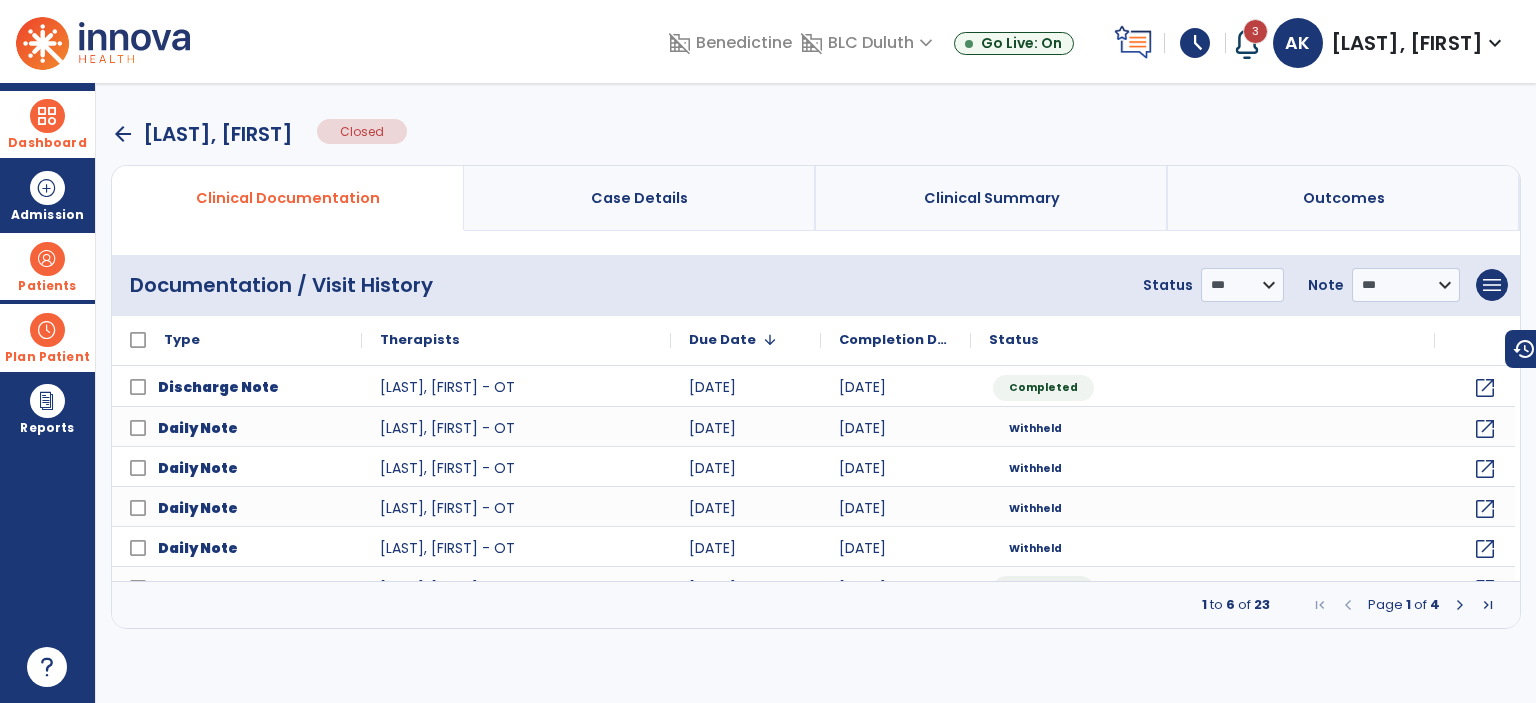 scroll, scrollTop: 0, scrollLeft: 0, axis: both 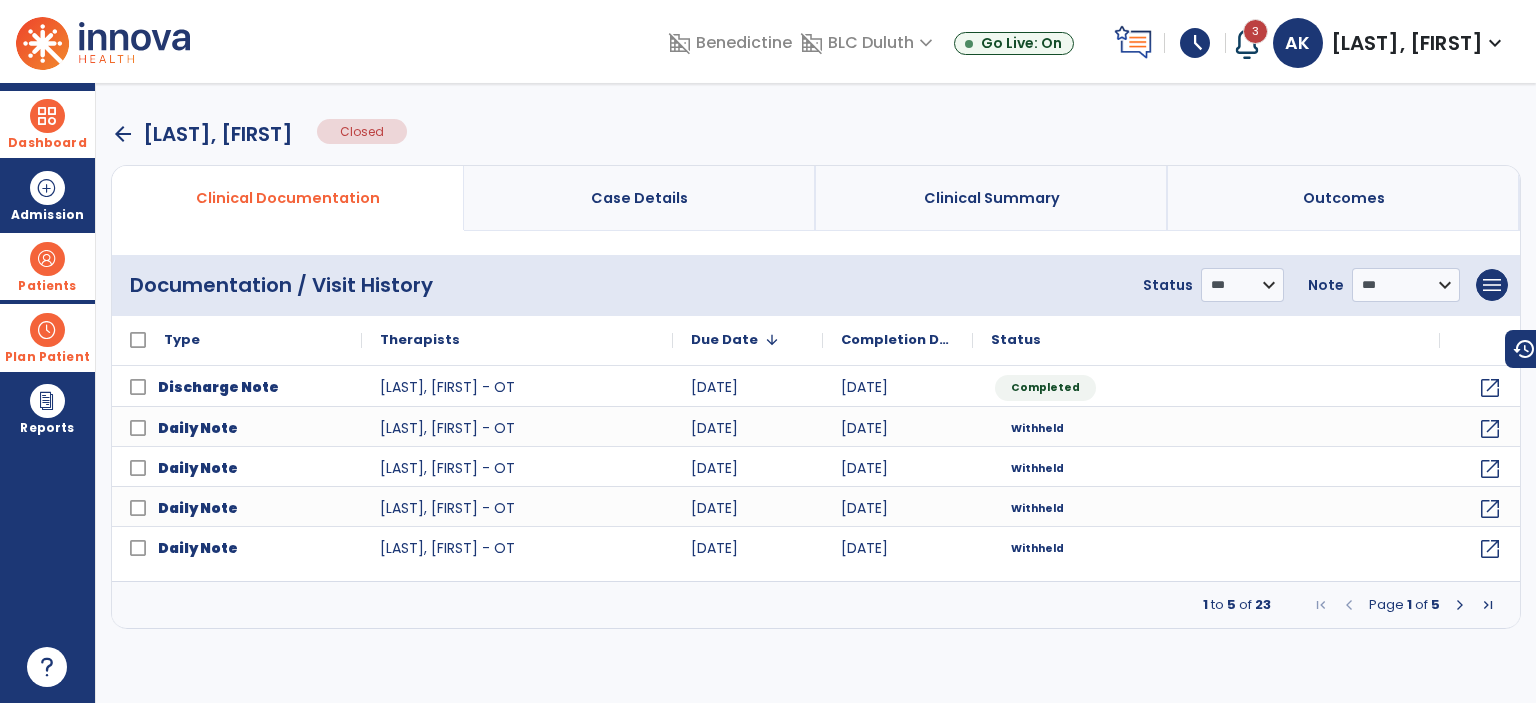 click on "Case Details" at bounding box center [639, 198] 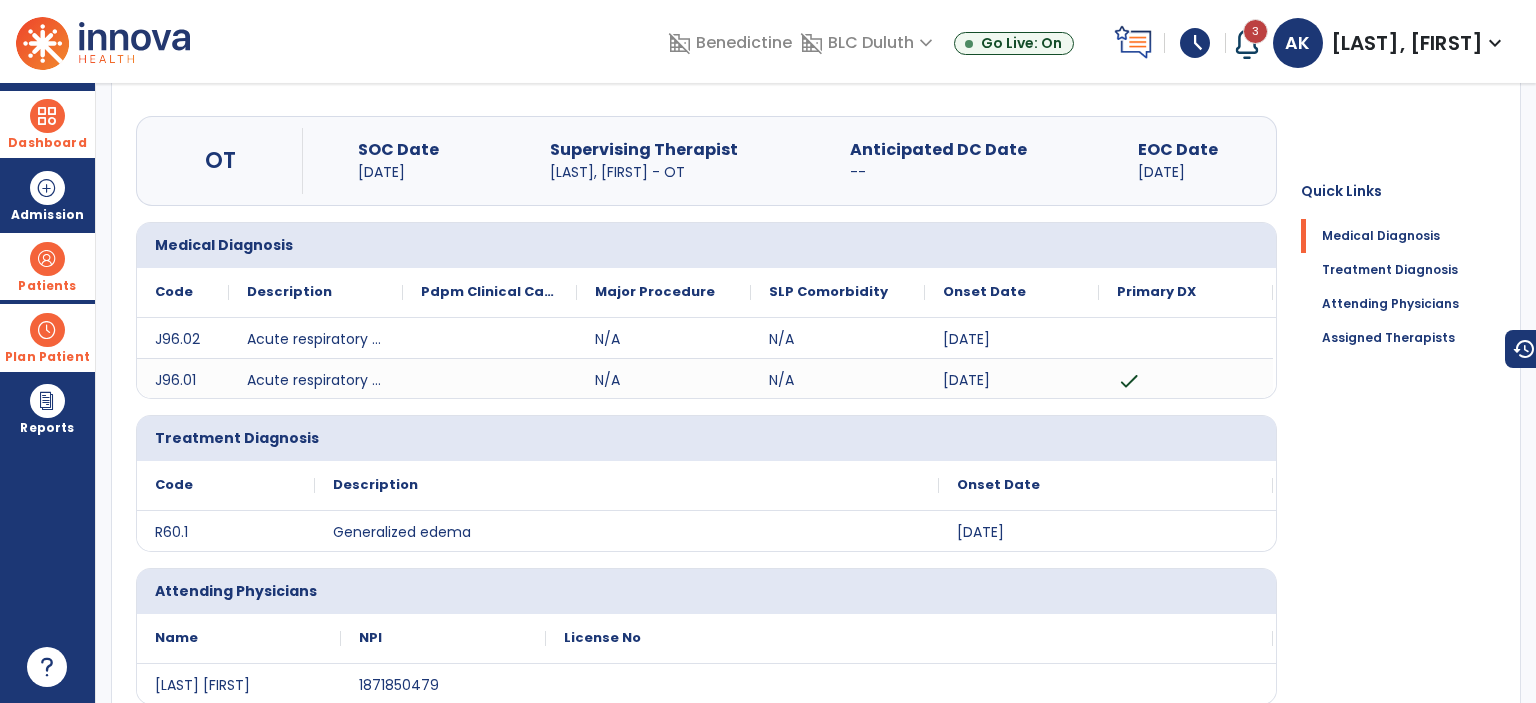 scroll, scrollTop: 0, scrollLeft: 0, axis: both 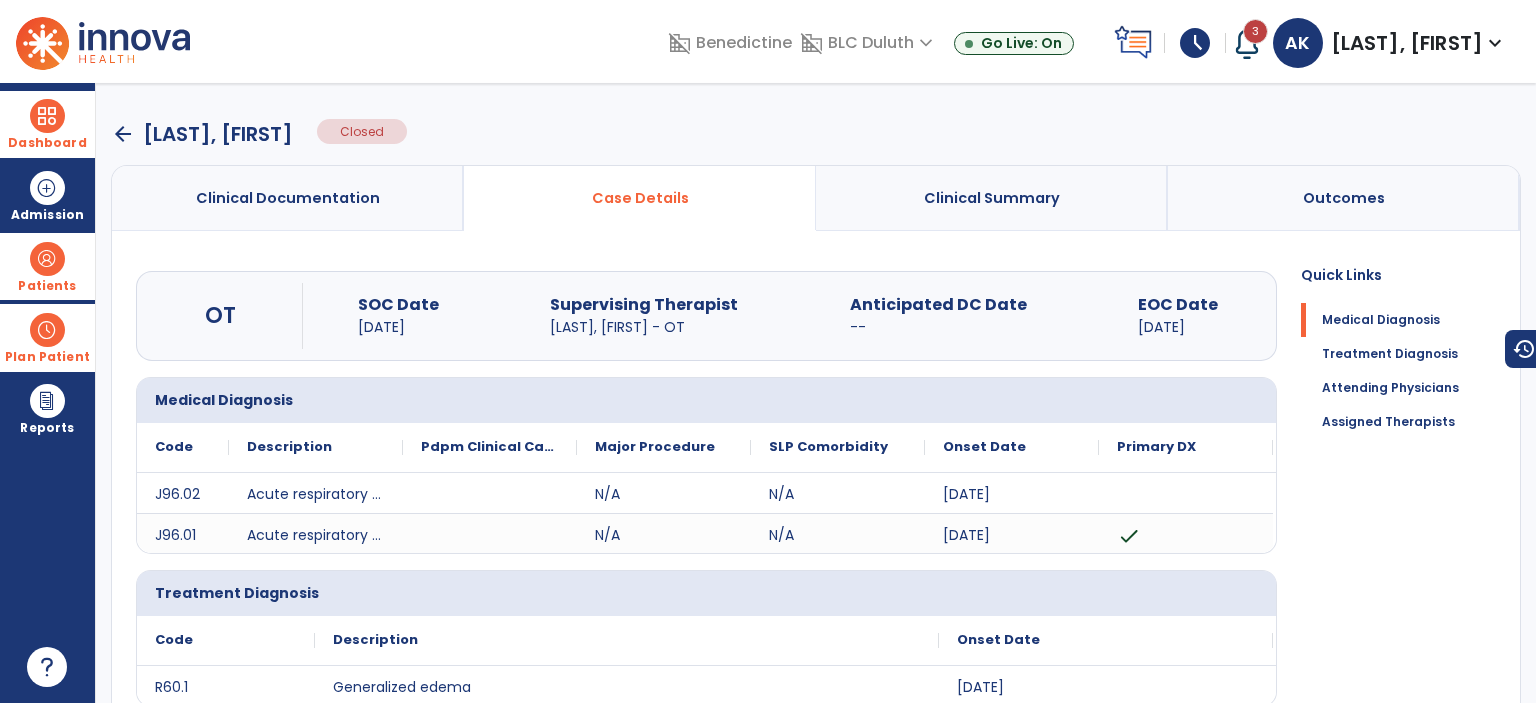 click on "arrow_back" at bounding box center [123, 134] 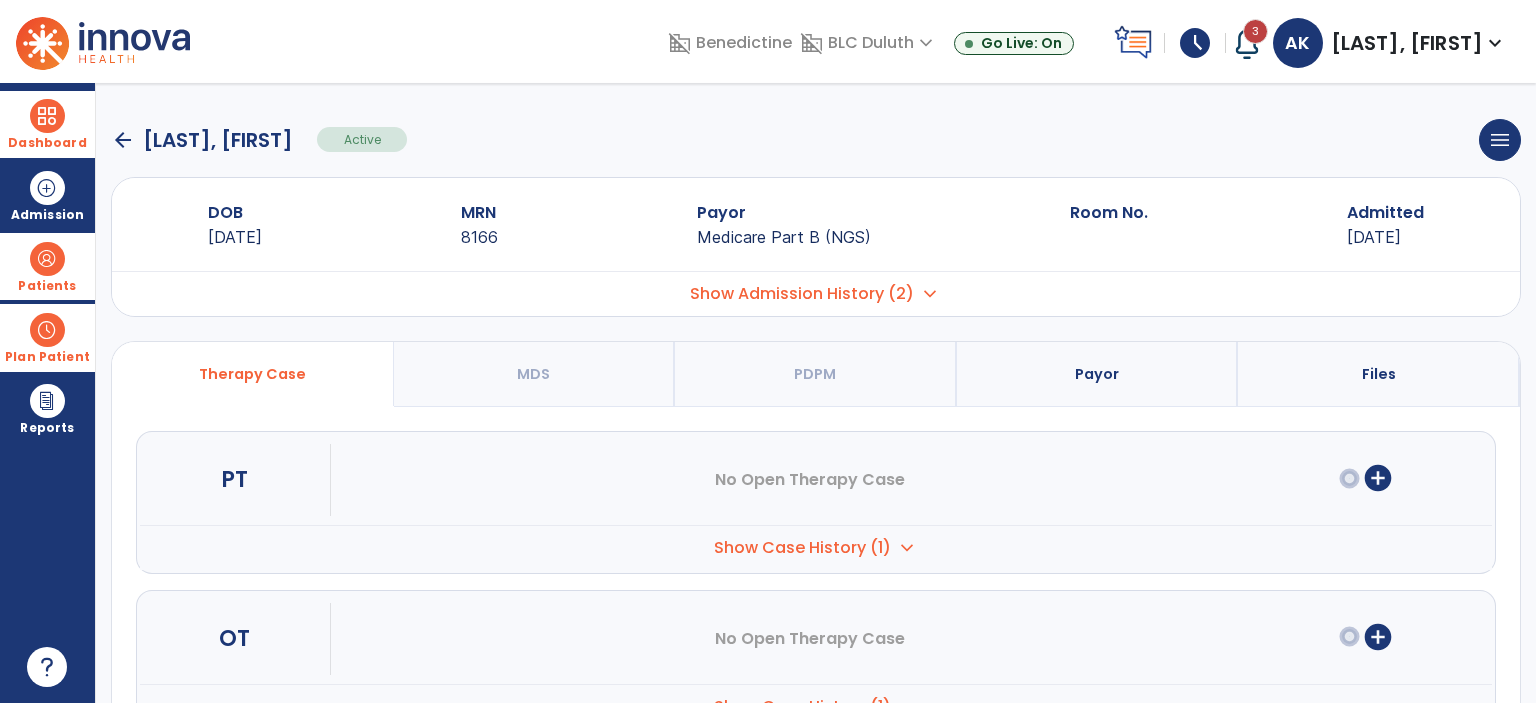 click on "Show Admission History (2)     expand_more" at bounding box center [816, 293] 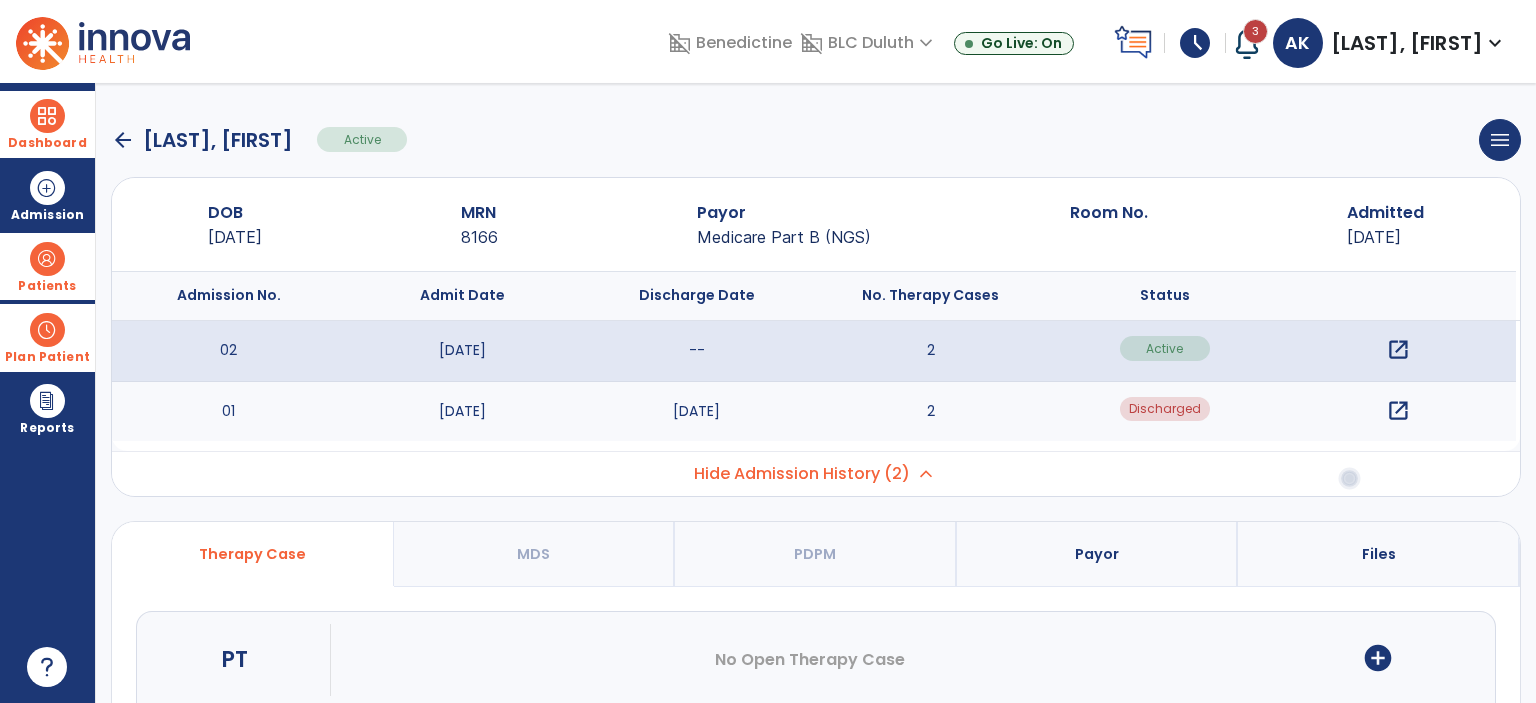 click on "open_in_new" at bounding box center (1398, 411) 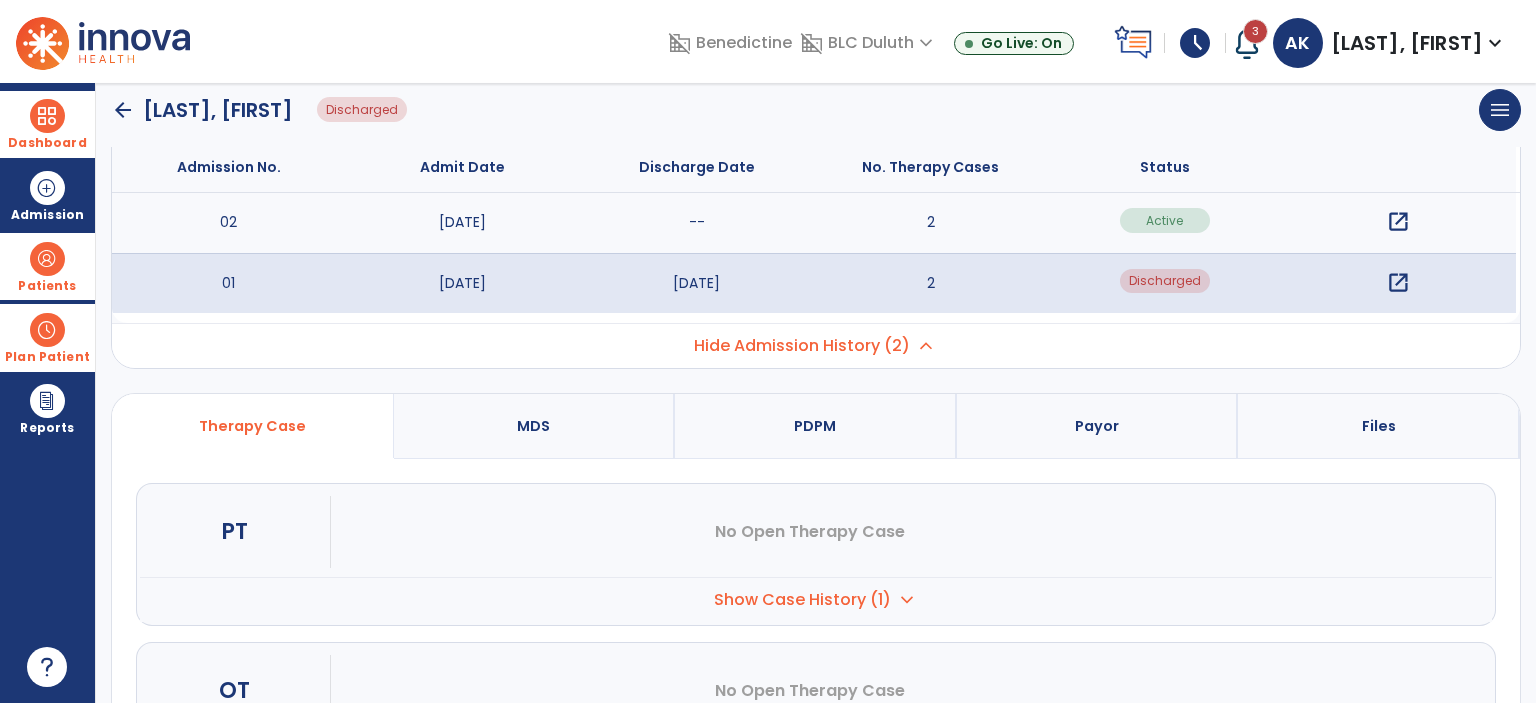 scroll, scrollTop: 368, scrollLeft: 0, axis: vertical 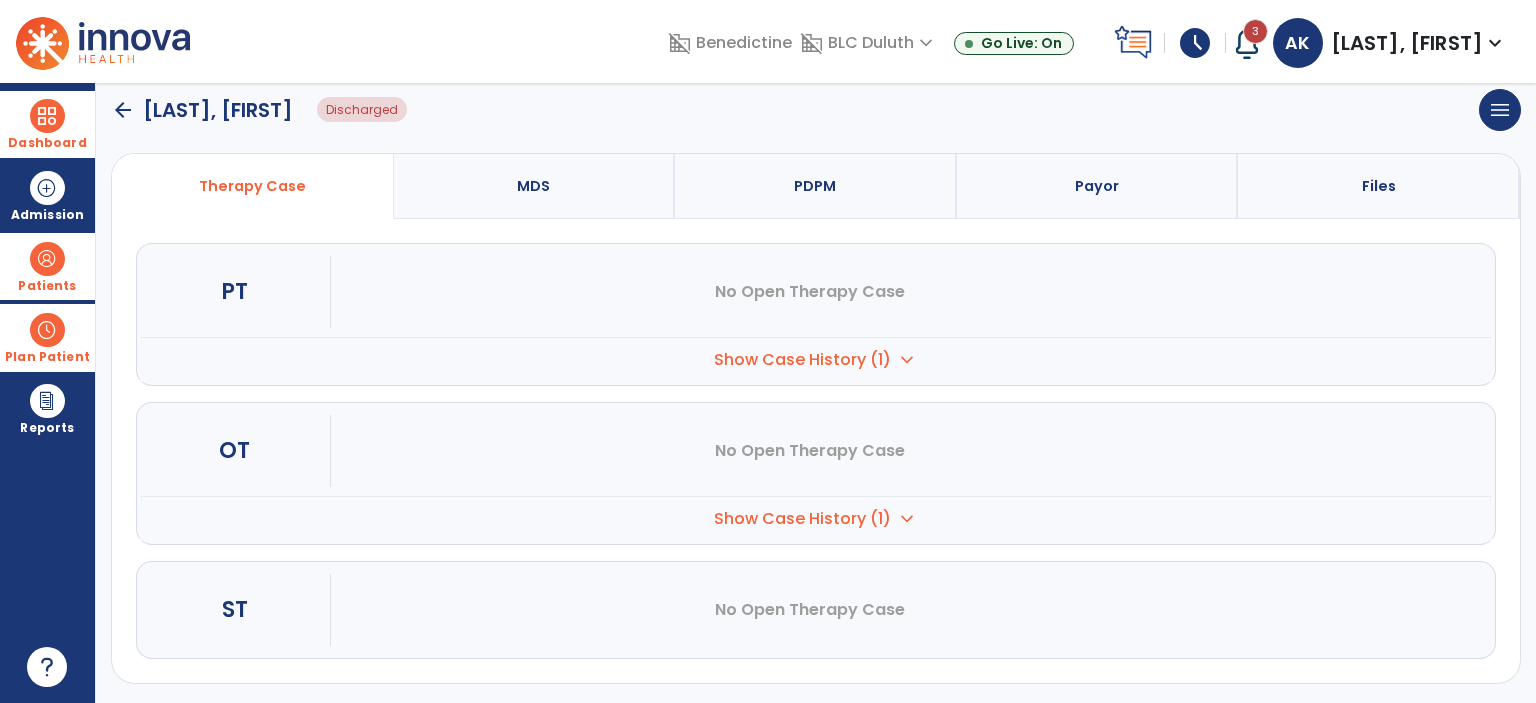 click on "expand_more" at bounding box center [907, 360] 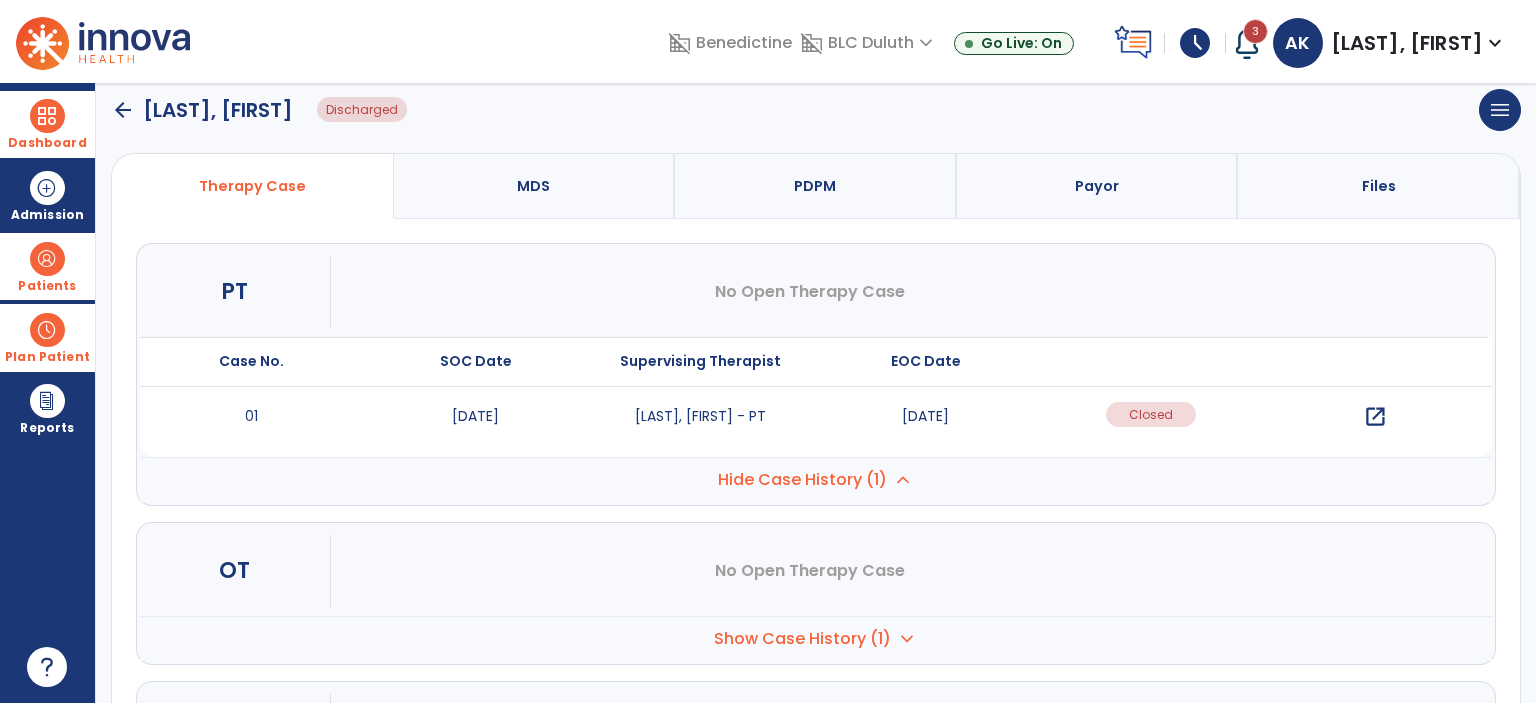 click on "open_in_new" at bounding box center (1375, 417) 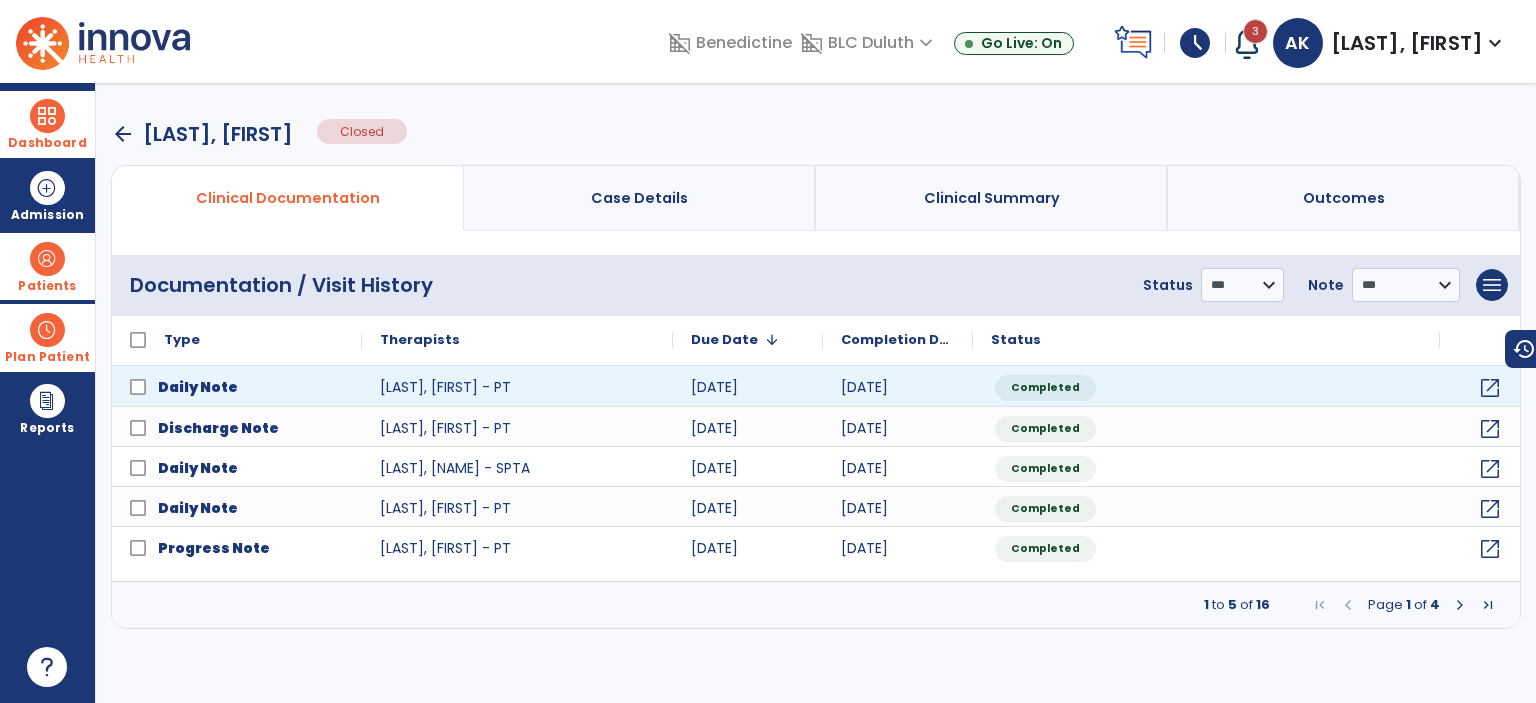 scroll, scrollTop: 0, scrollLeft: 0, axis: both 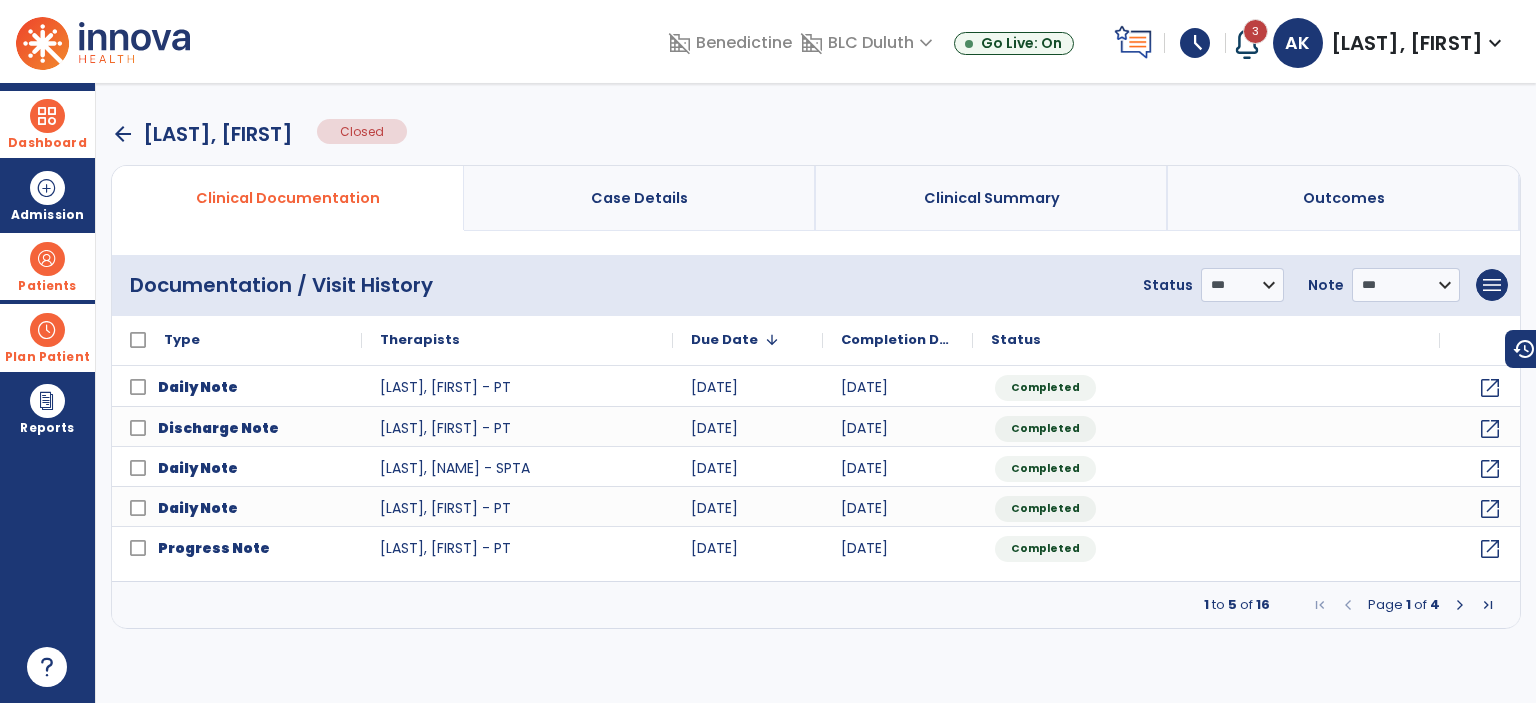 click on "Case Details" at bounding box center [639, 198] 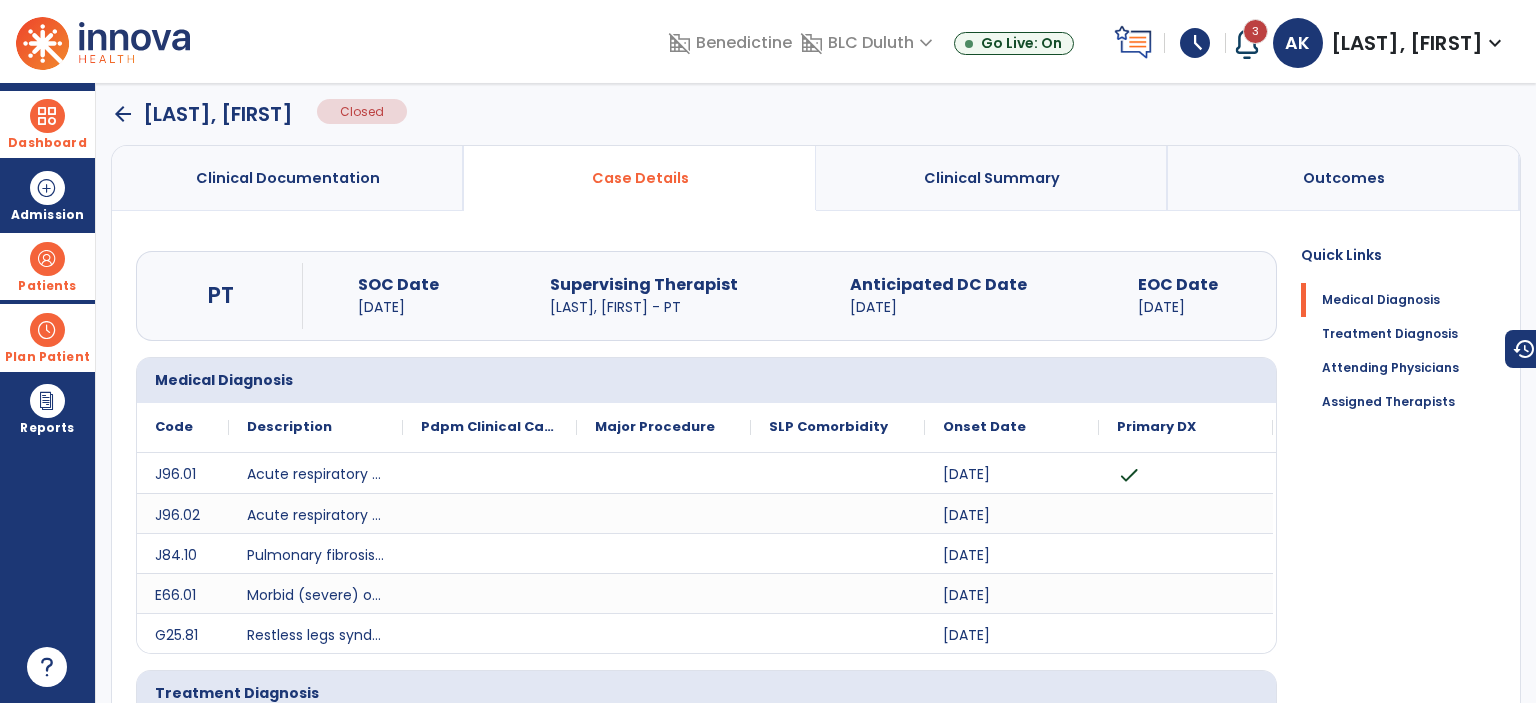scroll, scrollTop: 0, scrollLeft: 0, axis: both 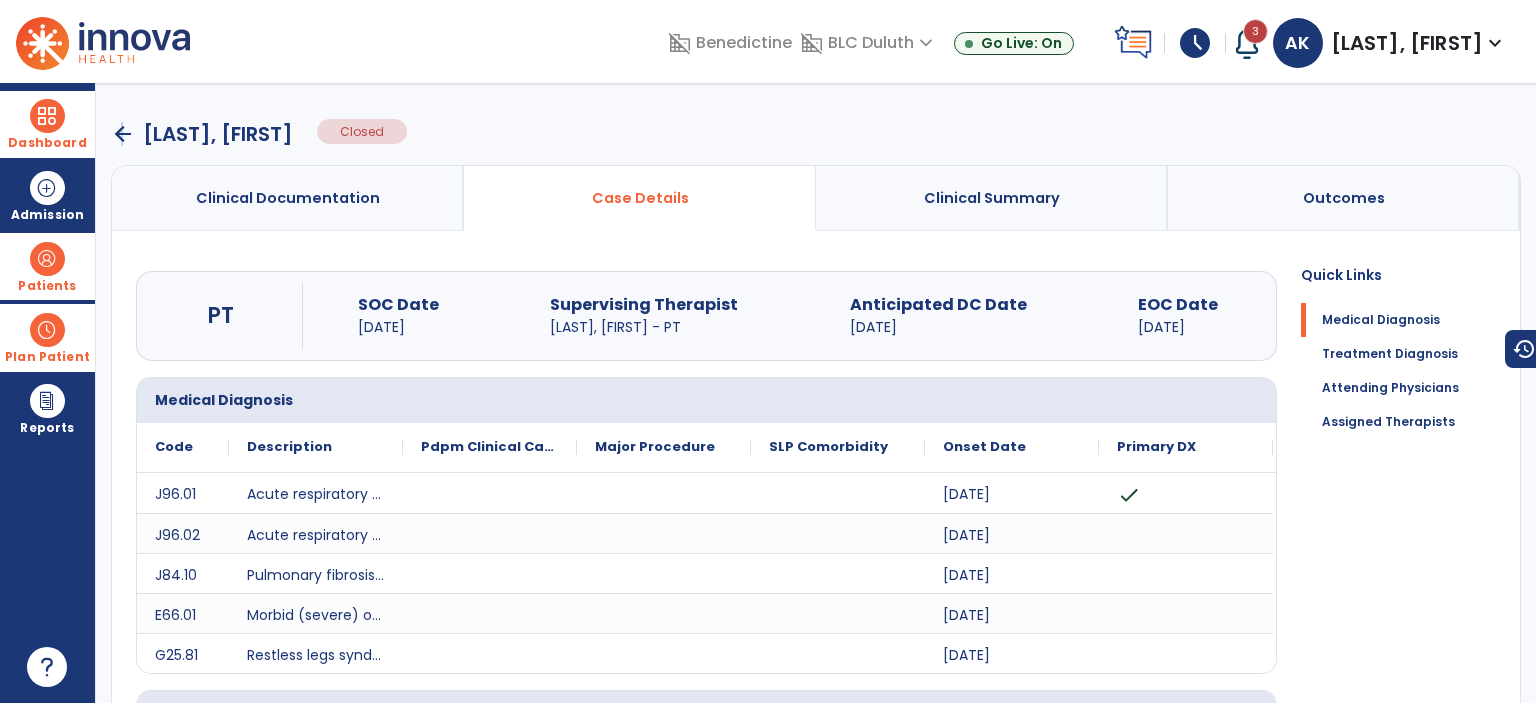 click on "arrow_back" at bounding box center (123, 134) 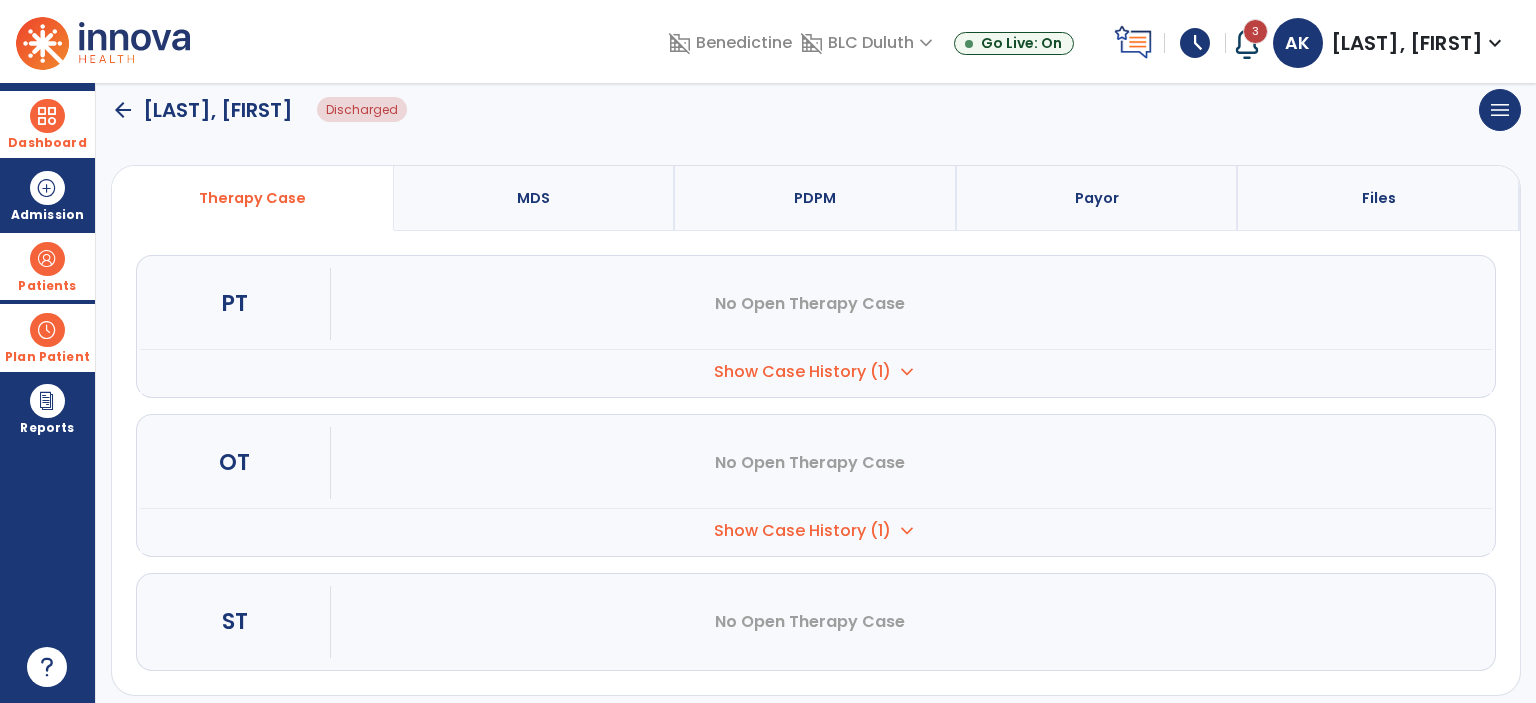 scroll, scrollTop: 188, scrollLeft: 0, axis: vertical 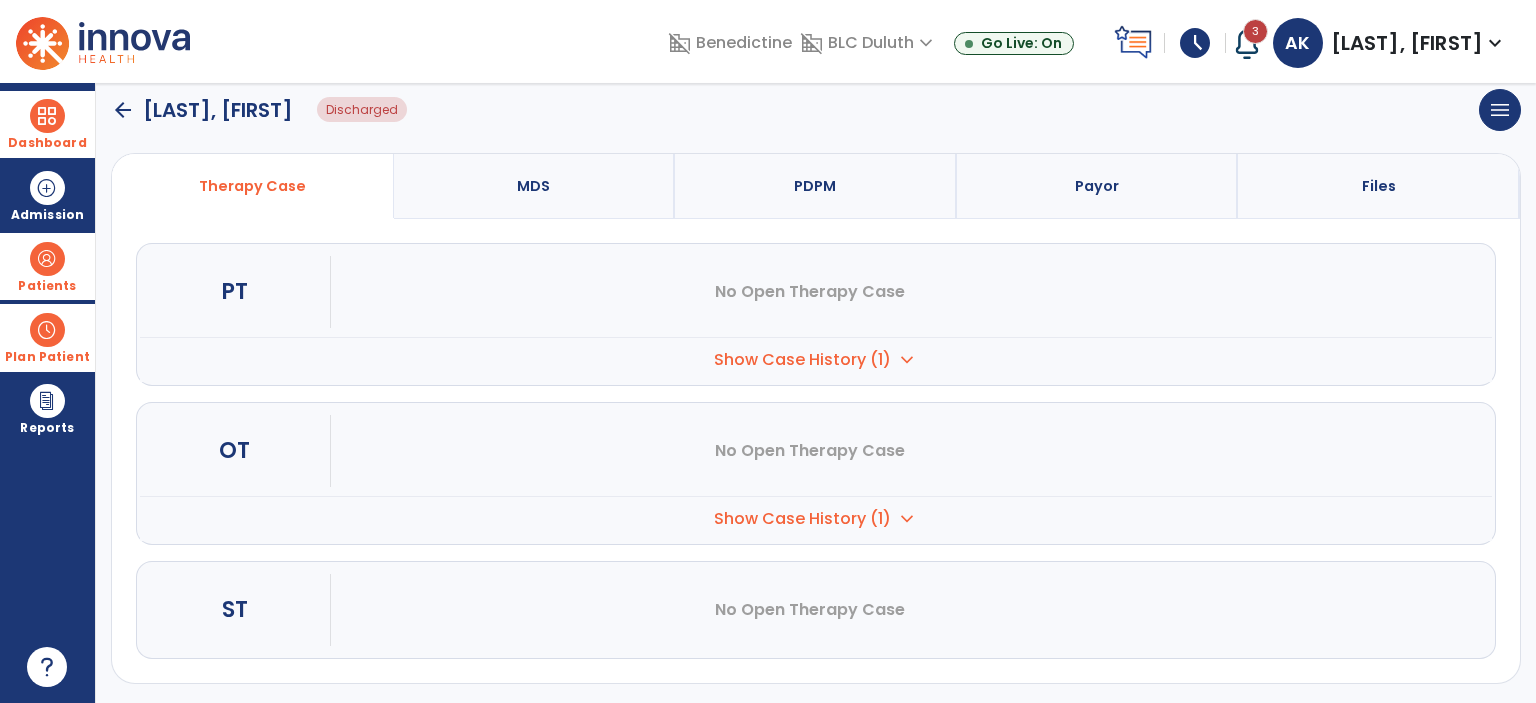 click on "Show Case History (1)" at bounding box center [802, 360] 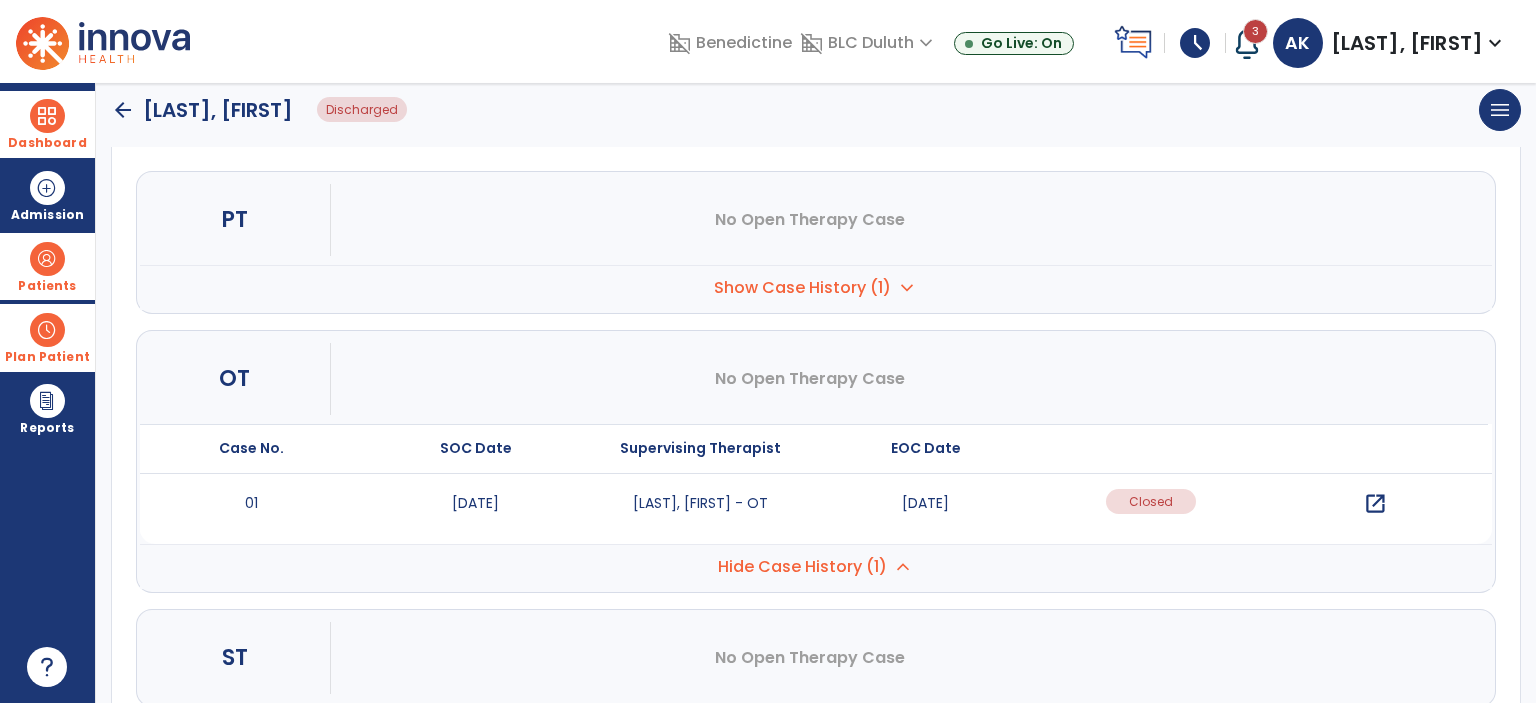scroll, scrollTop: 209, scrollLeft: 0, axis: vertical 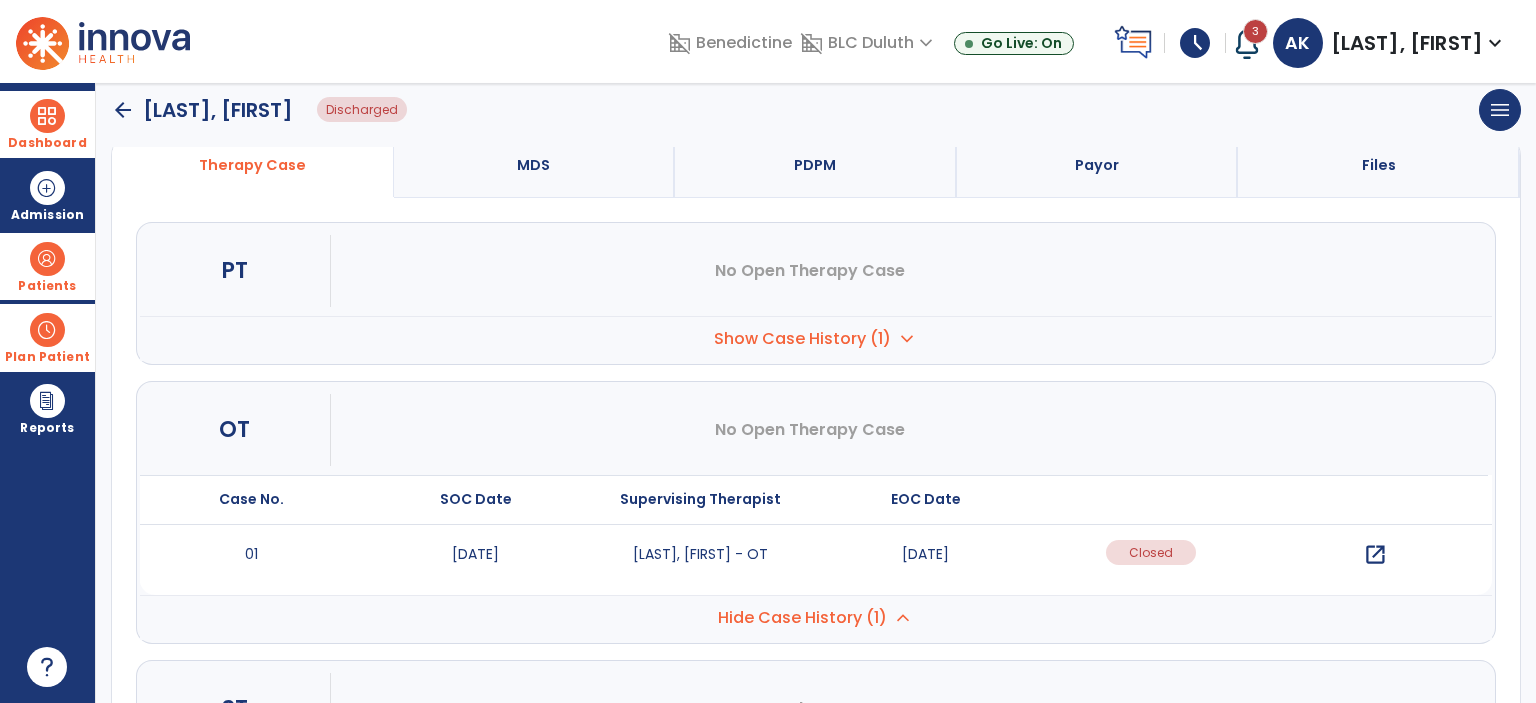 click on "open_in_new" at bounding box center (1375, 555) 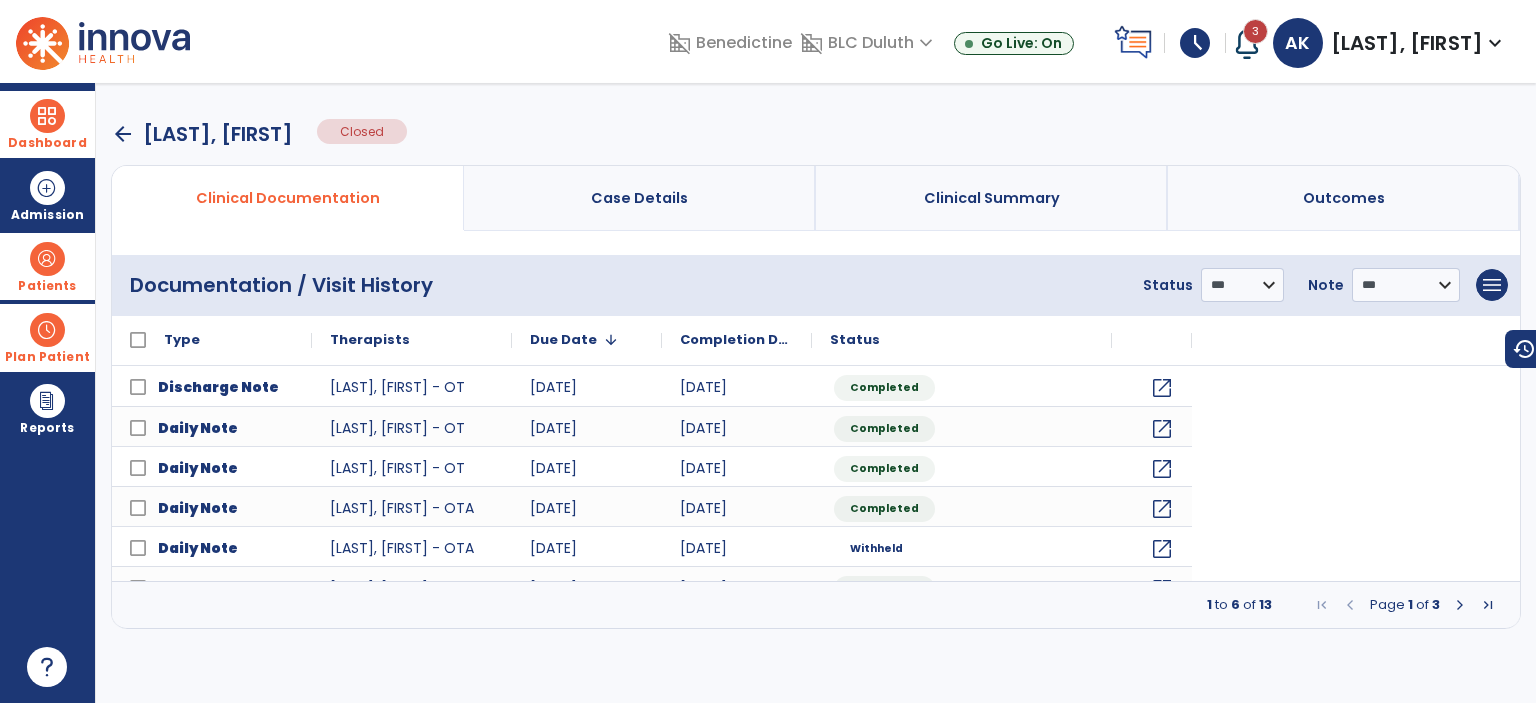 scroll, scrollTop: 0, scrollLeft: 0, axis: both 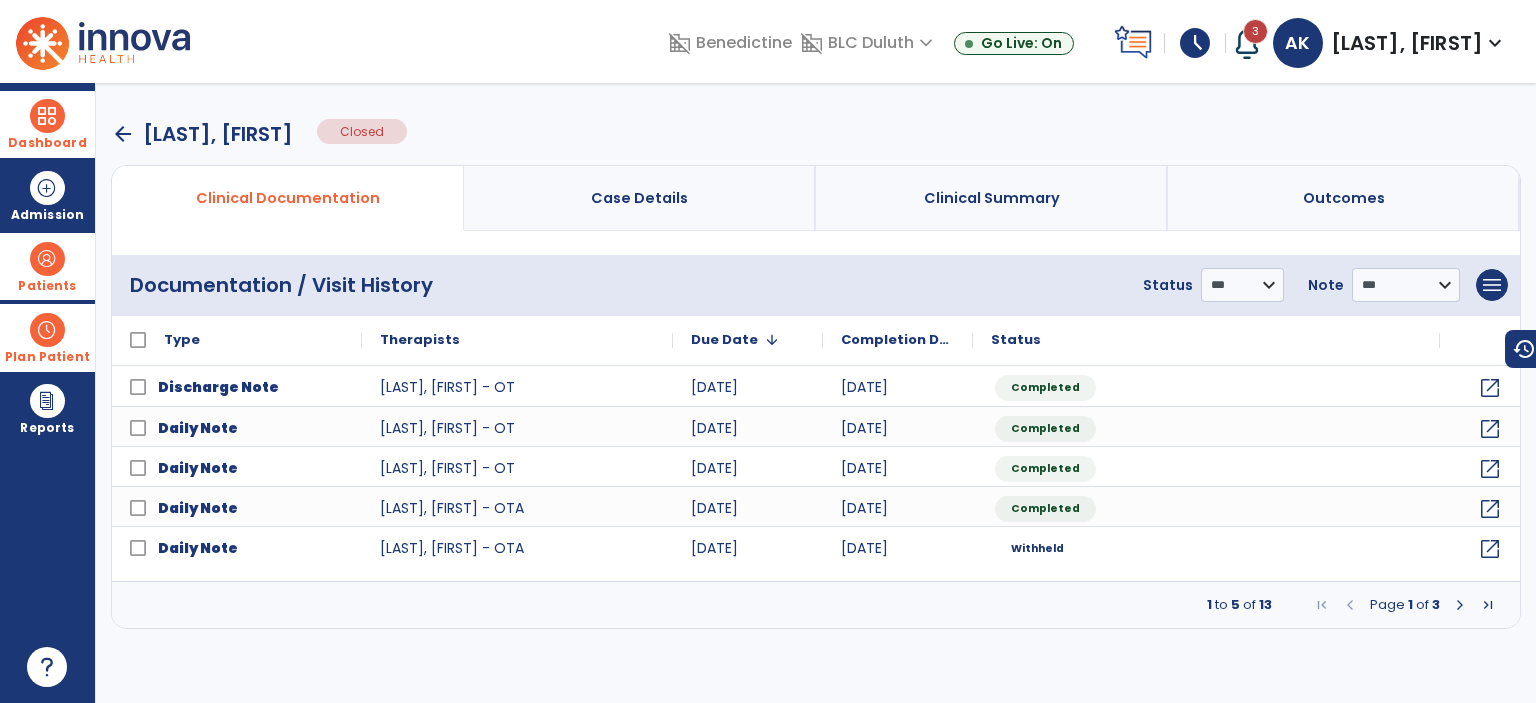 click on "Case Details" at bounding box center (640, 198) 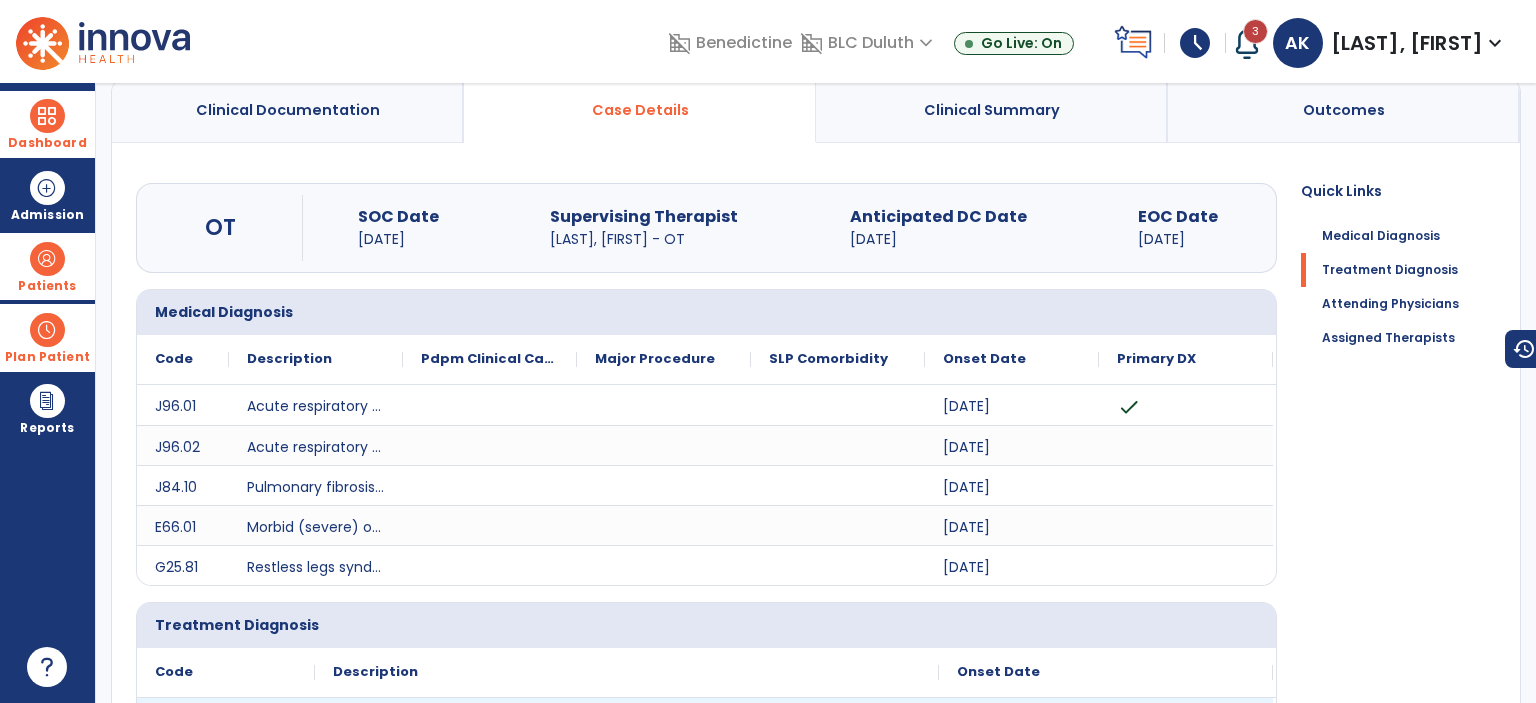 scroll, scrollTop: 0, scrollLeft: 0, axis: both 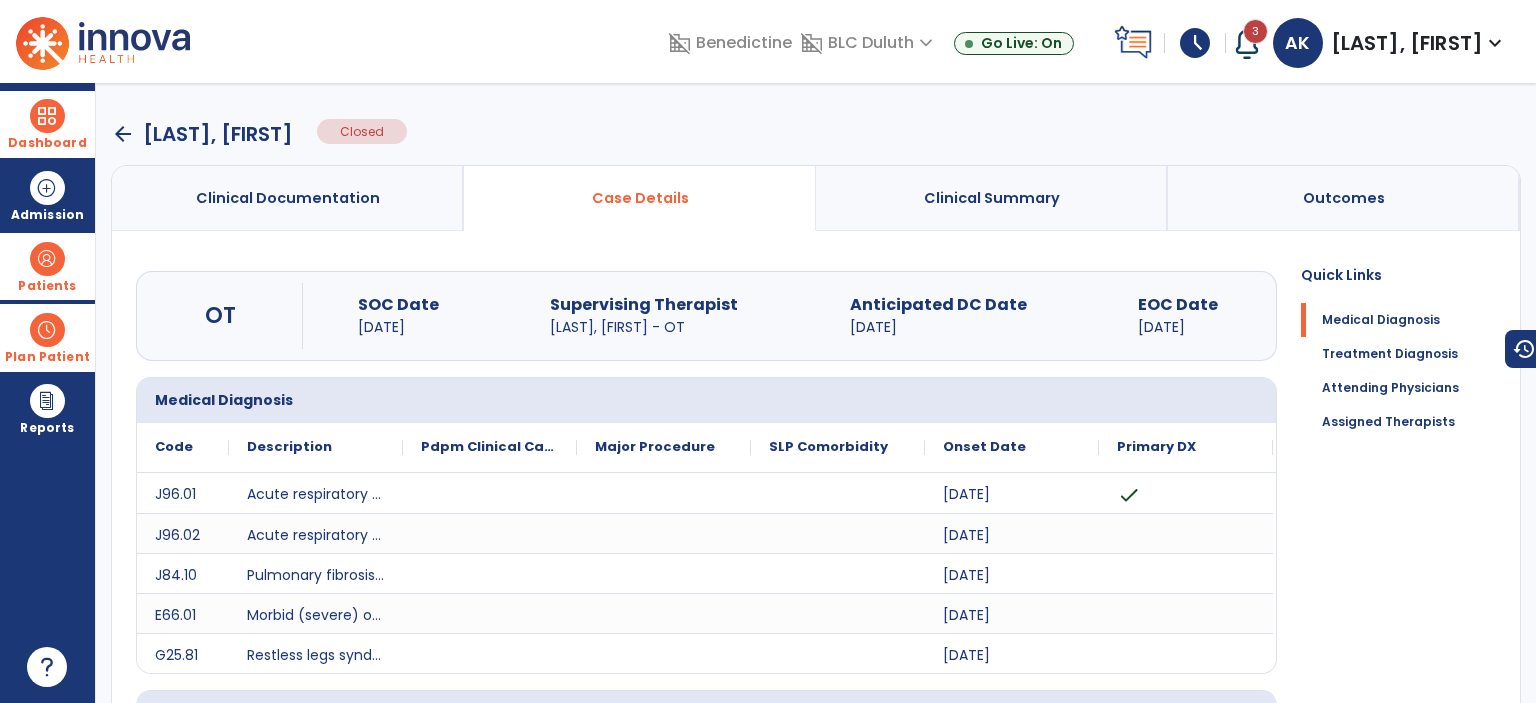 click on "arrow_back" at bounding box center (123, 134) 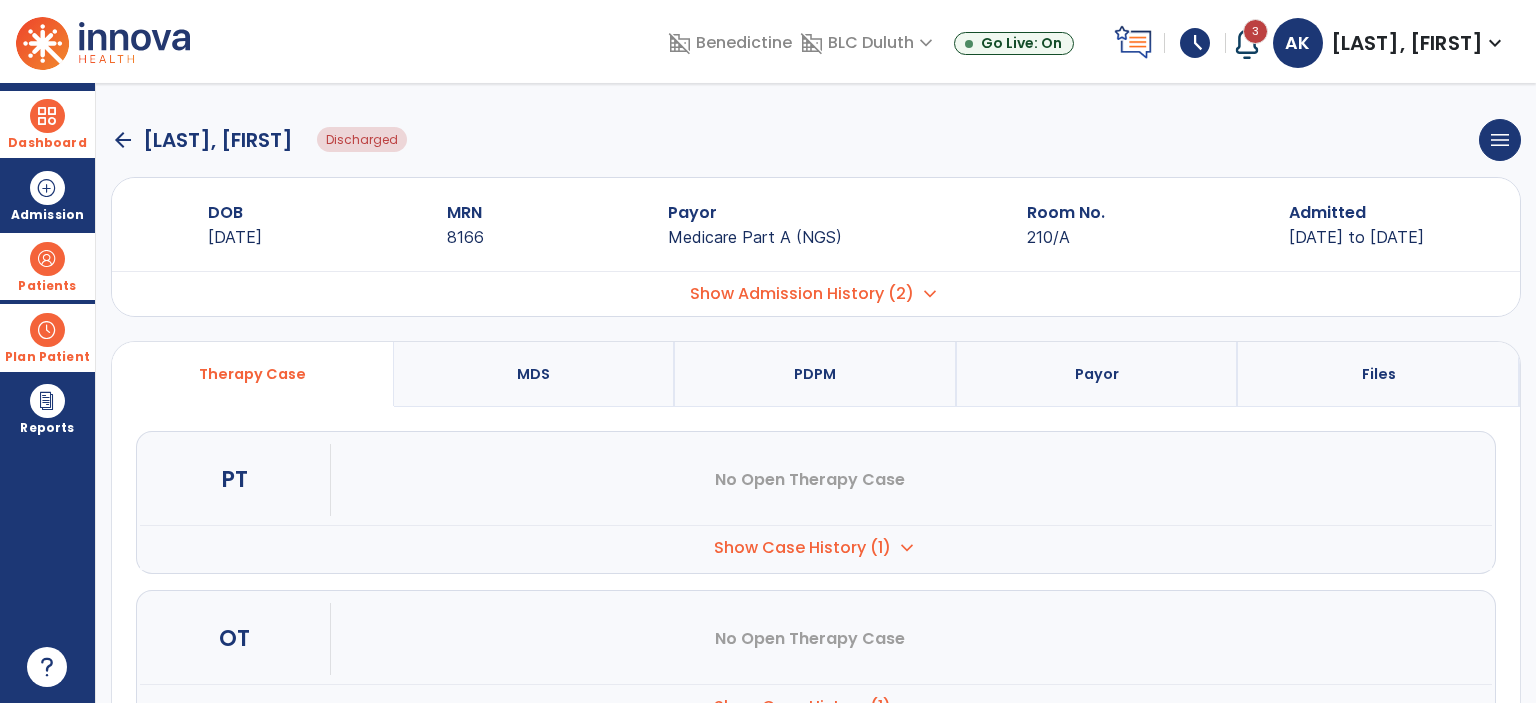 click on "arrow_back" 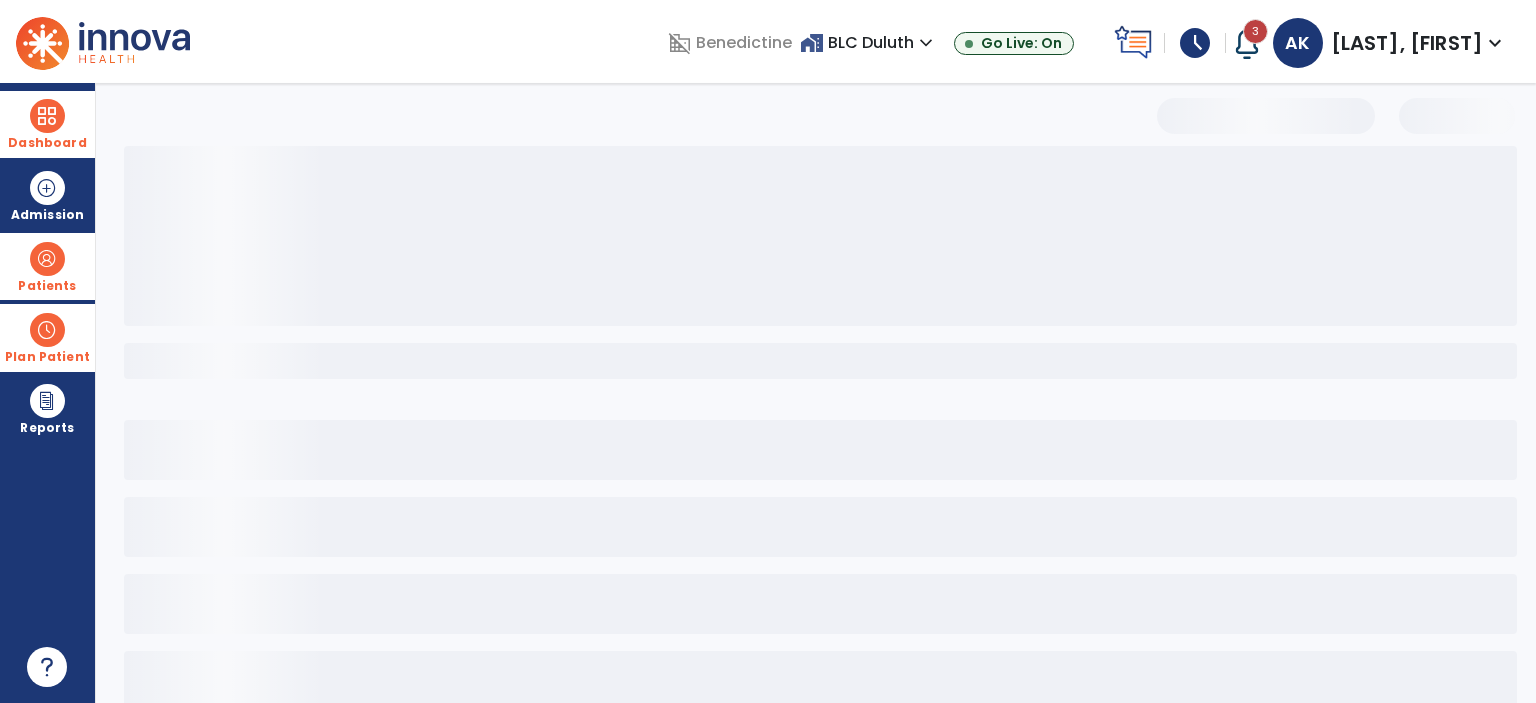 select on "***" 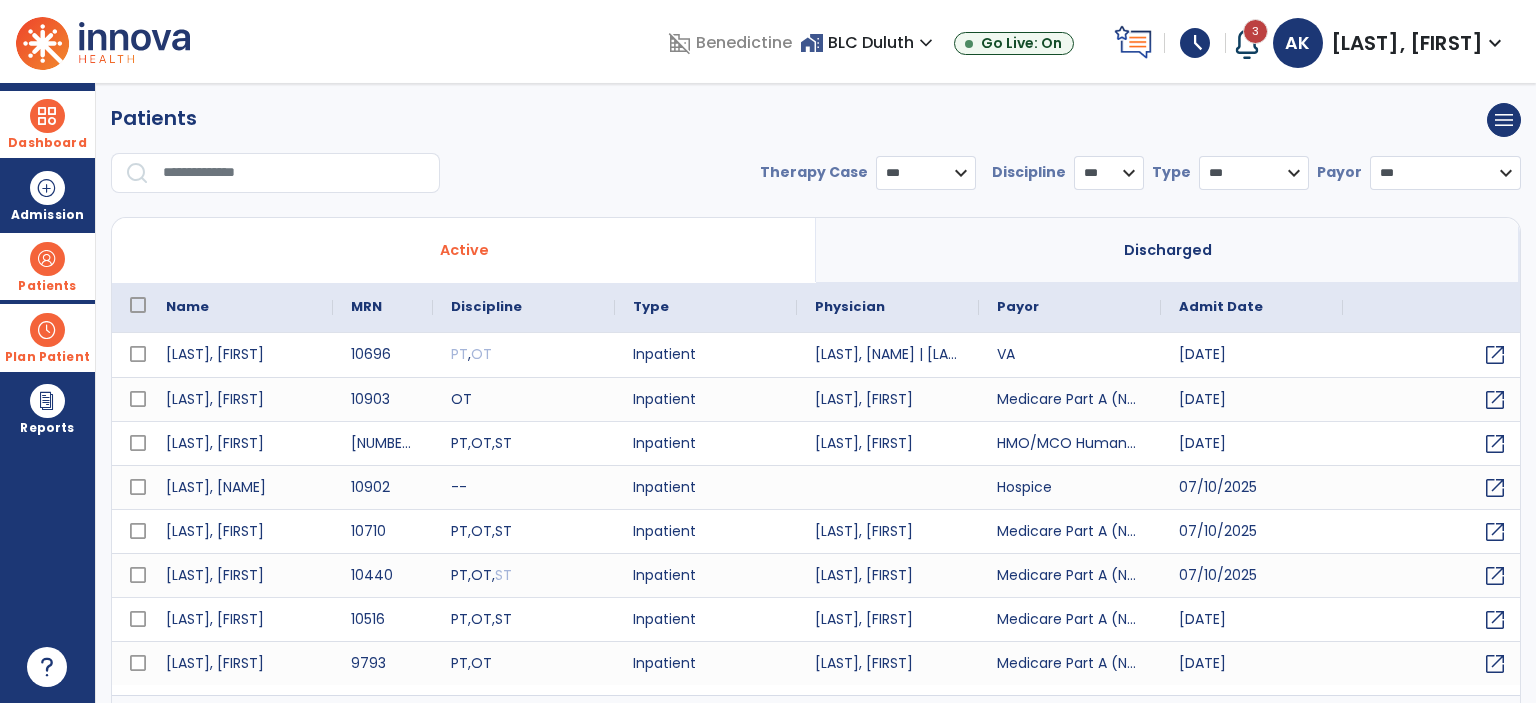 drag, startPoint x: 60, startPoint y: 135, endPoint x: 85, endPoint y: 134, distance: 25.019993 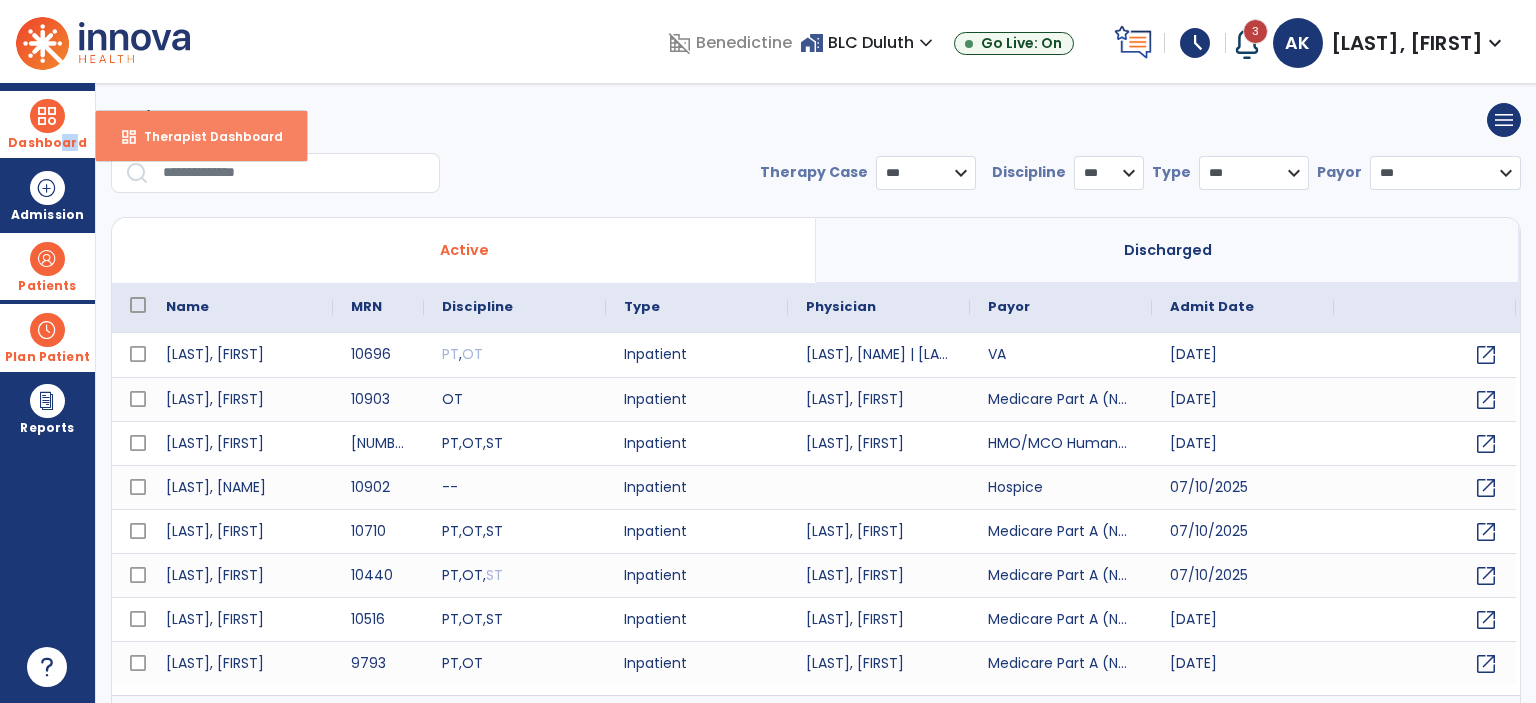 click on "Therapist Dashboard" at bounding box center (205, 136) 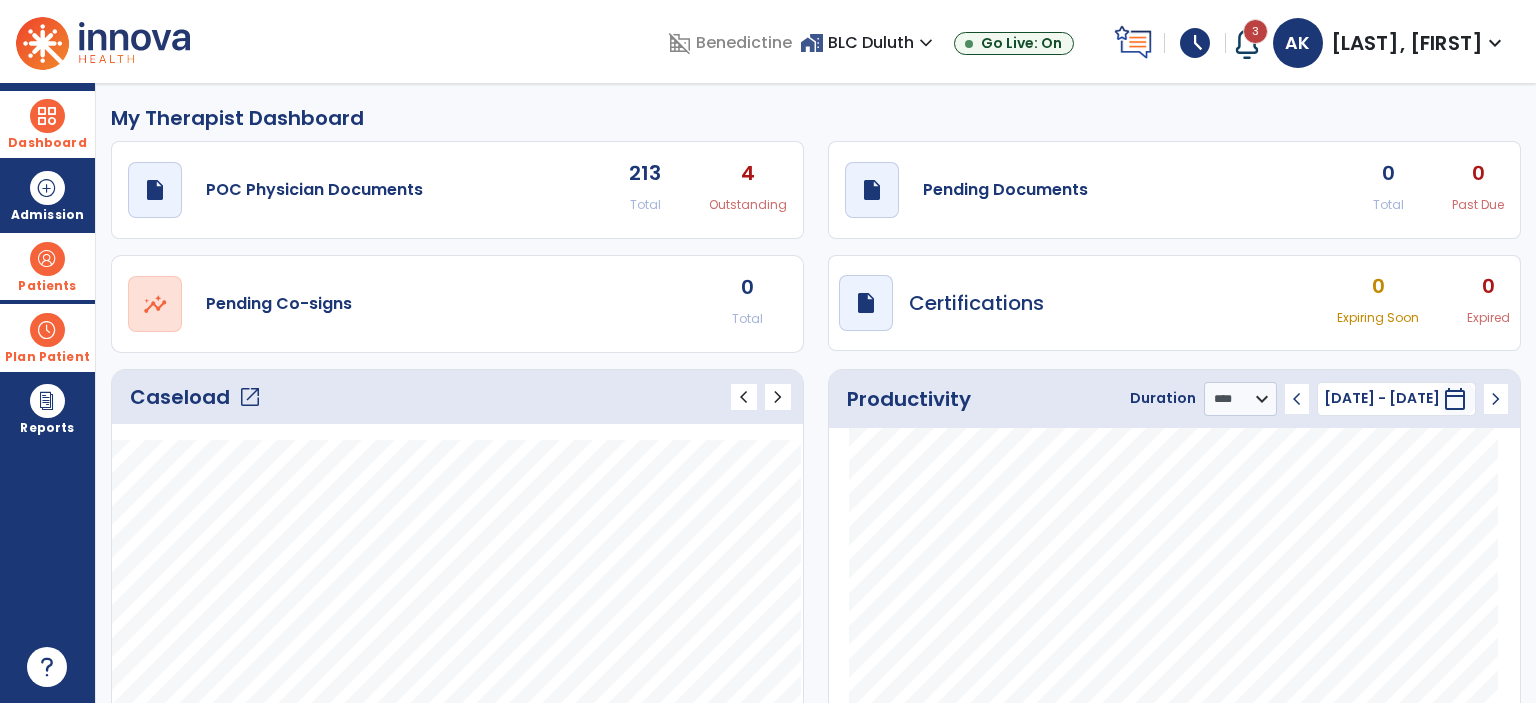 click on "My Therapist Dashboard" 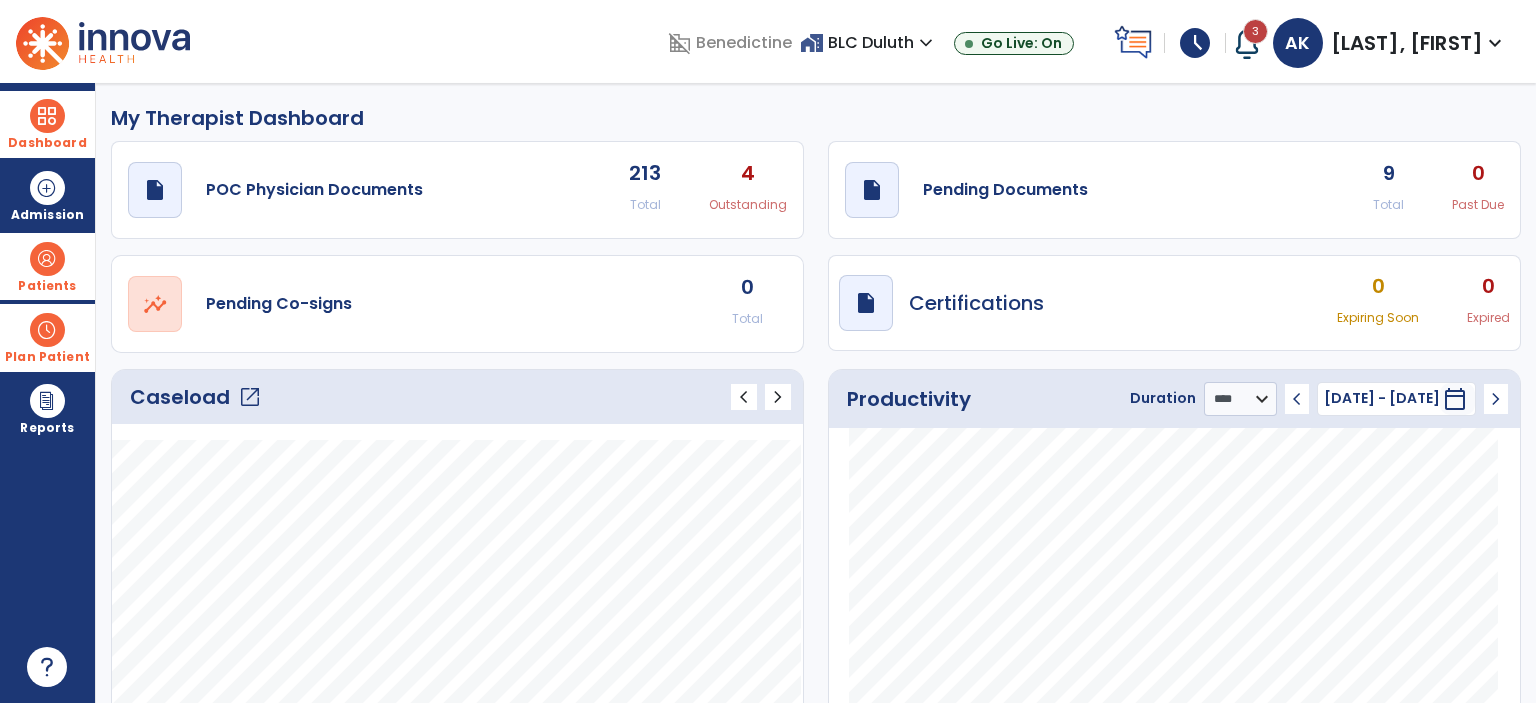 drag, startPoint x: 64, startPoint y: 257, endPoint x: 76, endPoint y: 267, distance: 15.6205 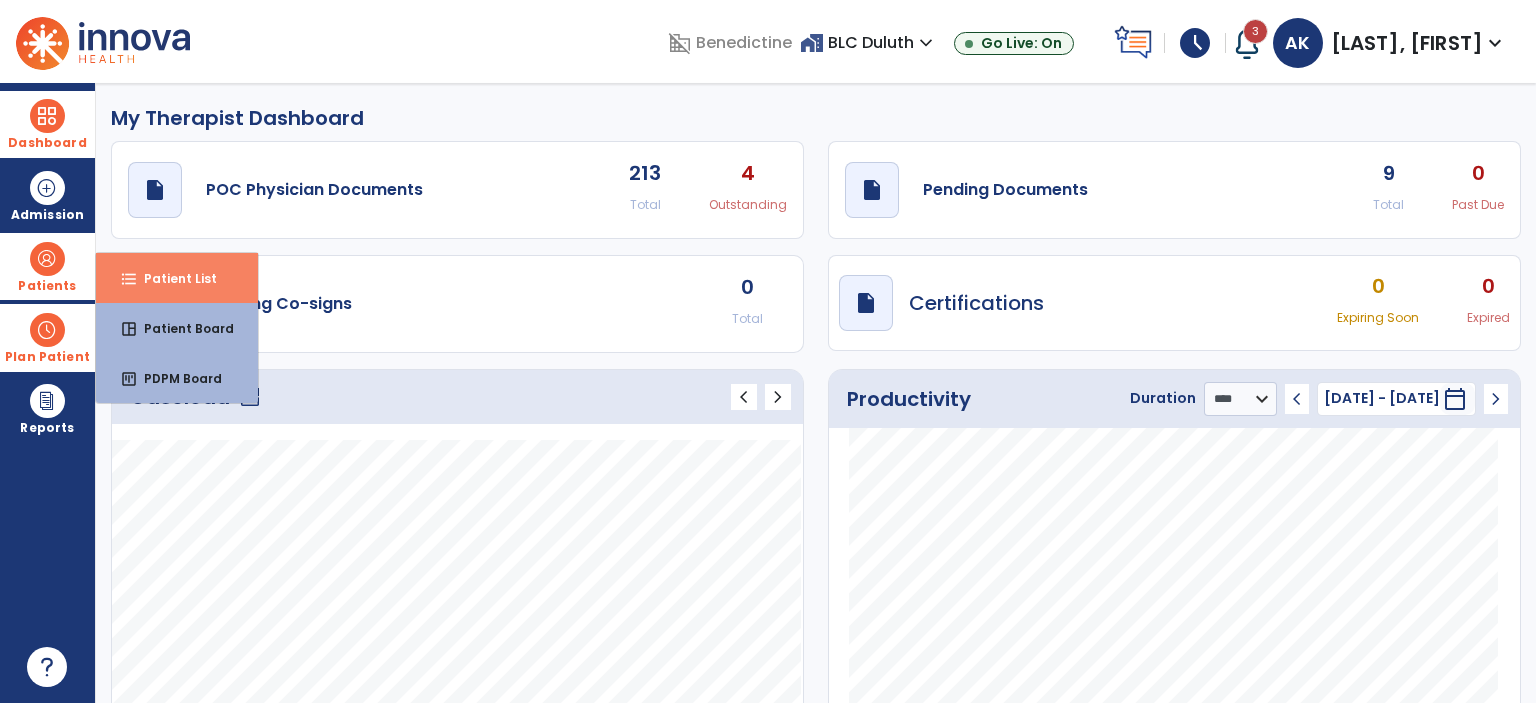 click on "format_list_bulleted  Patient List" at bounding box center (177, 278) 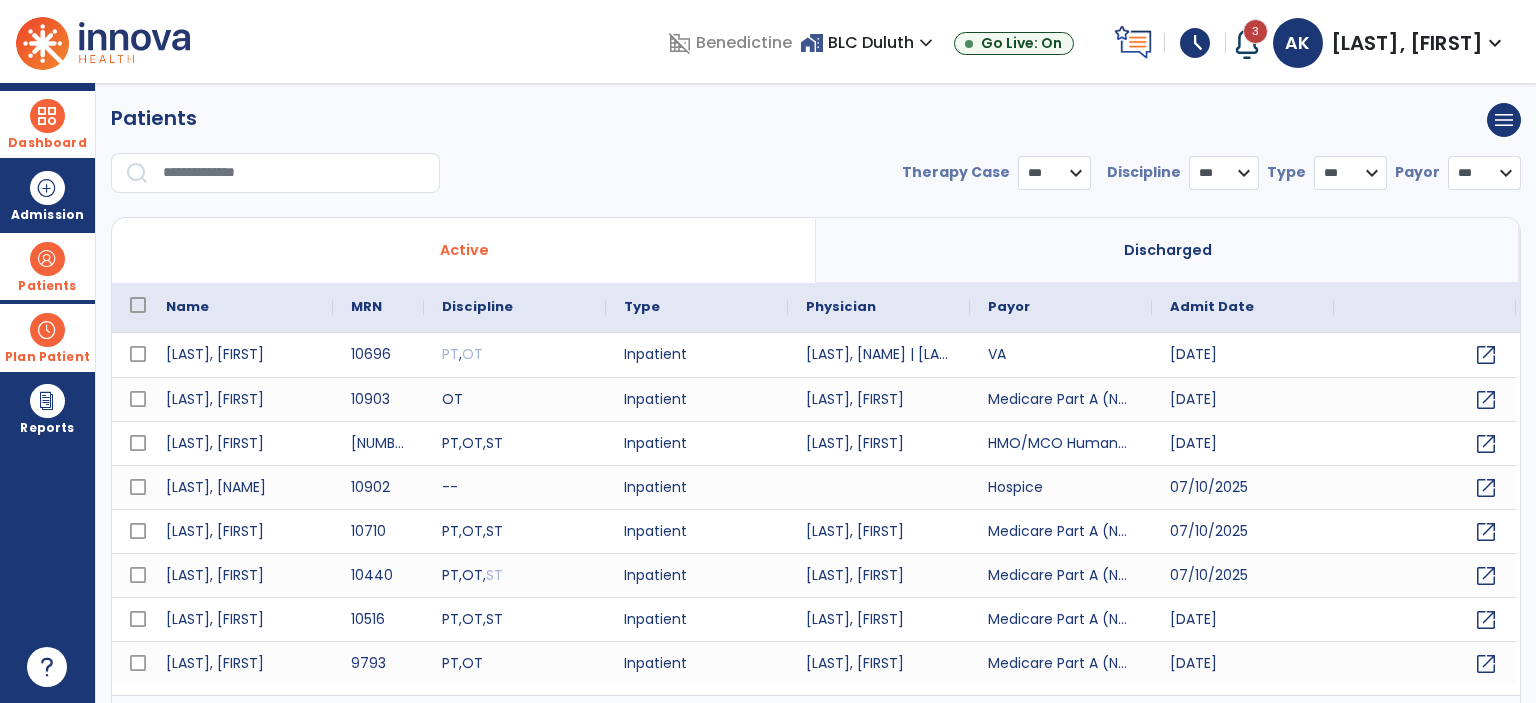 select on "***" 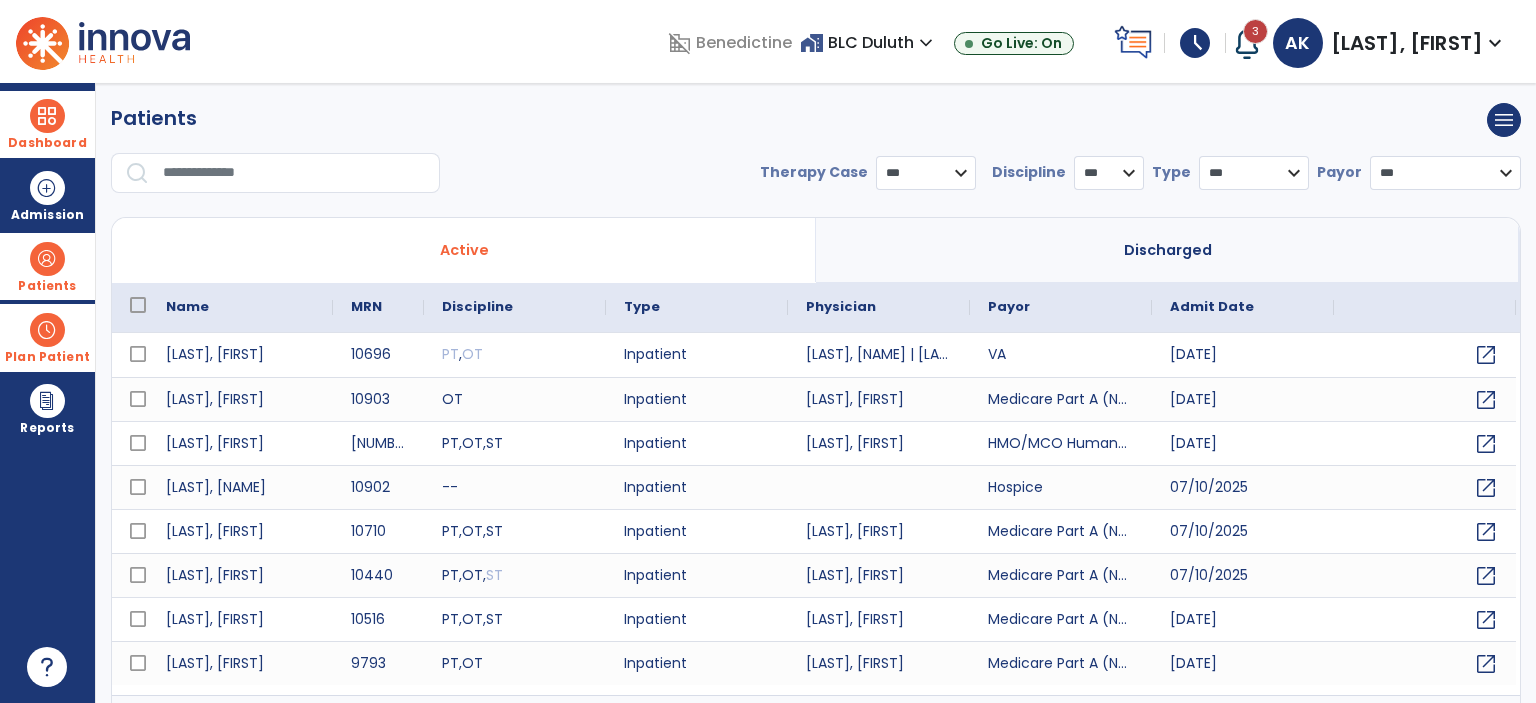 click at bounding box center [294, 173] 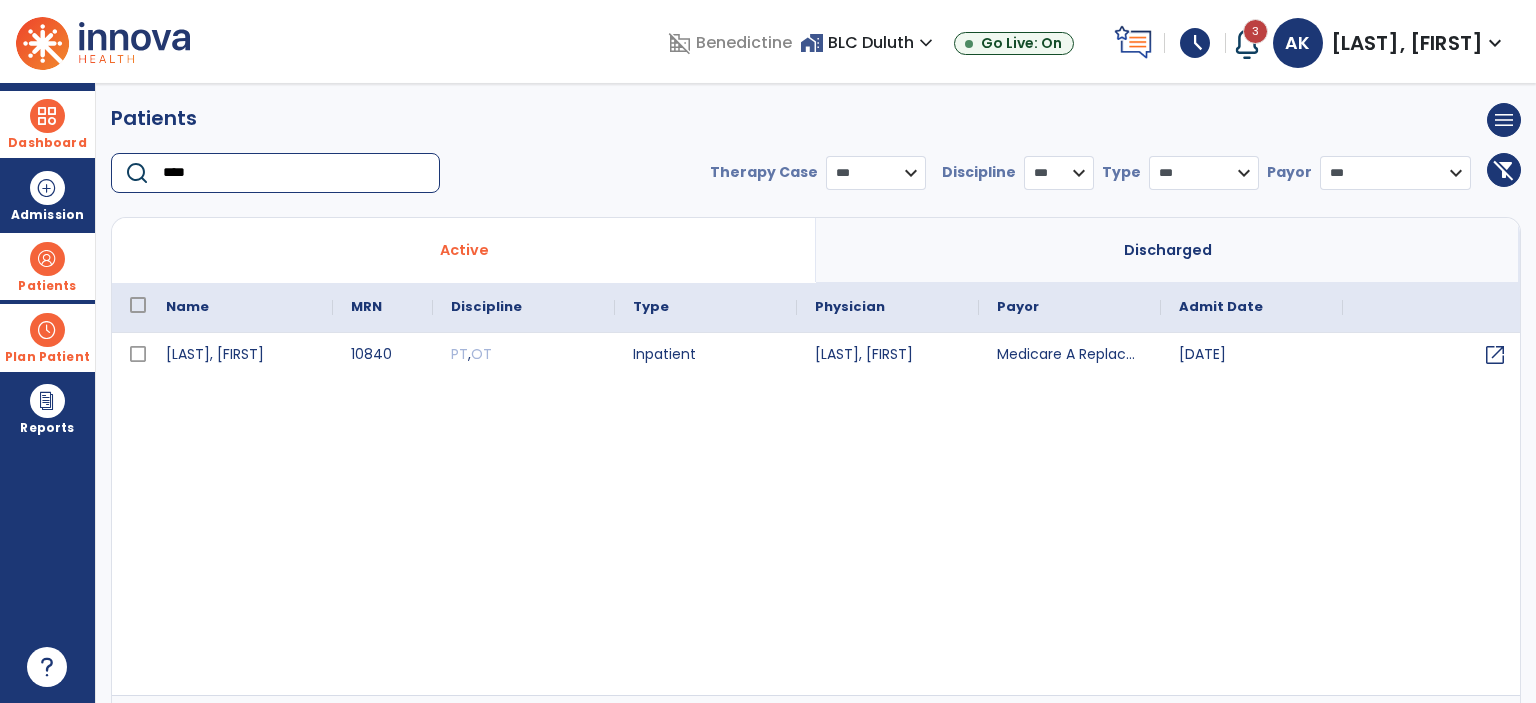 type on "****" 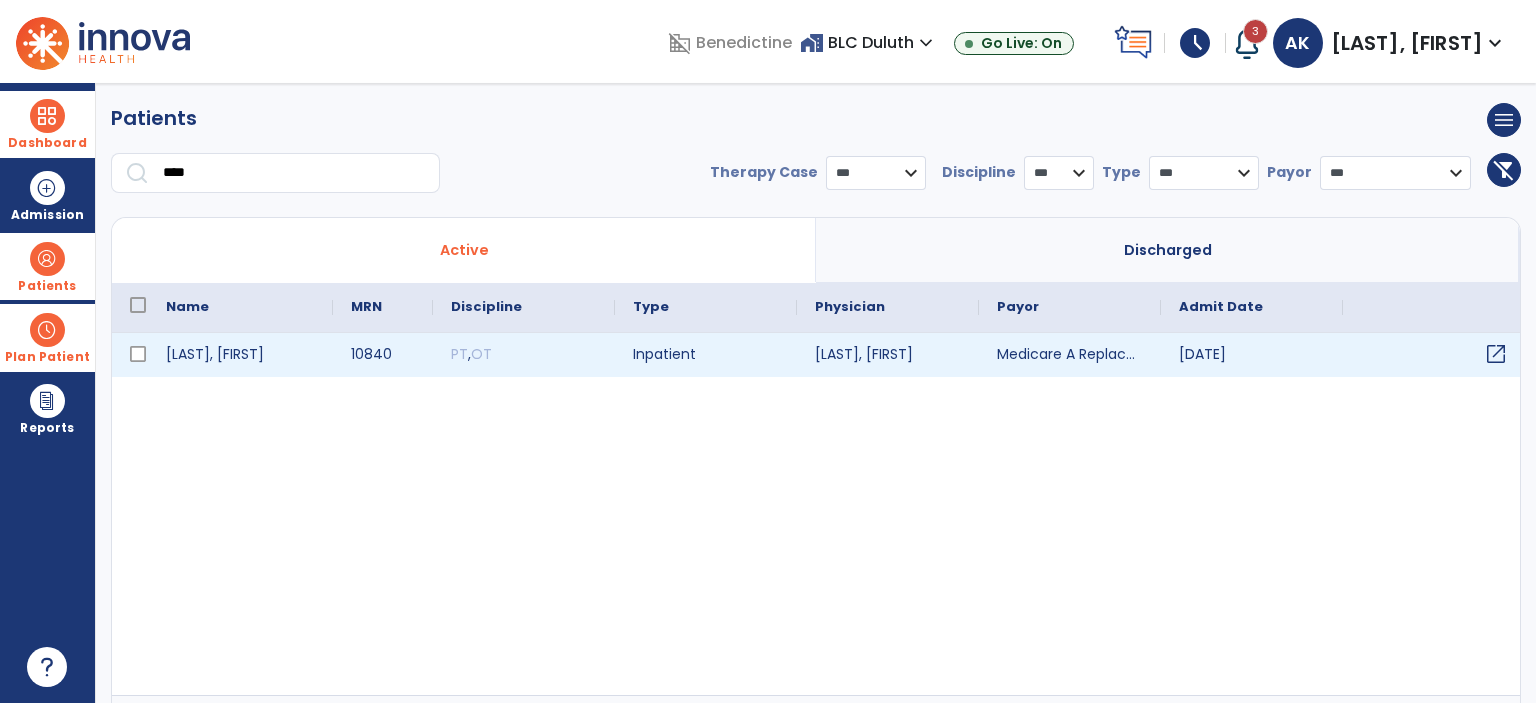 click on "open_in_new" at bounding box center [1496, 354] 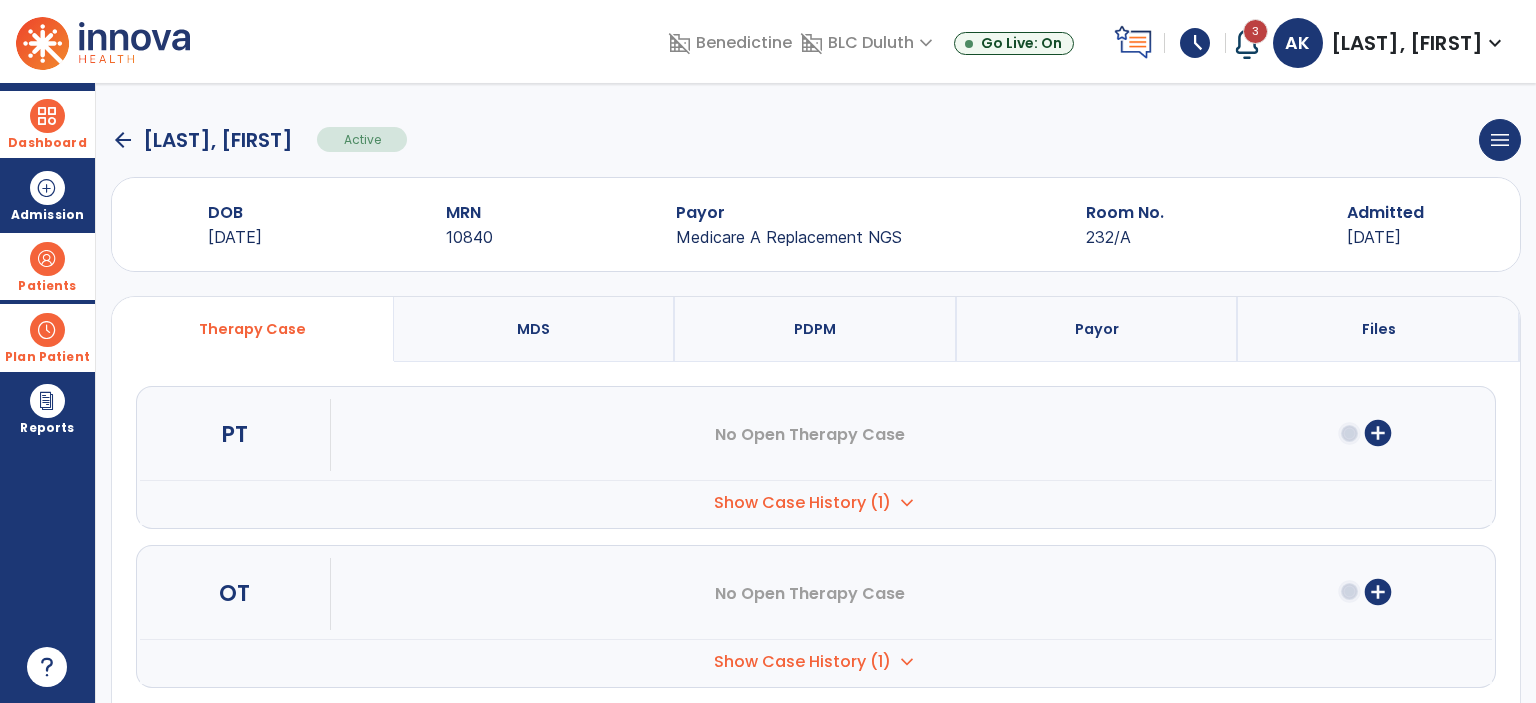 click on "Show Case History (1)" at bounding box center [802, 503] 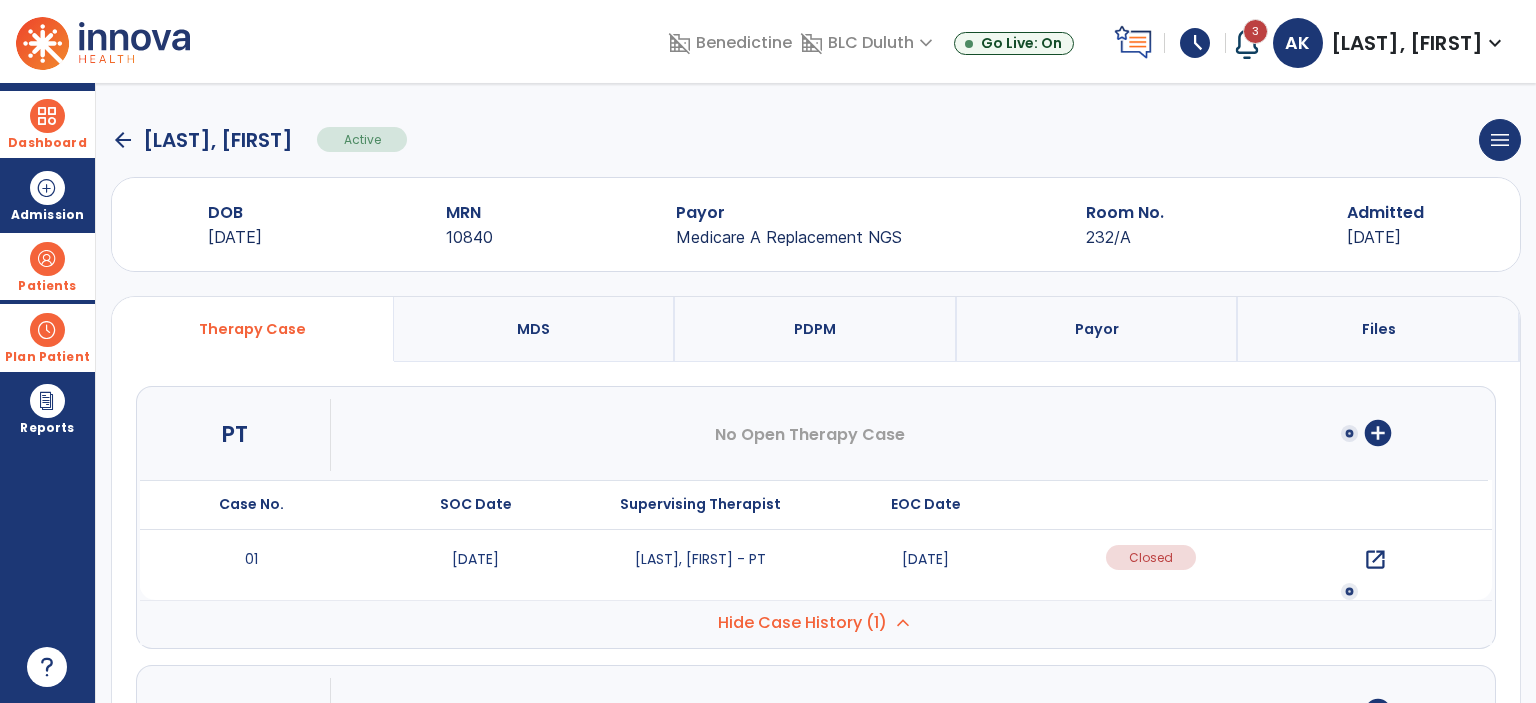 click on "open_in_new" at bounding box center [1375, 560] 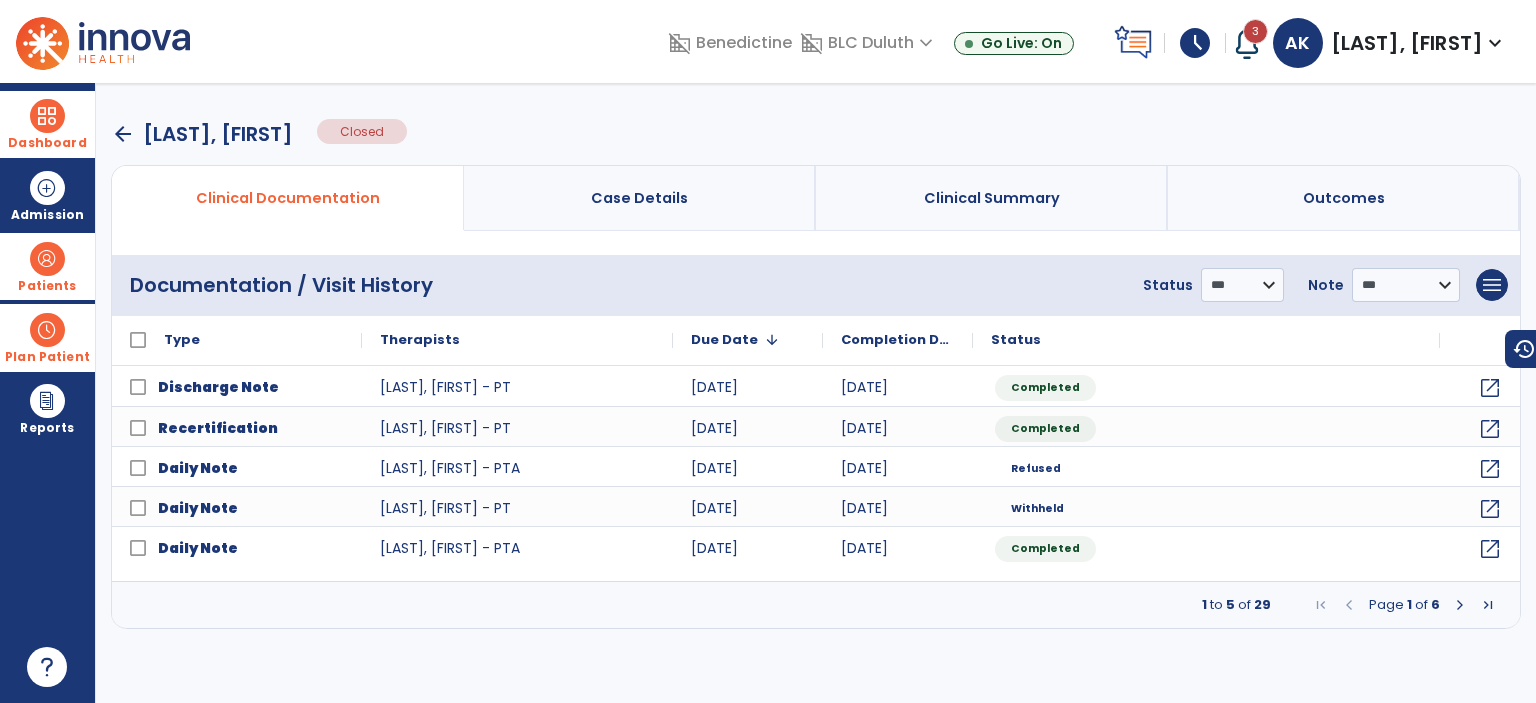 click on "Case Details" at bounding box center [639, 198] 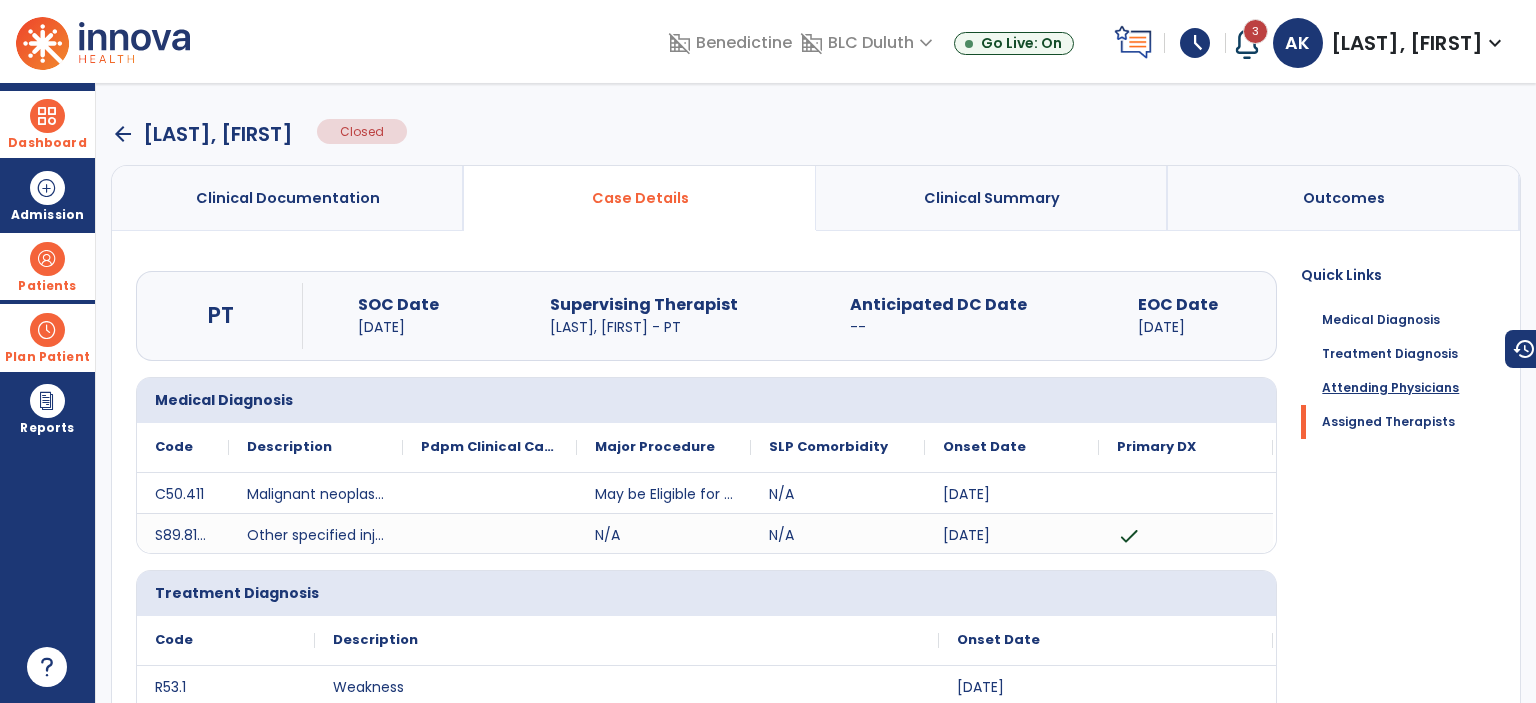 click on "Attending Physicians" 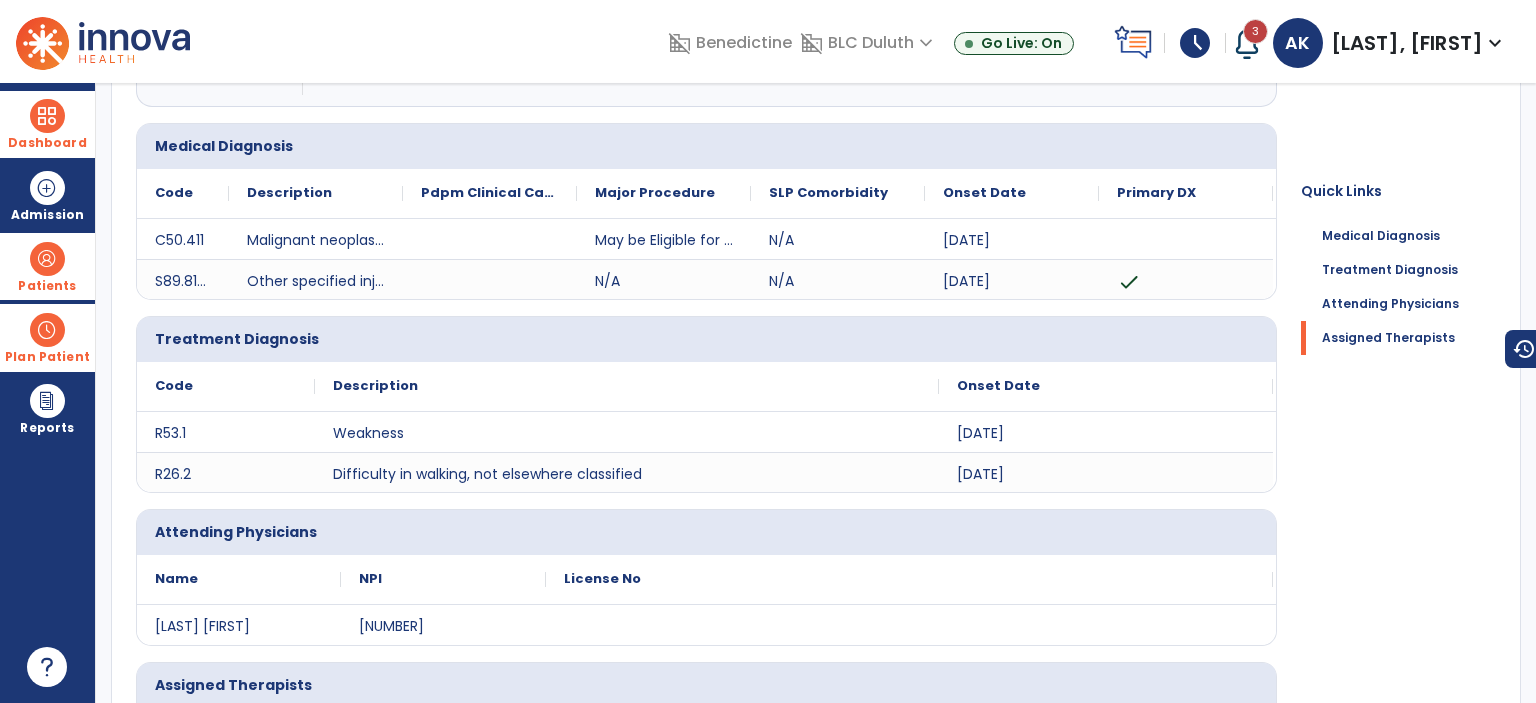 scroll, scrollTop: 0, scrollLeft: 0, axis: both 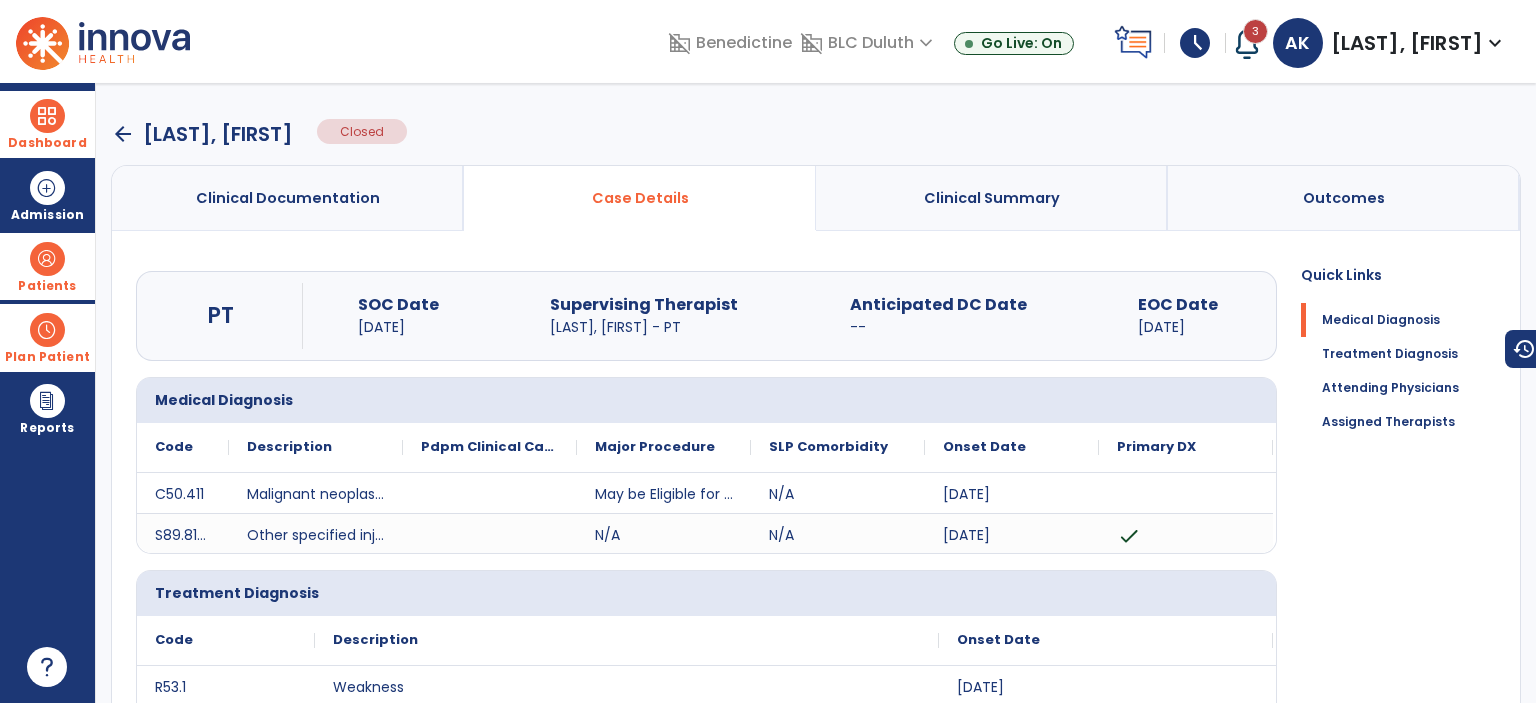 click on "arrow_back" at bounding box center (123, 134) 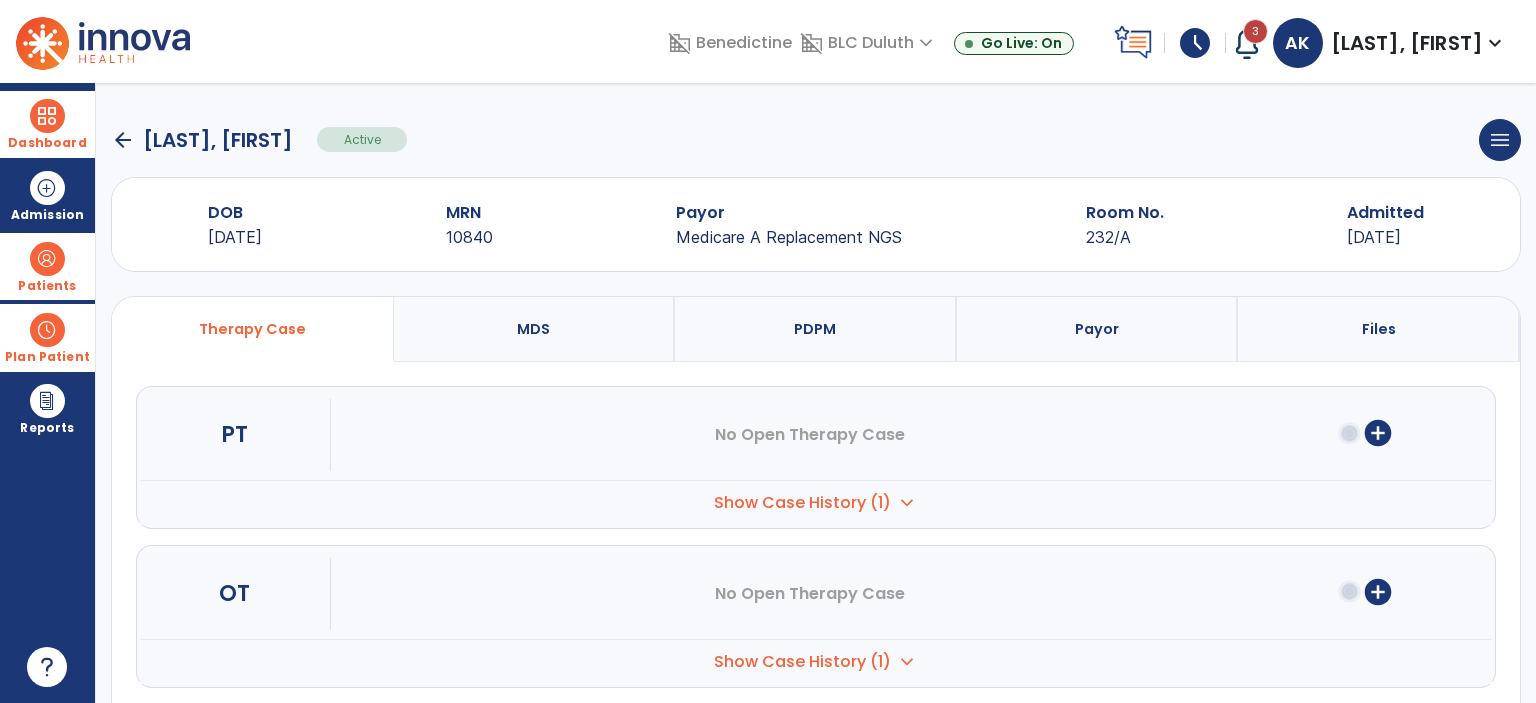 click on "Show Case History (1)" at bounding box center (802, 503) 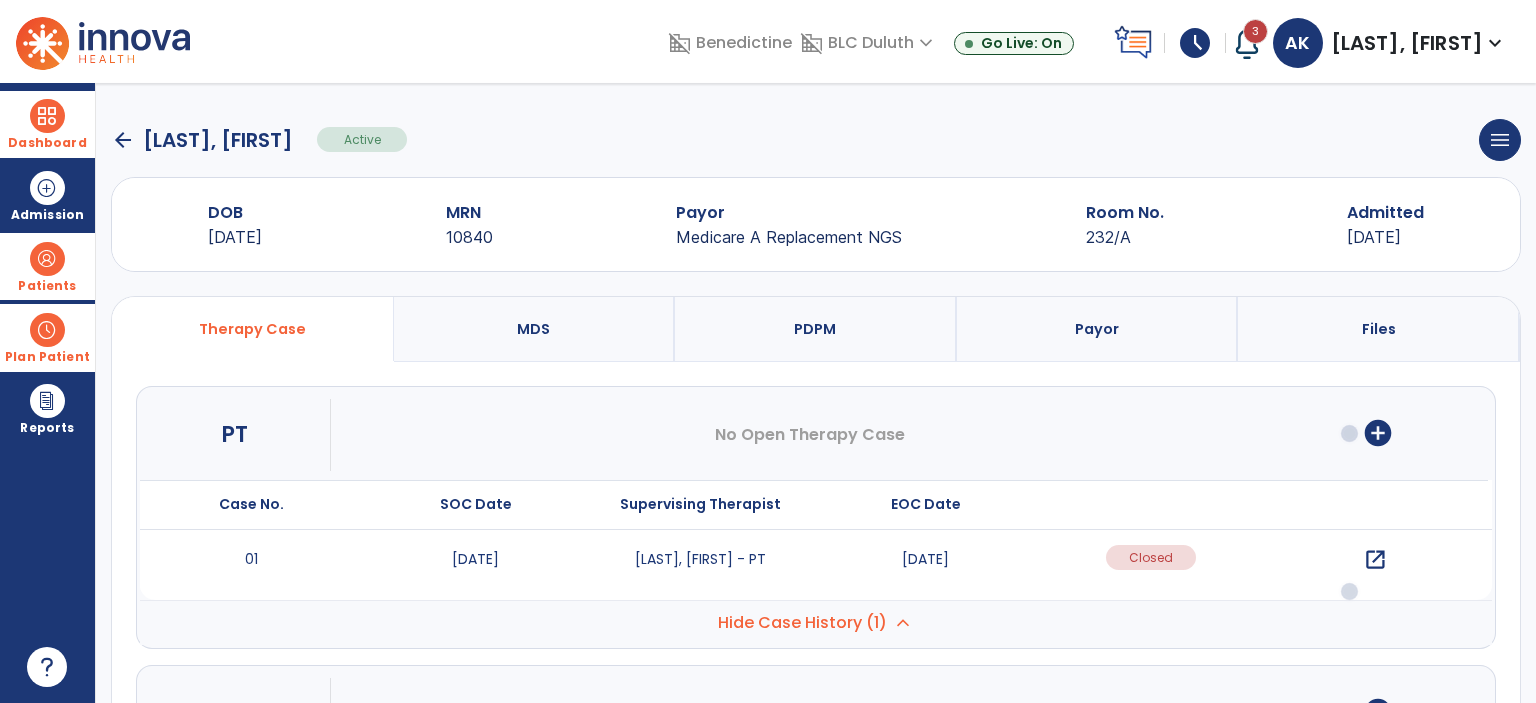 click on "open_in_new" at bounding box center [1375, 560] 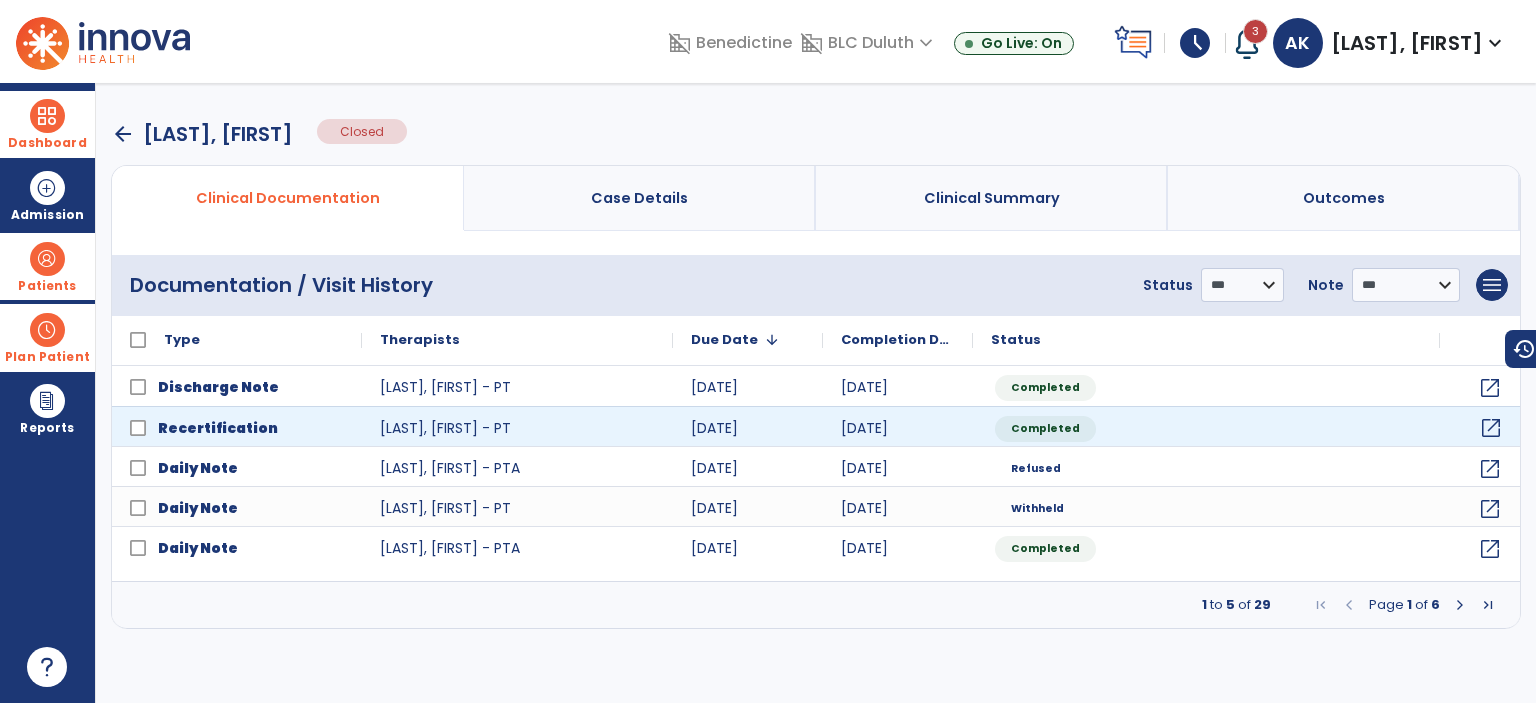 click on "open_in_new" 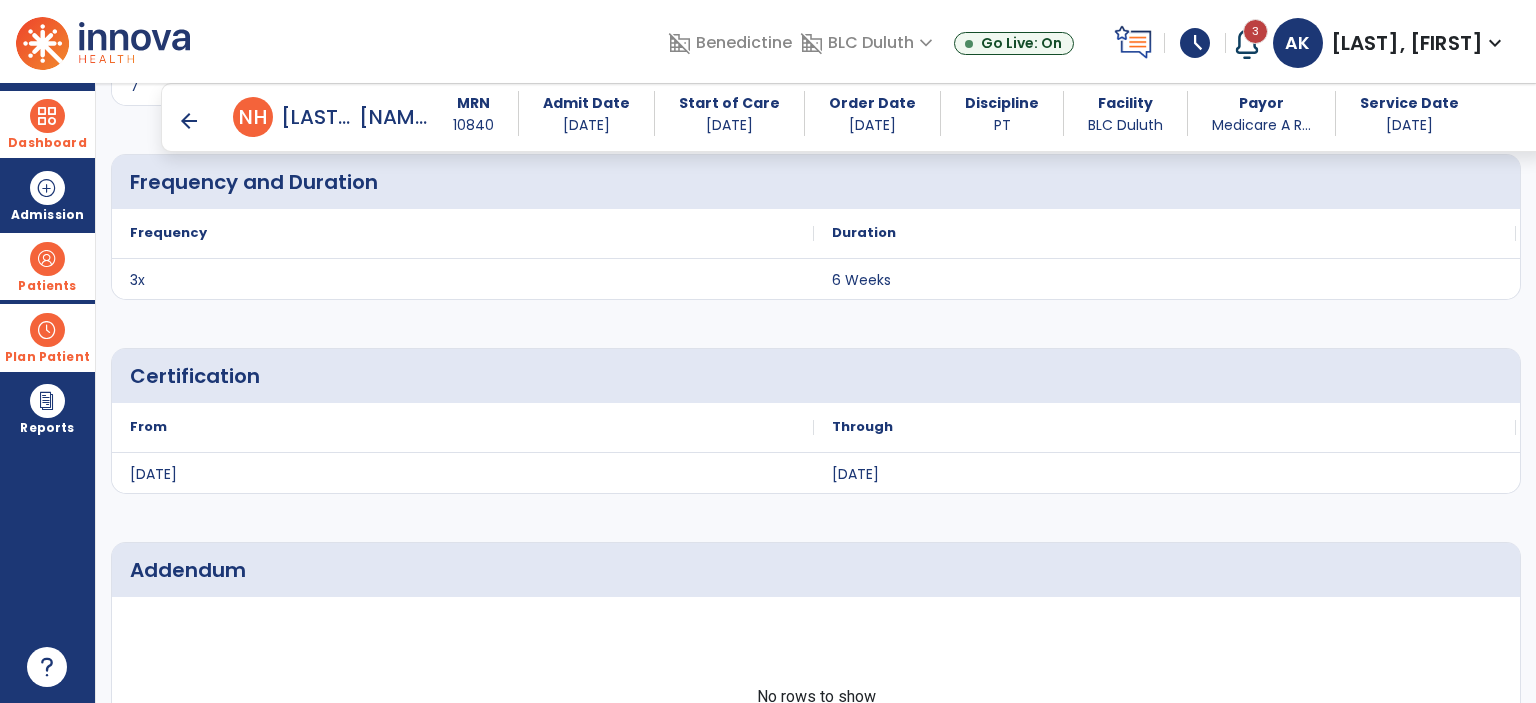 scroll, scrollTop: 5213, scrollLeft: 0, axis: vertical 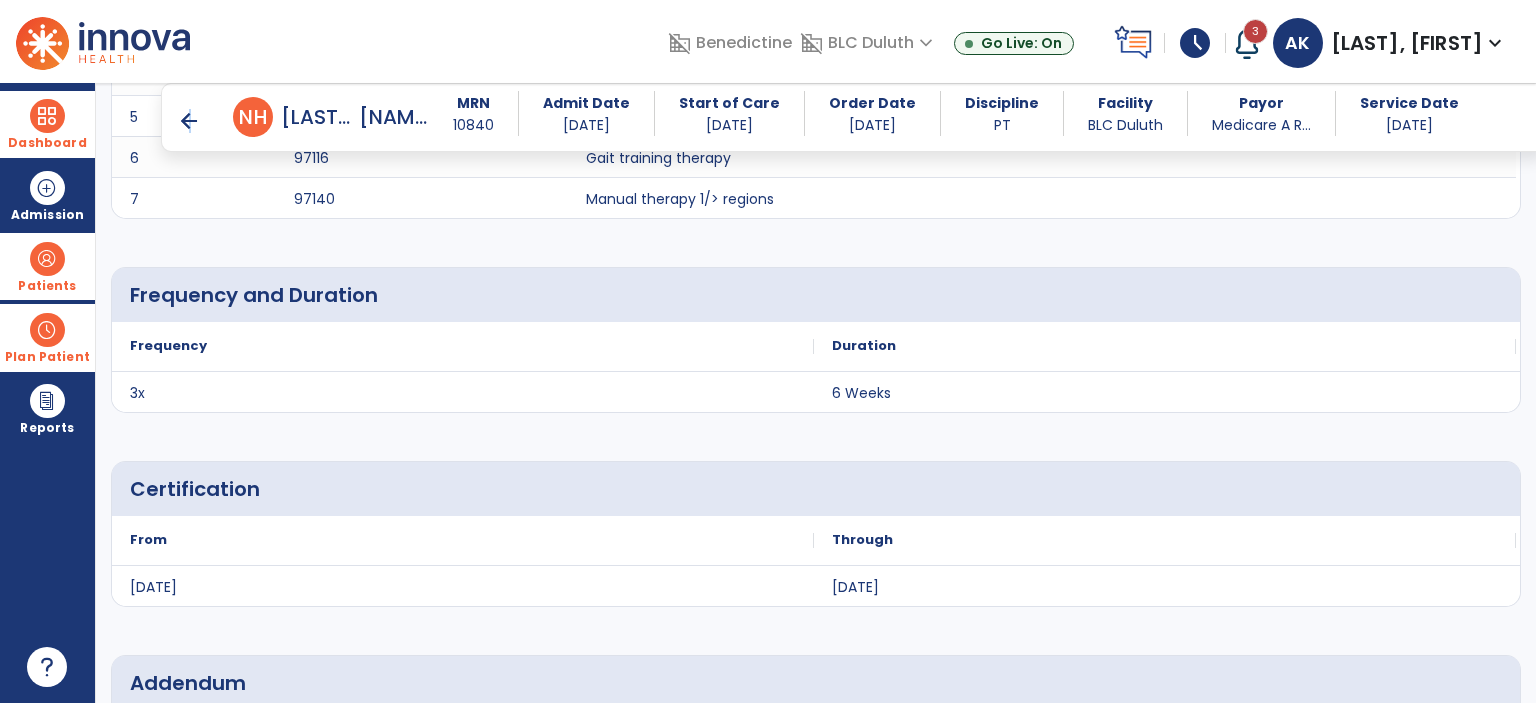 click on "arrow_back" at bounding box center [189, 121] 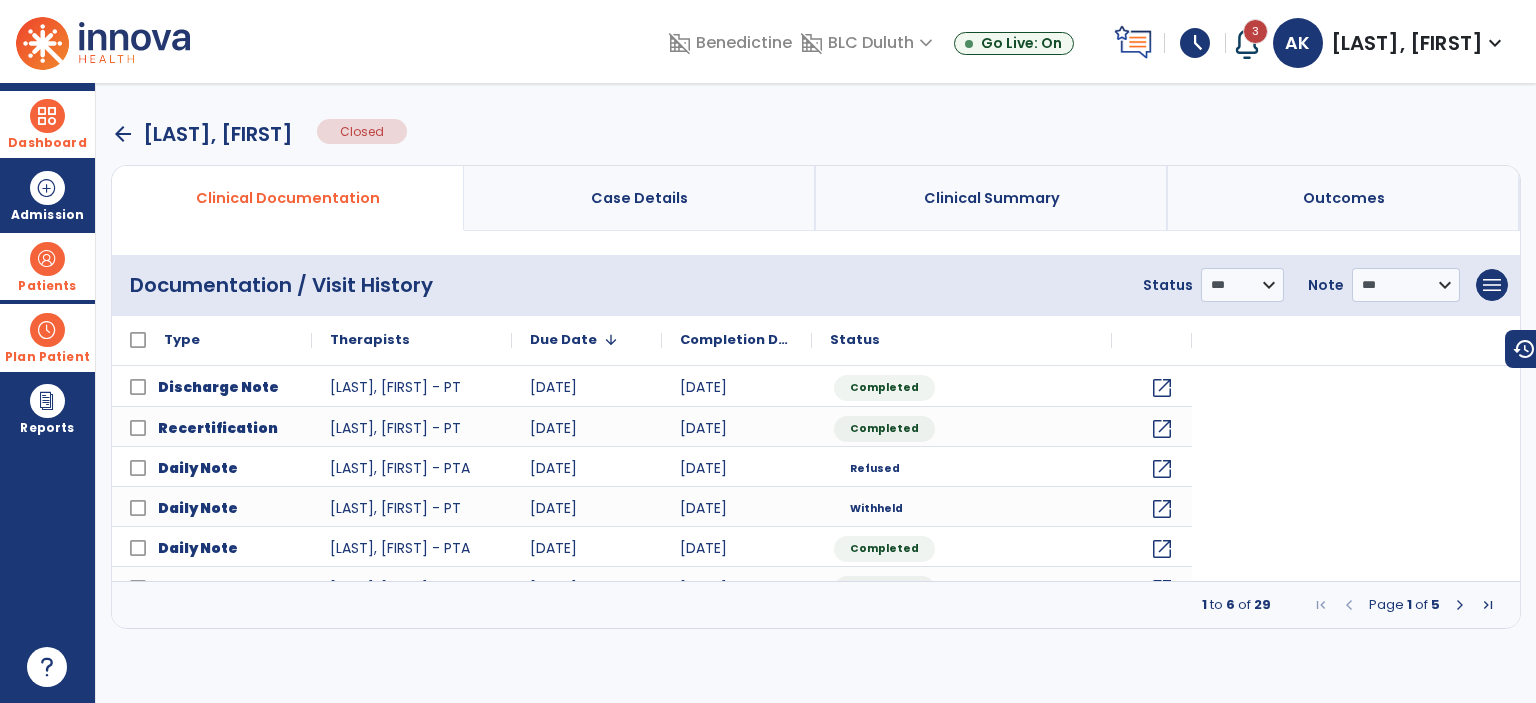 scroll, scrollTop: 0, scrollLeft: 0, axis: both 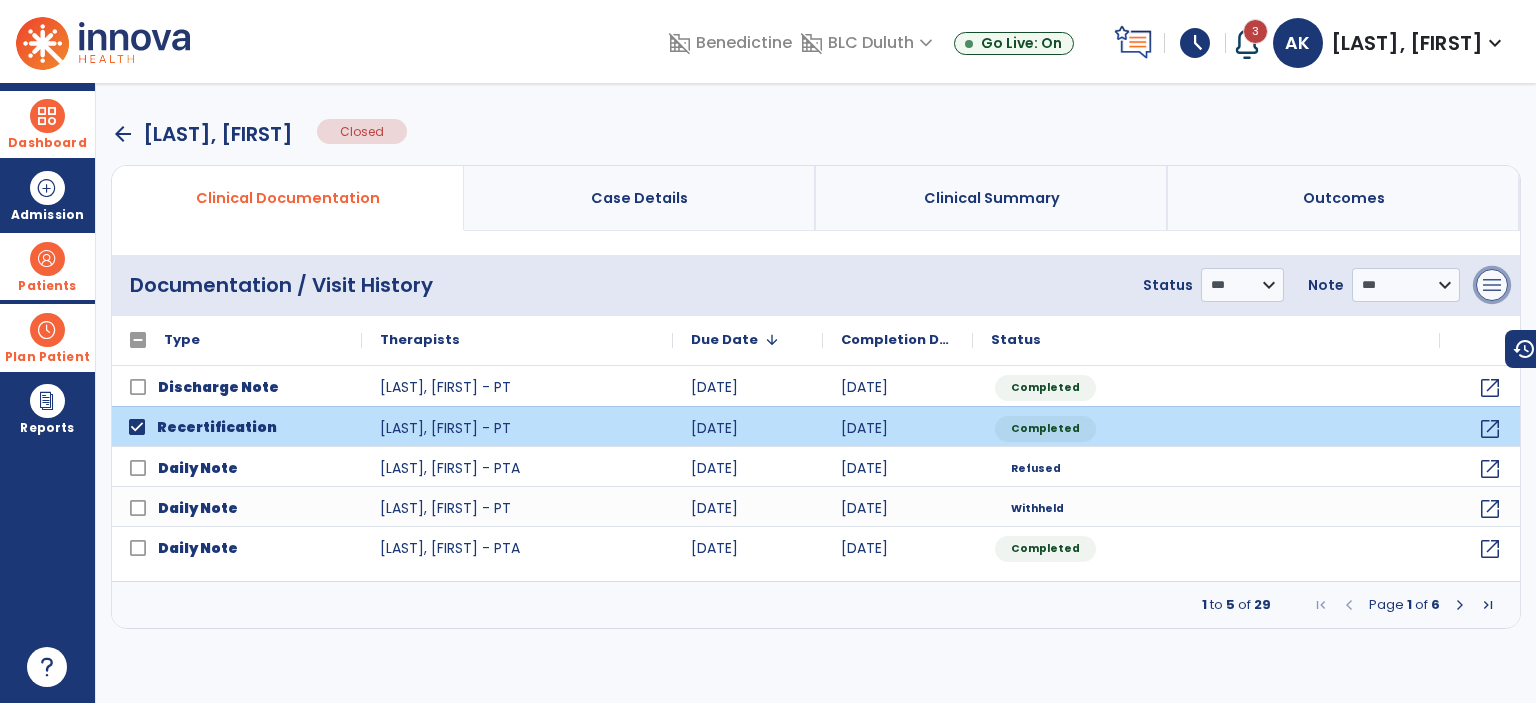 drag, startPoint x: 1501, startPoint y: 271, endPoint x: 1490, endPoint y: 272, distance: 11.045361 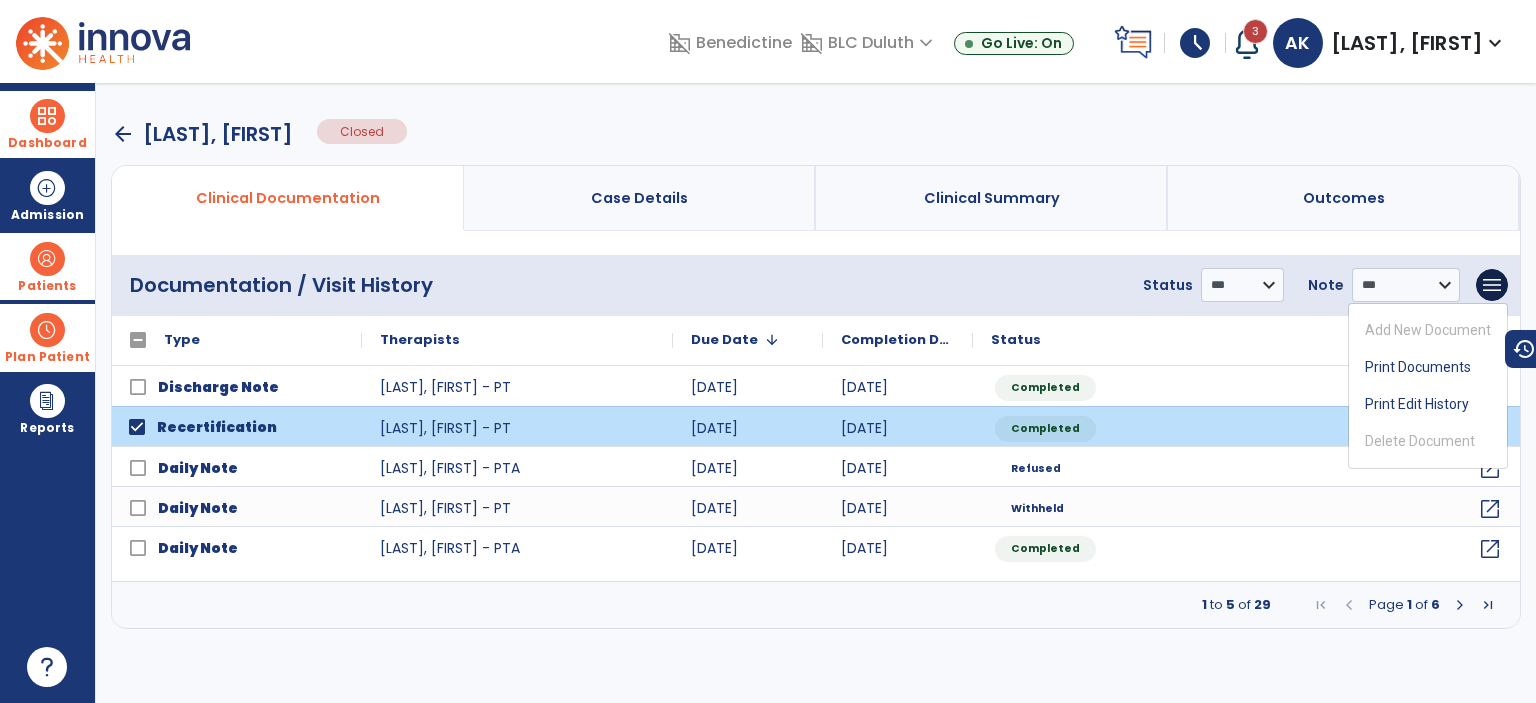 click on "**********" at bounding box center (816, 285) 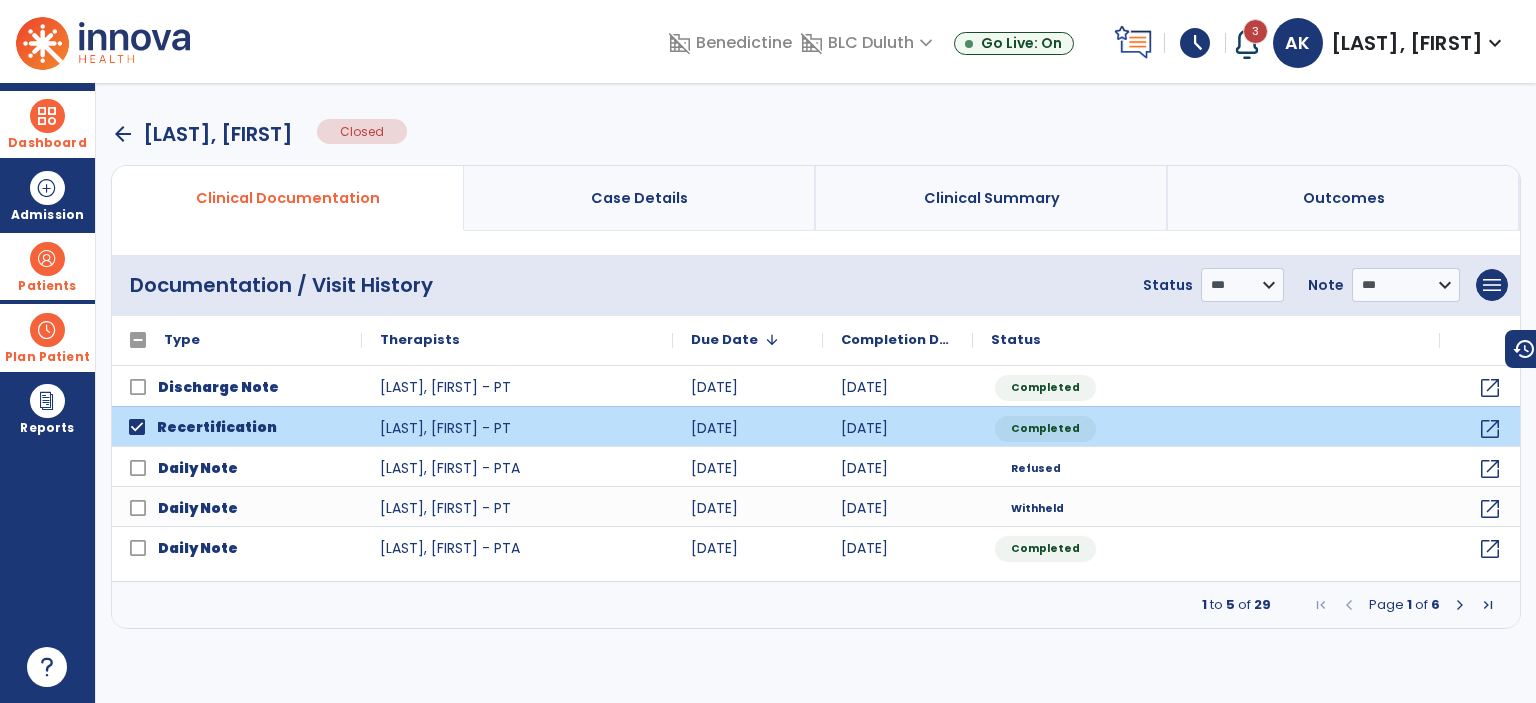 click on "Dashboard" at bounding box center (47, 143) 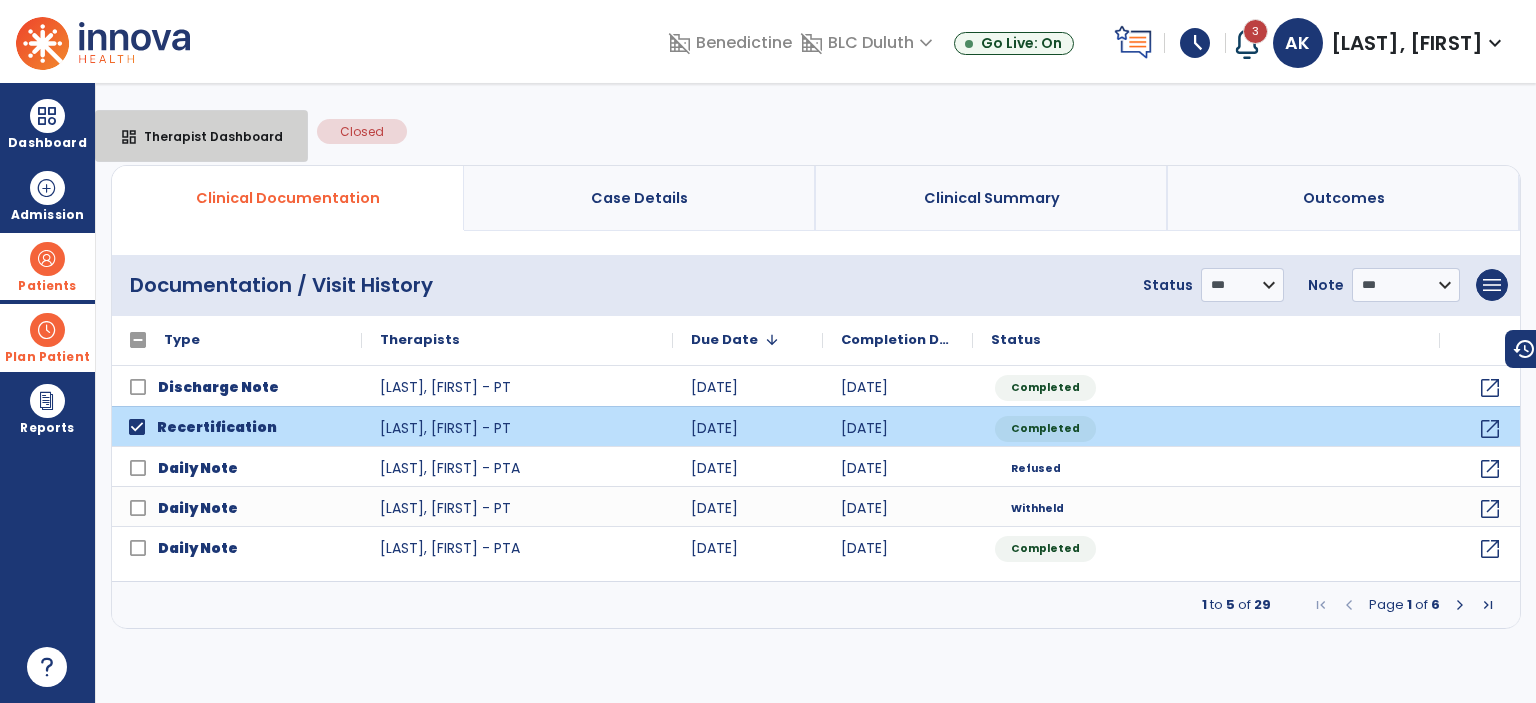 click on "Therapist Dashboard" at bounding box center (205, 136) 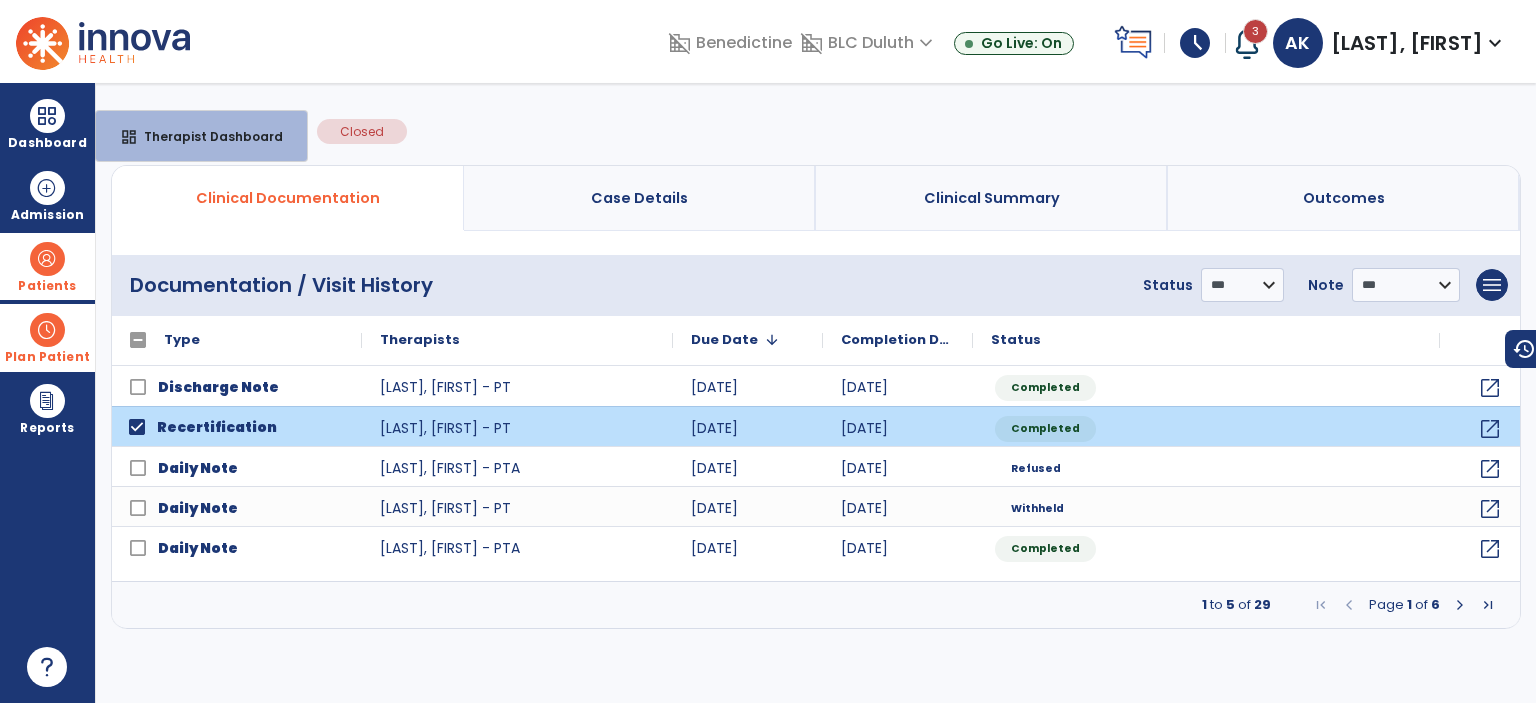 select on "****" 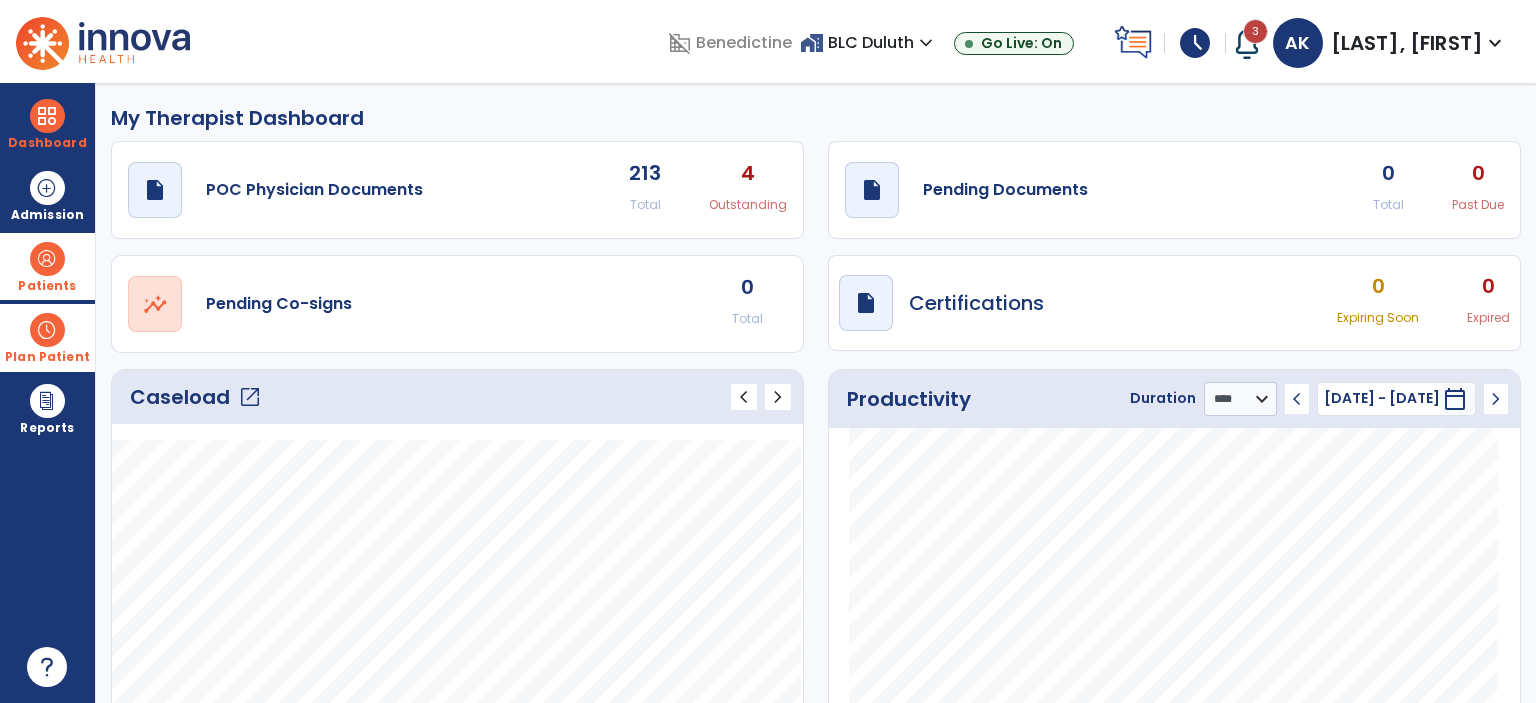drag, startPoint x: 63, startPoint y: 269, endPoint x: 102, endPoint y: 267, distance: 39.051247 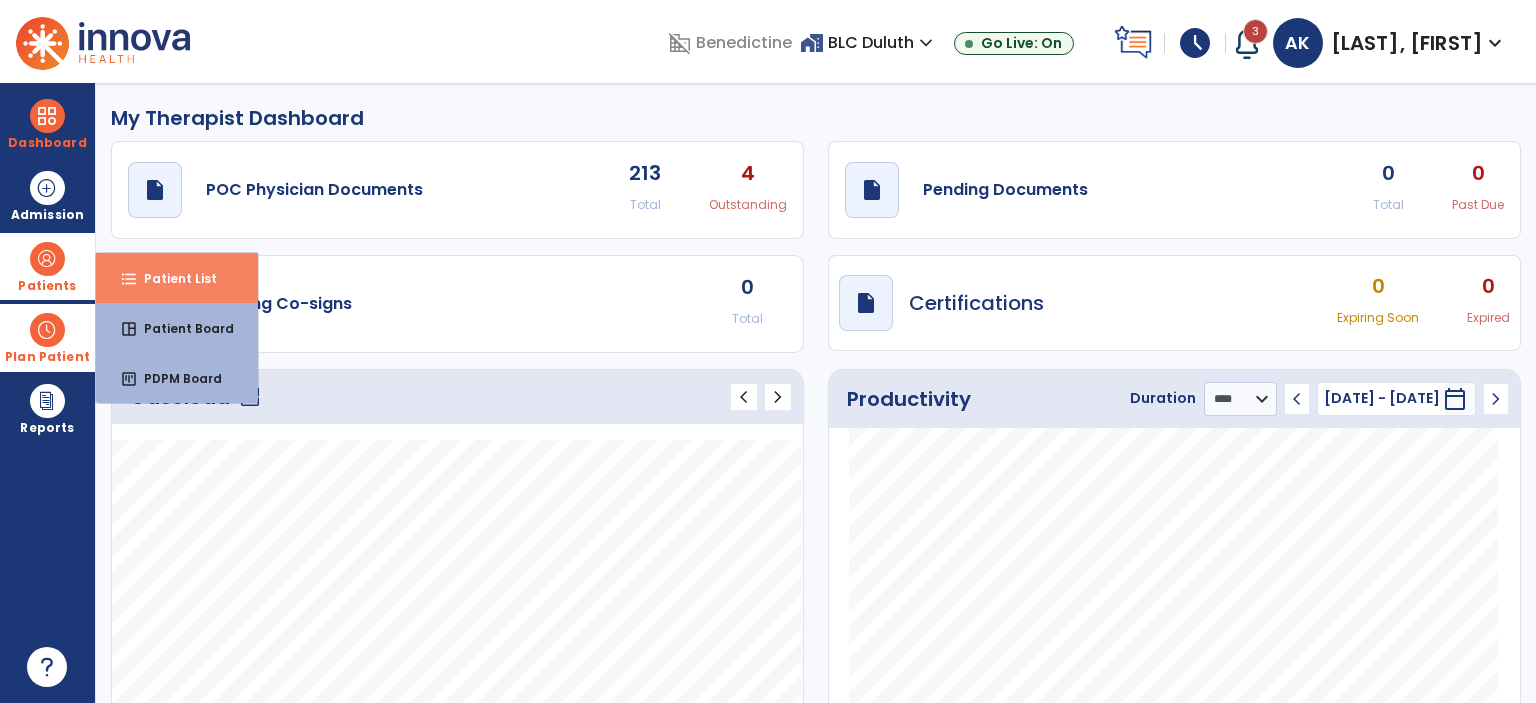 click on "Patient List" at bounding box center [172, 278] 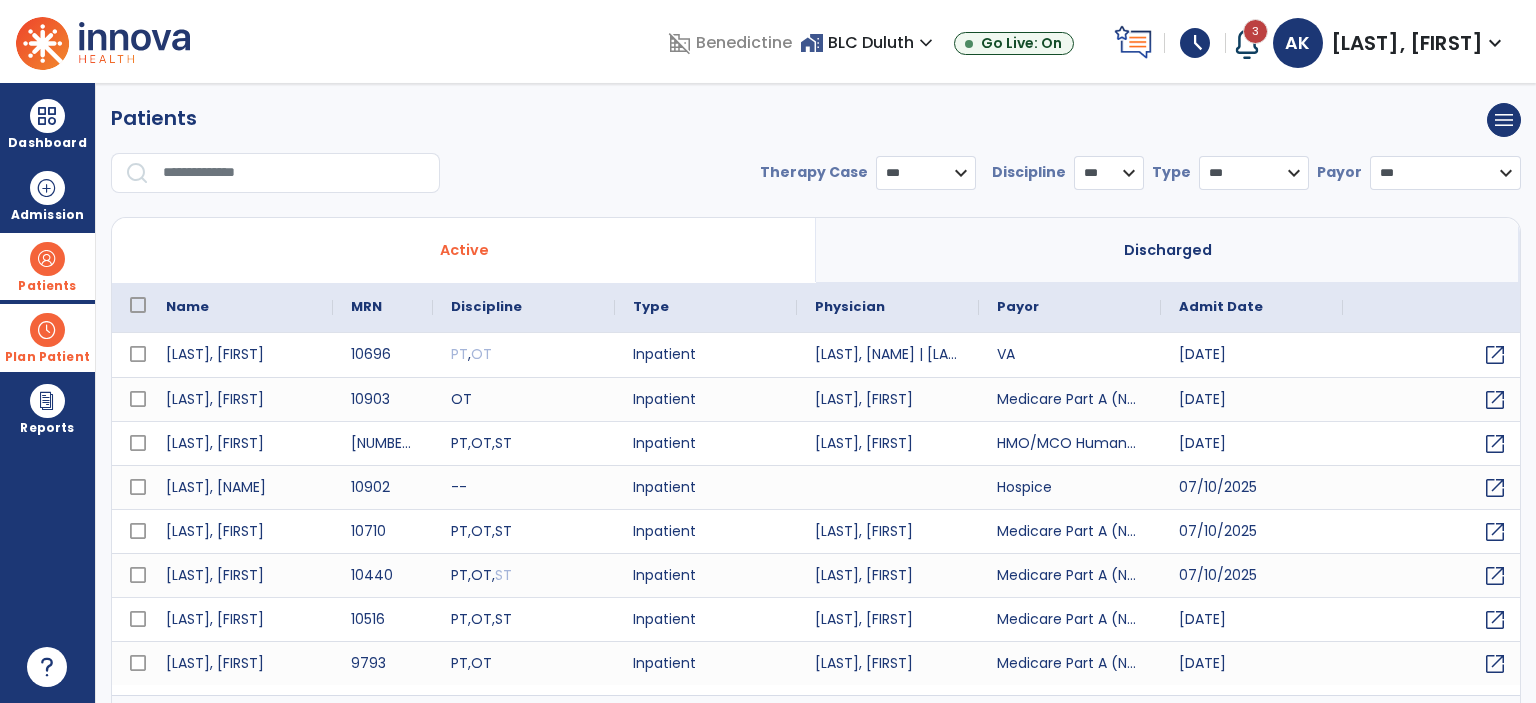 select on "***" 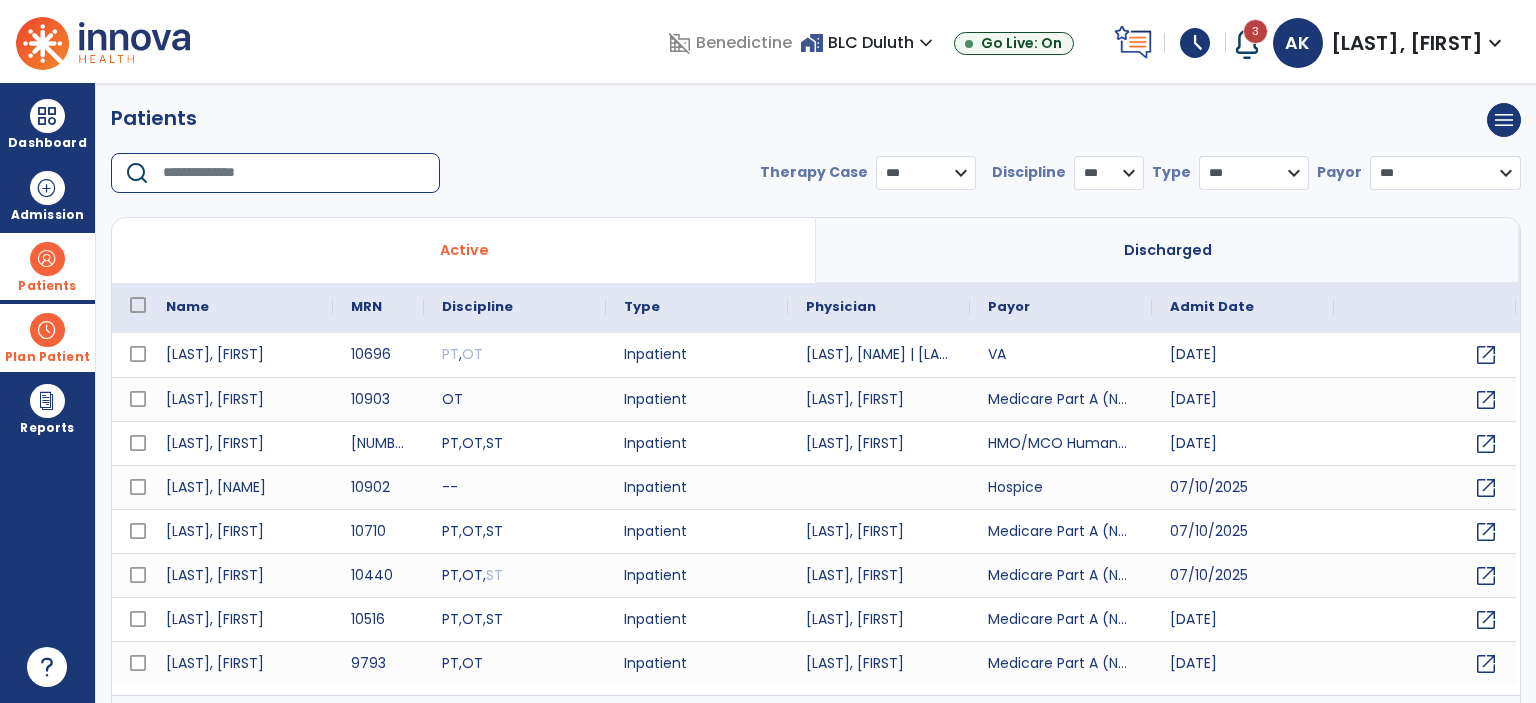 click at bounding box center [294, 173] 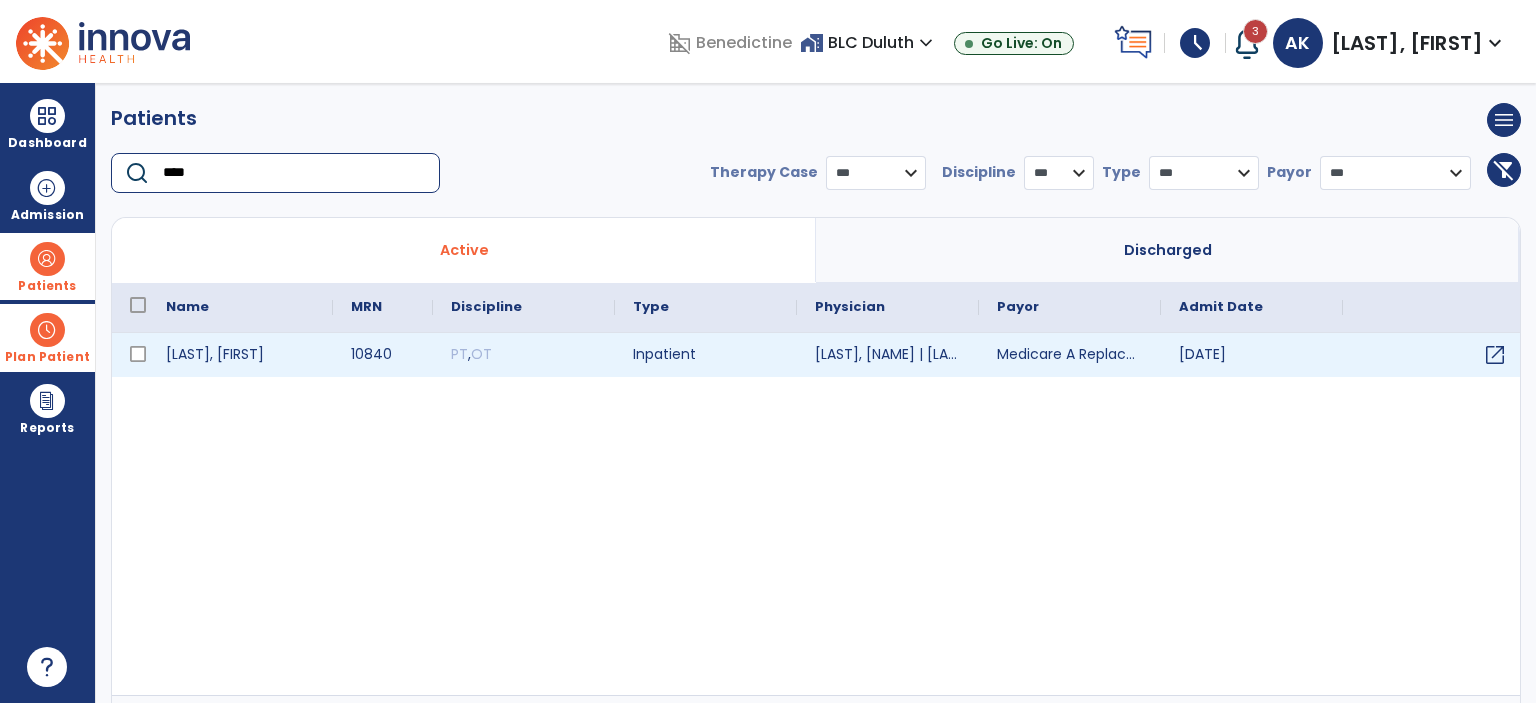 type on "****" 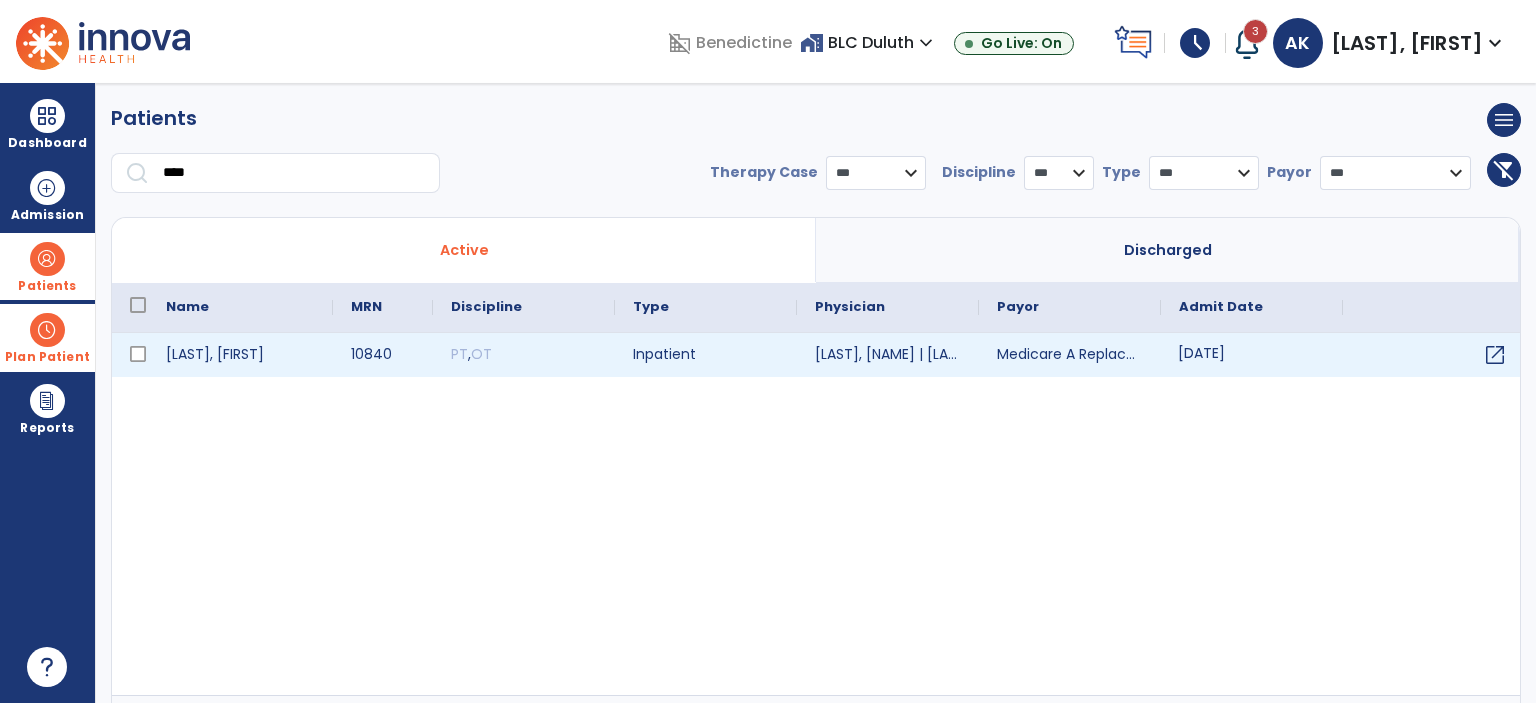 click on "[DATE]" at bounding box center (1252, 355) 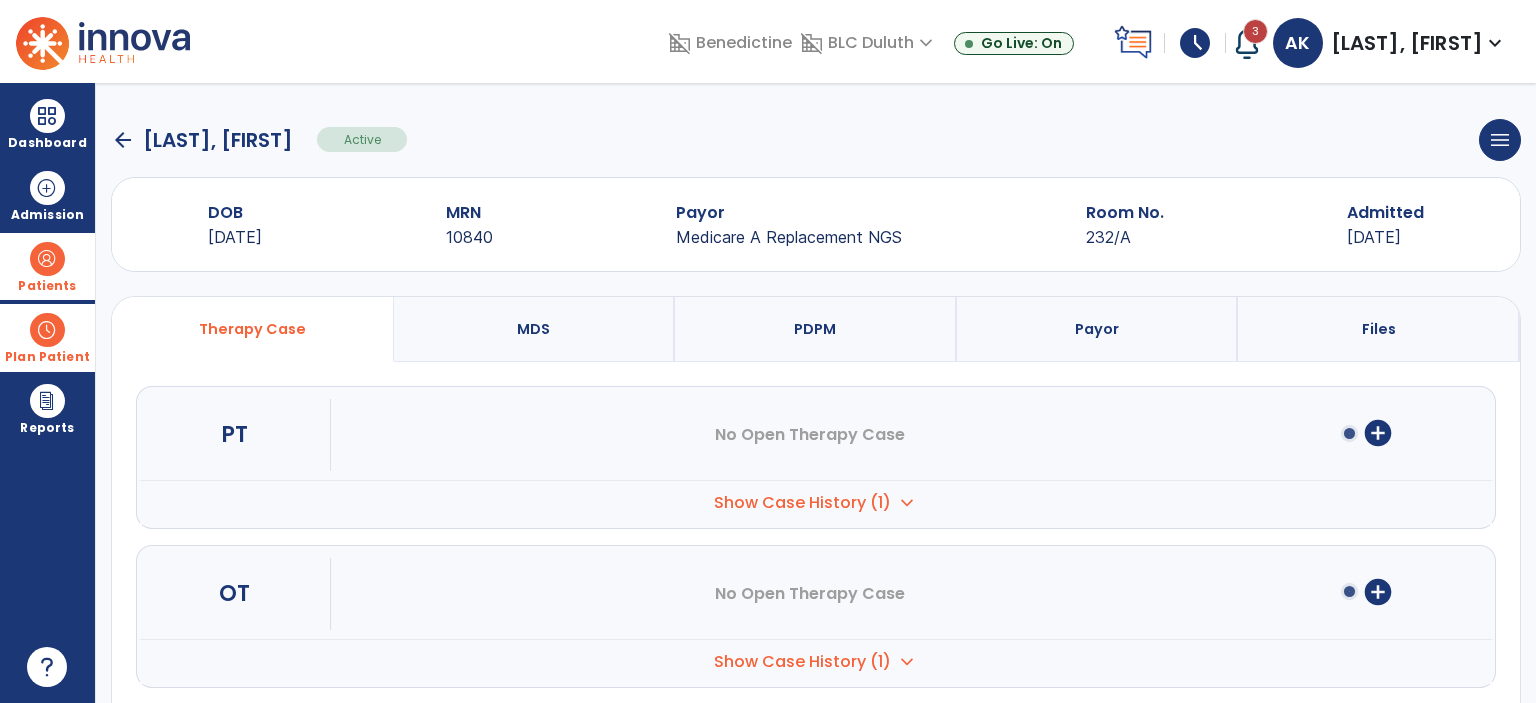click on "Show Case History (1)" at bounding box center (802, 503) 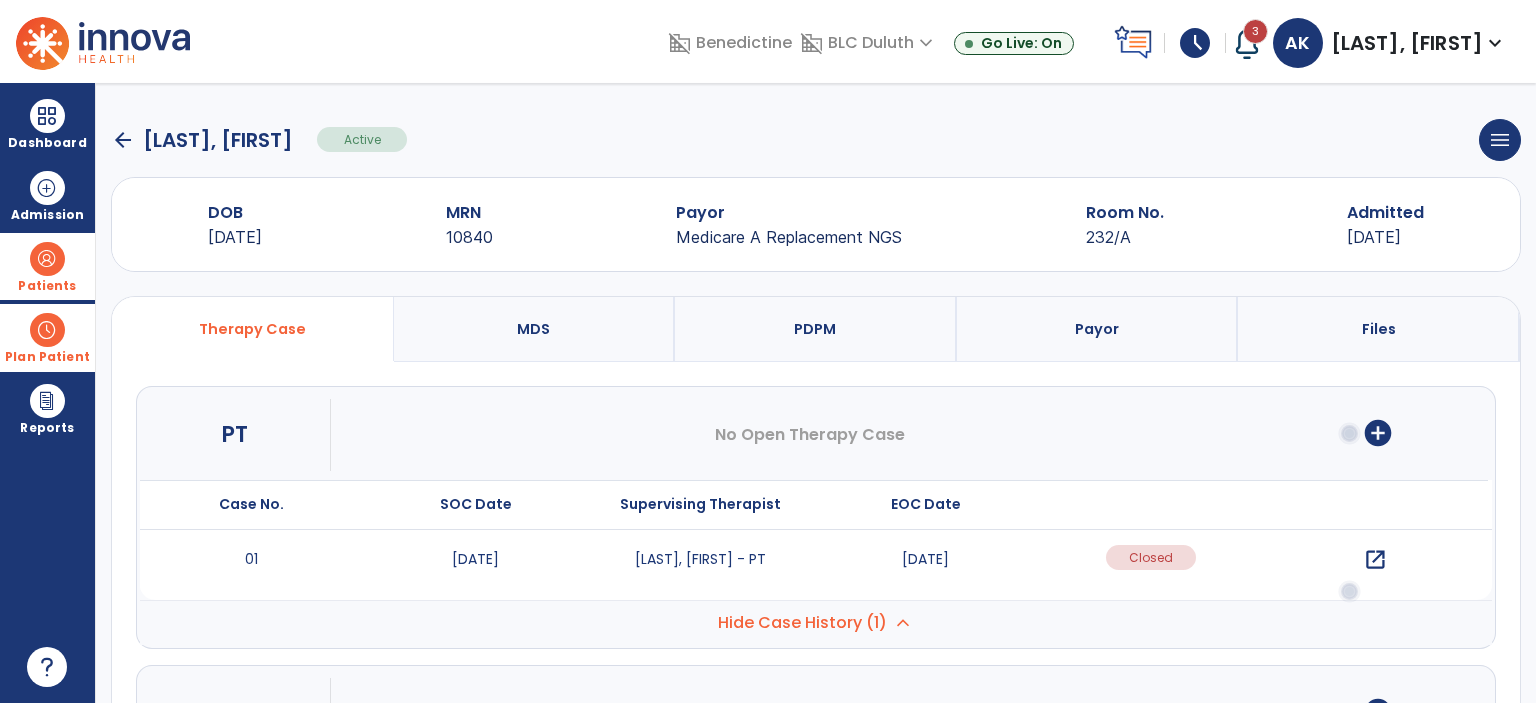 click on "open_in_new" at bounding box center [1375, 560] 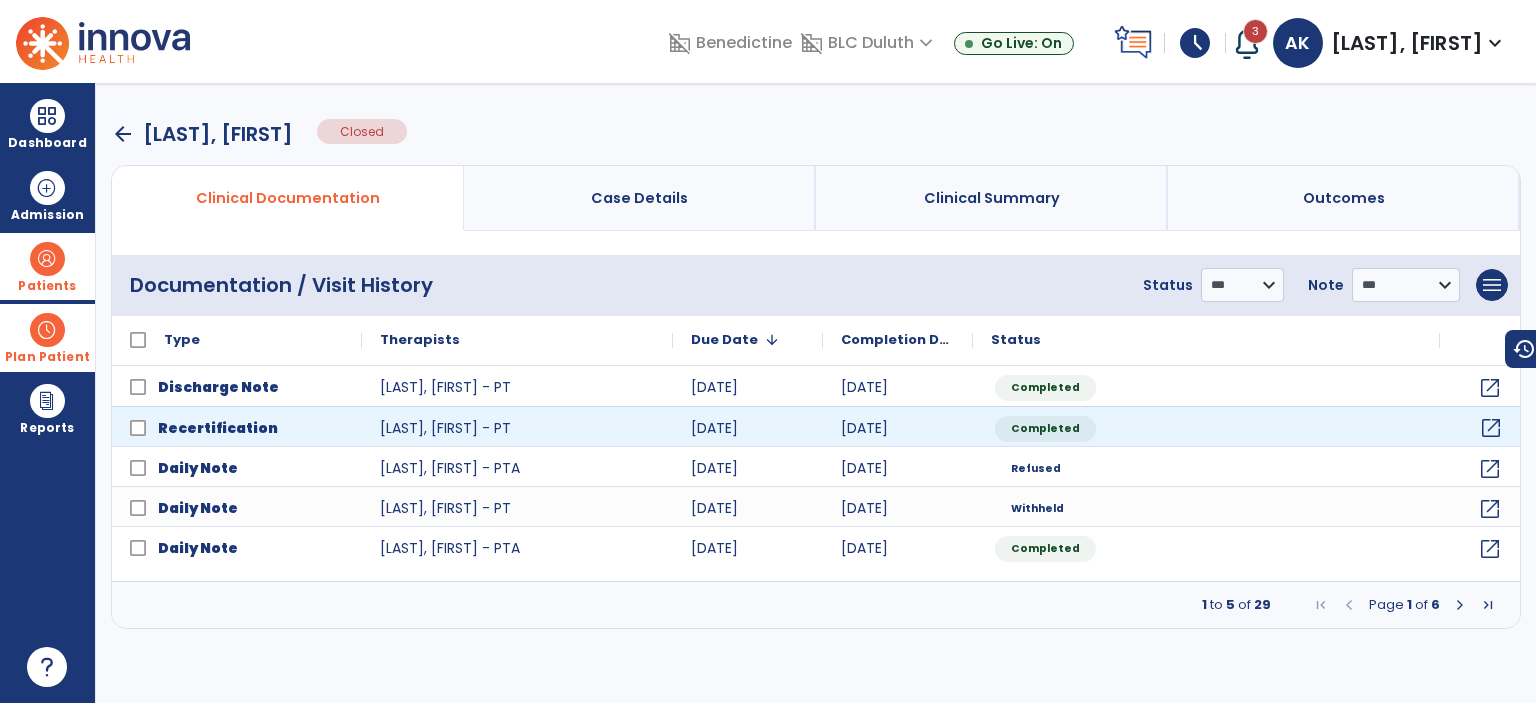 click on "open_in_new" 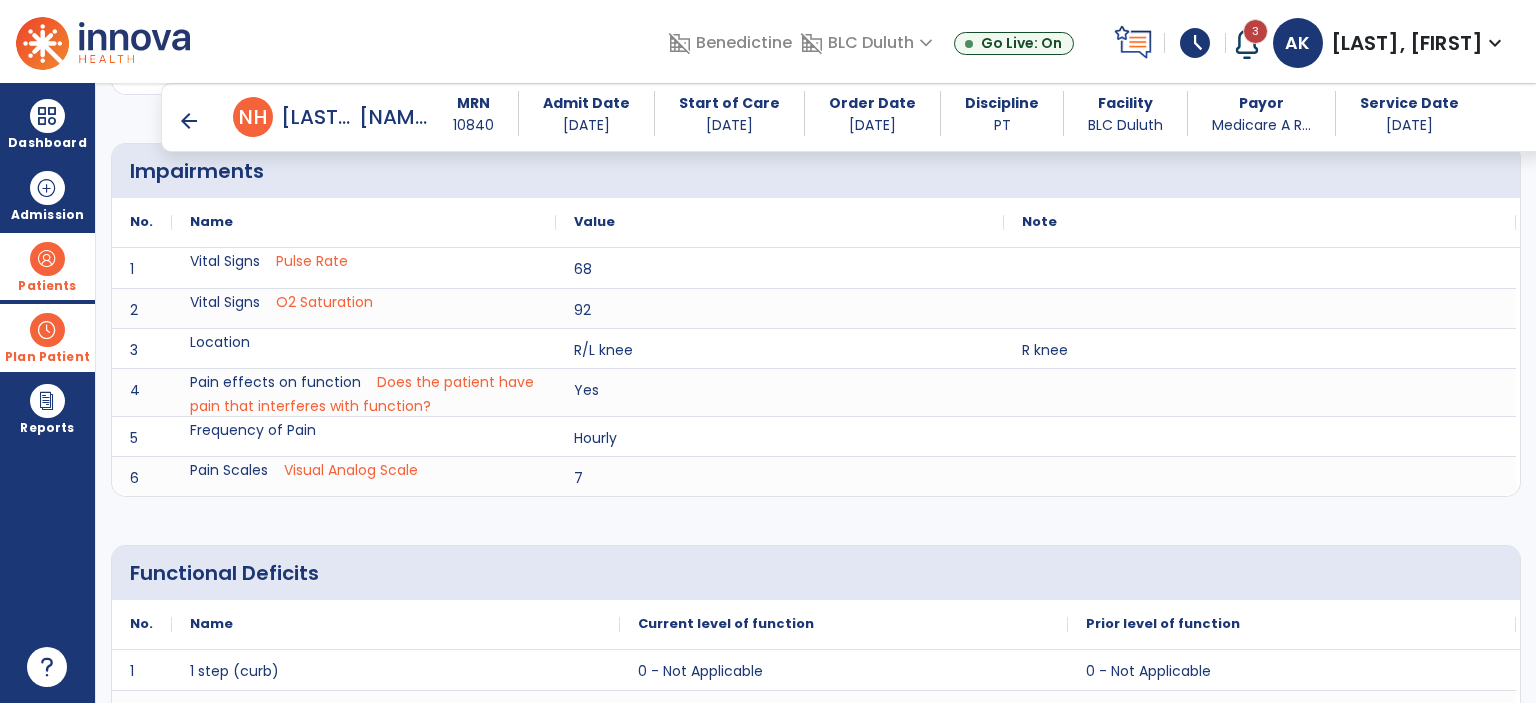 scroll, scrollTop: 79, scrollLeft: 0, axis: vertical 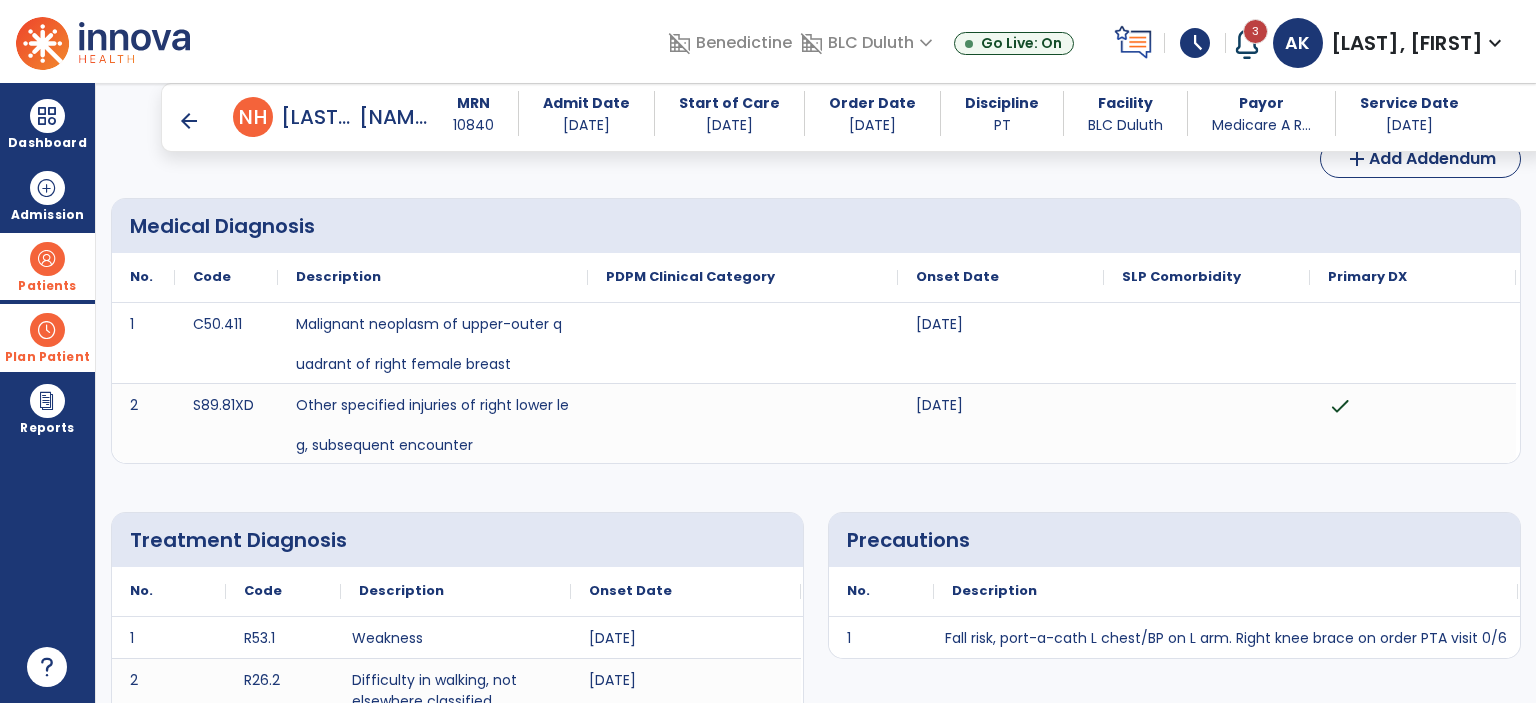 click on "arrow_back" at bounding box center [189, 121] 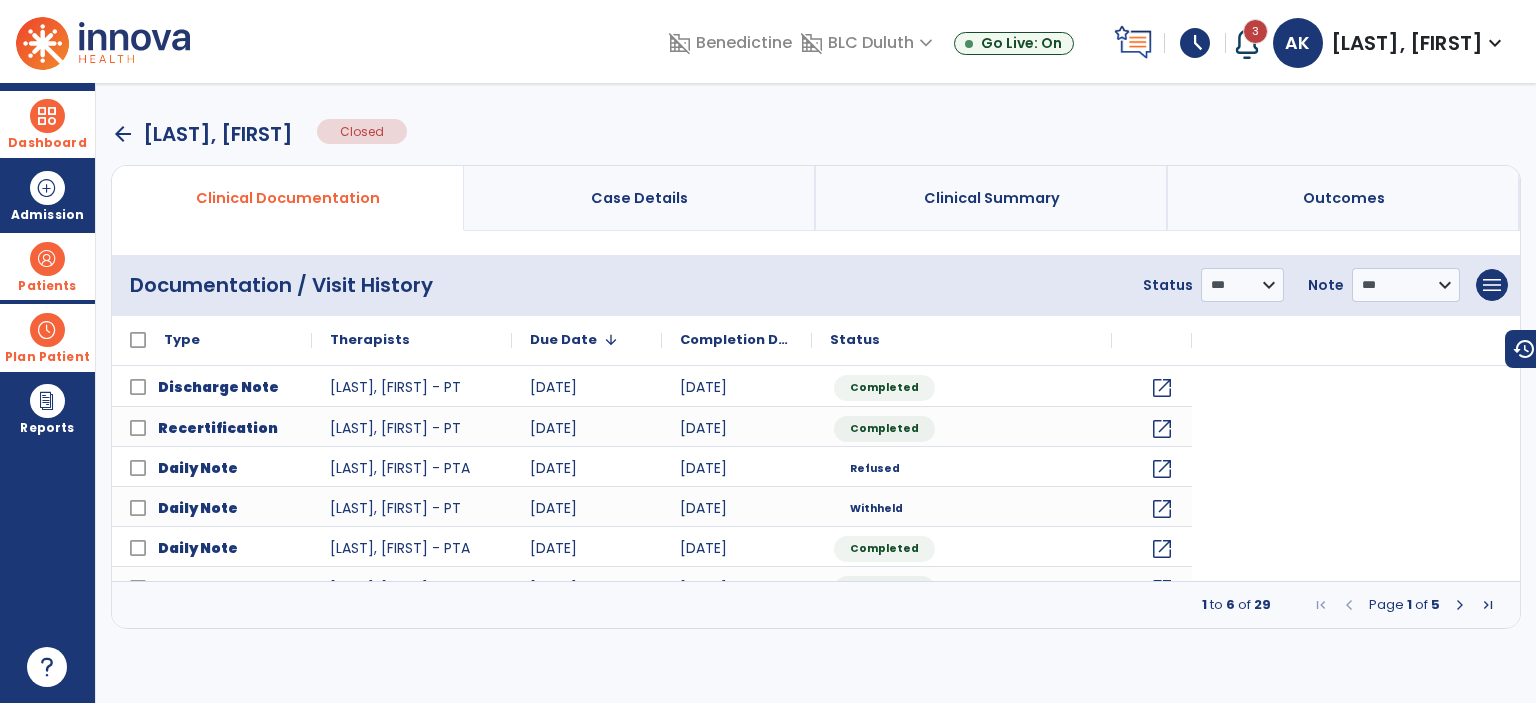 scroll, scrollTop: 0, scrollLeft: 0, axis: both 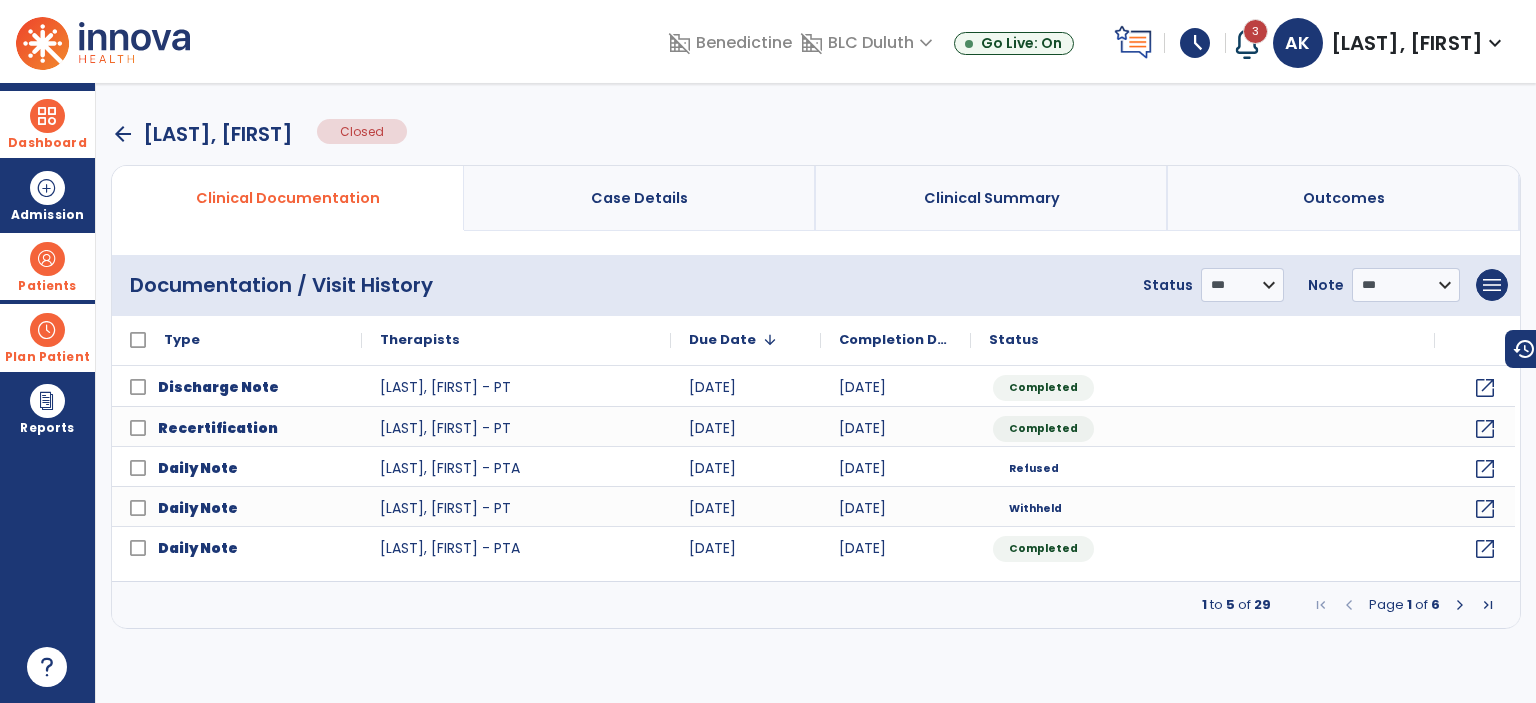 drag, startPoint x: 18, startPoint y: 93, endPoint x: 34, endPoint y: 104, distance: 19.416489 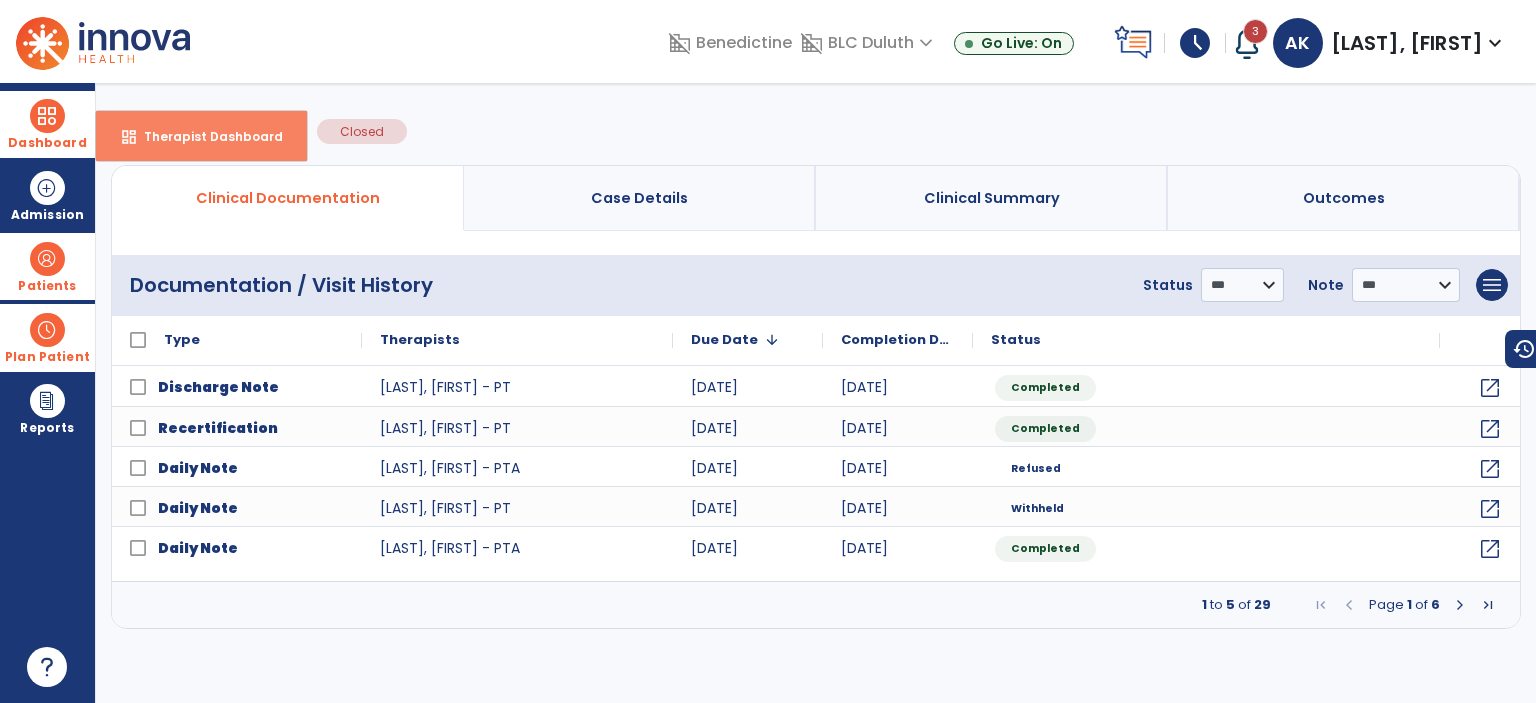 click on "dashboard" at bounding box center [129, 137] 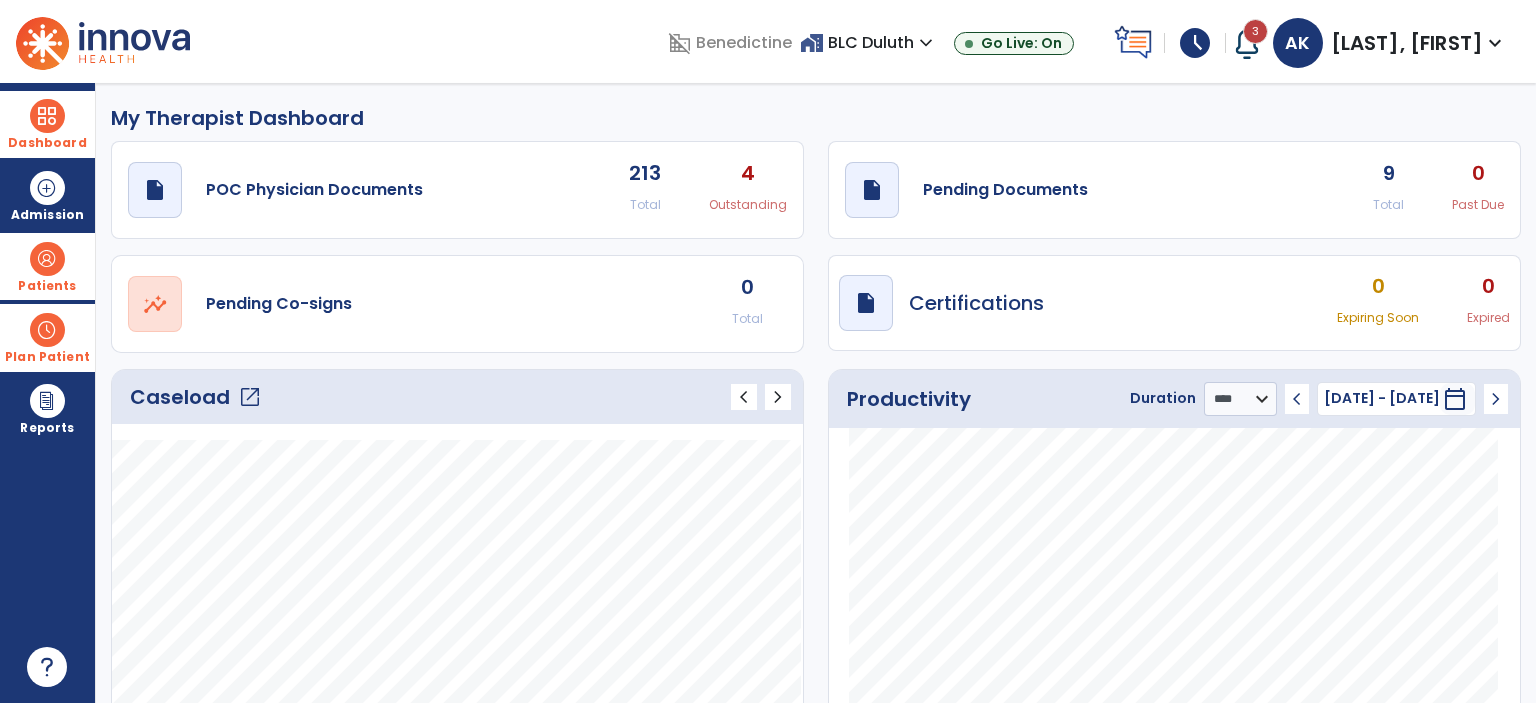 click at bounding box center (47, 259) 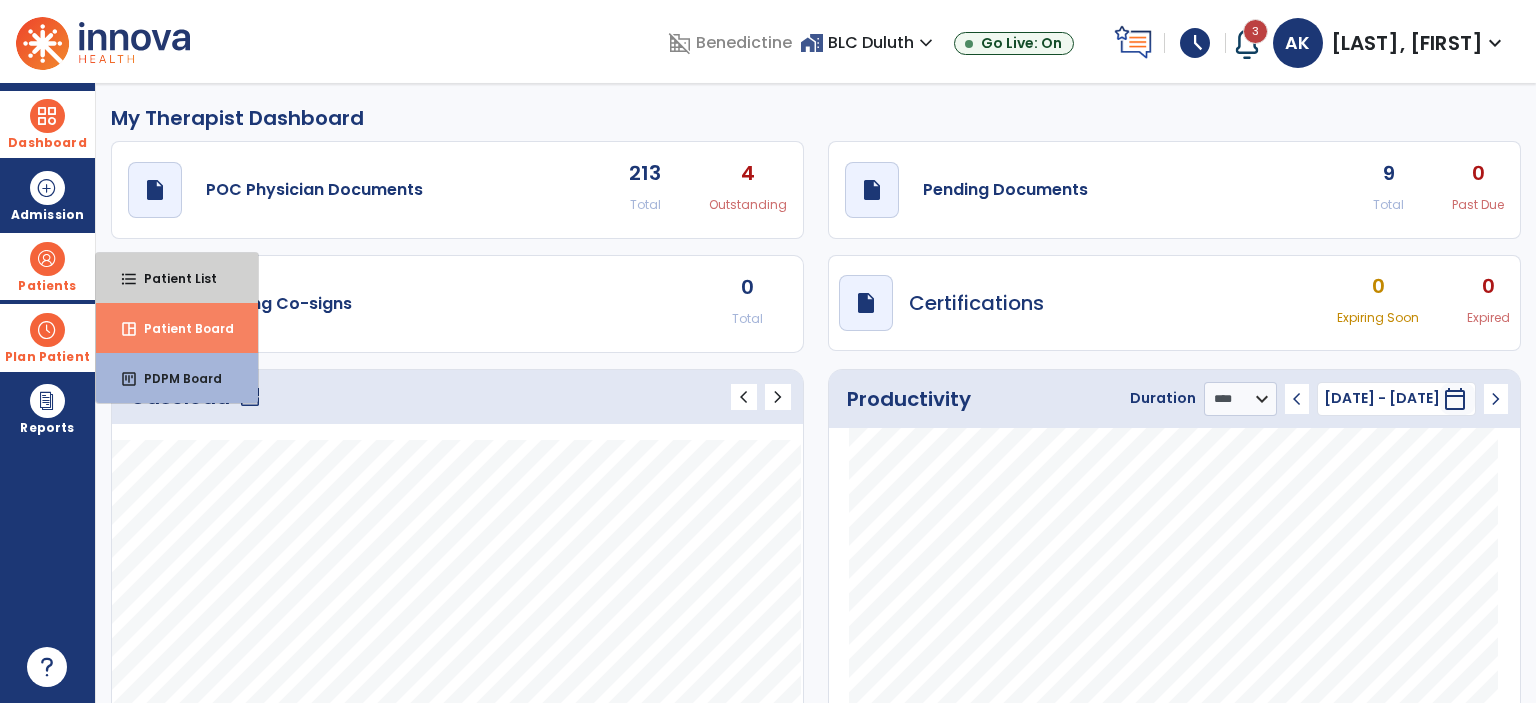 drag, startPoint x: 116, startPoint y: 288, endPoint x: 223, endPoint y: 319, distance: 111.40018 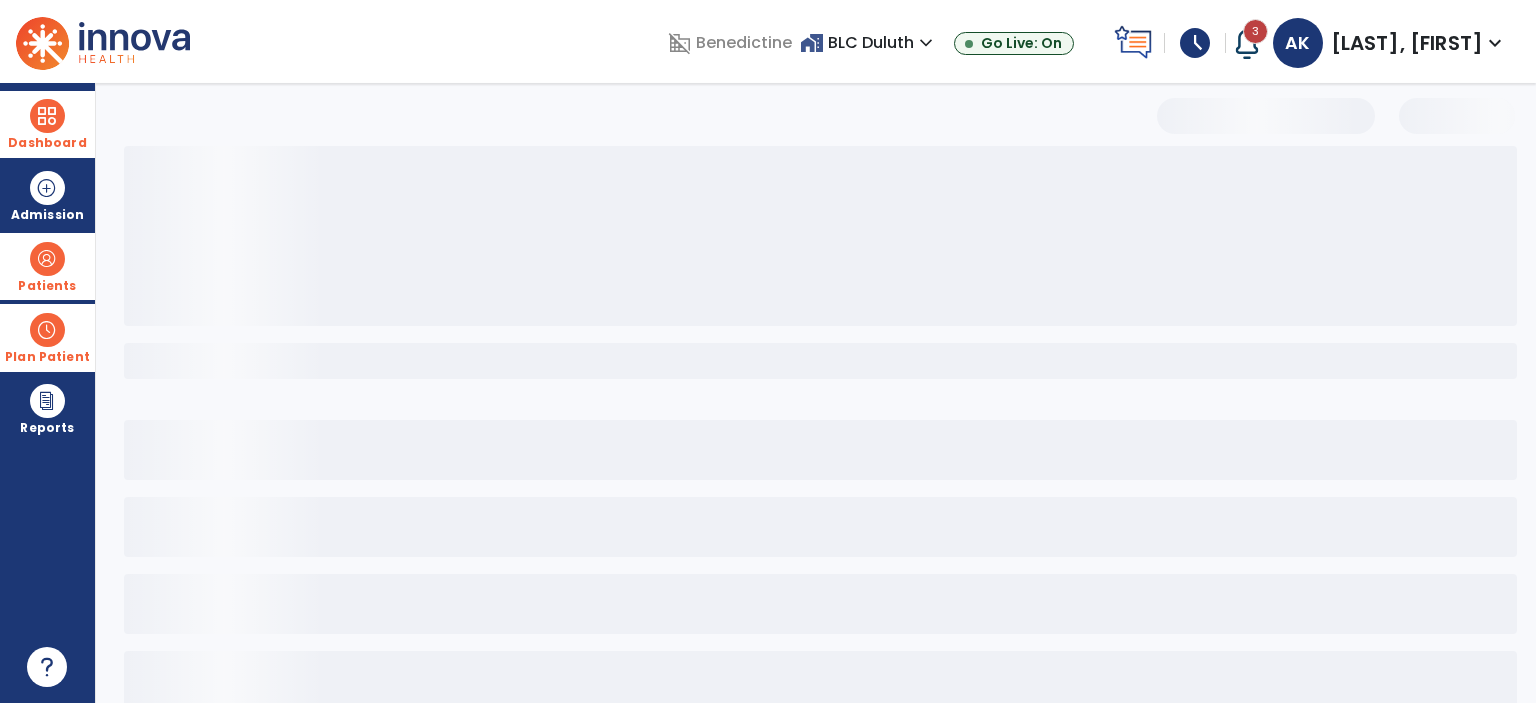 select on "***" 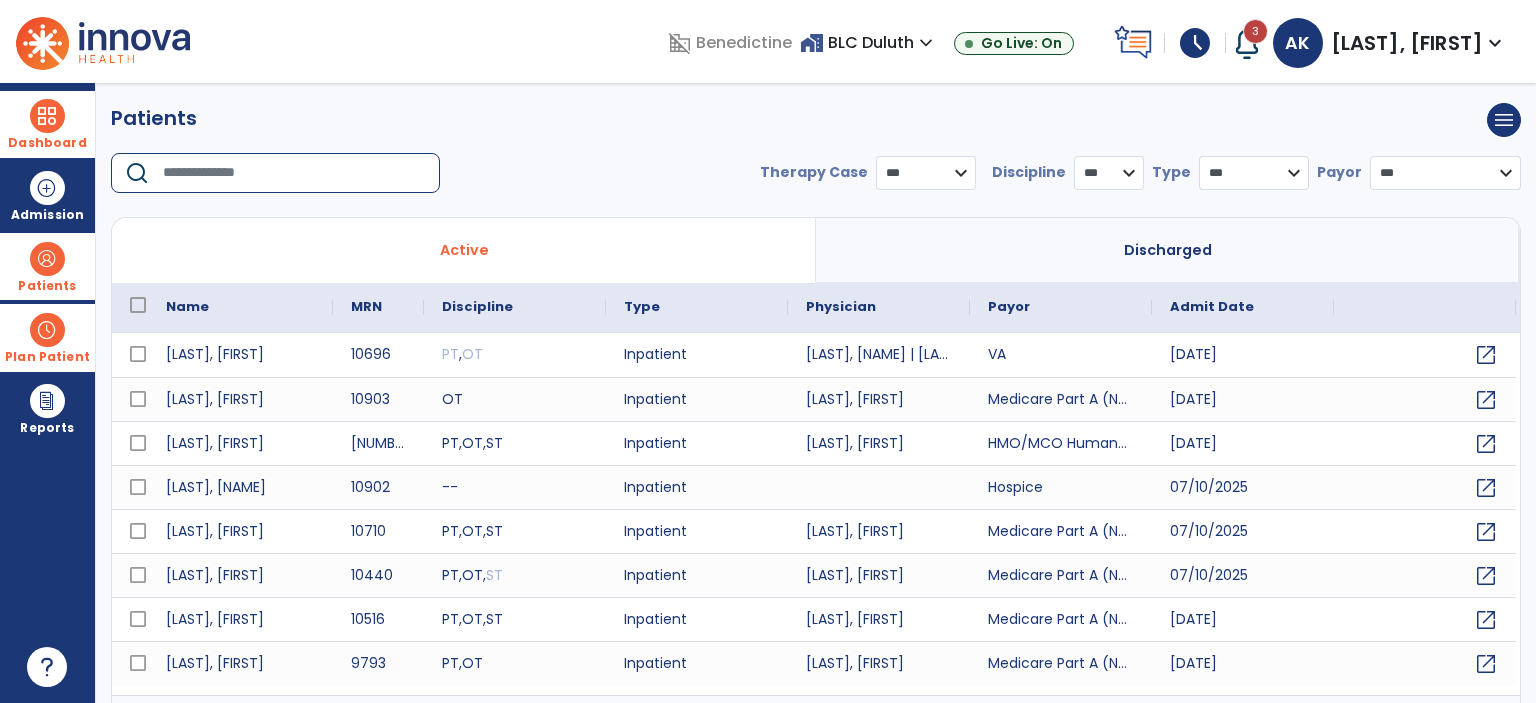 click at bounding box center (294, 173) 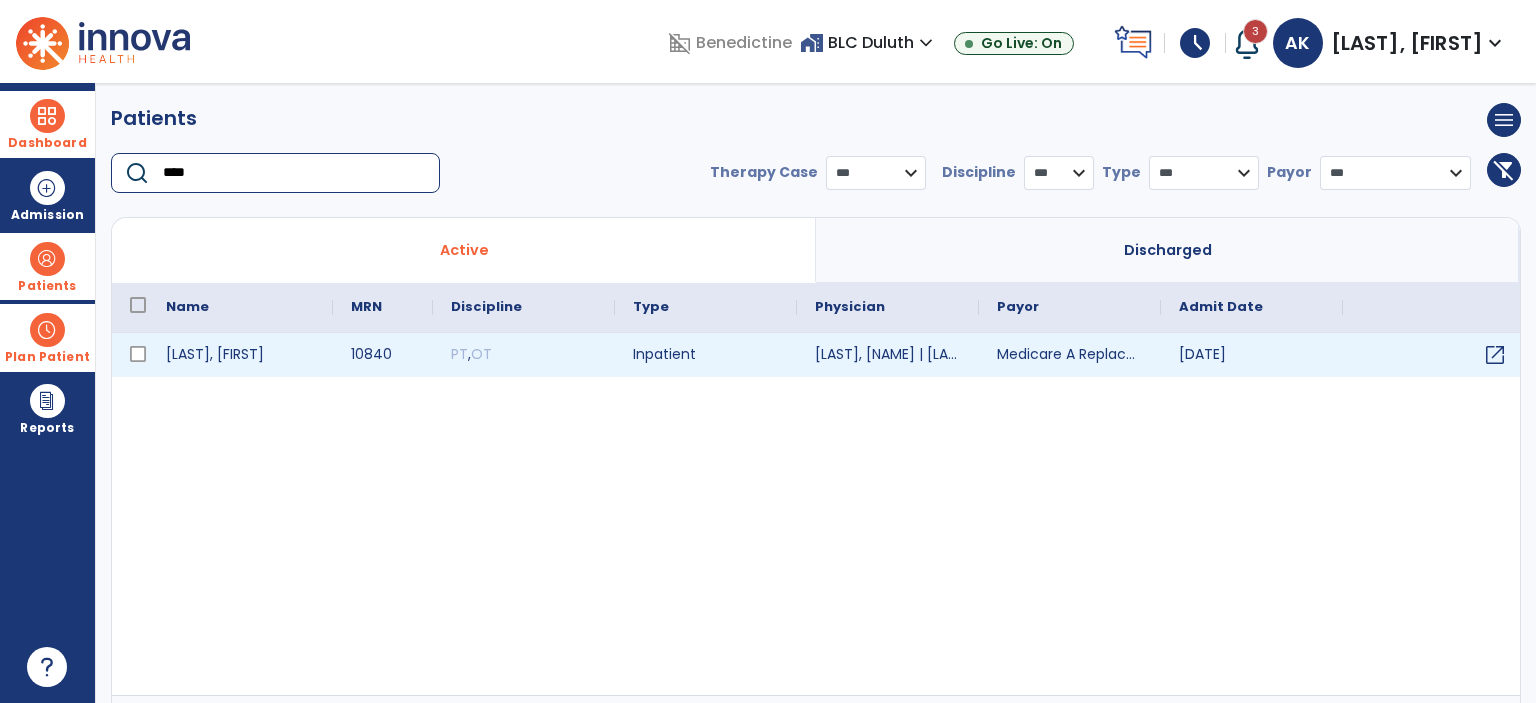 type on "****" 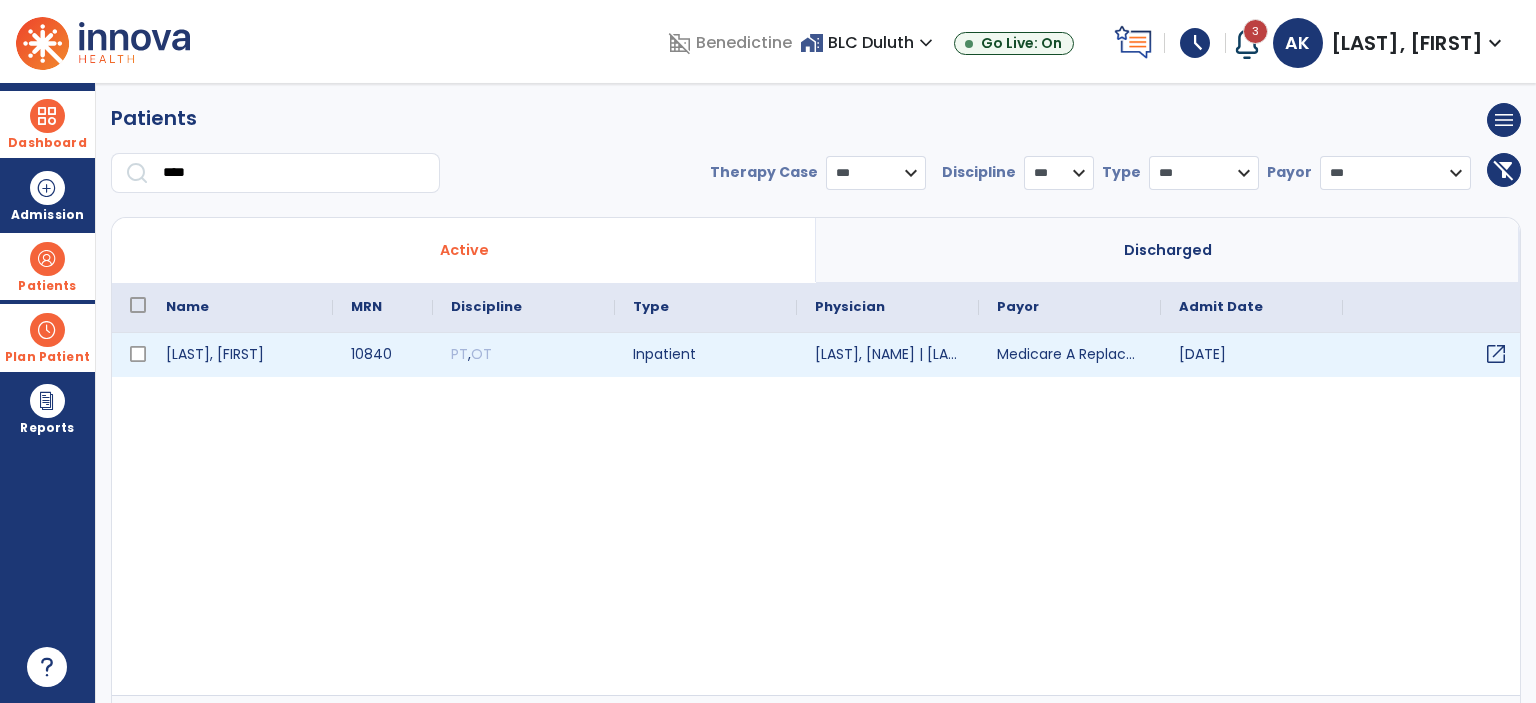 click on "open_in_new" at bounding box center (1496, 354) 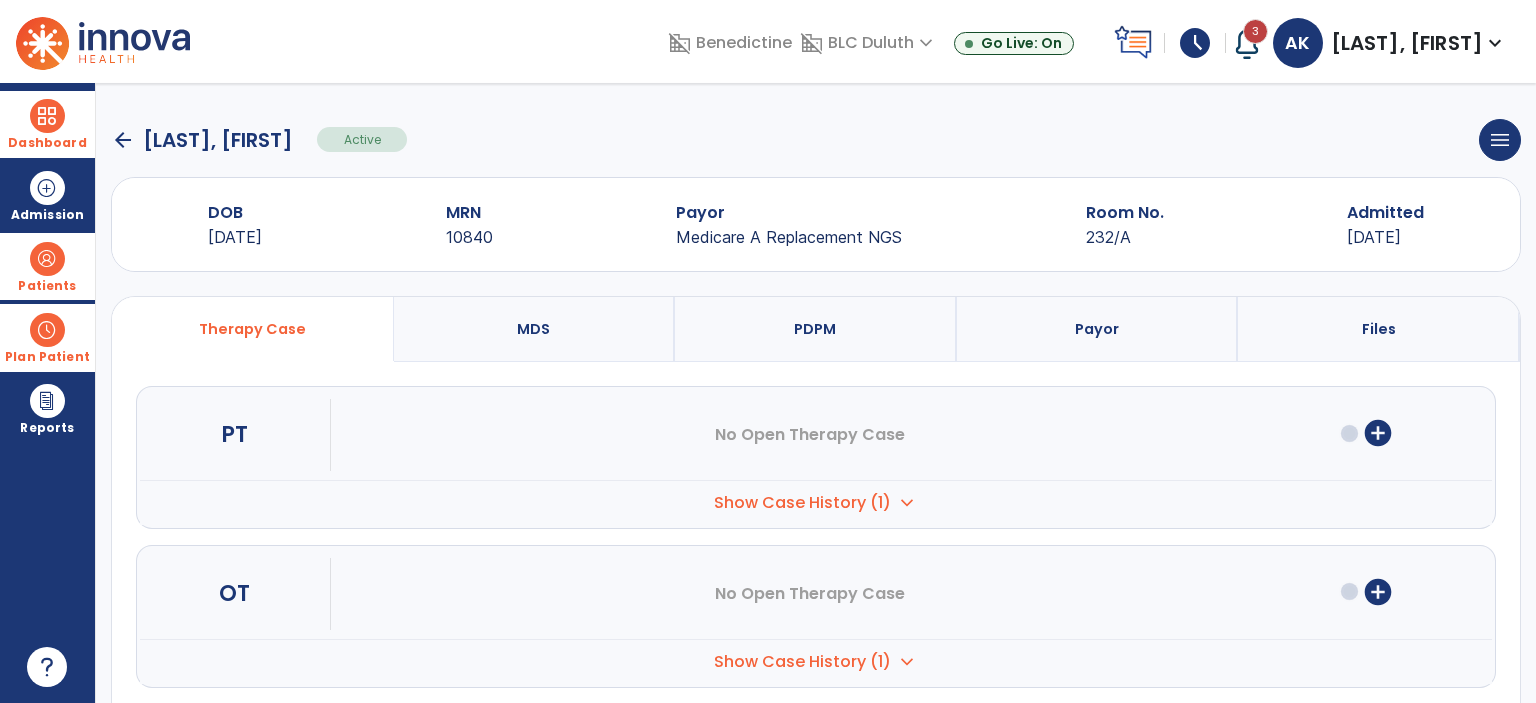 click on "Show Case History (1)" at bounding box center (802, 503) 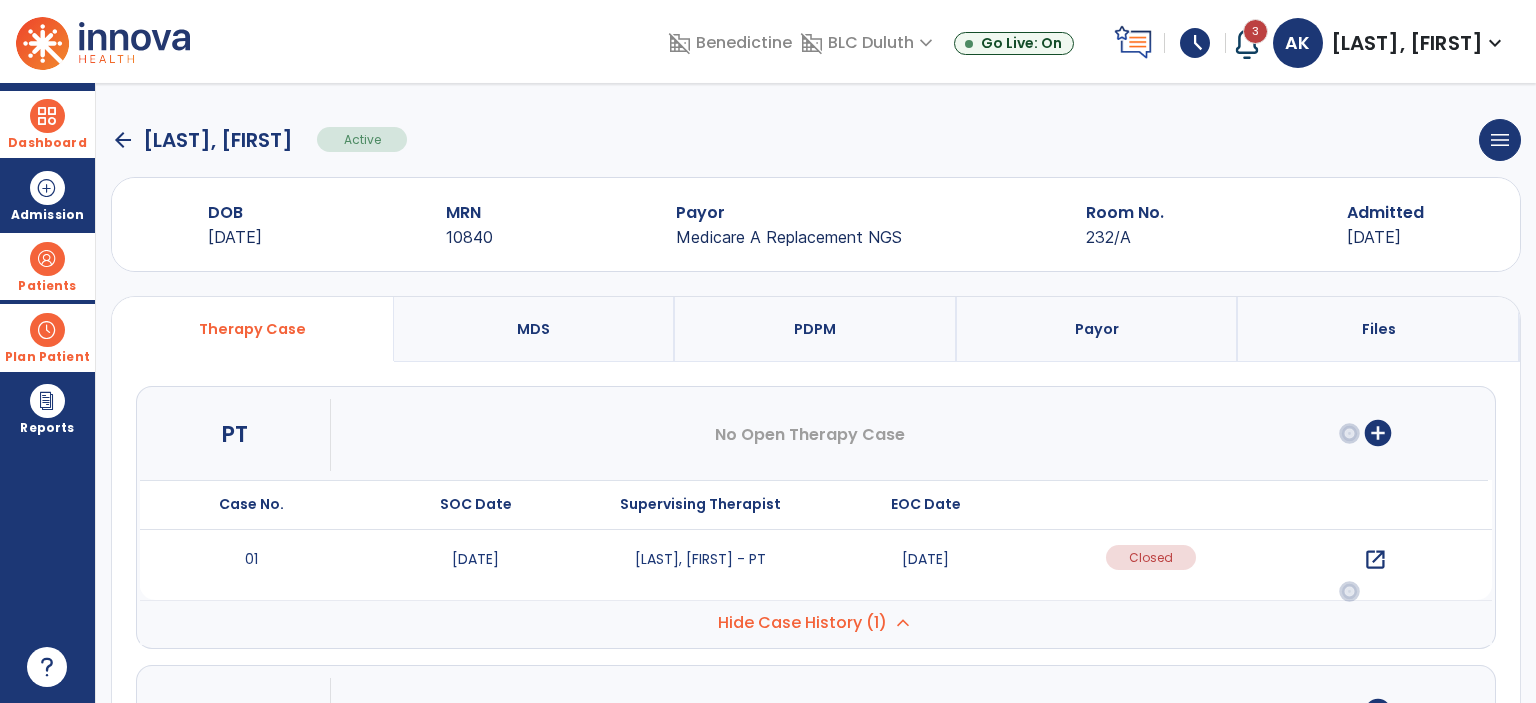 click on "open_in_new" at bounding box center (1375, 560) 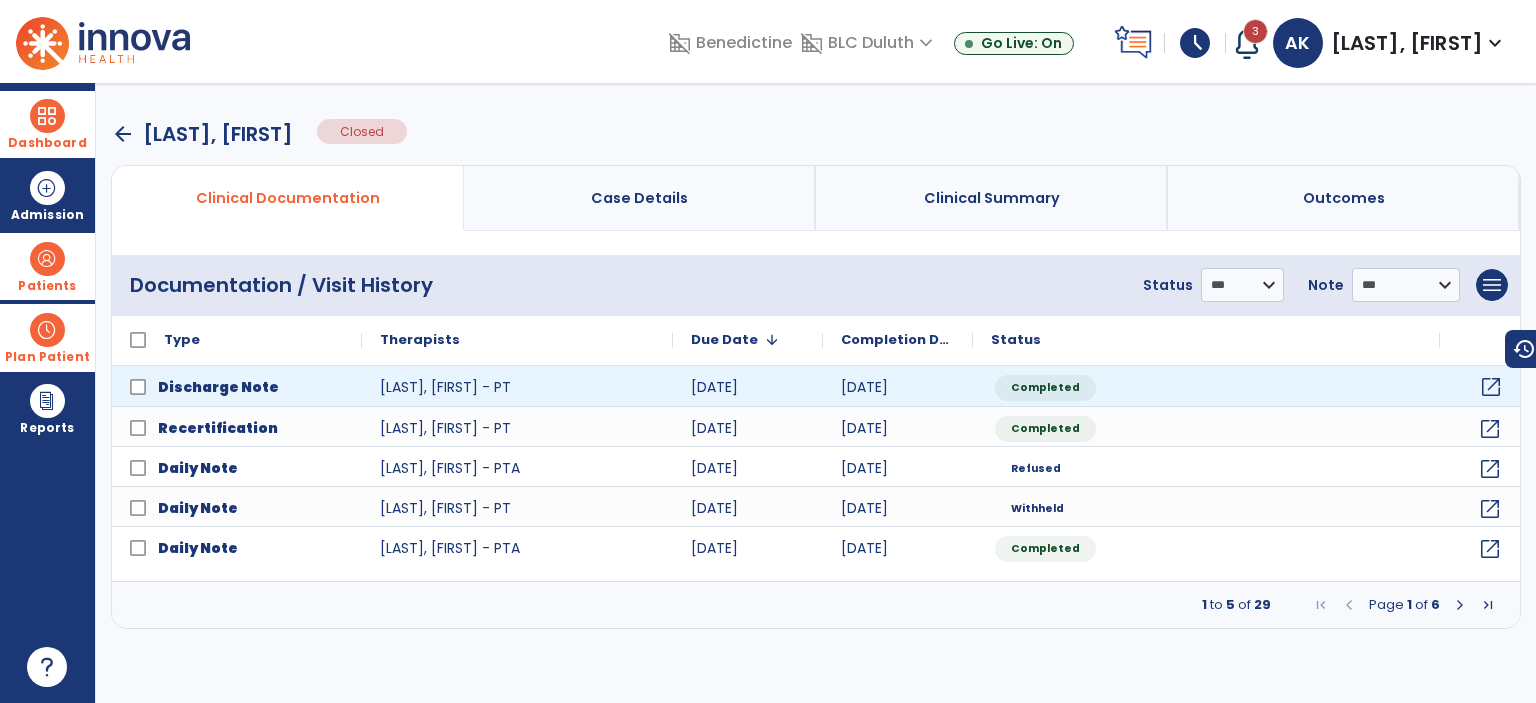 click on "open_in_new" 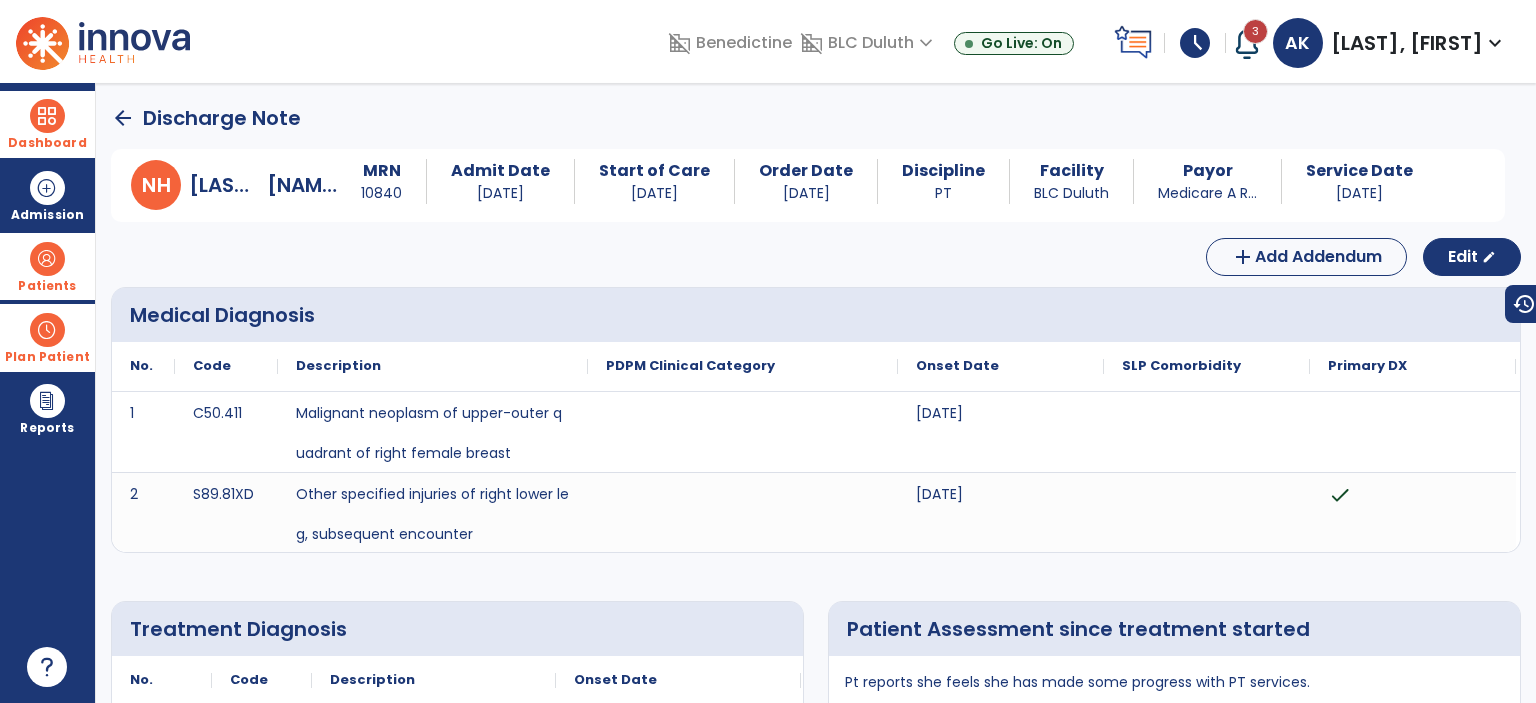 click on "arrow_back" 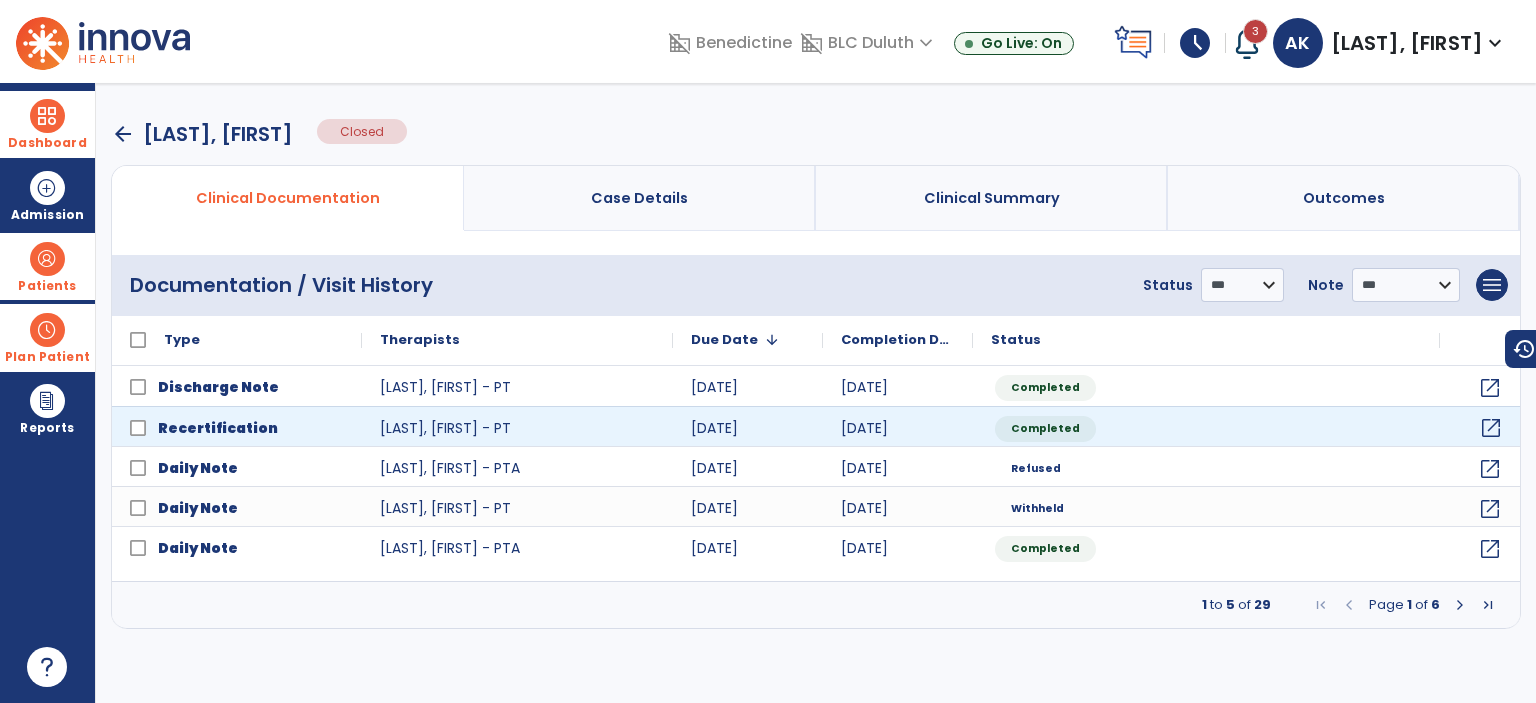 click on "open_in_new" 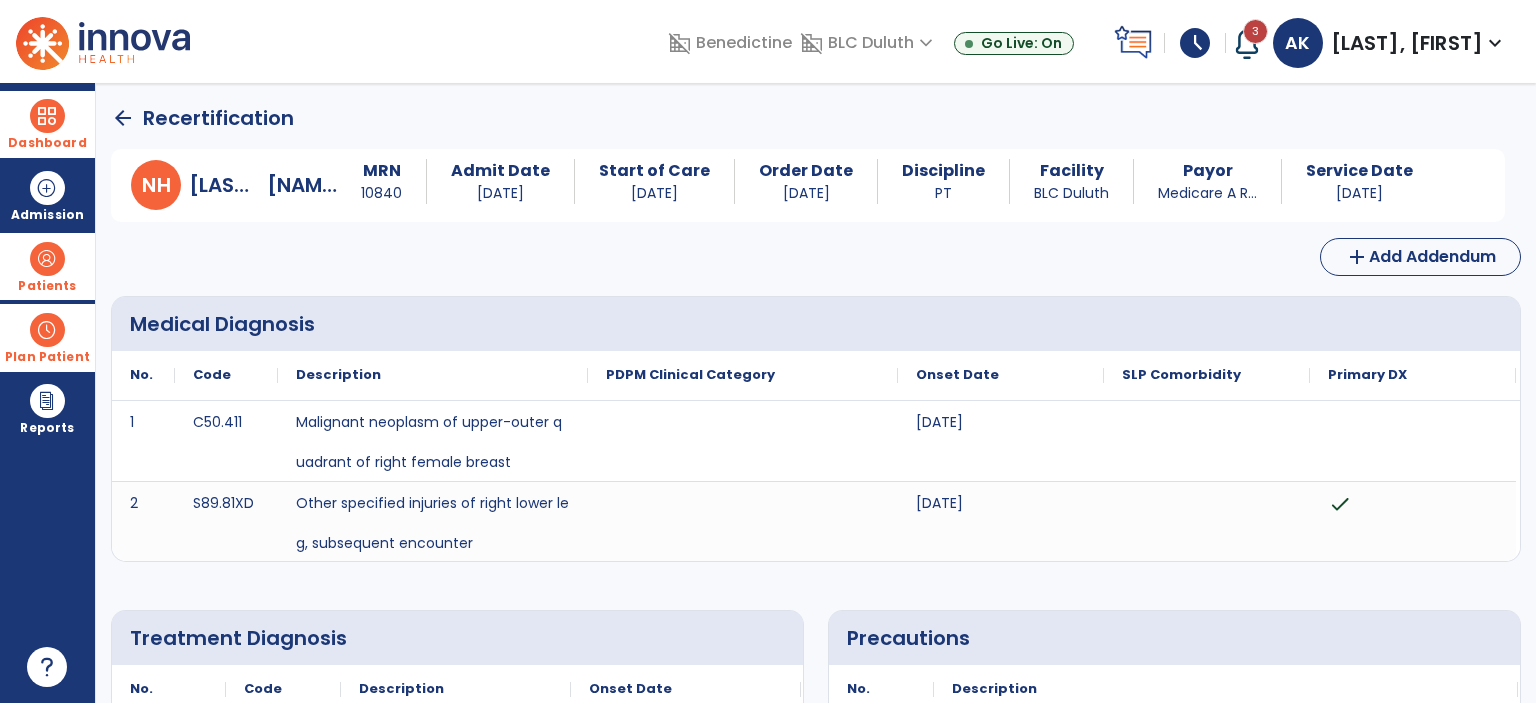 click on "arrow_back" 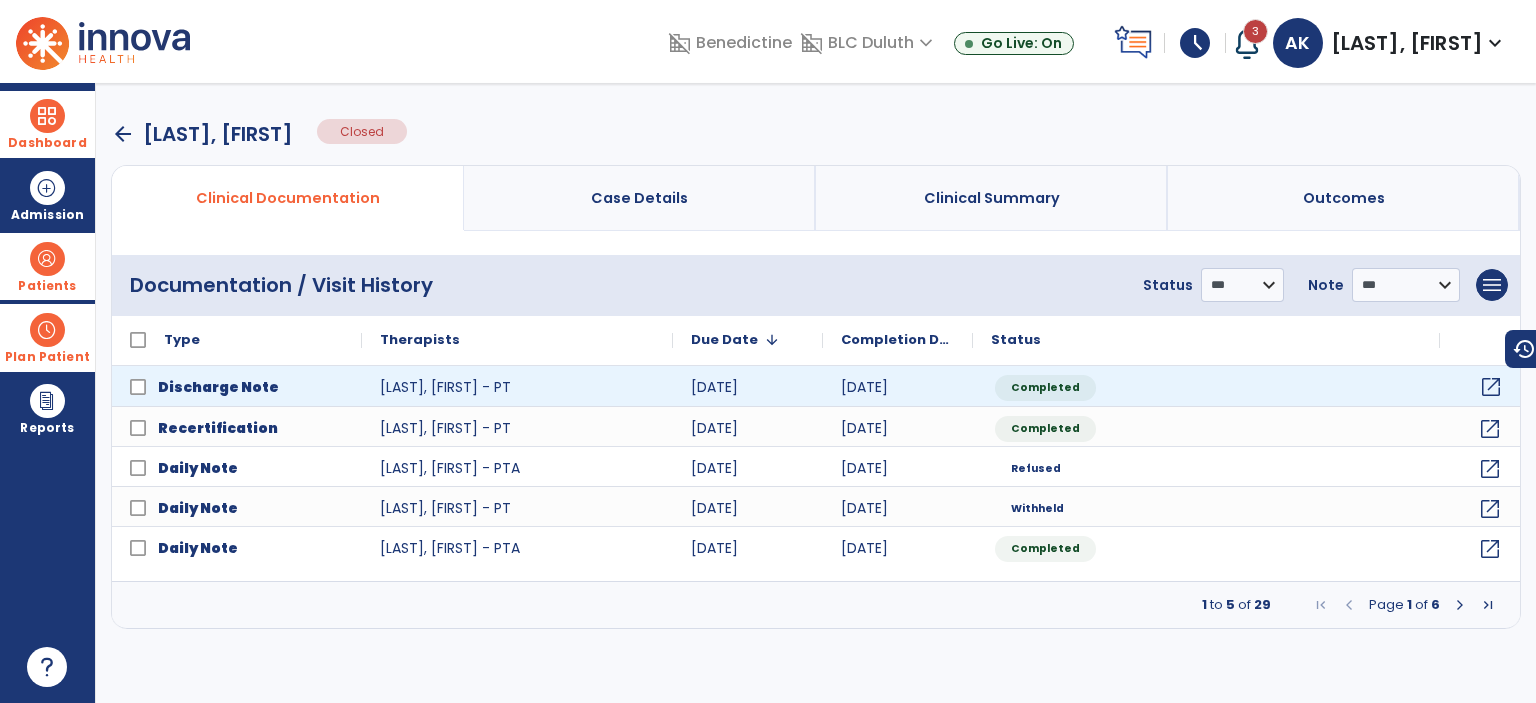 click on "open_in_new" 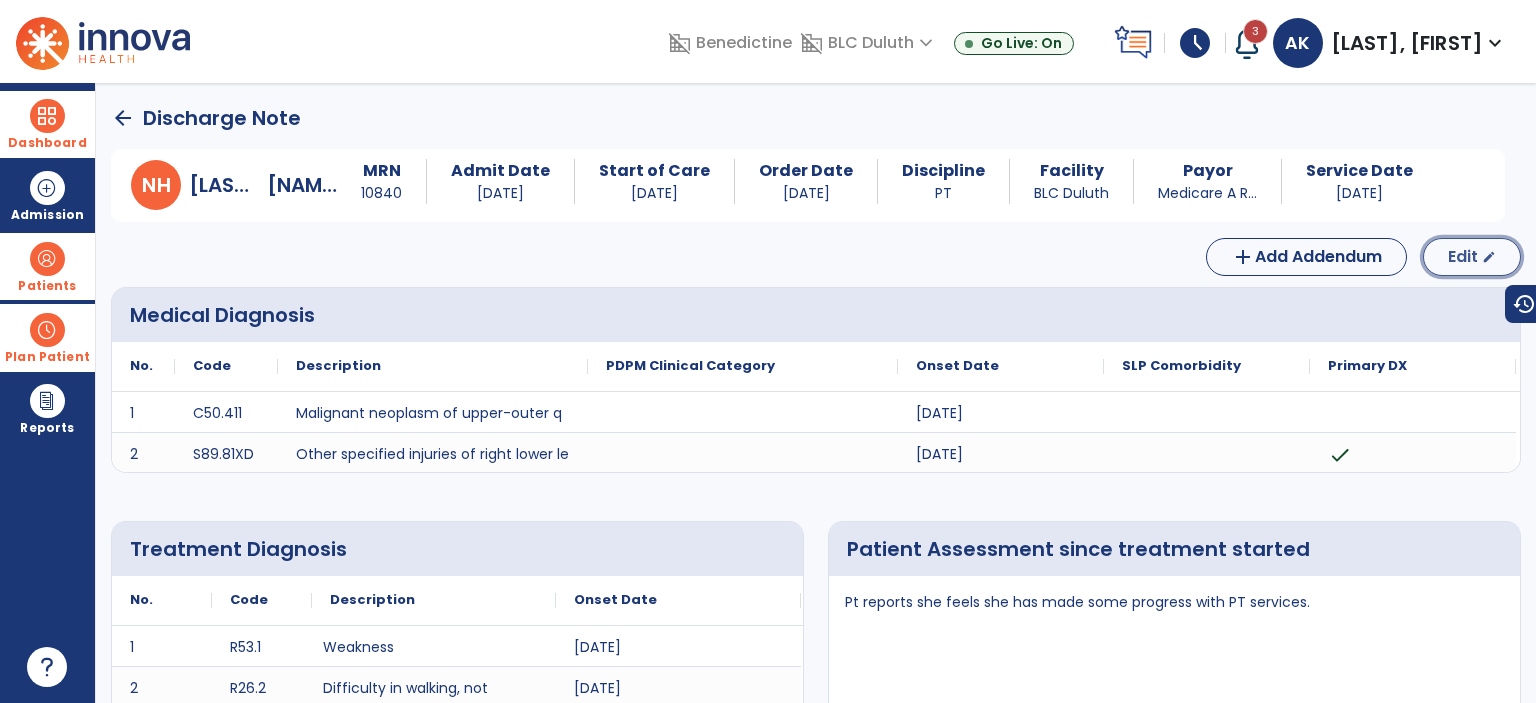 click on "Edit" 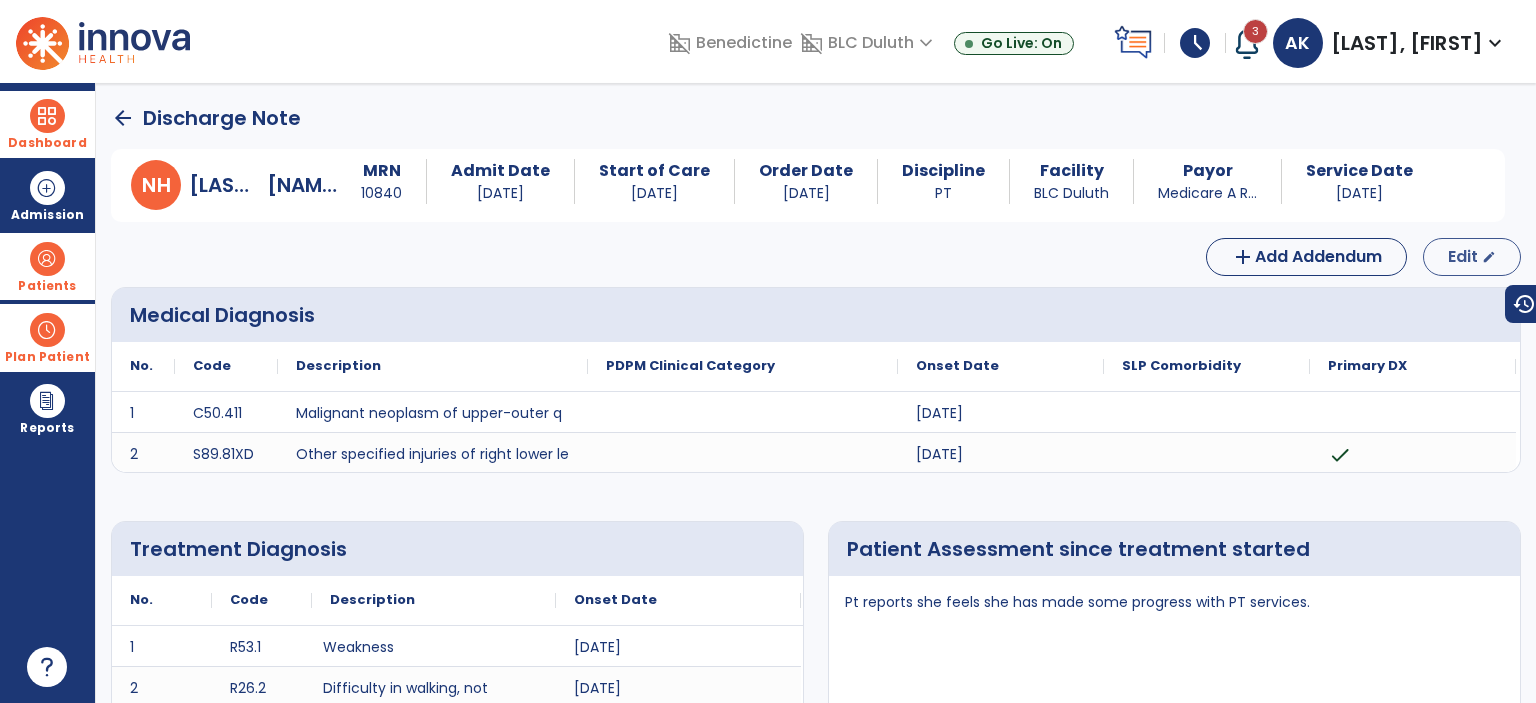 select on "**********" 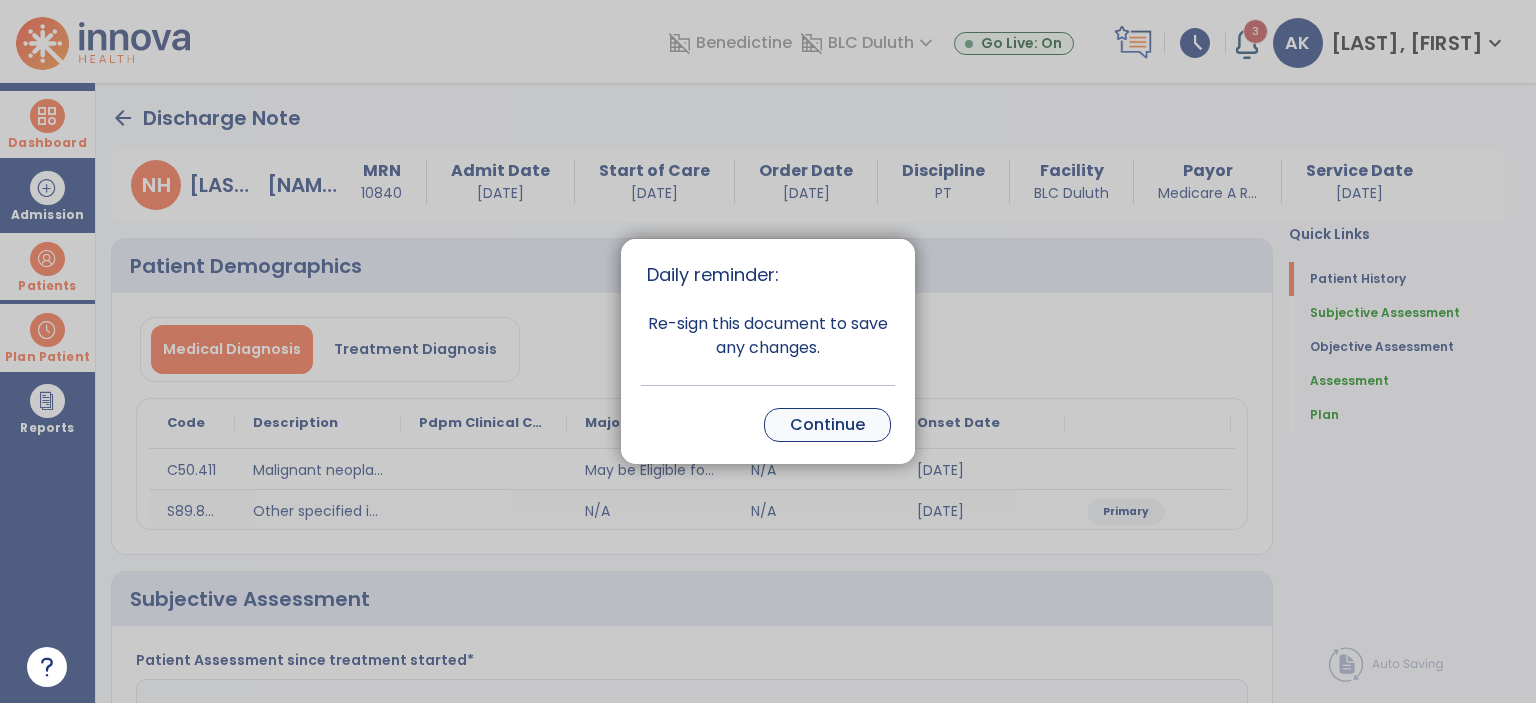 click on "Continue" at bounding box center (827, 425) 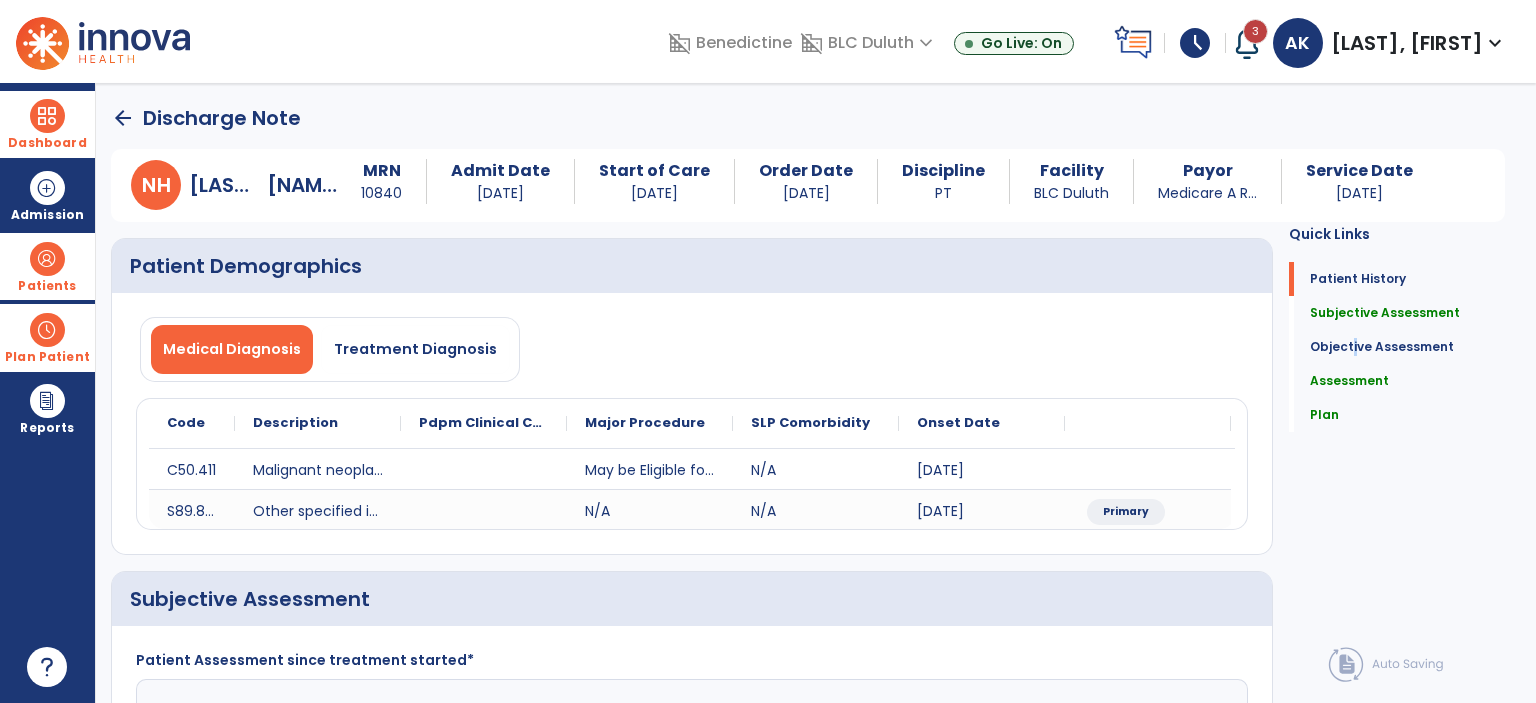 click on "Patient History   Patient History   Subjective Assessment   Subjective Assessment   Objective Assessment   Objective Assessment   Assessment   Assessment   Plan   Plan" 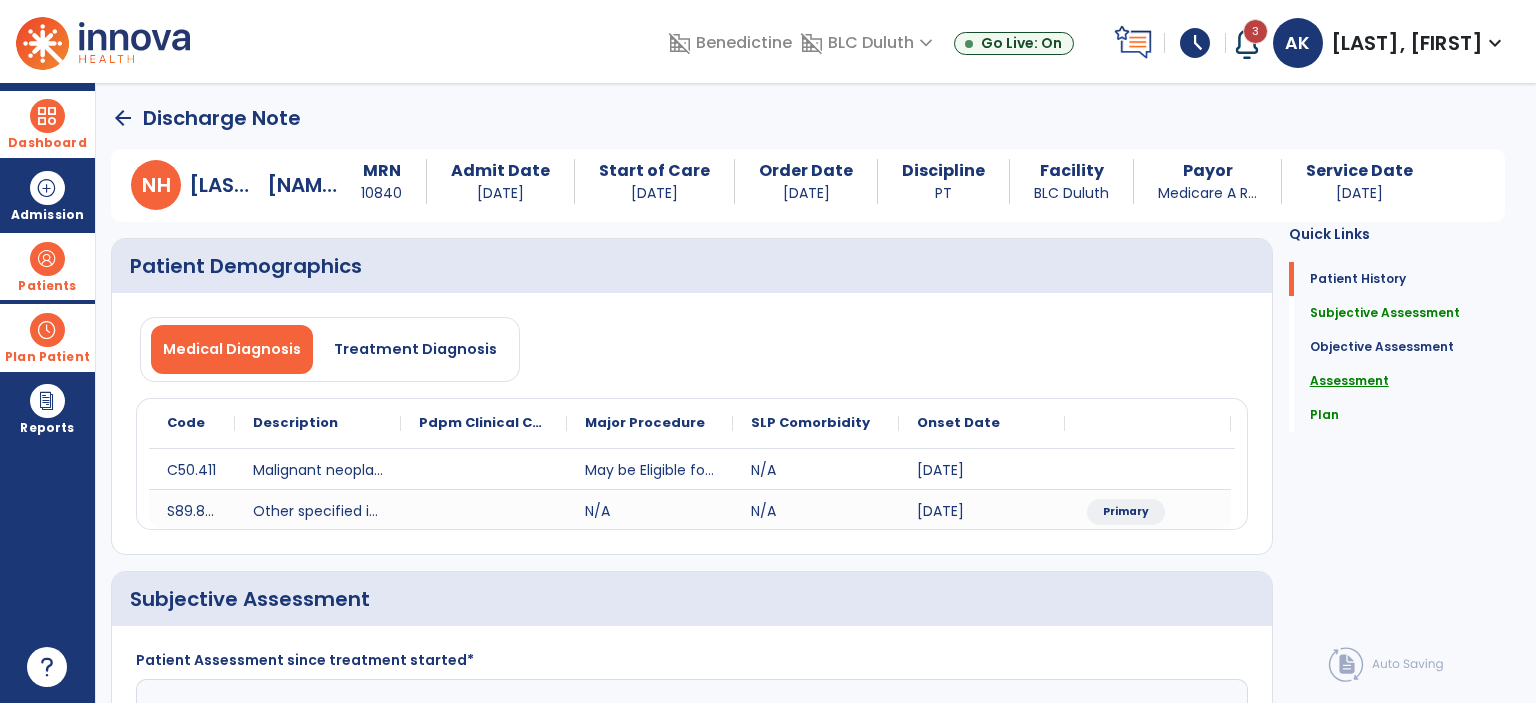 click on "Assessment" 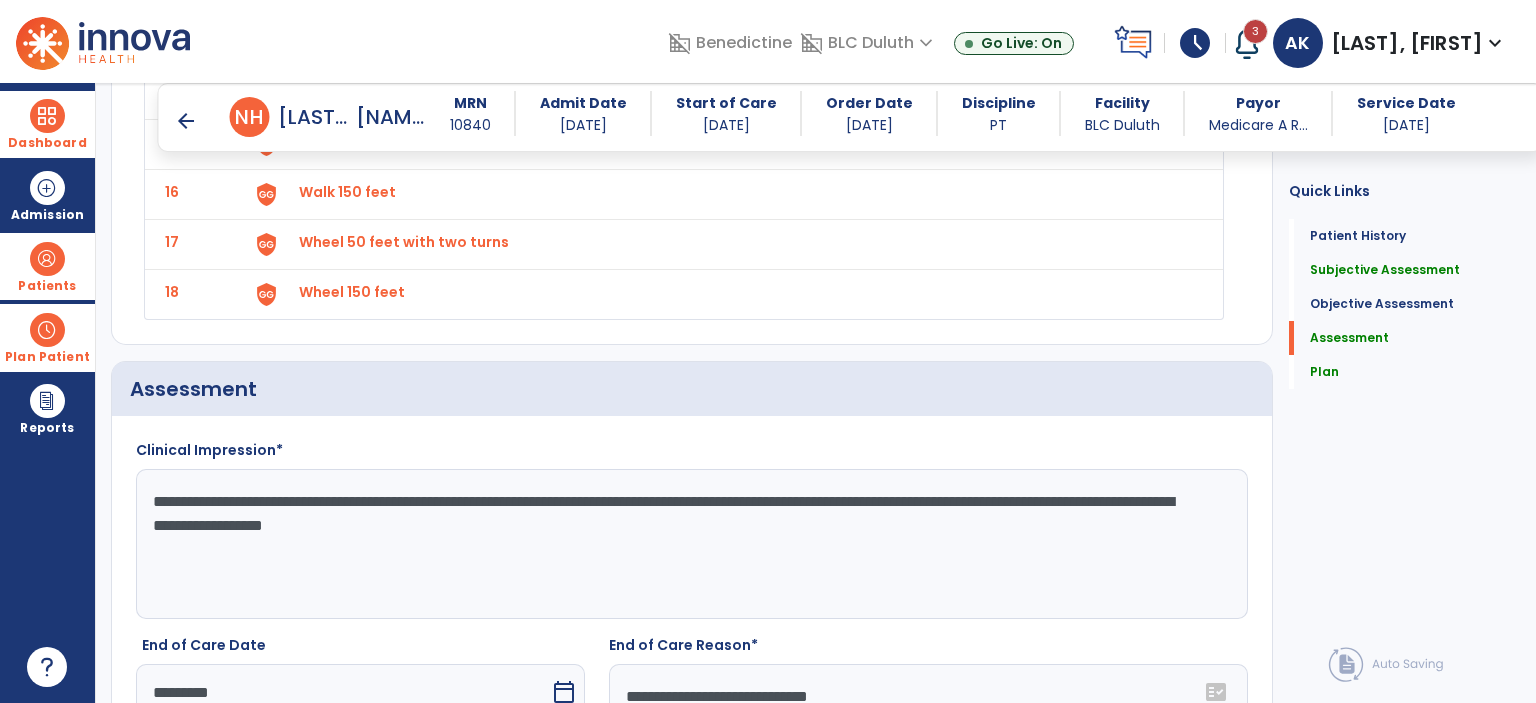 scroll, scrollTop: 2940, scrollLeft: 0, axis: vertical 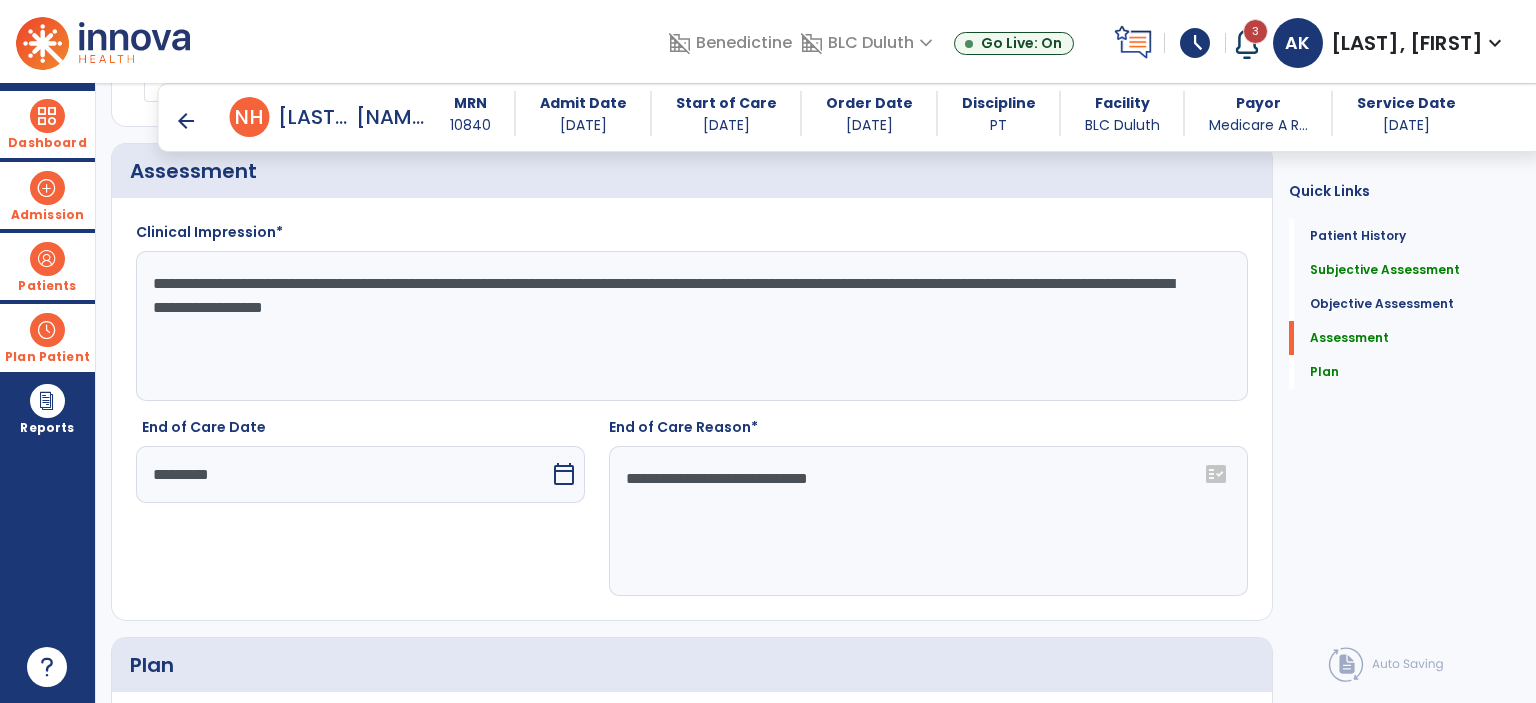 drag, startPoint x: 661, startPoint y: 315, endPoint x: 1, endPoint y: 166, distance: 676.6099 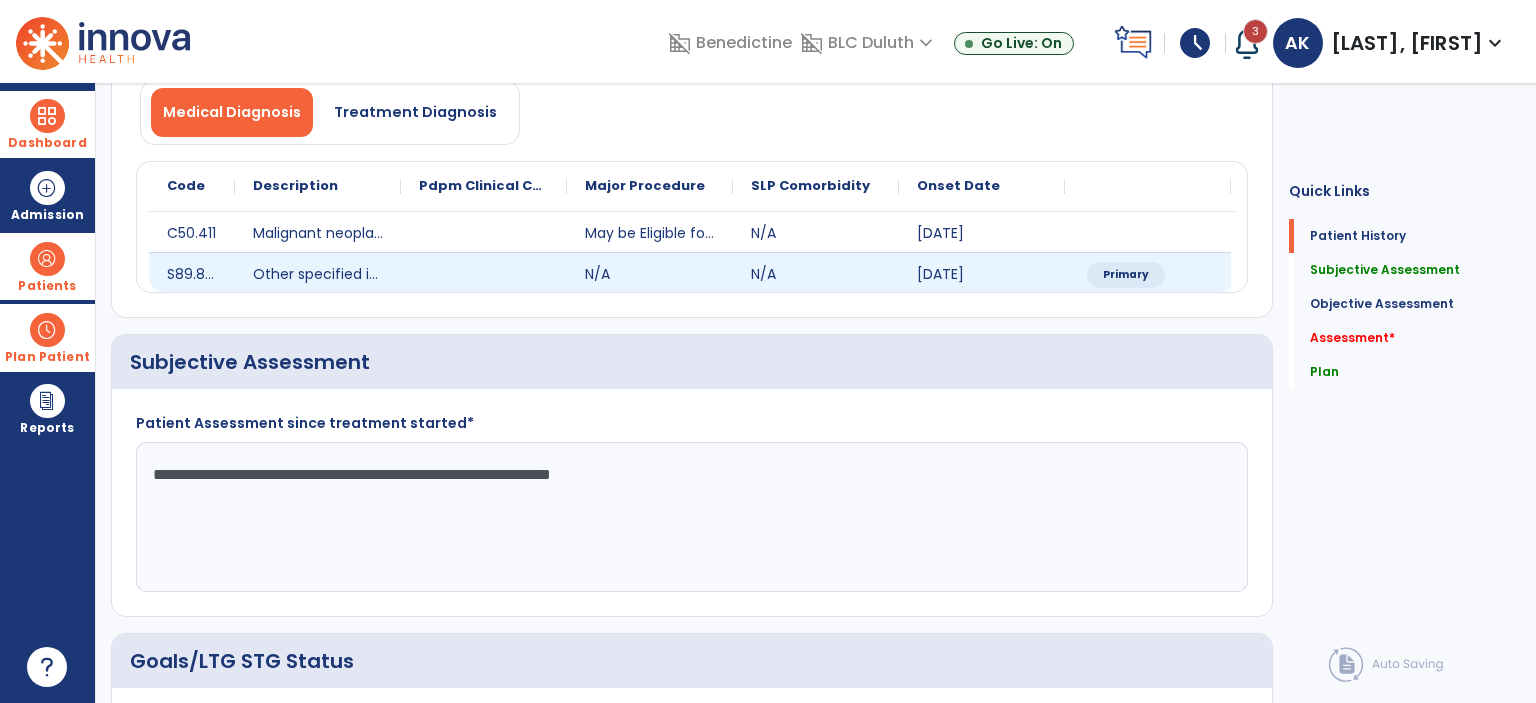 scroll, scrollTop: 0, scrollLeft: 0, axis: both 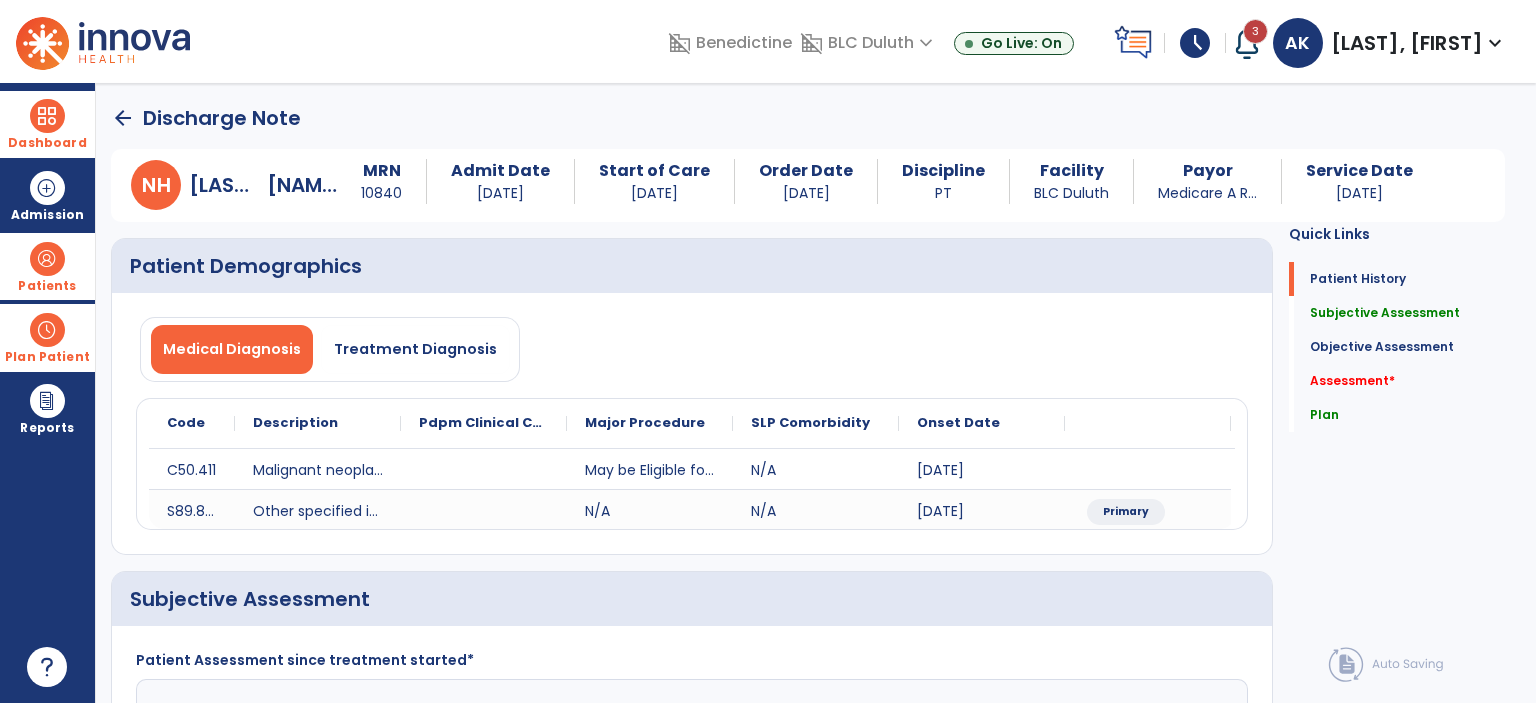 type 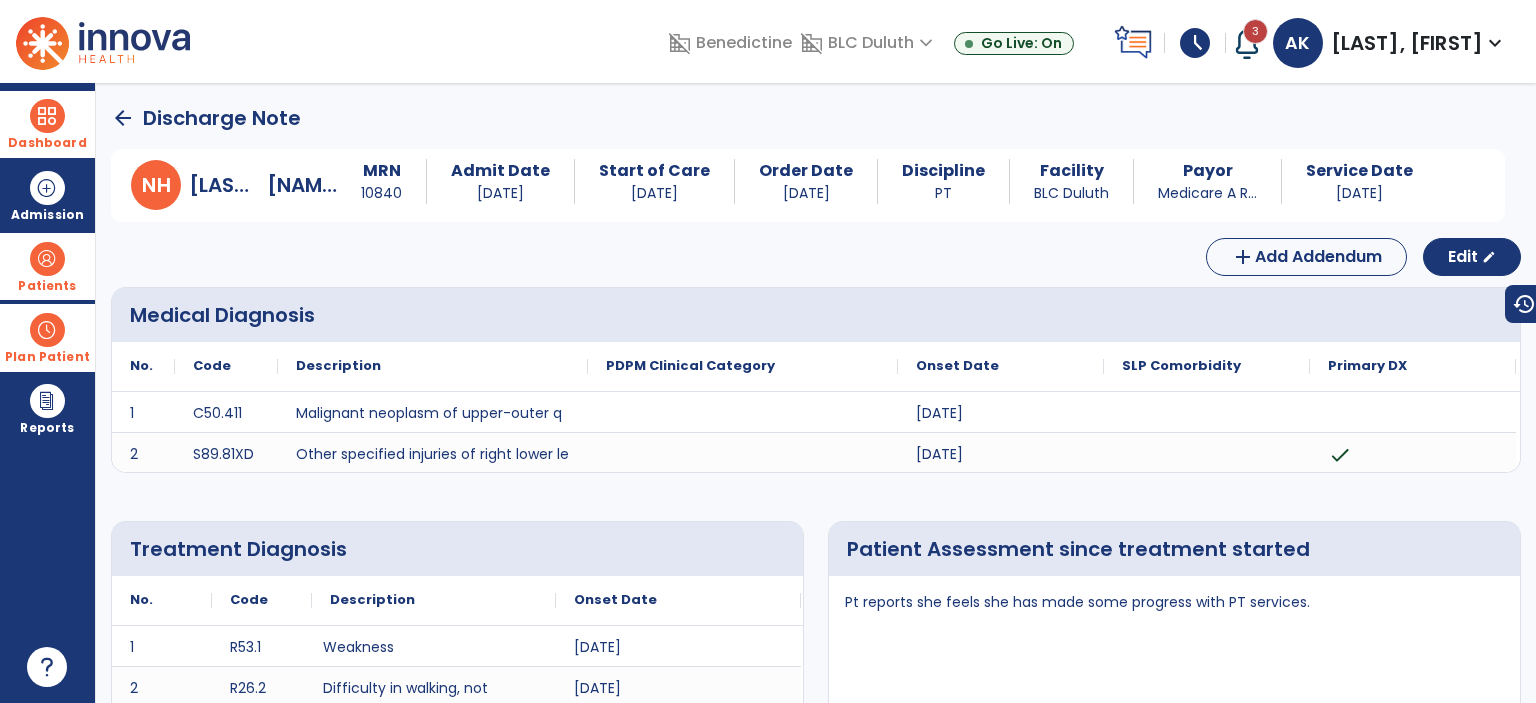 click on "arrow_back" 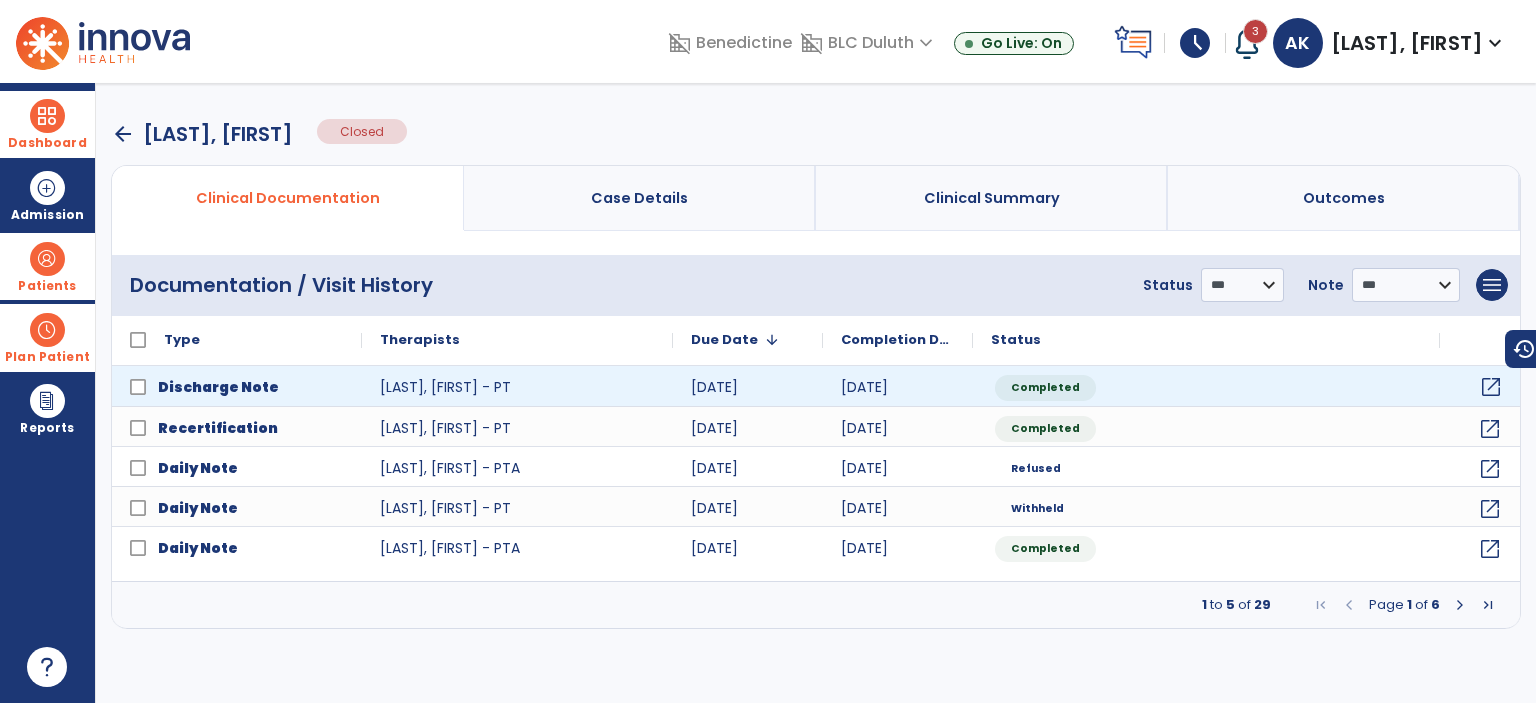 click on "open_in_new" 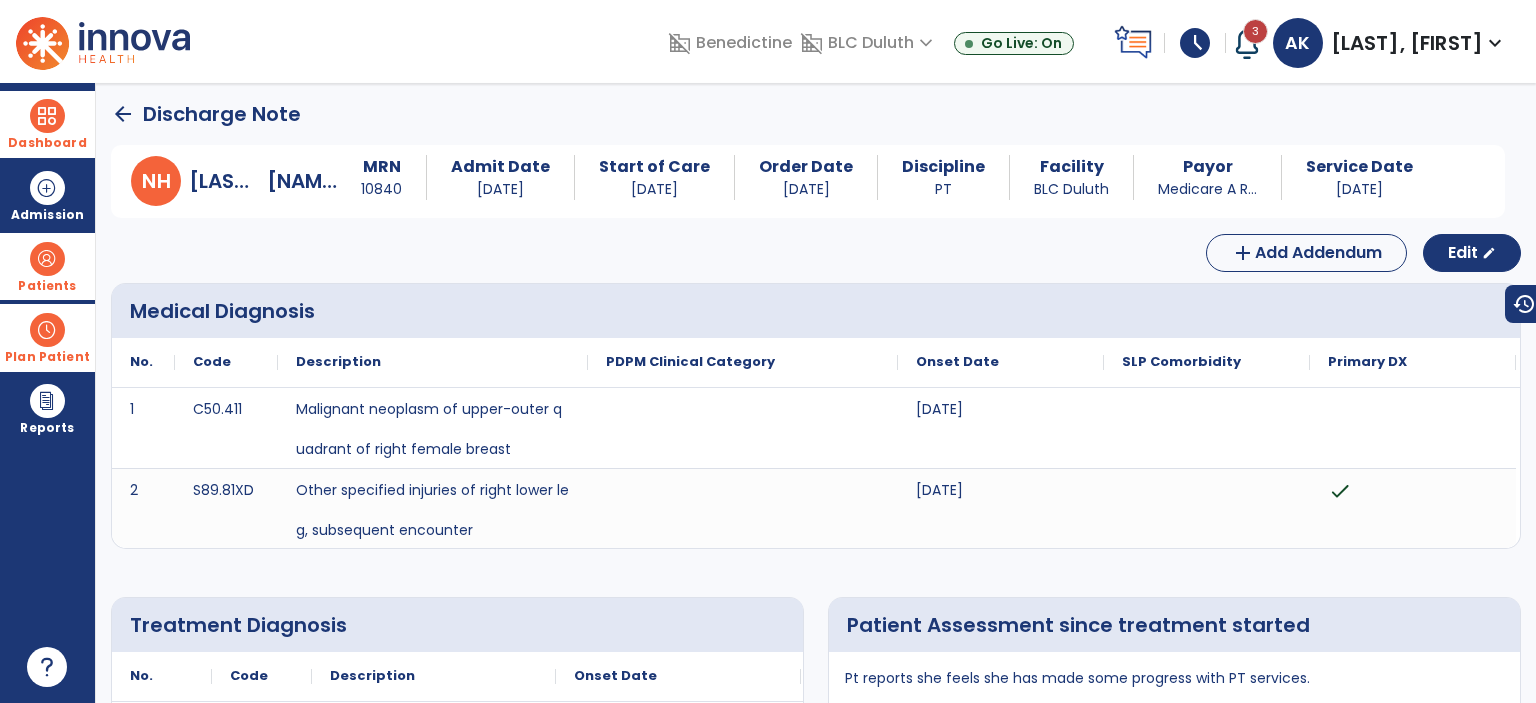 scroll, scrollTop: 0, scrollLeft: 0, axis: both 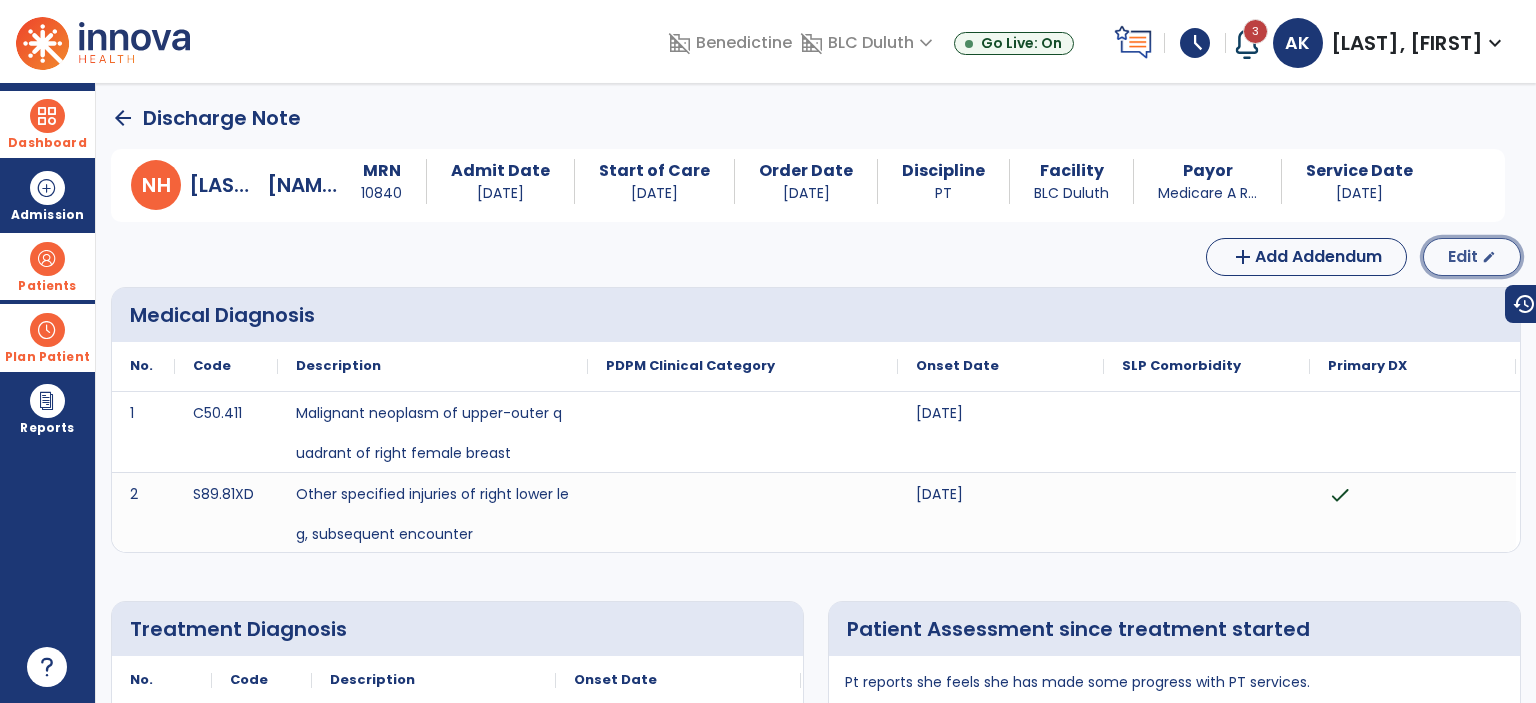 click on "Edit  edit" 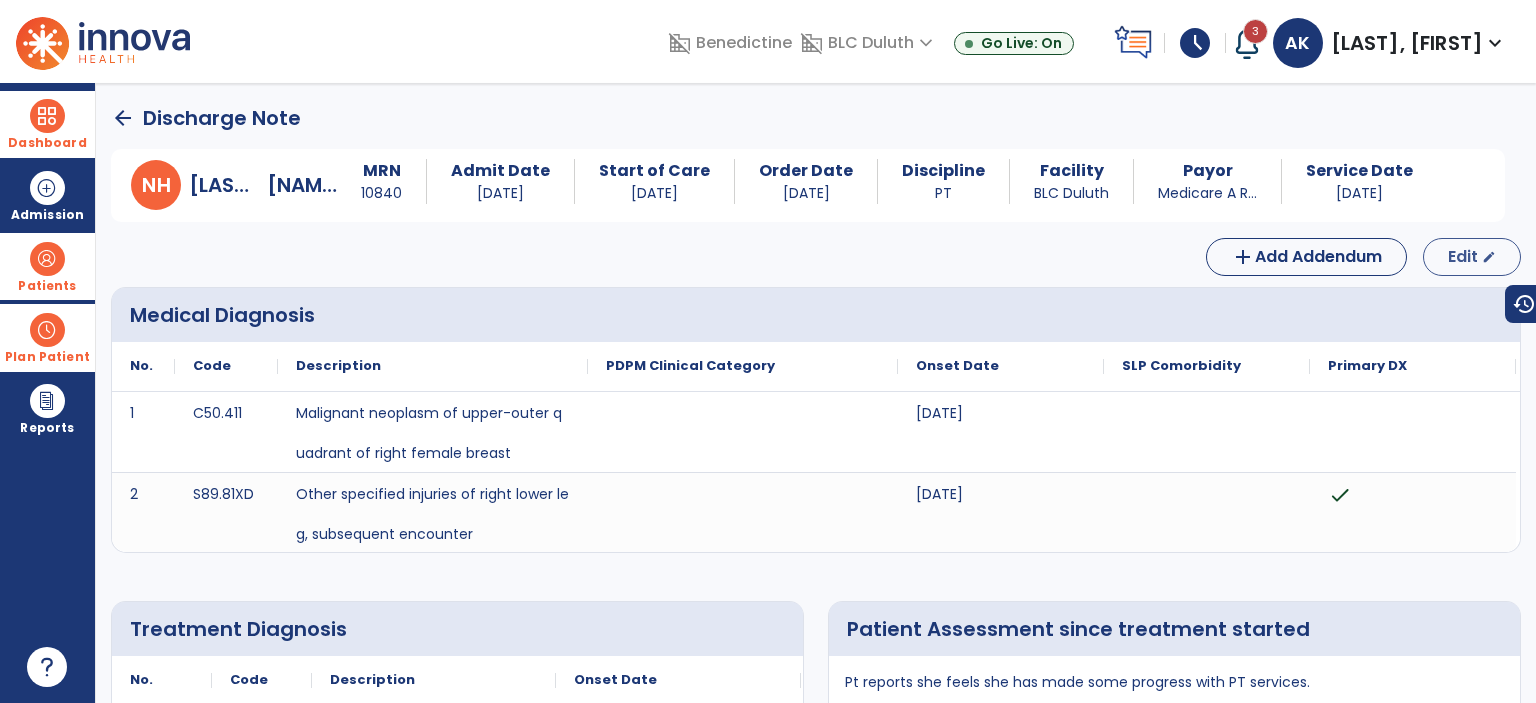 select on "**********" 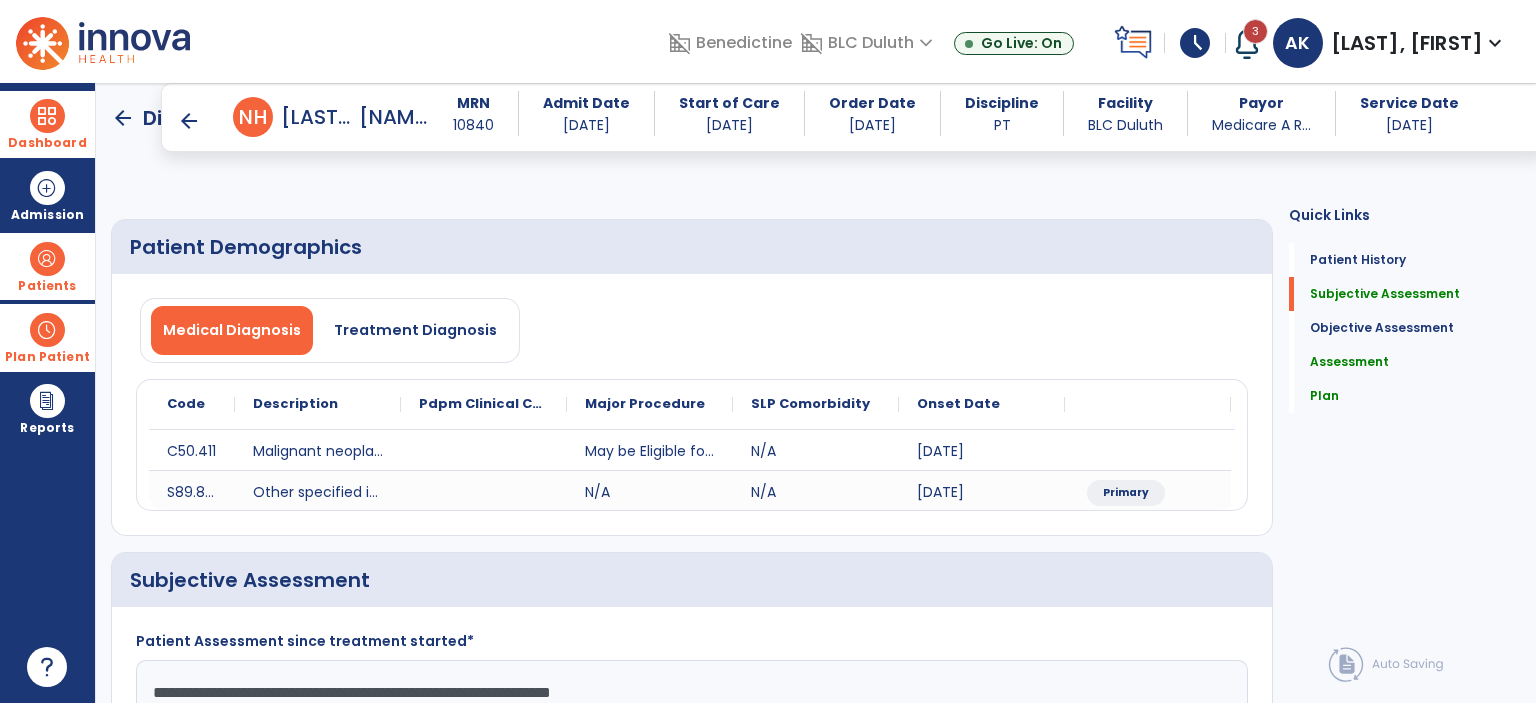 scroll, scrollTop: 900, scrollLeft: 0, axis: vertical 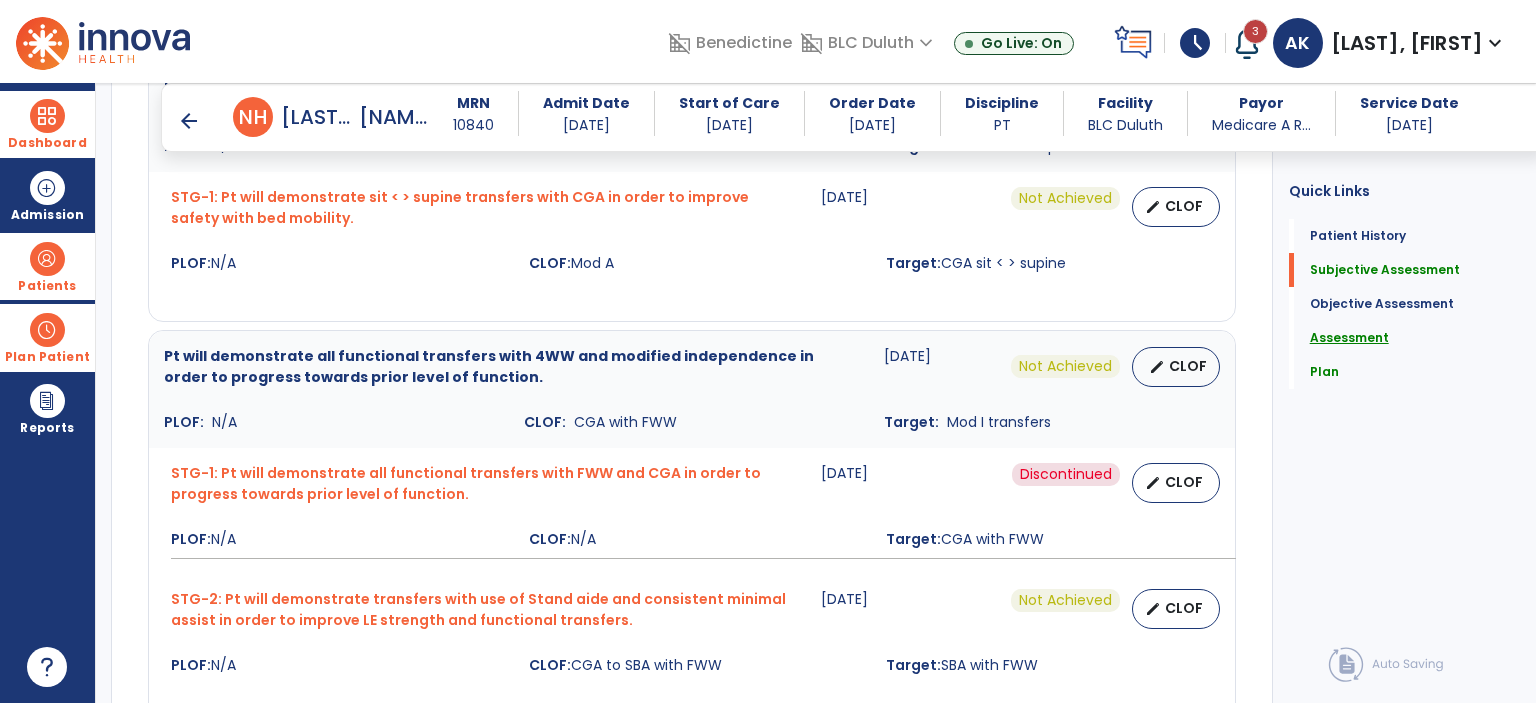 click on "Assessment" 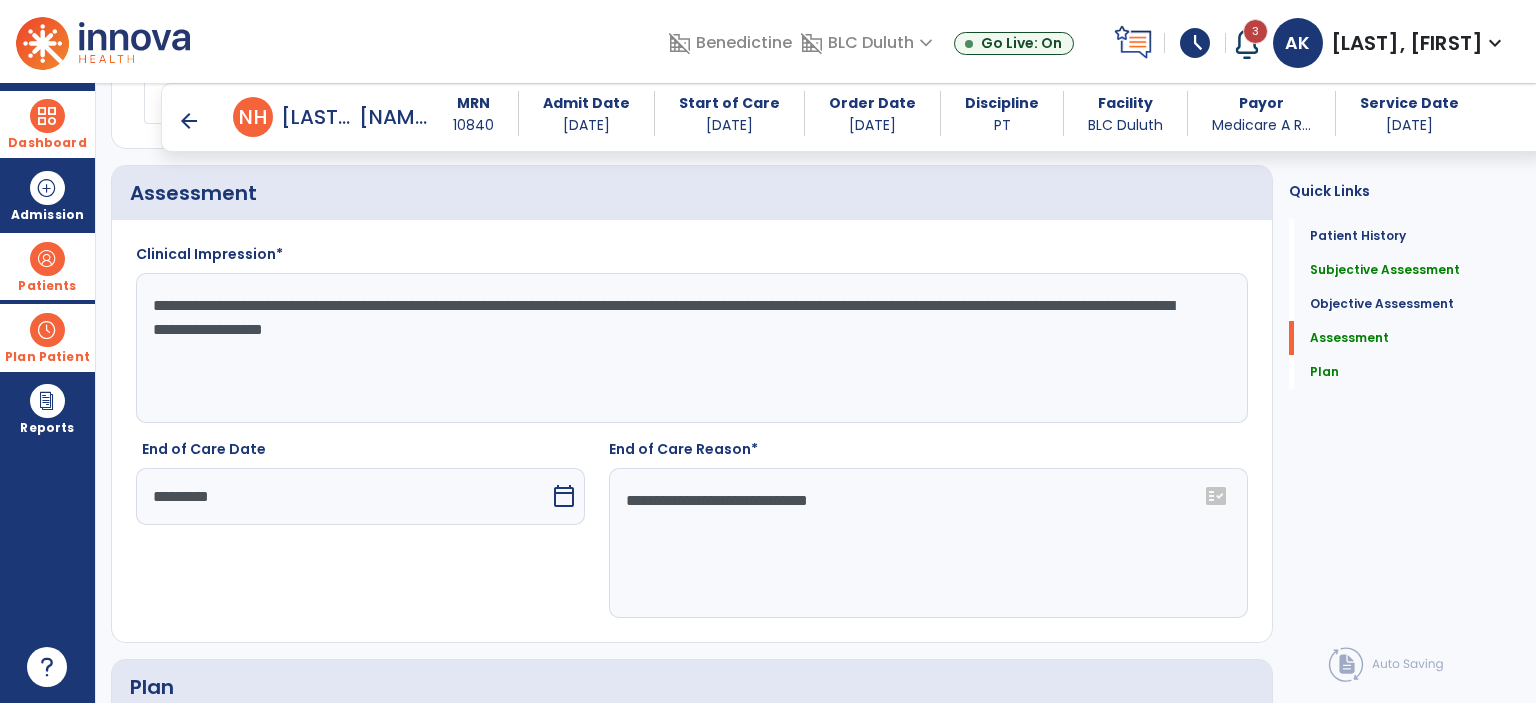 scroll, scrollTop: 2920, scrollLeft: 0, axis: vertical 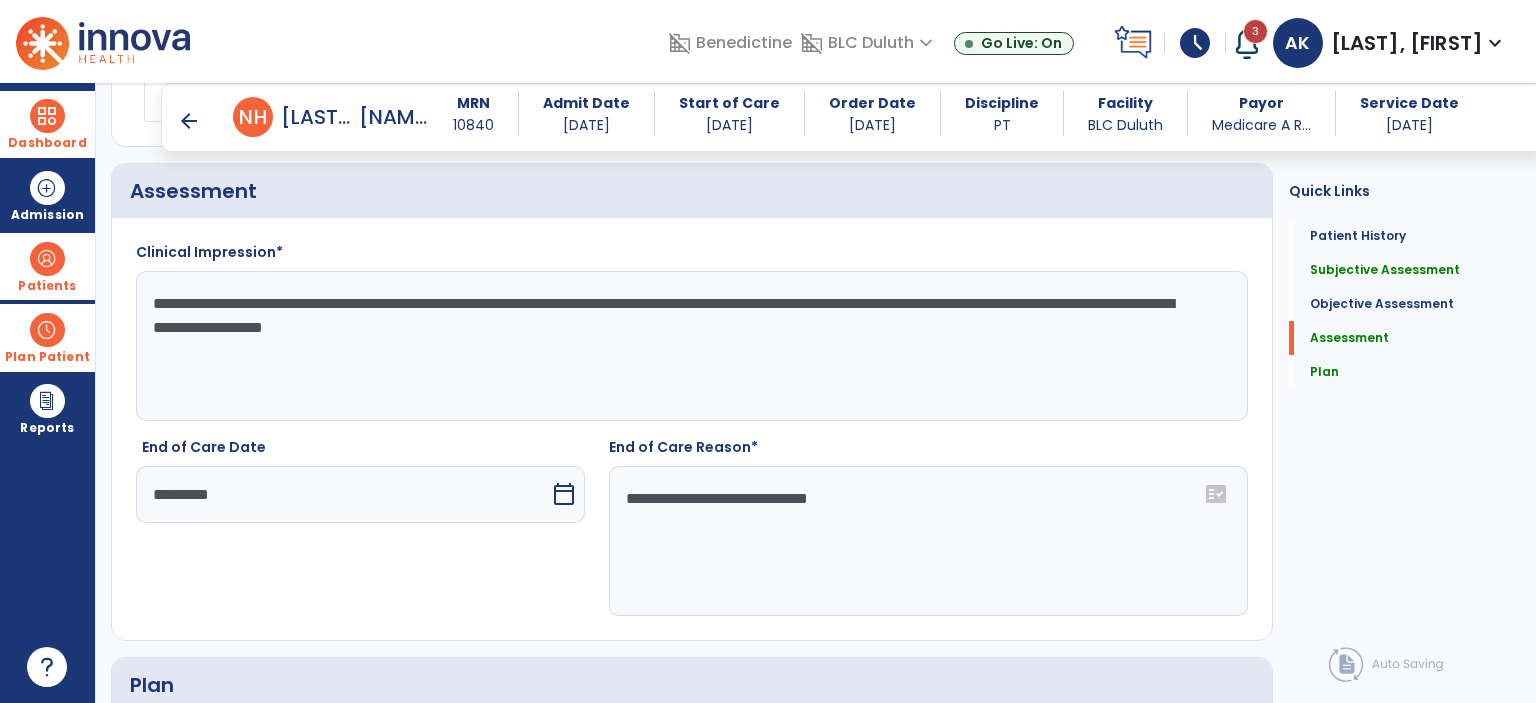 click at bounding box center [47, 116] 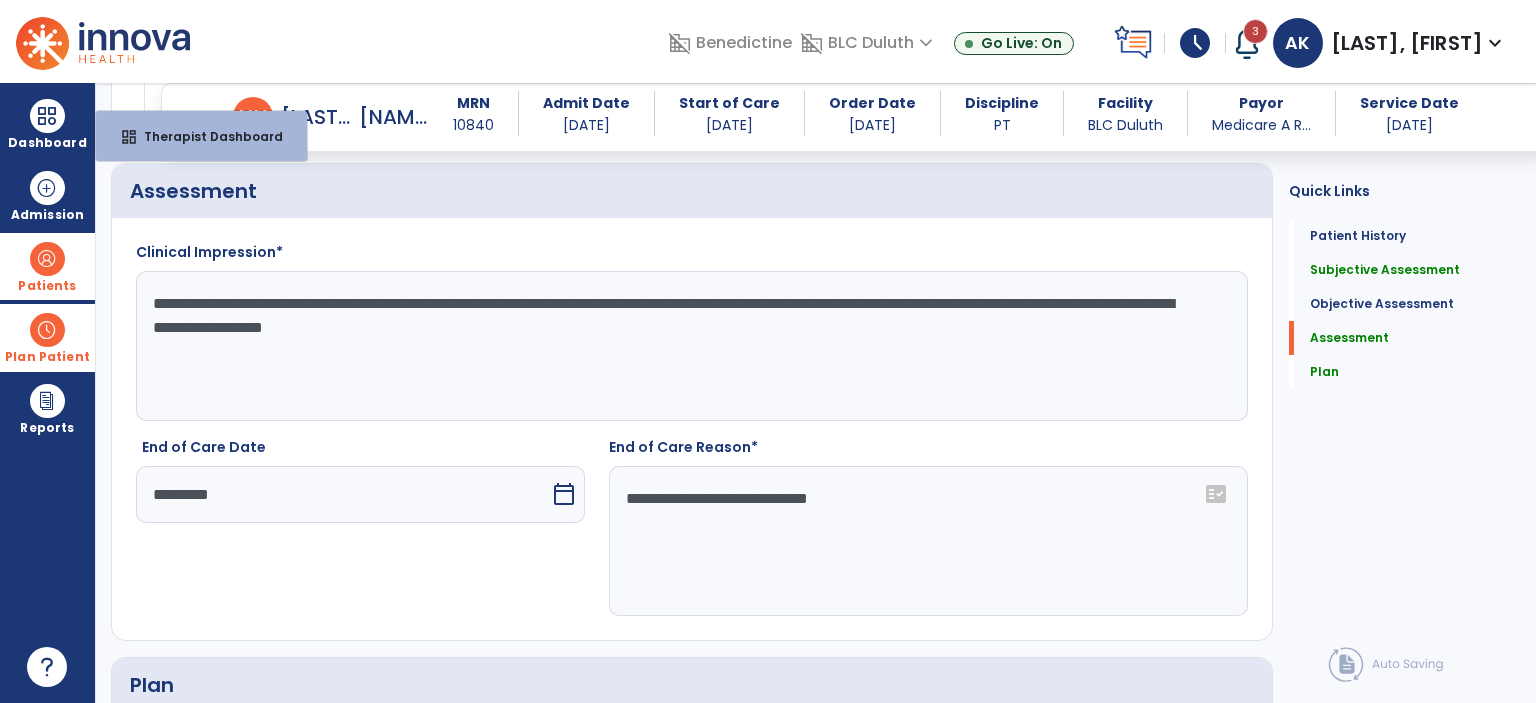 click on "18 Wheel 150 feet" 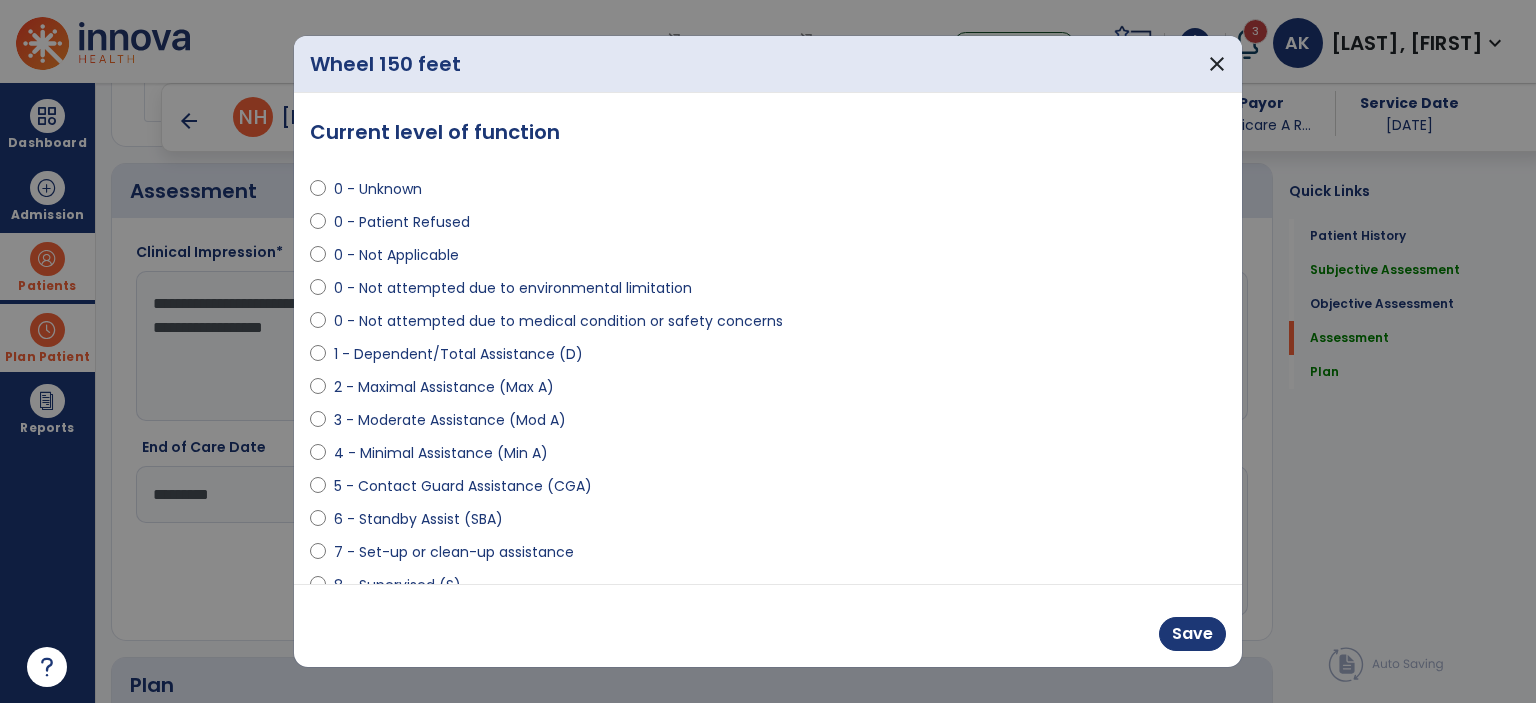 click at bounding box center (768, 351) 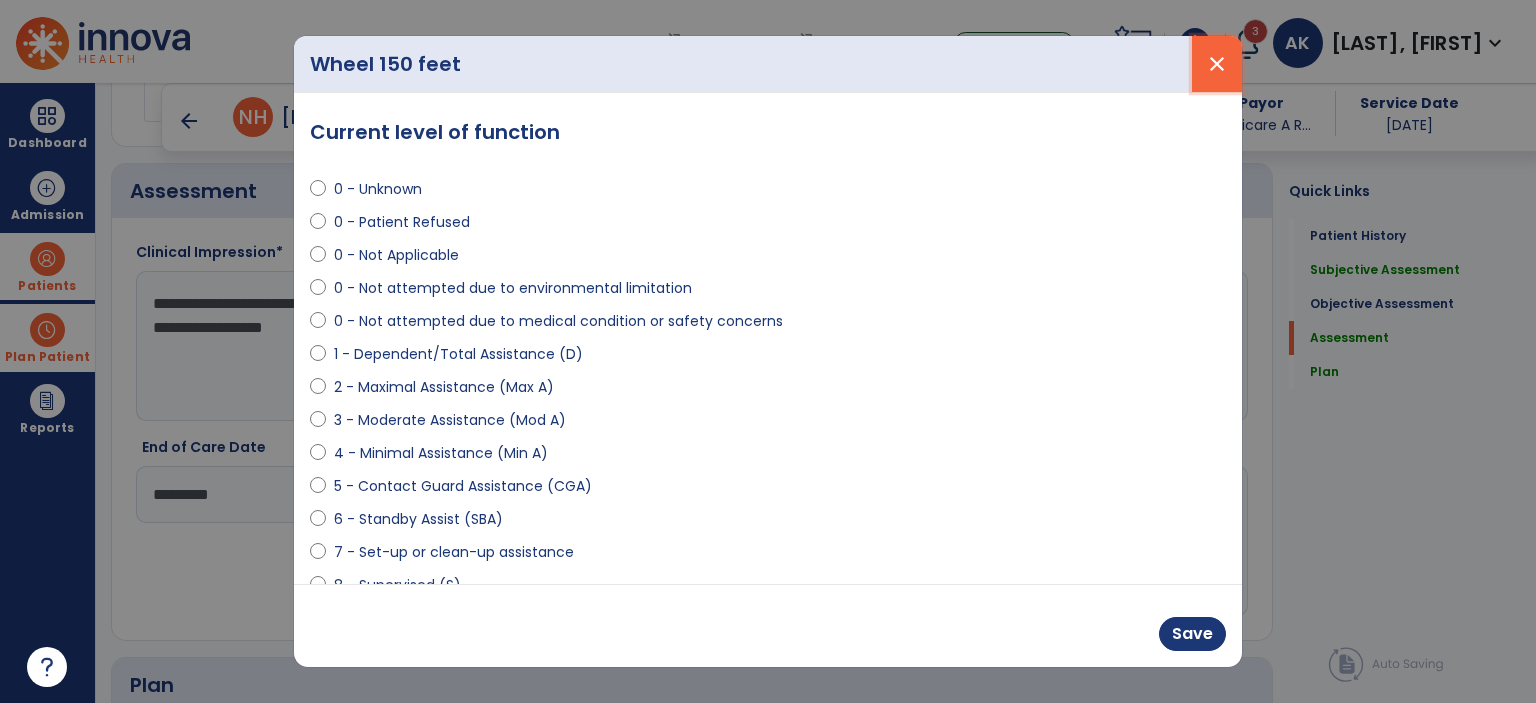 click on "close" at bounding box center [1217, 64] 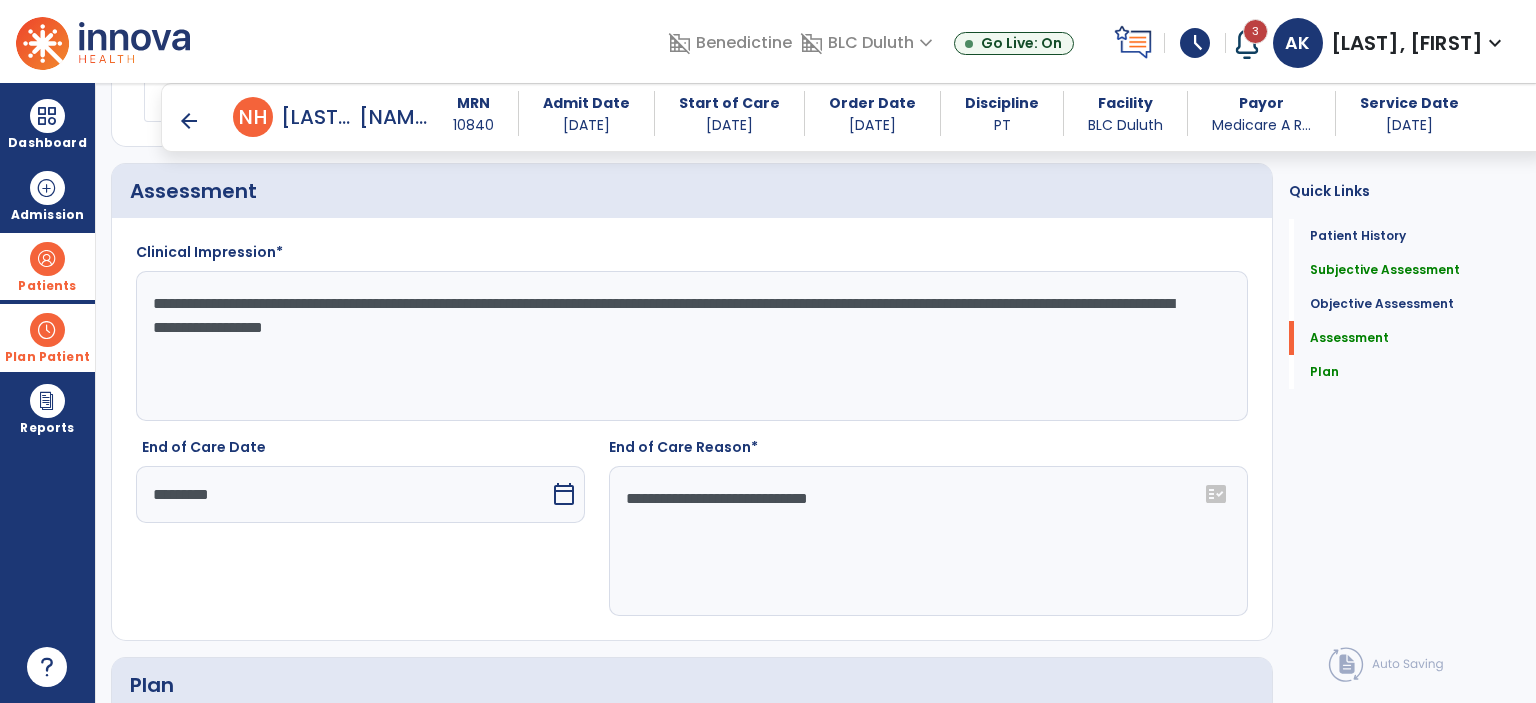 click on "arrow_back" at bounding box center [189, 121] 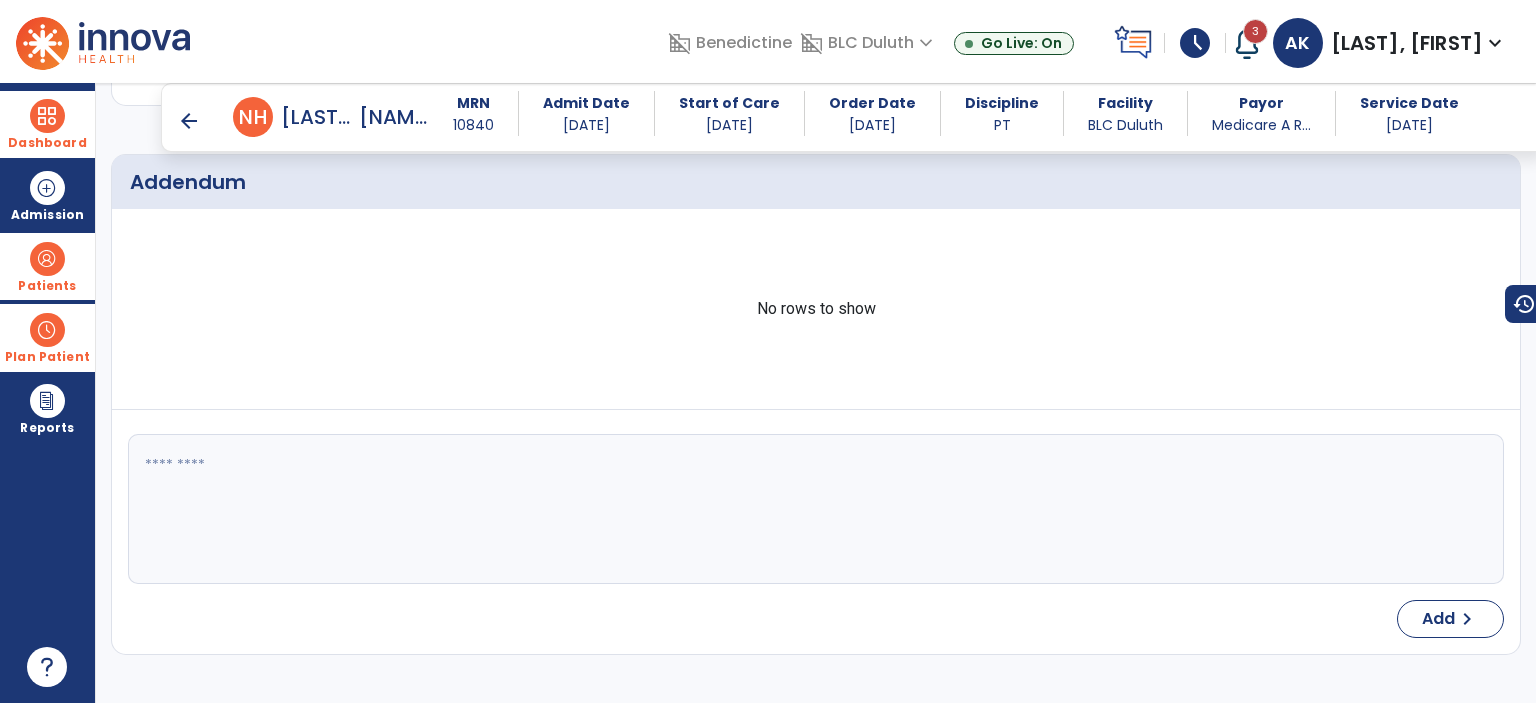 click on "Dashboard" at bounding box center (47, 143) 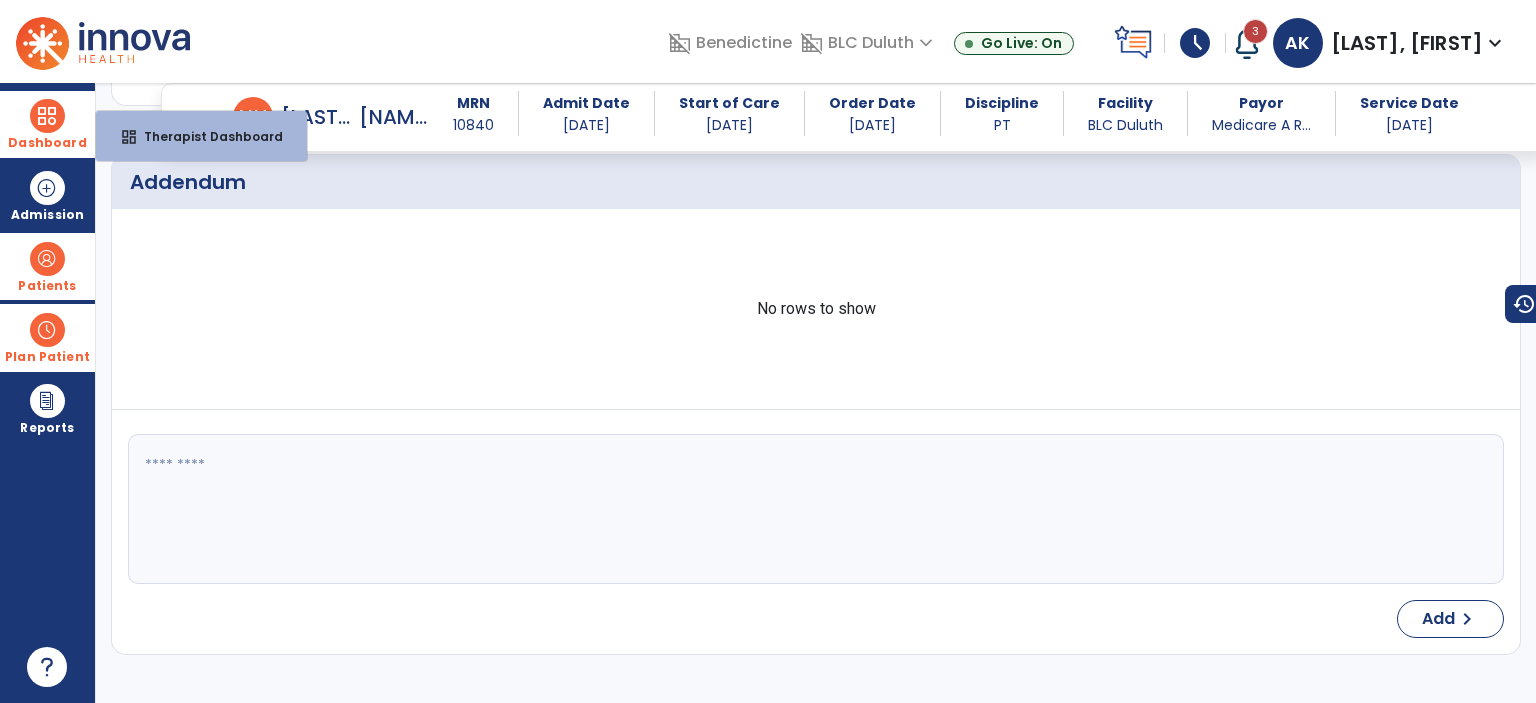 click on "dashboard" at bounding box center (129, 137) 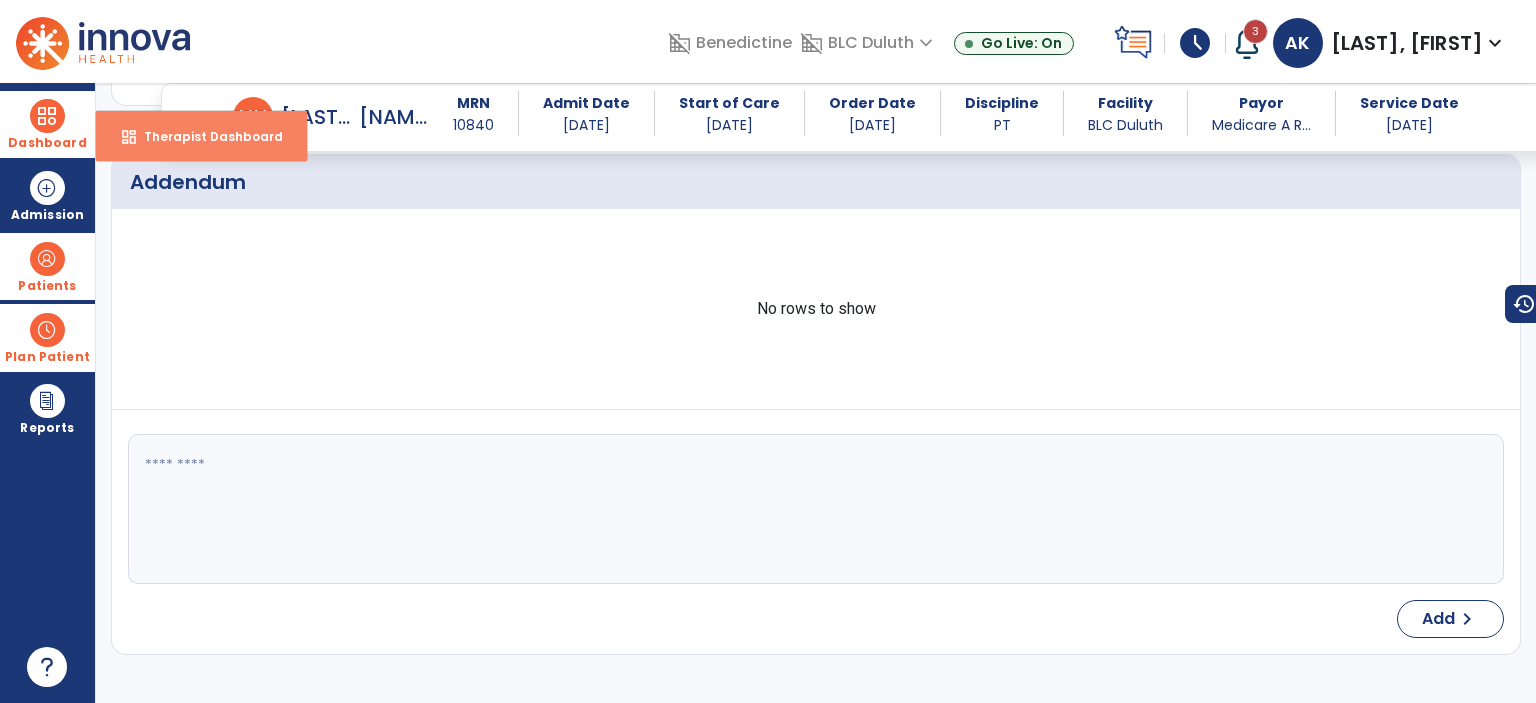 select on "****" 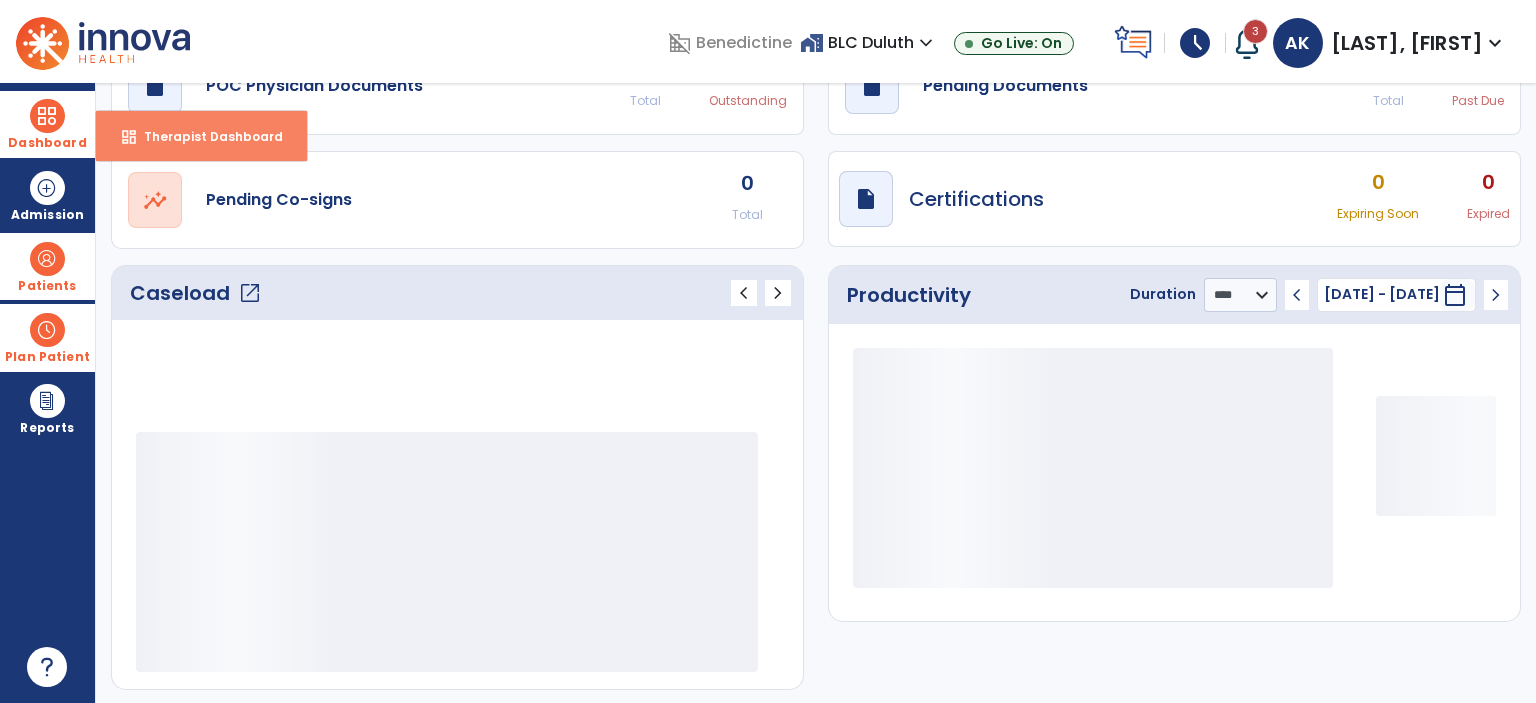 click on "draft   open_in_new  POC Physician Documents 0 Total 0 Outstanding" 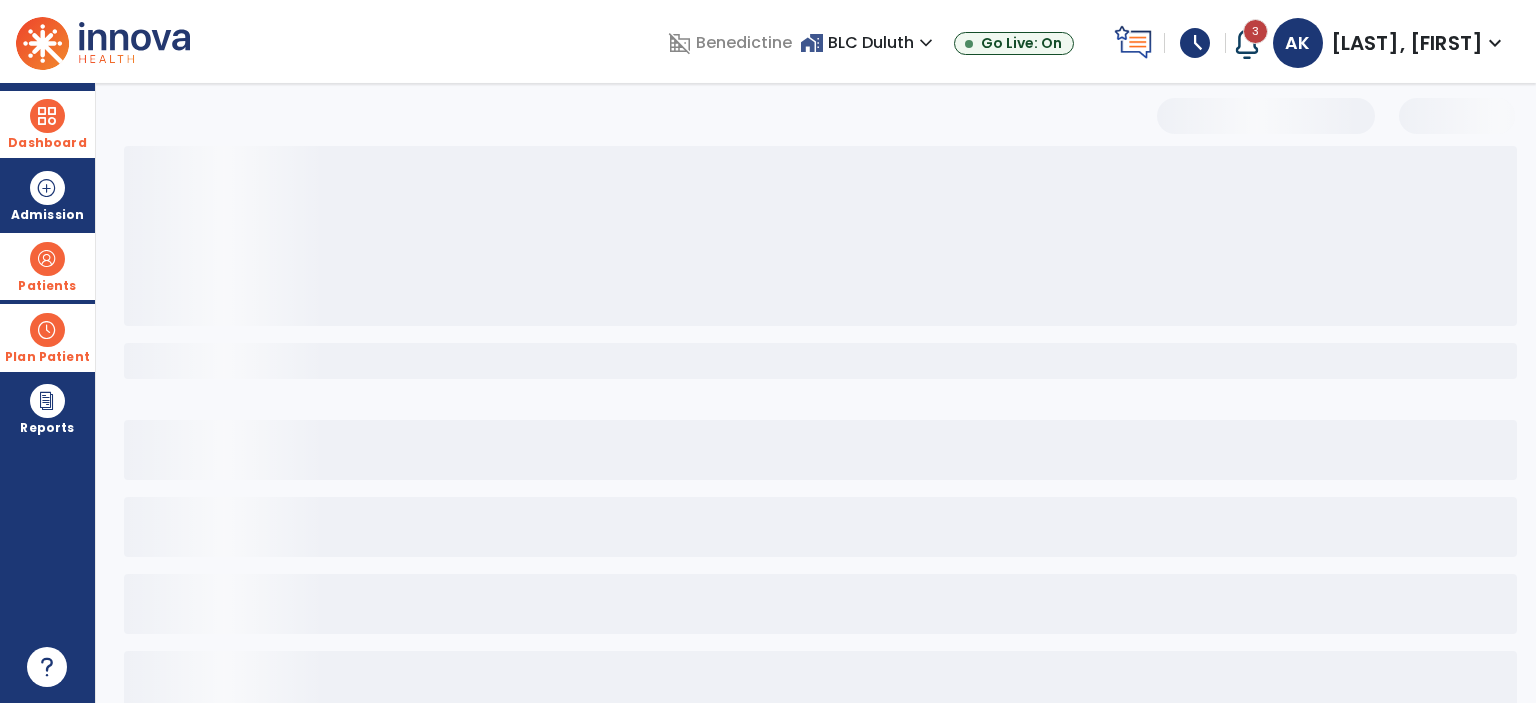 scroll, scrollTop: 44, scrollLeft: 0, axis: vertical 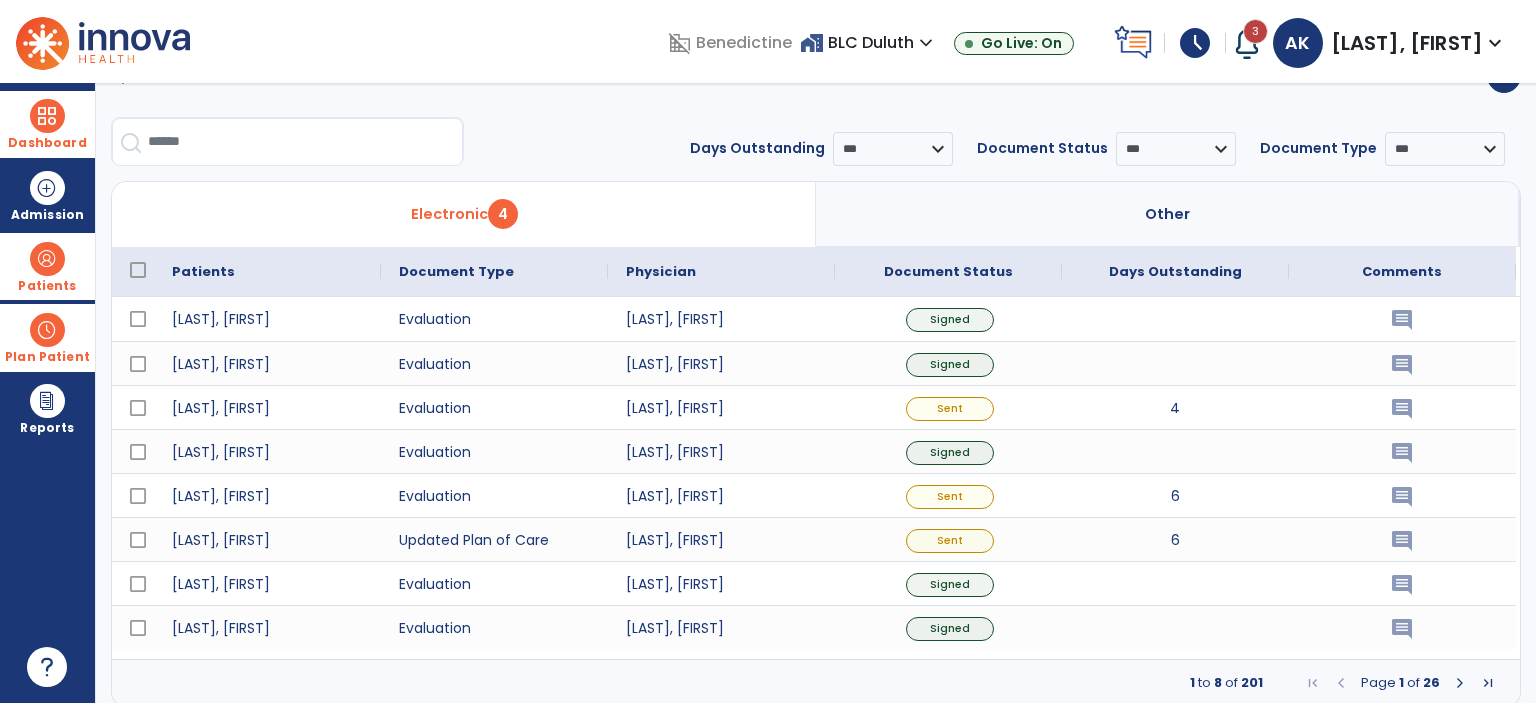 click on "Dashboard" at bounding box center [47, 124] 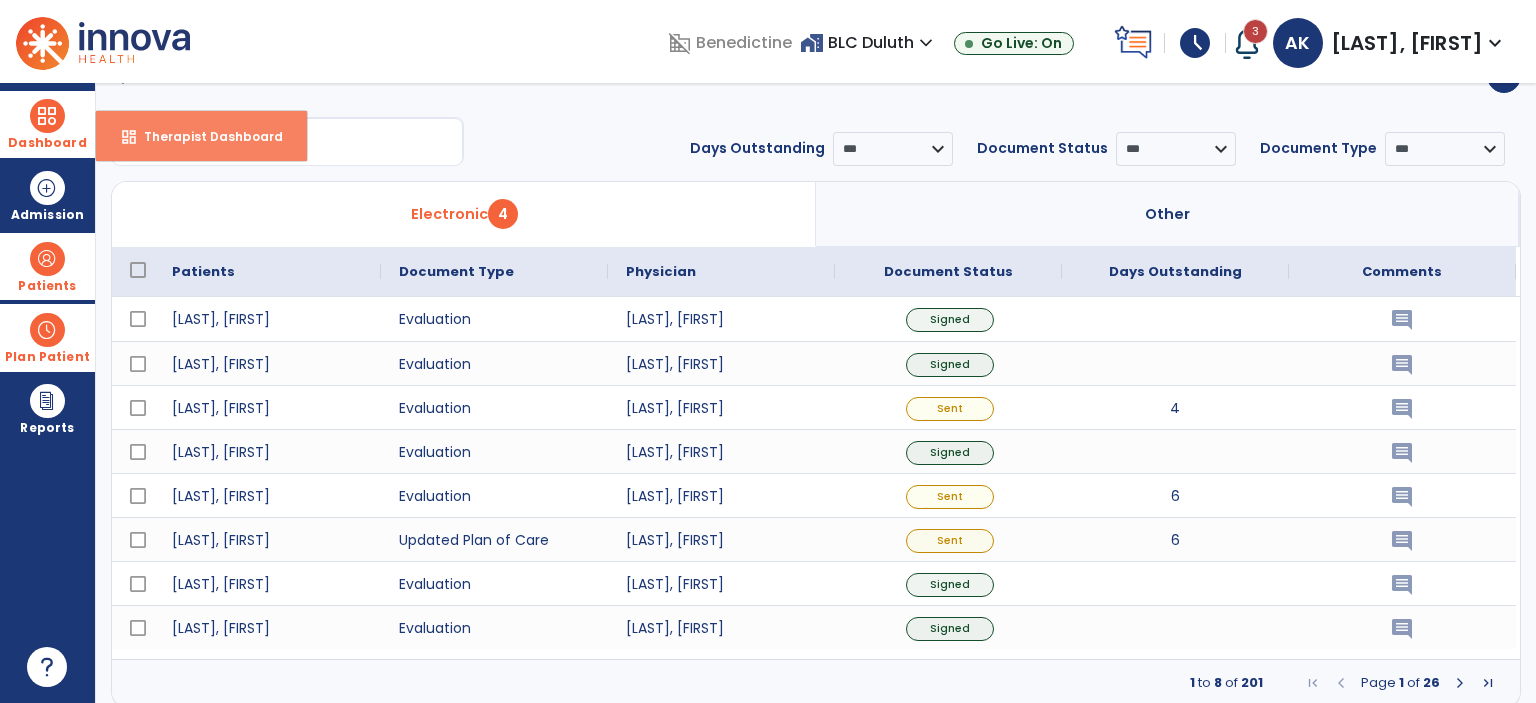 click on "dashboard  Therapist Dashboard" at bounding box center (201, 136) 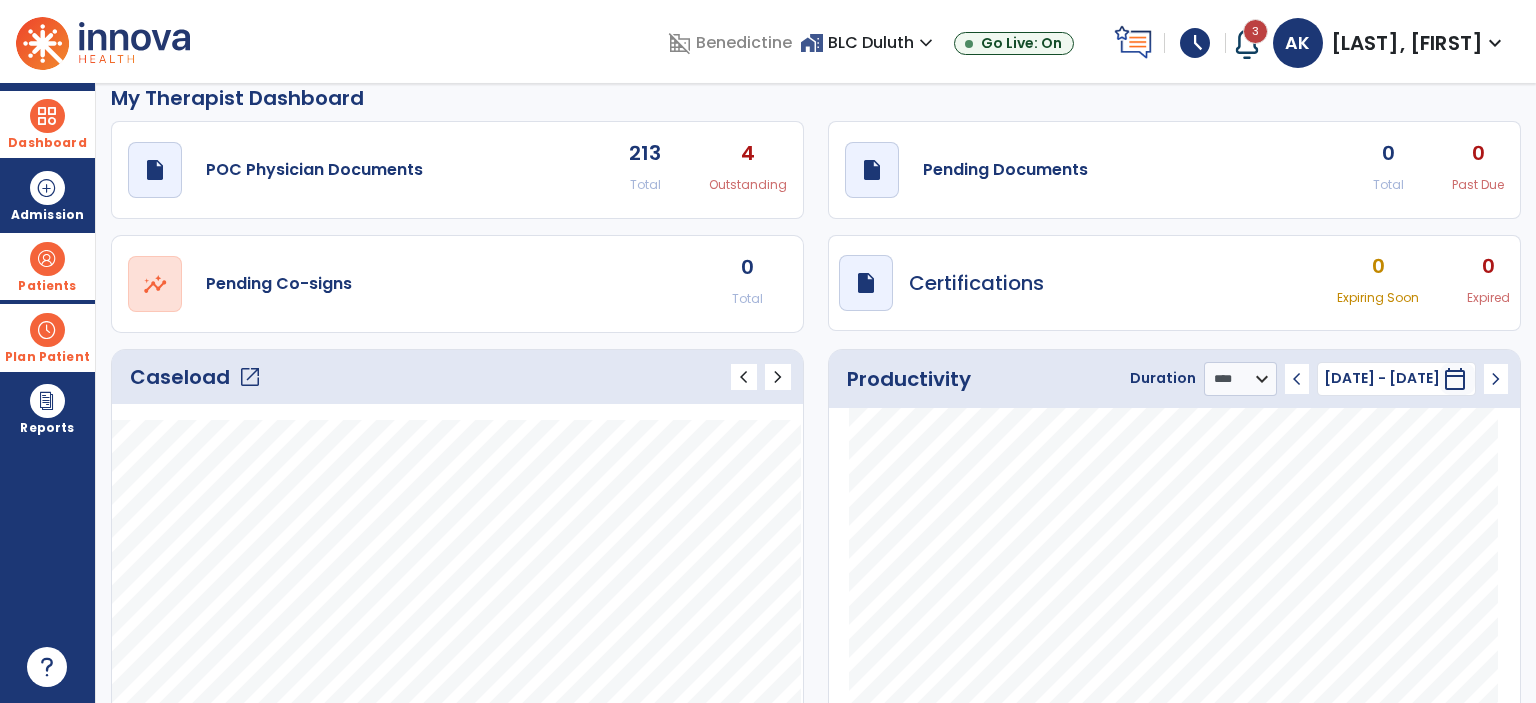 scroll, scrollTop: 0, scrollLeft: 0, axis: both 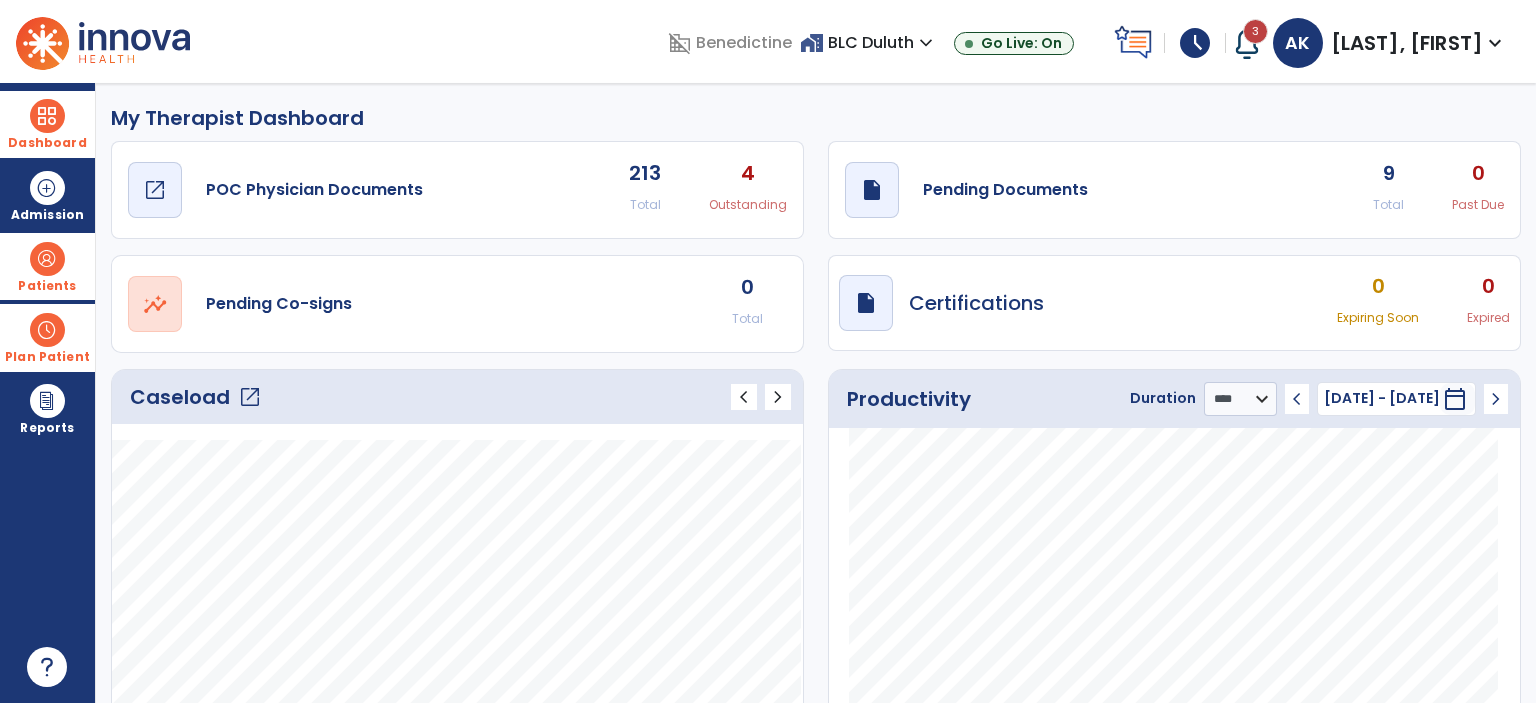 click on "draft   open_in_new  POC Physician Documents" 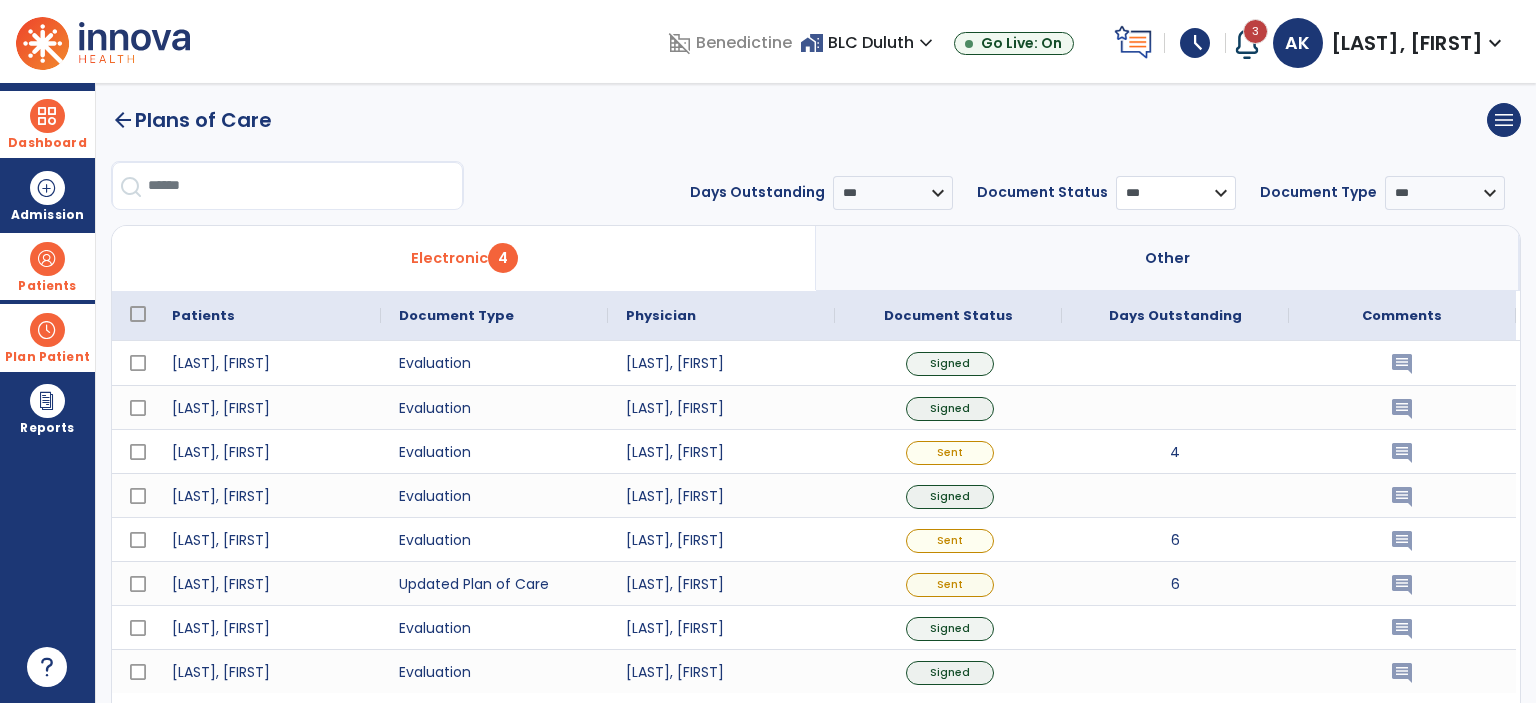 click on "*** ****** **** ********" at bounding box center [1176, 193] 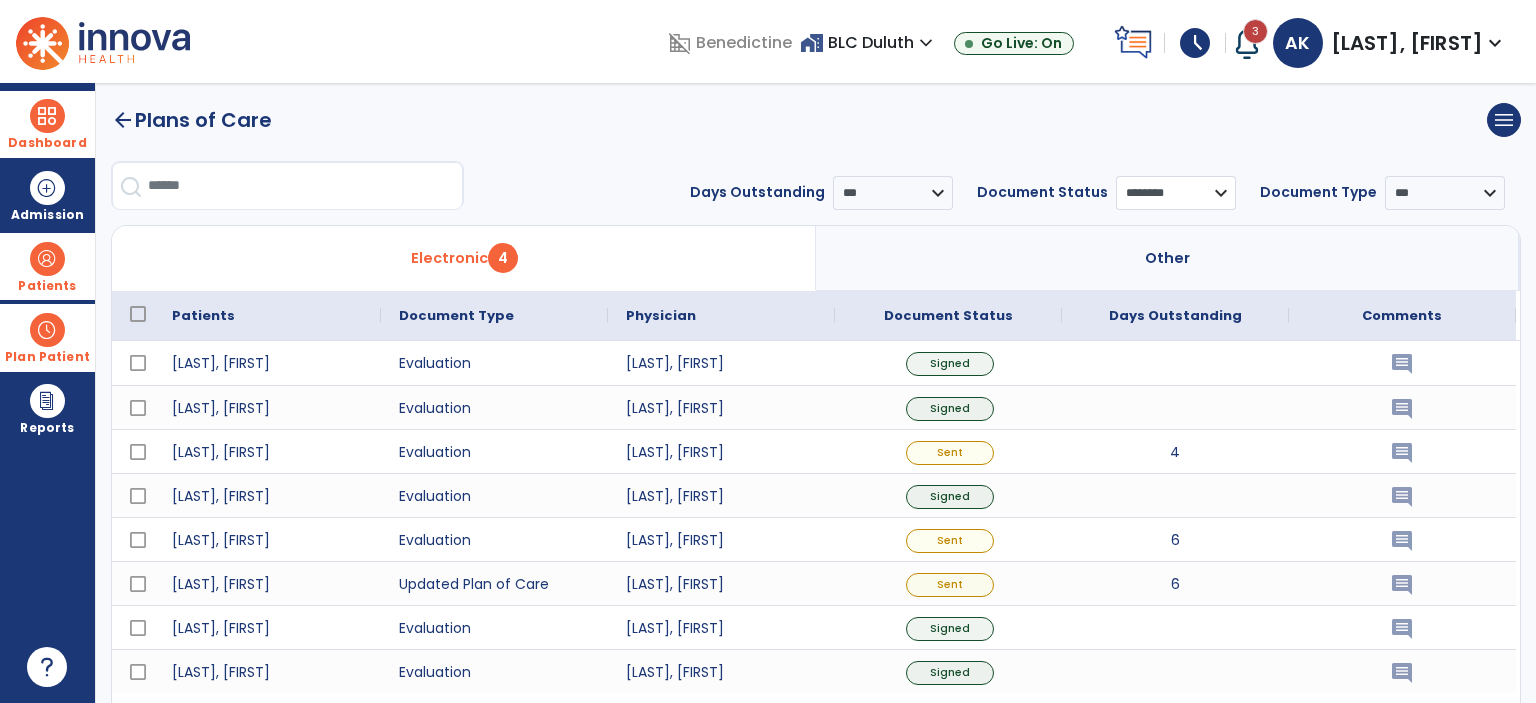 click on "*** ****** **** ********" at bounding box center (1176, 193) 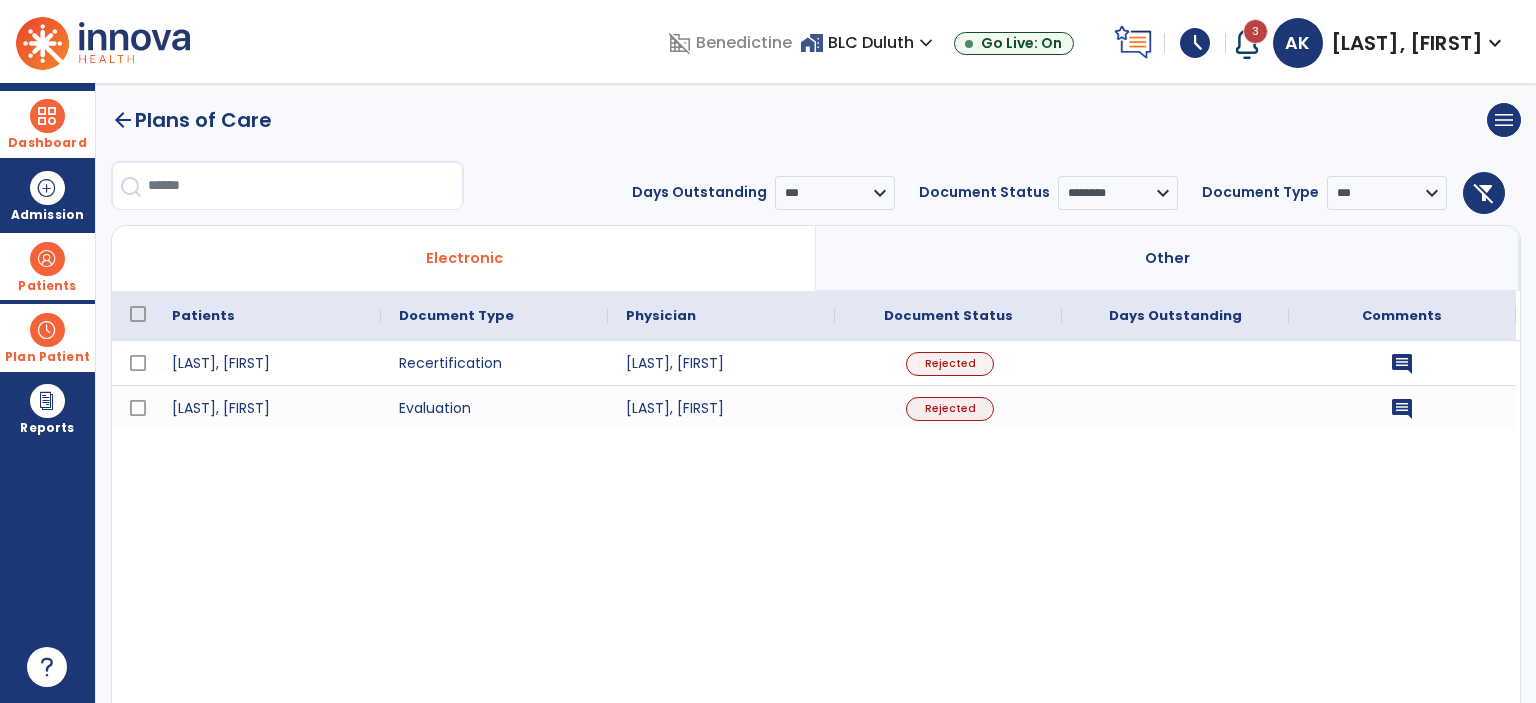 click on "Patients" at bounding box center (47, 266) 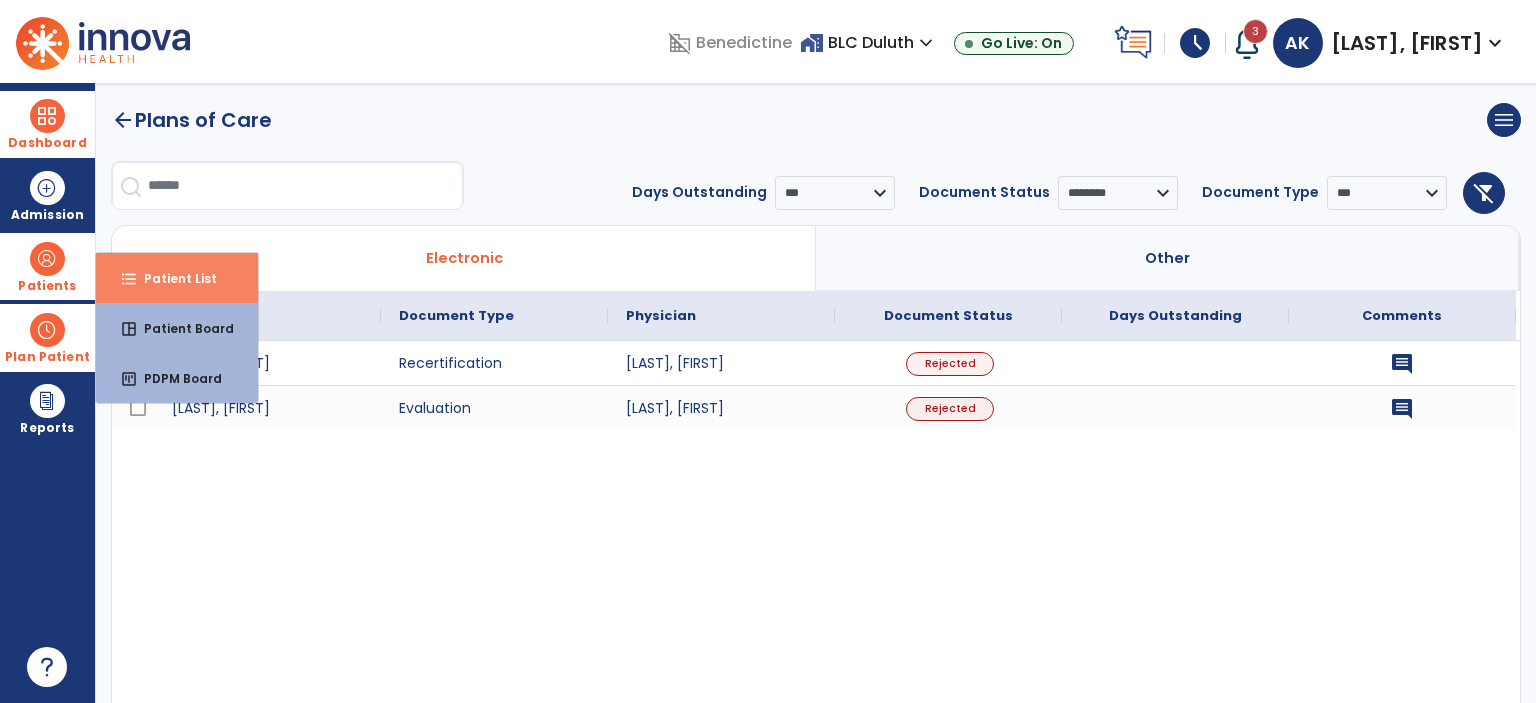 click on "Patient List" at bounding box center (172, 278) 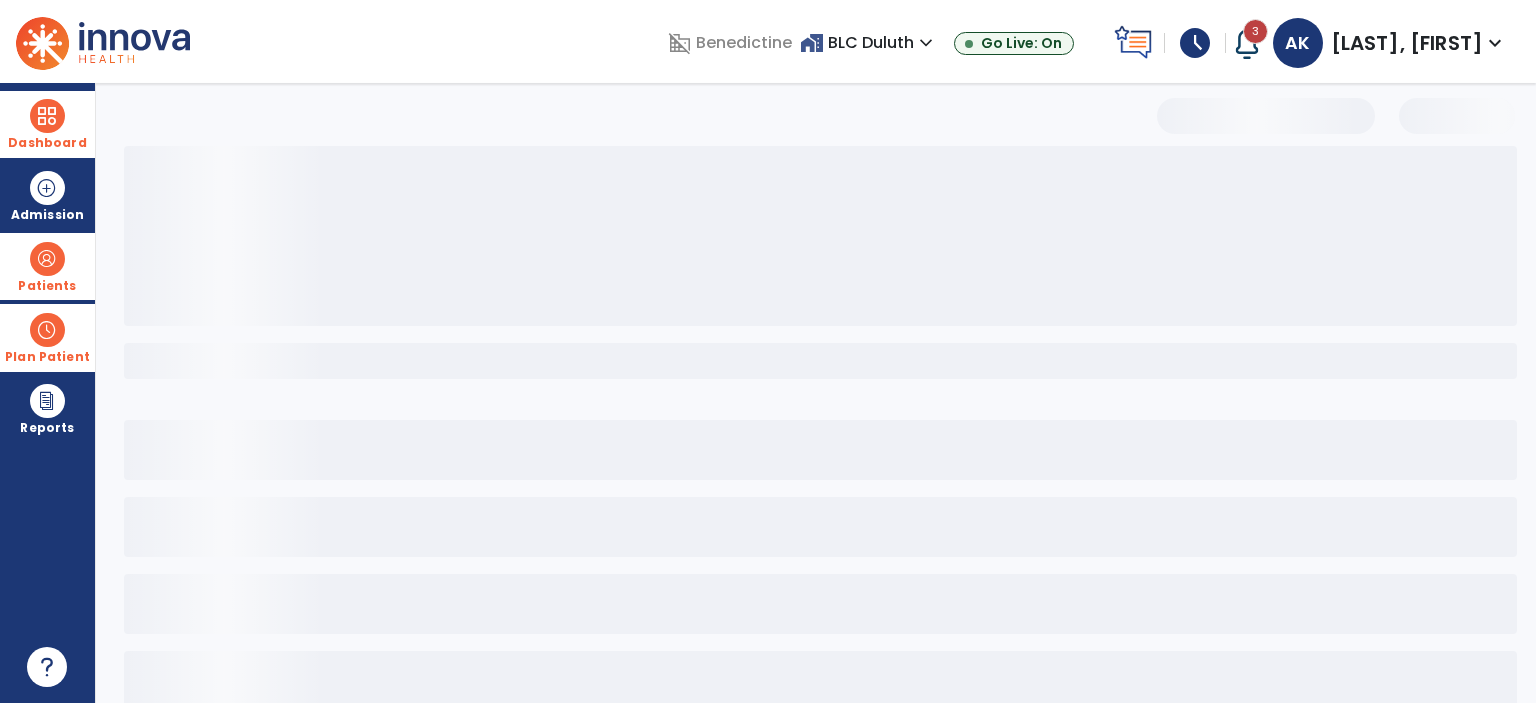 select on "***" 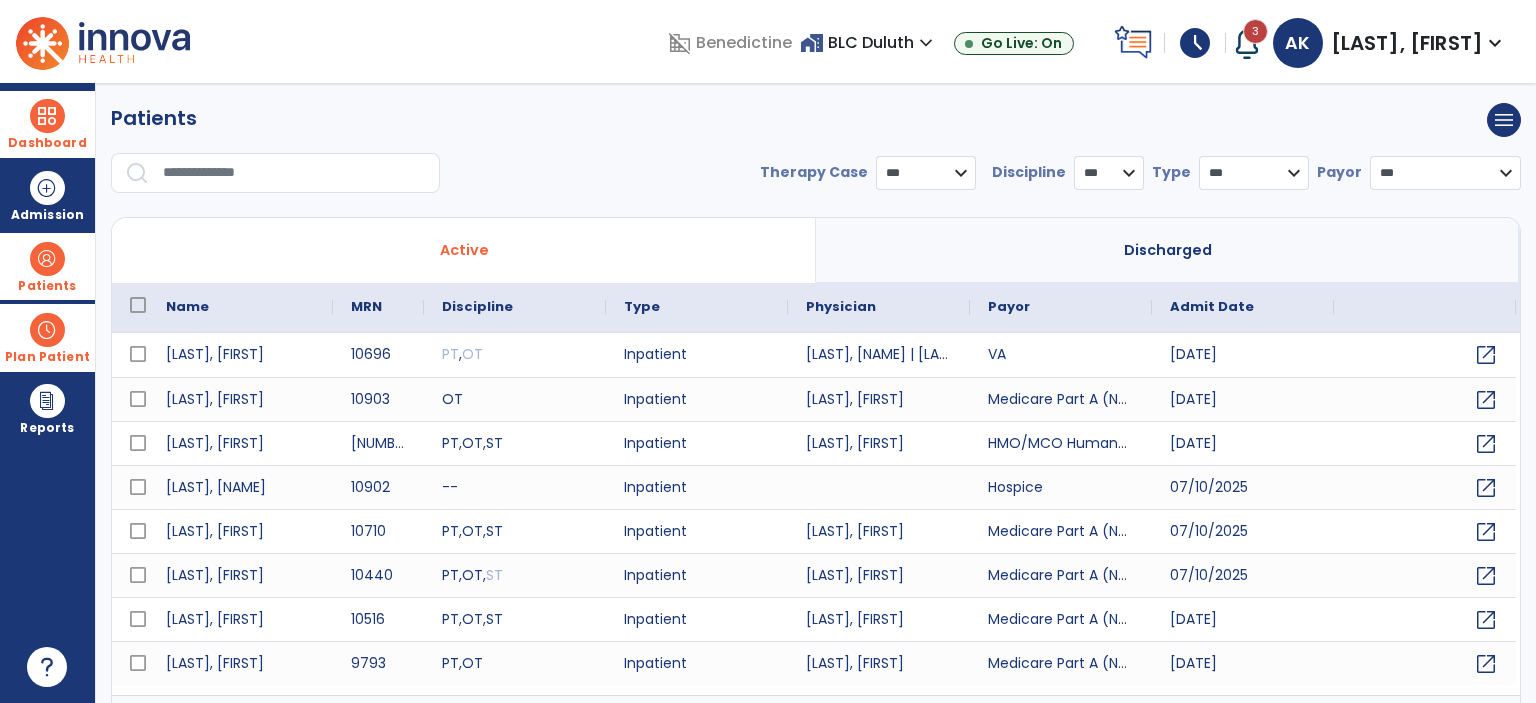 click at bounding box center [294, 173] 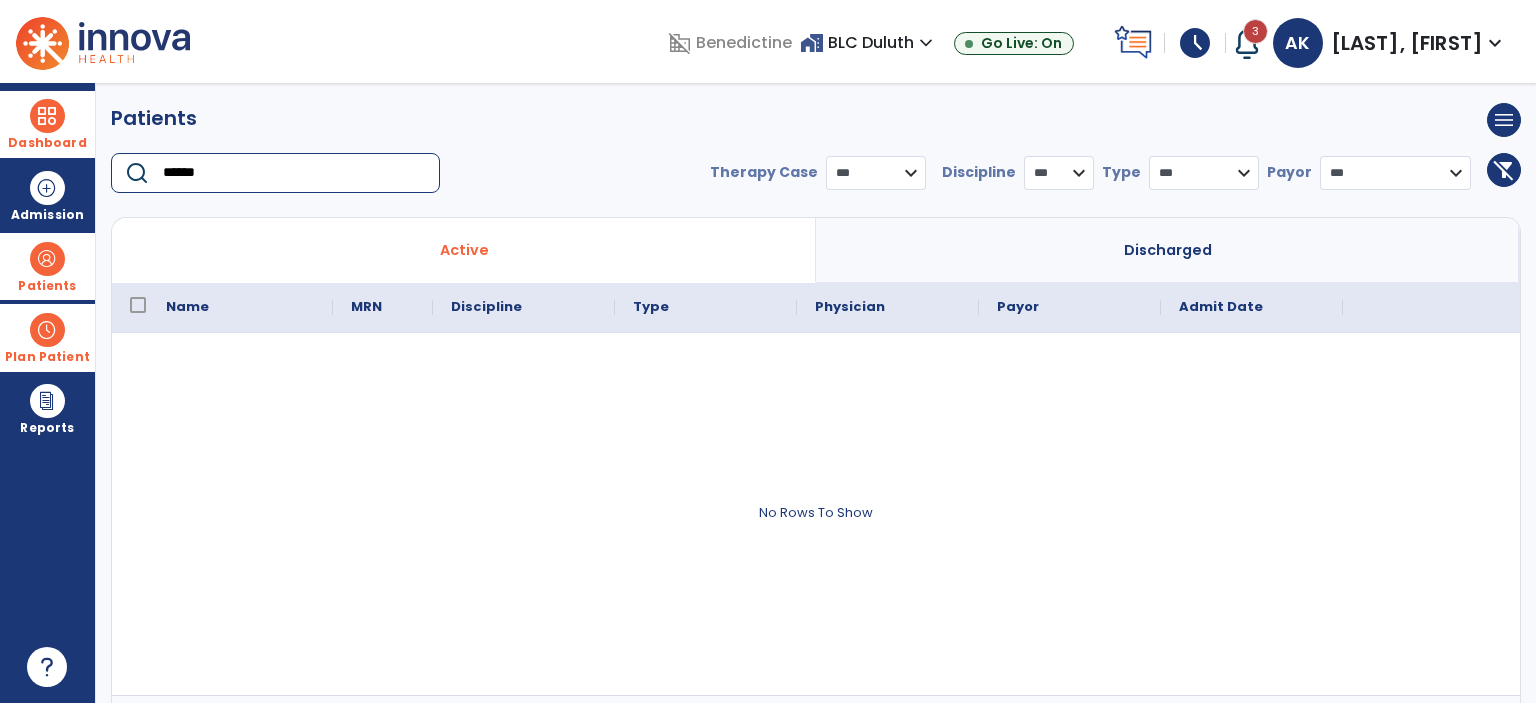 type on "******" 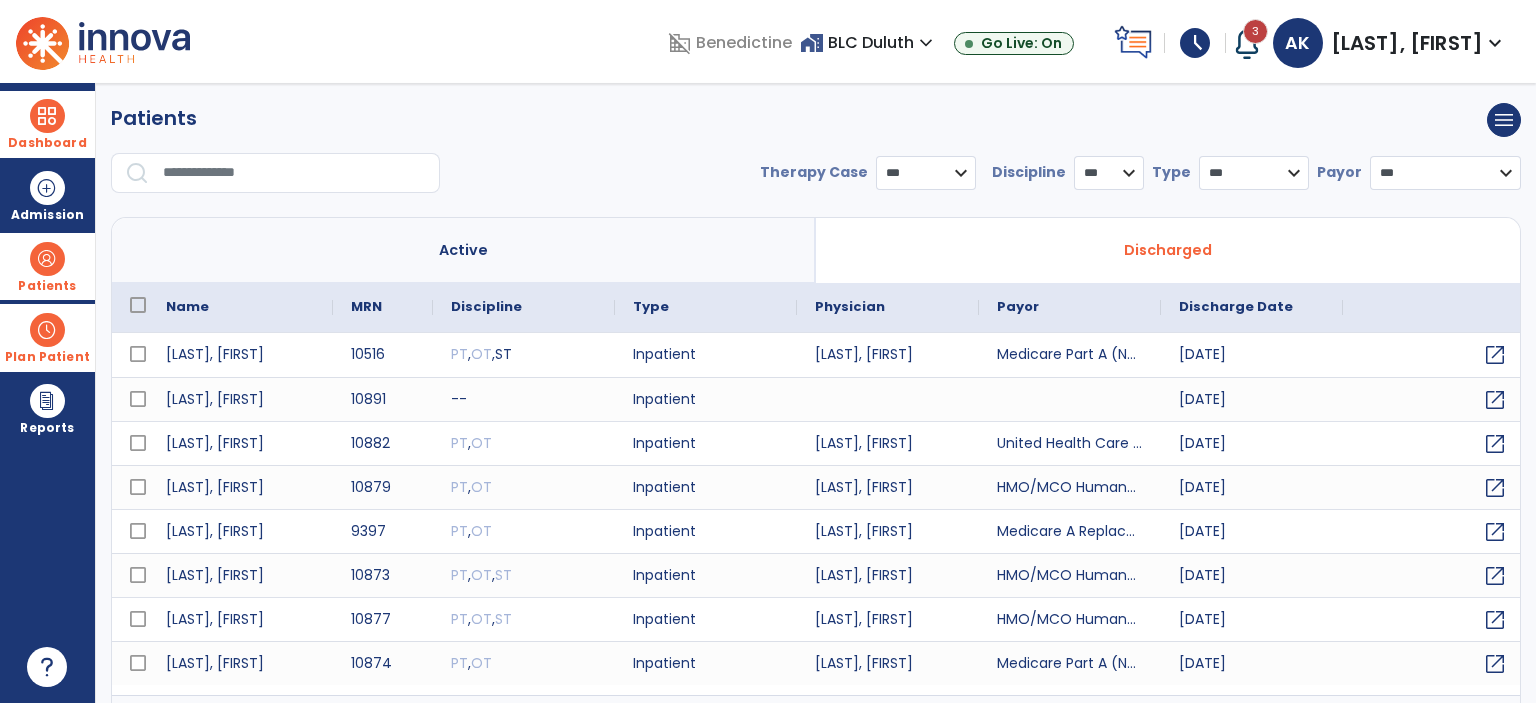 click on "**********" at bounding box center (816, 156) 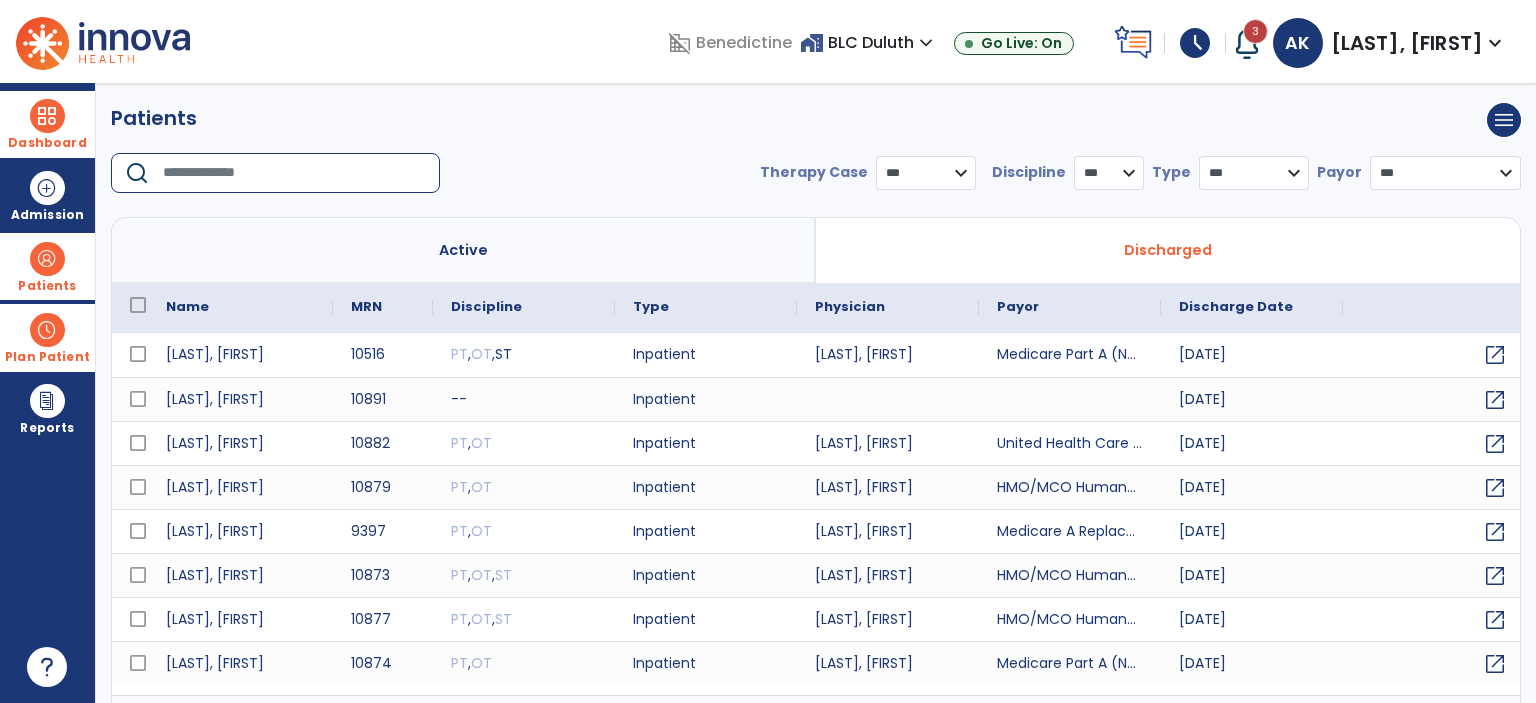 click at bounding box center [294, 173] 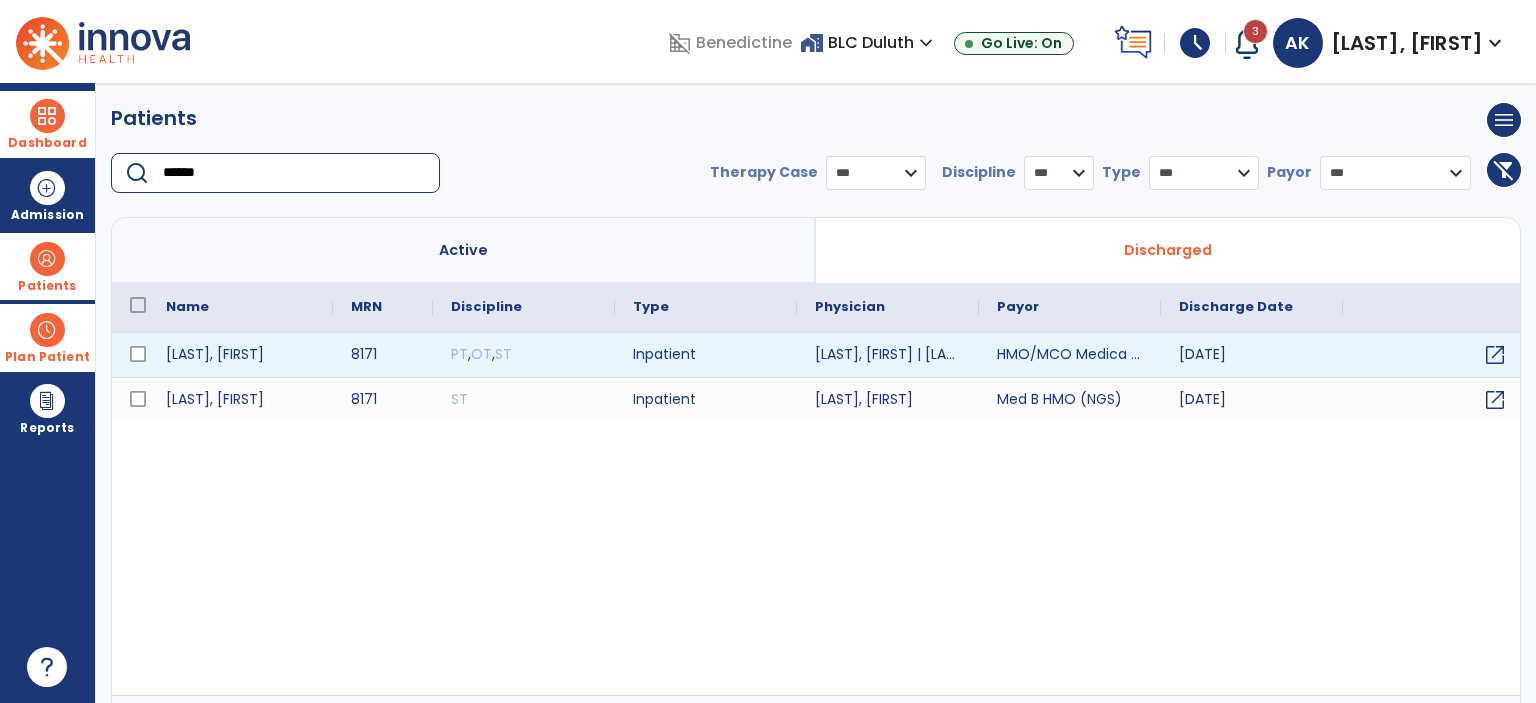 type on "******" 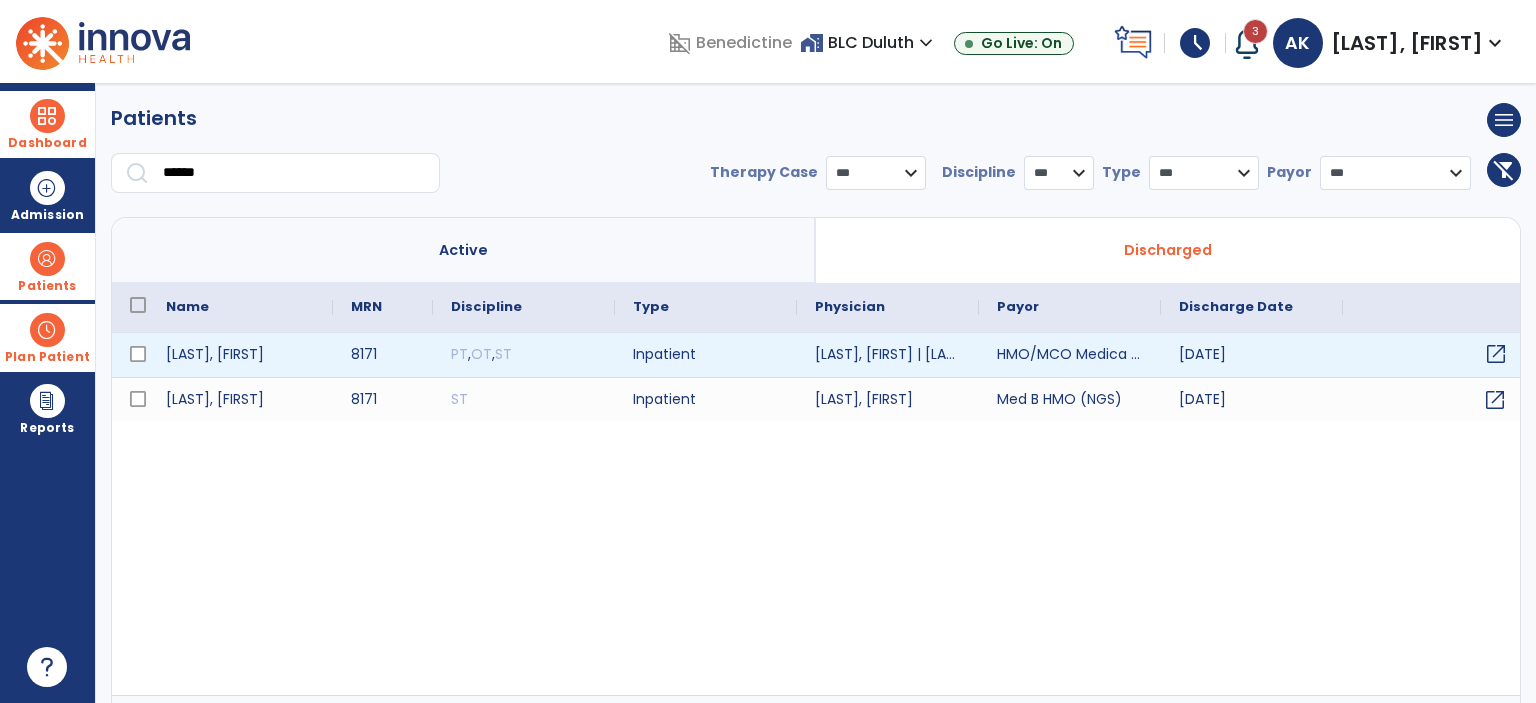 click on "open_in_new" at bounding box center (1496, 354) 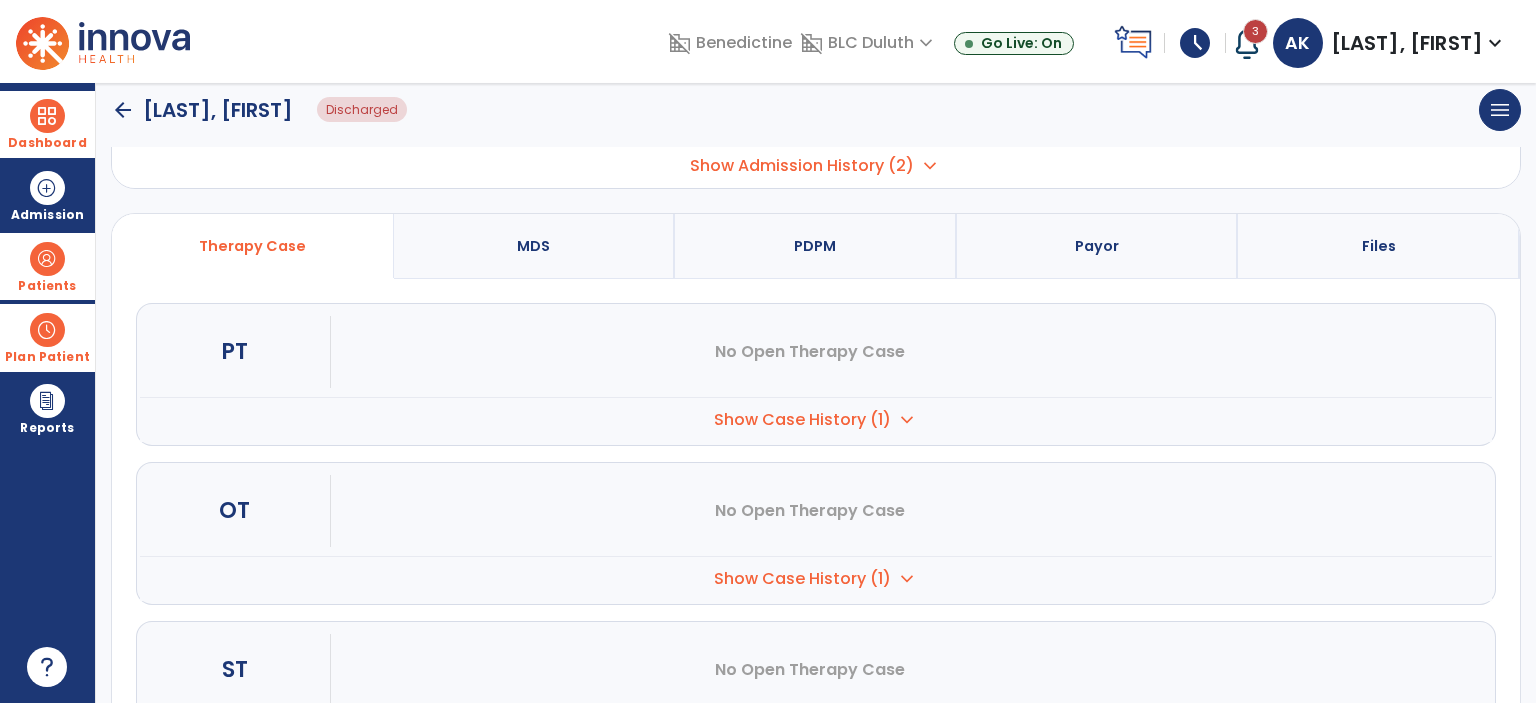scroll, scrollTop: 200, scrollLeft: 0, axis: vertical 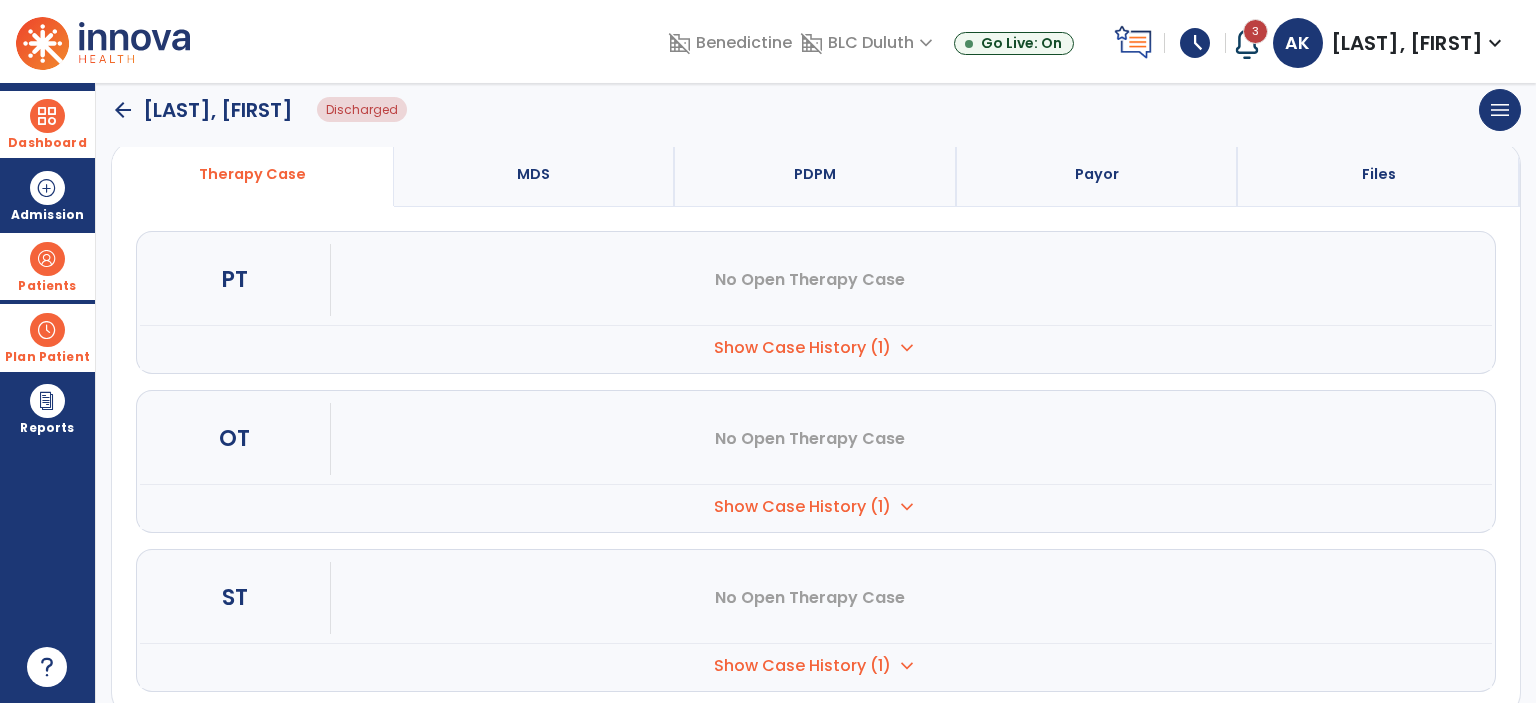 click on "Show Case History (1)" at bounding box center (802, 348) 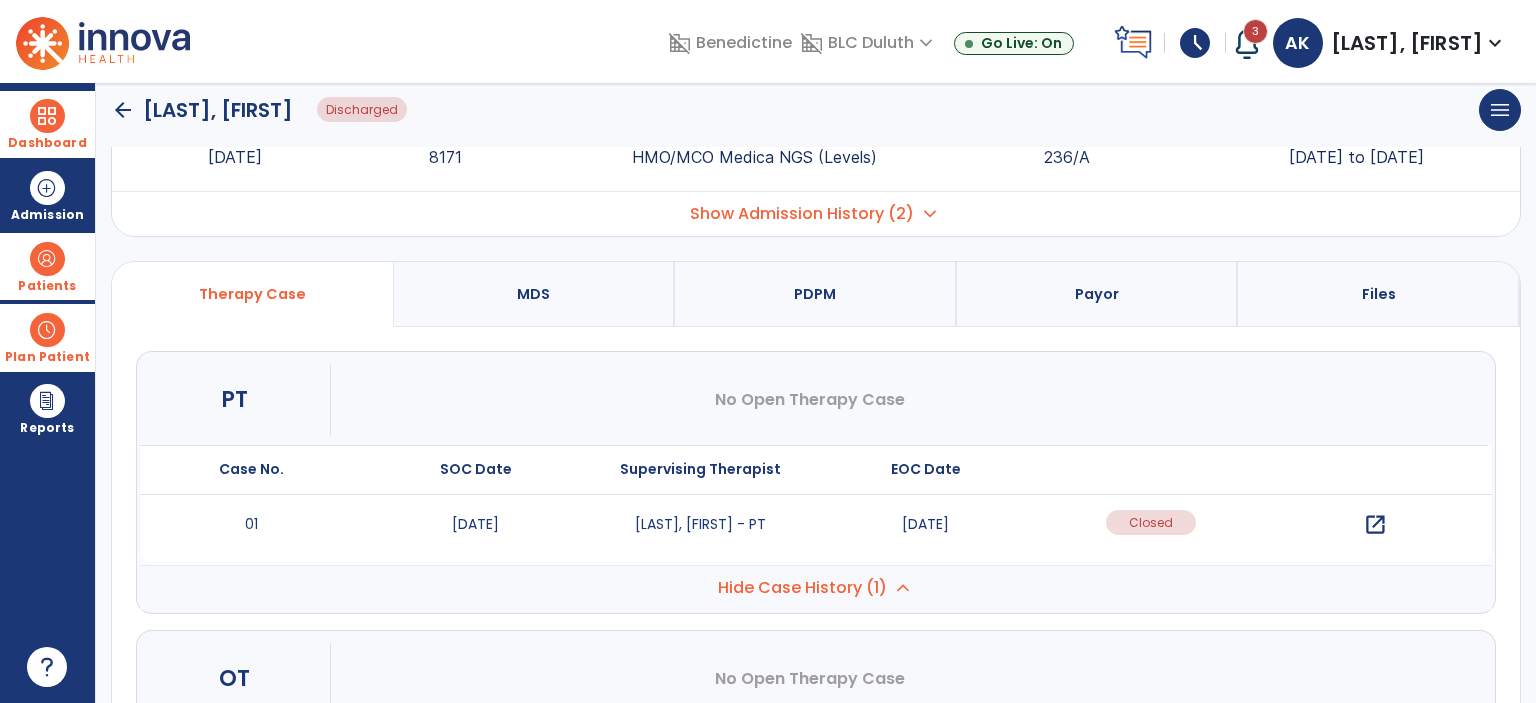 scroll, scrollTop: 300, scrollLeft: 0, axis: vertical 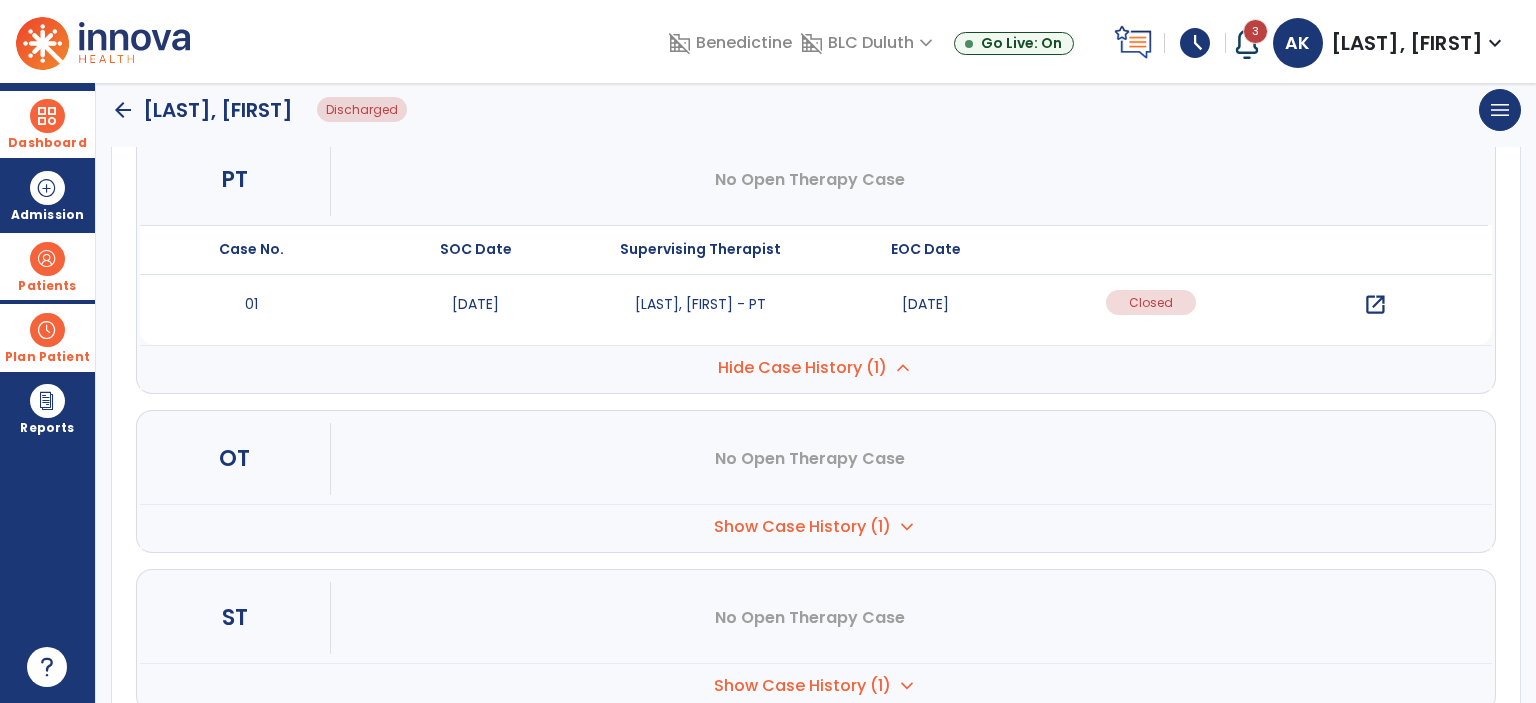 click on "Show Case History (1)" at bounding box center [802, 368] 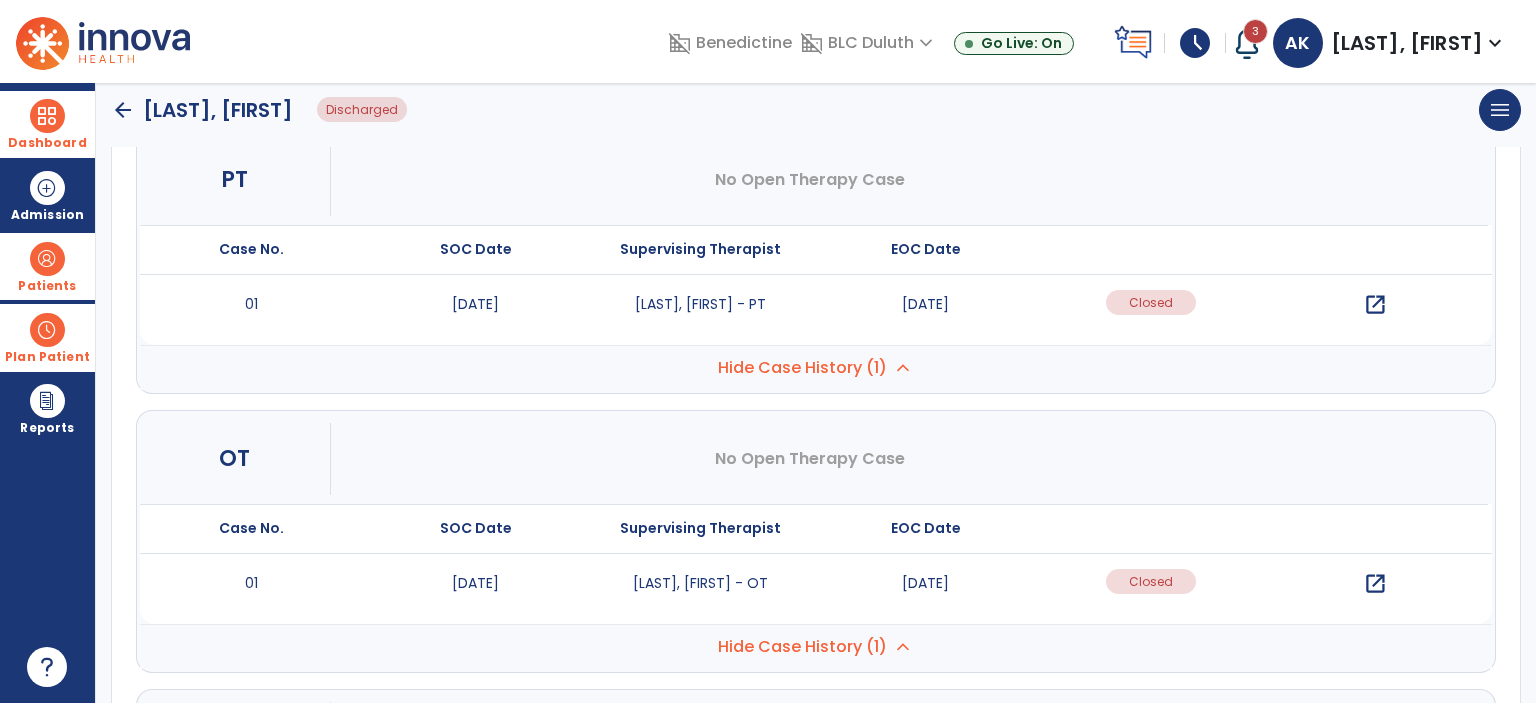 click on "open_in_new" at bounding box center (1375, 584) 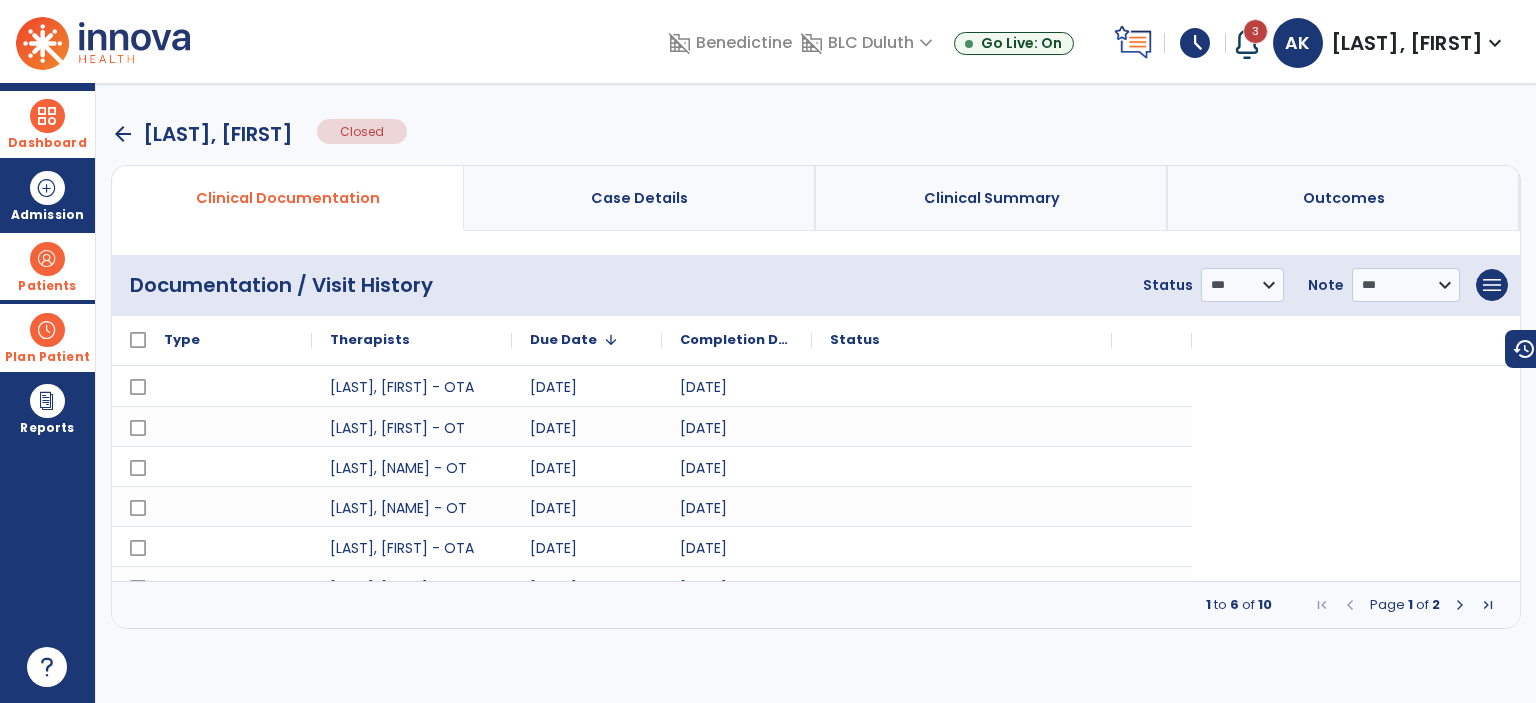 scroll, scrollTop: 0, scrollLeft: 0, axis: both 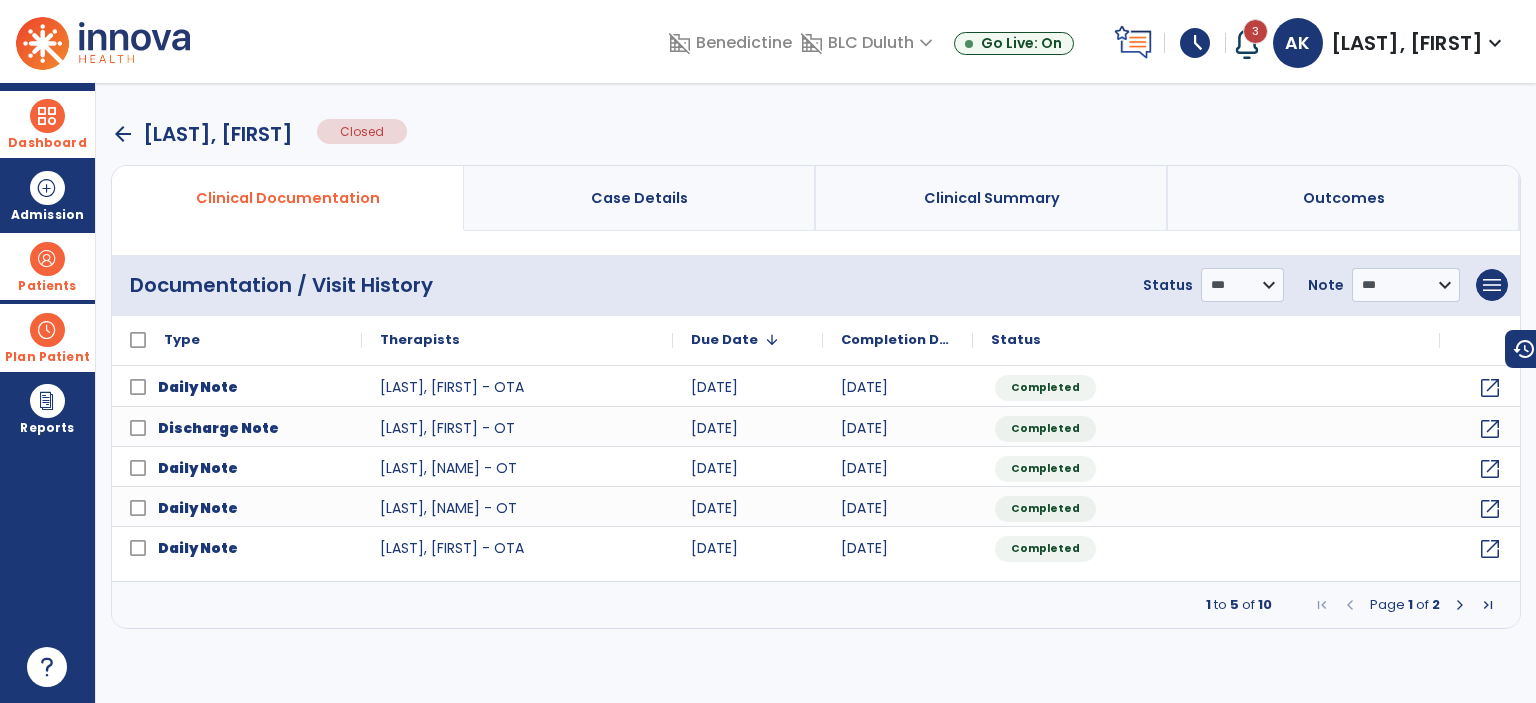 click on "Case Details" at bounding box center [640, 198] 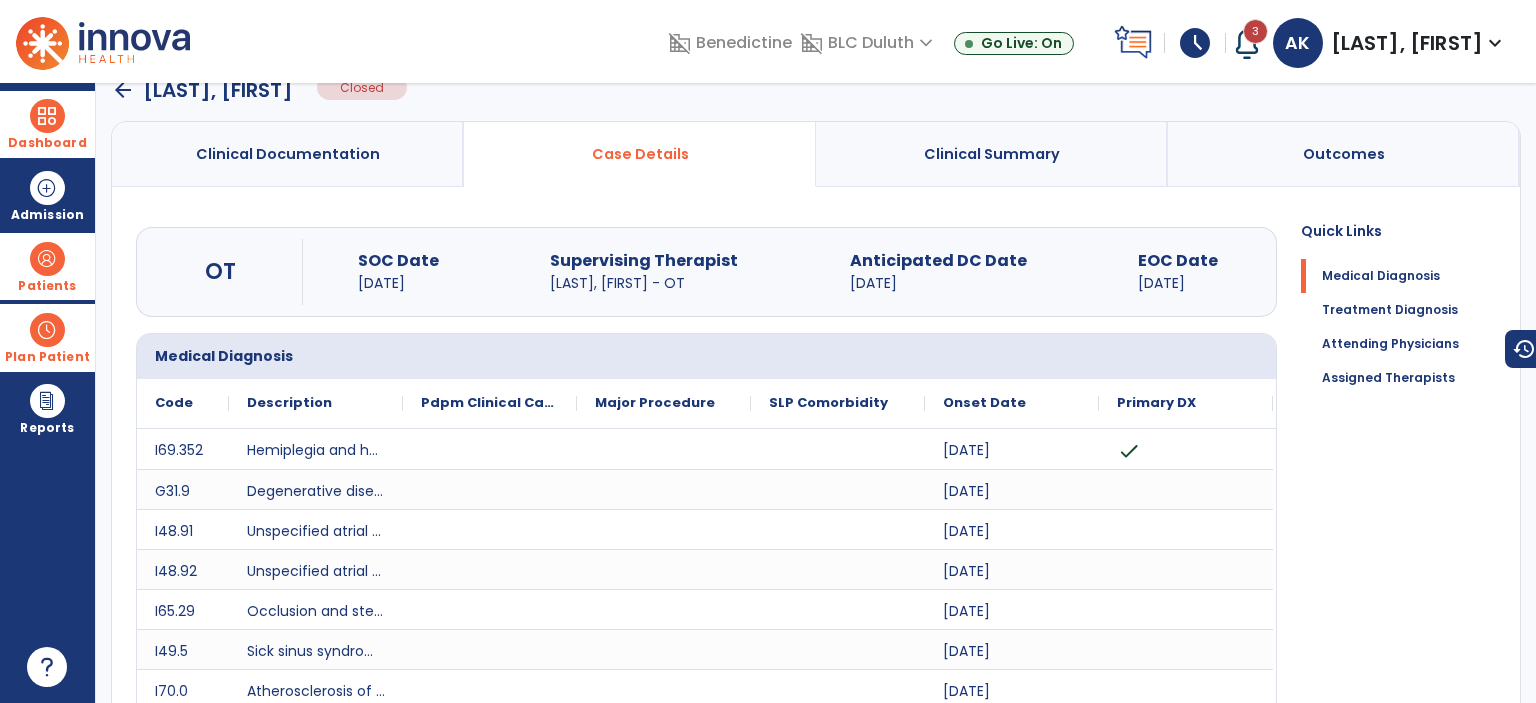 scroll, scrollTop: 0, scrollLeft: 0, axis: both 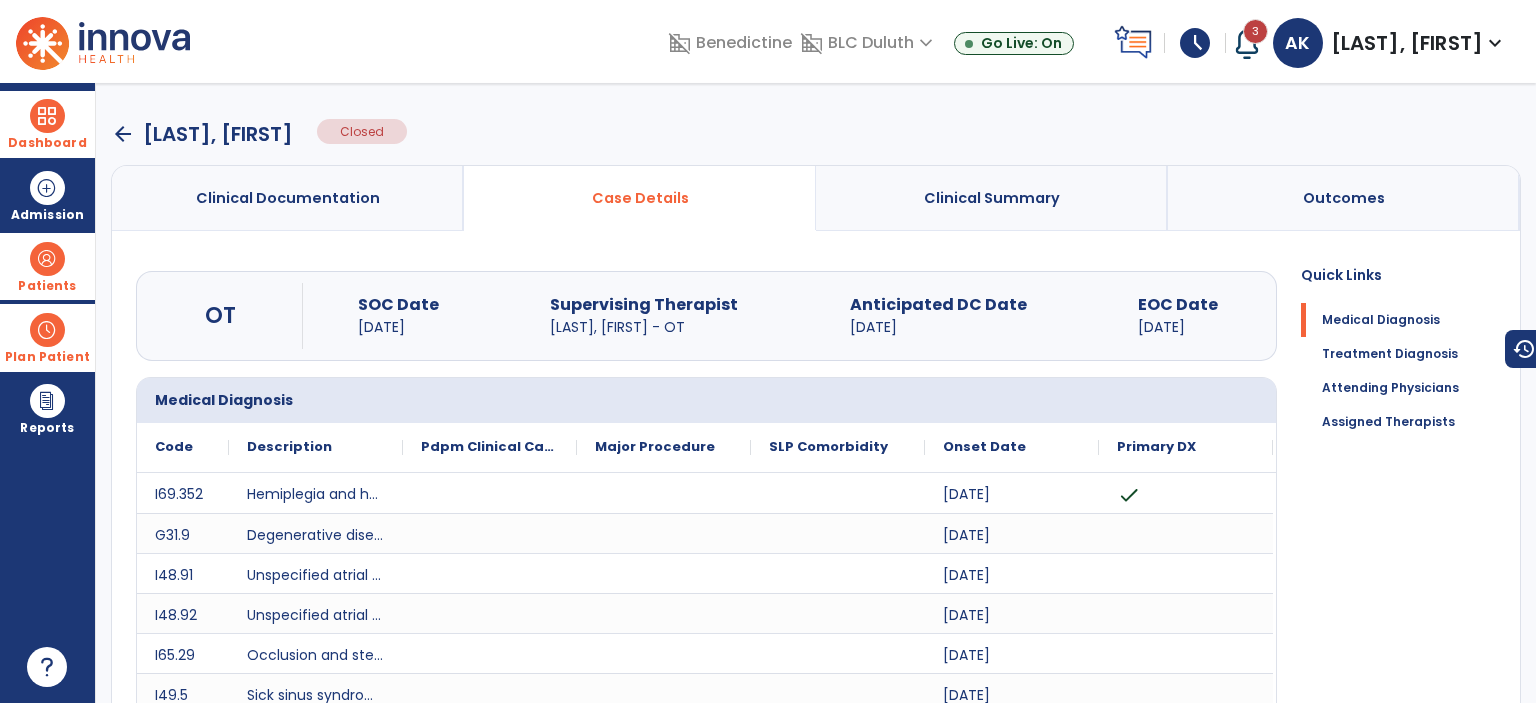 click on "arrow_back" at bounding box center (123, 134) 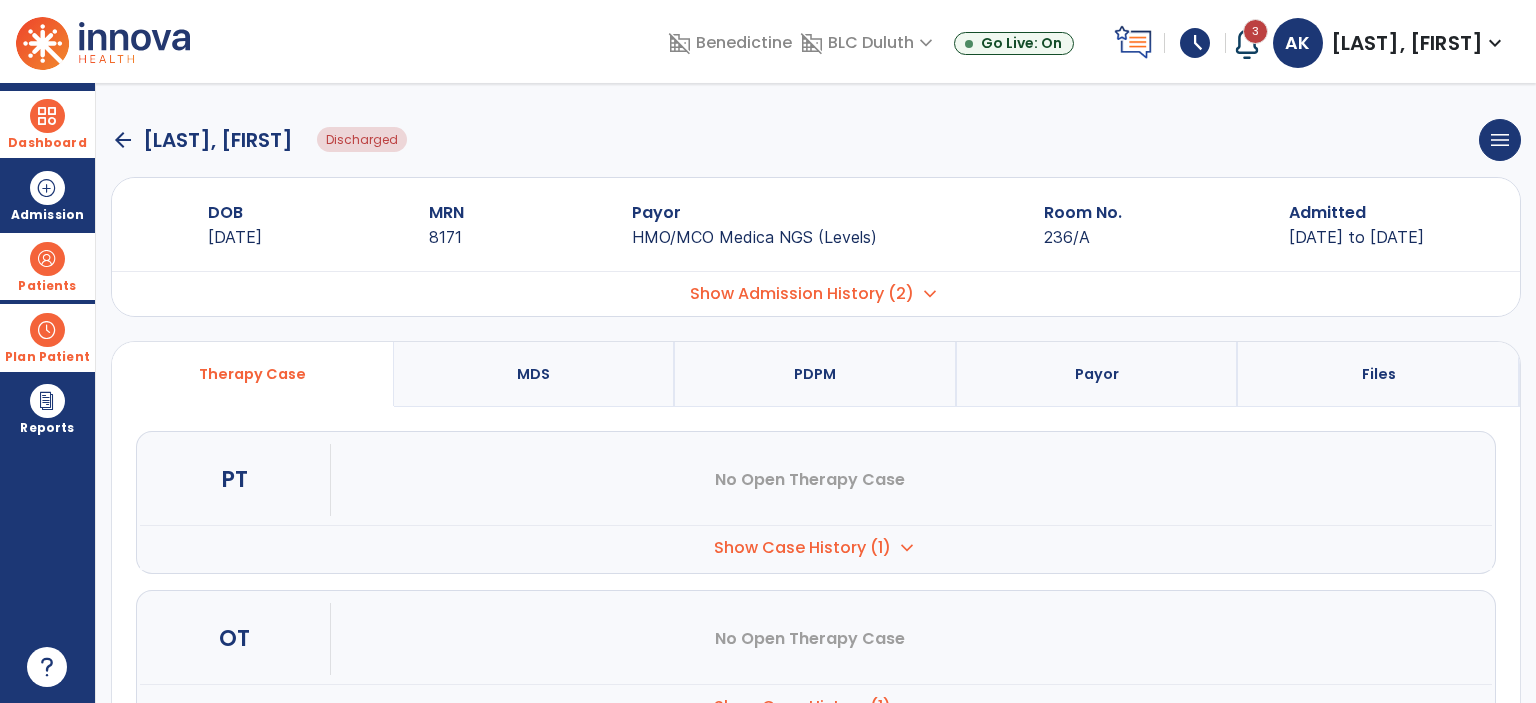 click on "Show Case History (1)" at bounding box center [802, 548] 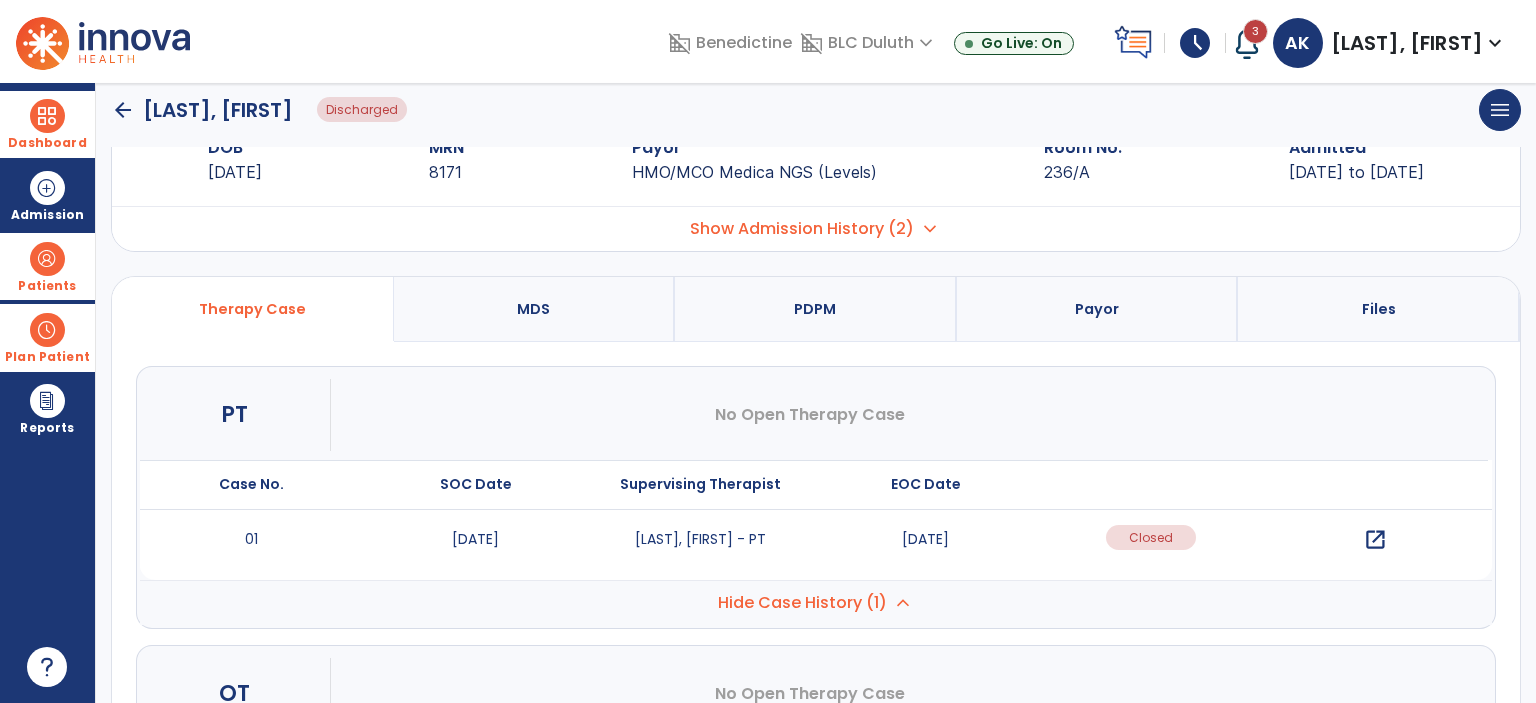 scroll, scrollTop: 100, scrollLeft: 0, axis: vertical 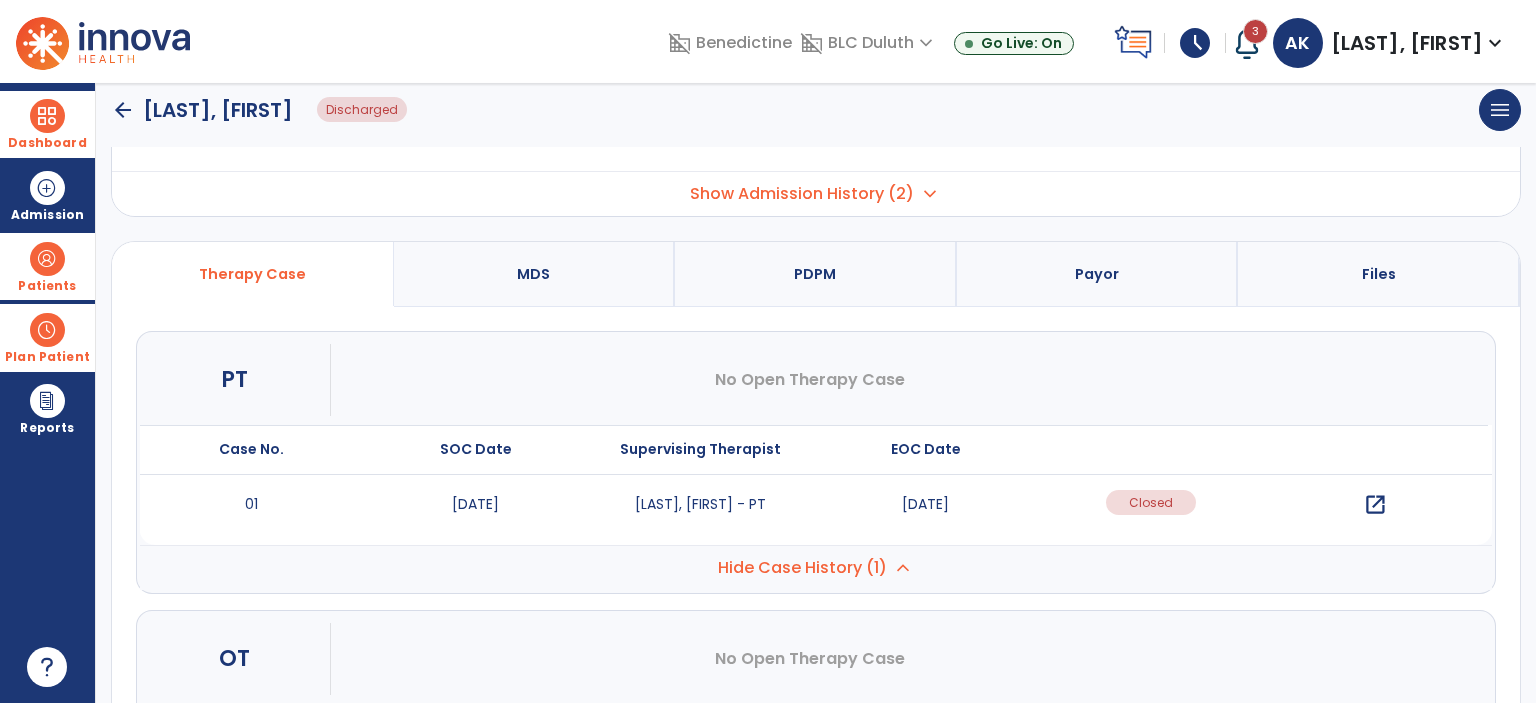 click on "open_in_new" at bounding box center [1375, 505] 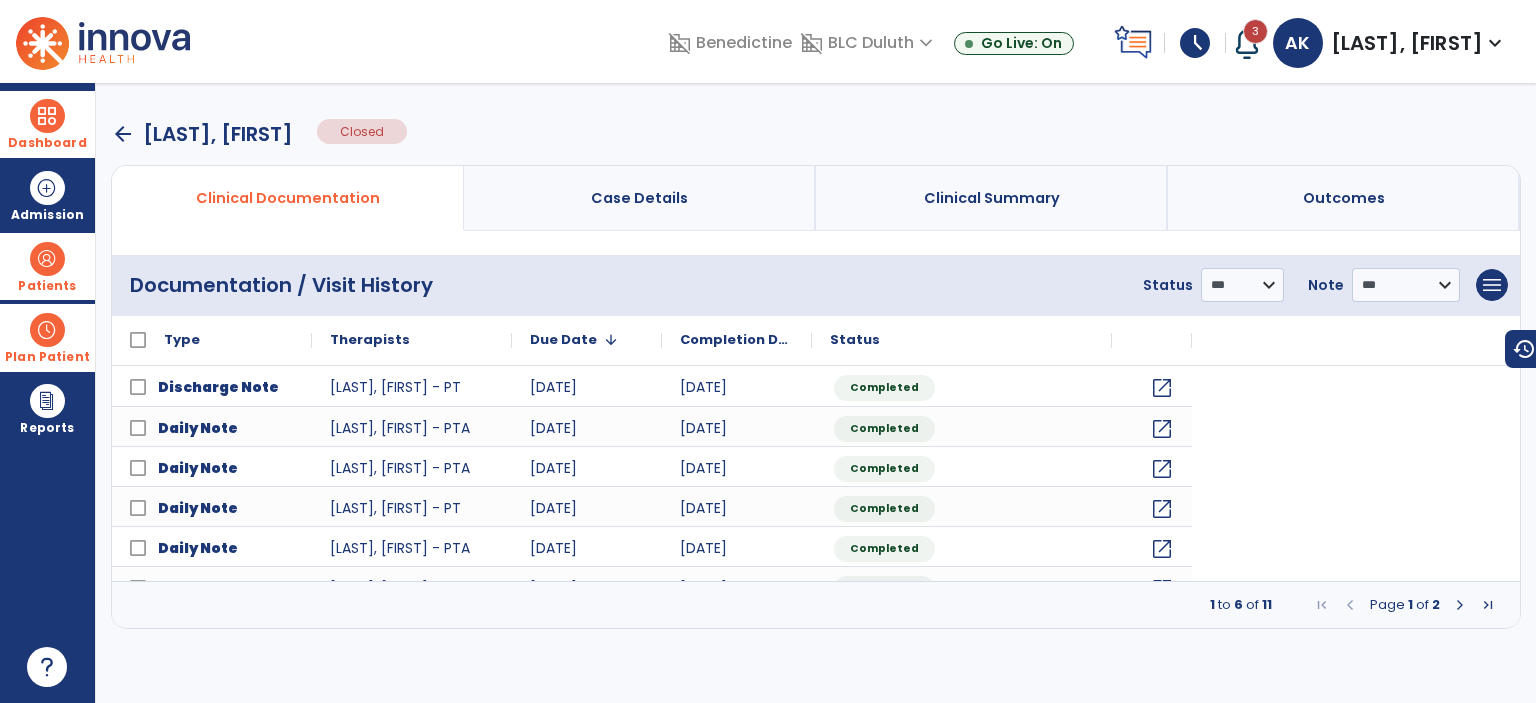 scroll, scrollTop: 0, scrollLeft: 0, axis: both 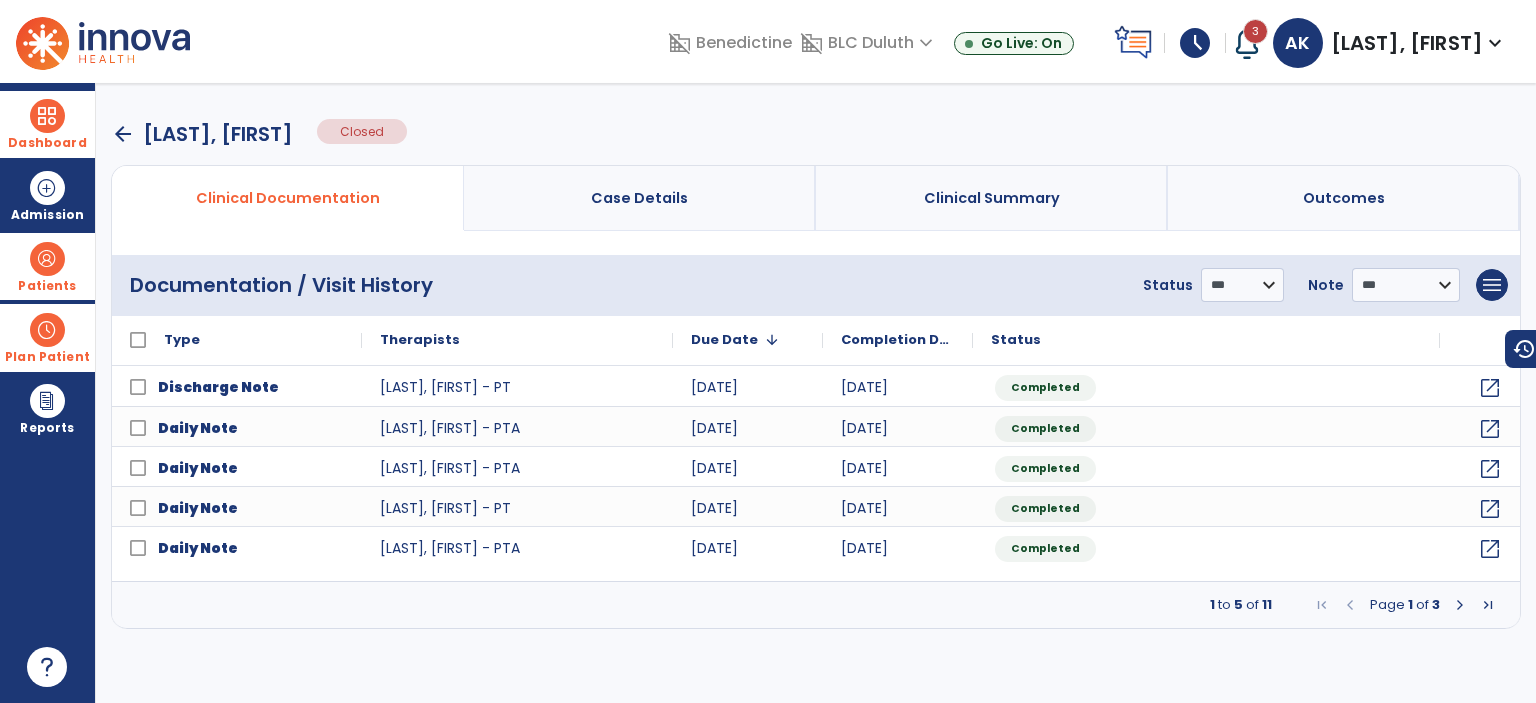 click on "Case Details" at bounding box center (640, 198) 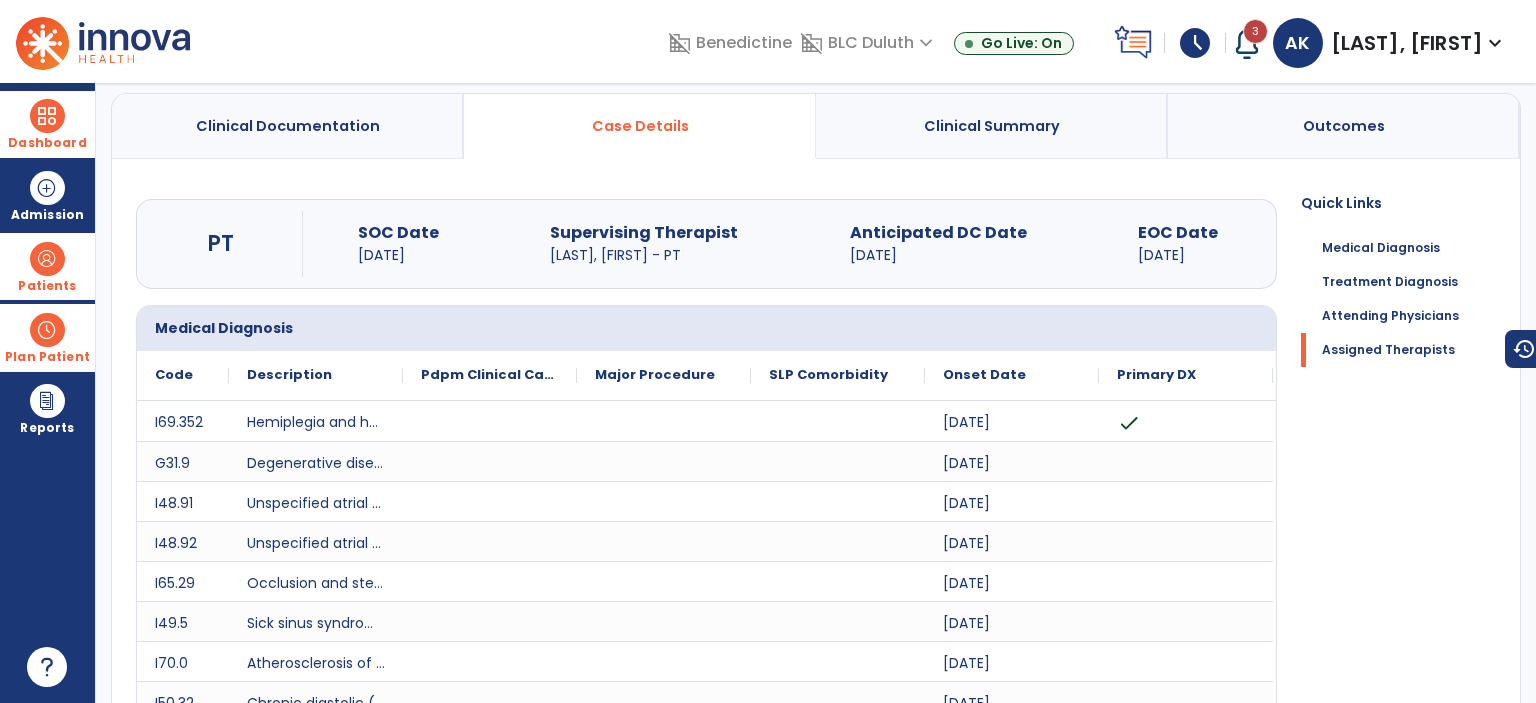 scroll, scrollTop: 0, scrollLeft: 0, axis: both 